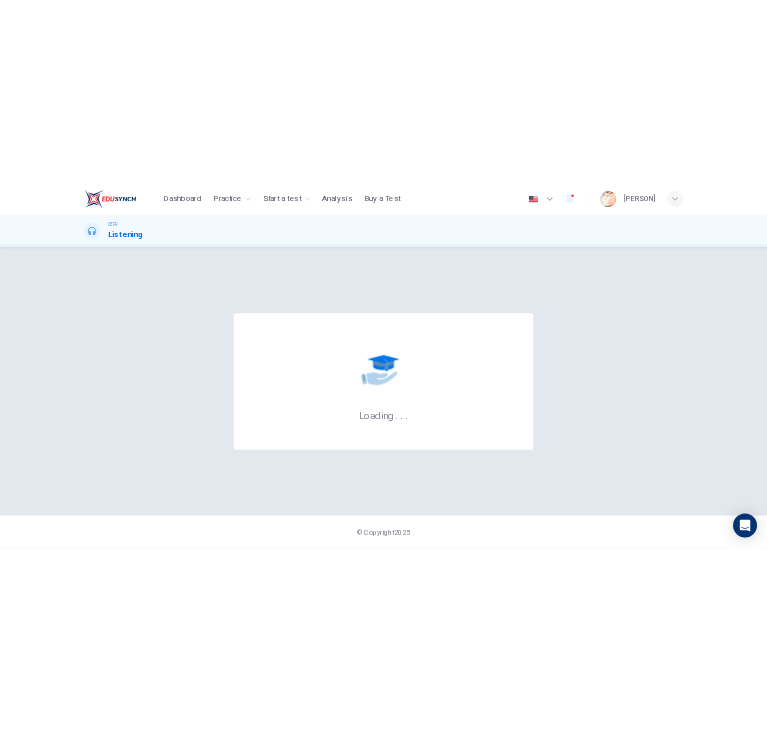 scroll, scrollTop: 0, scrollLeft: 0, axis: both 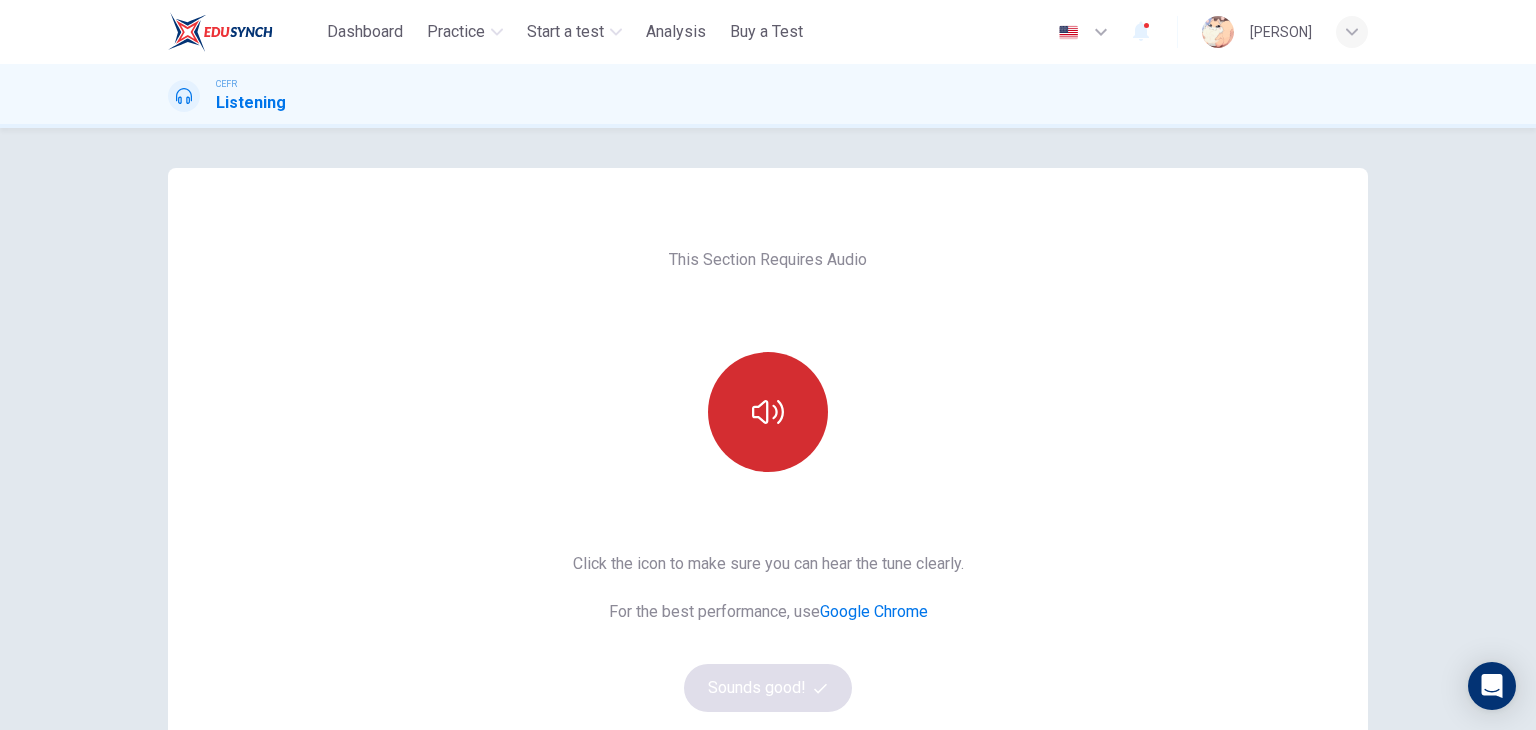 click 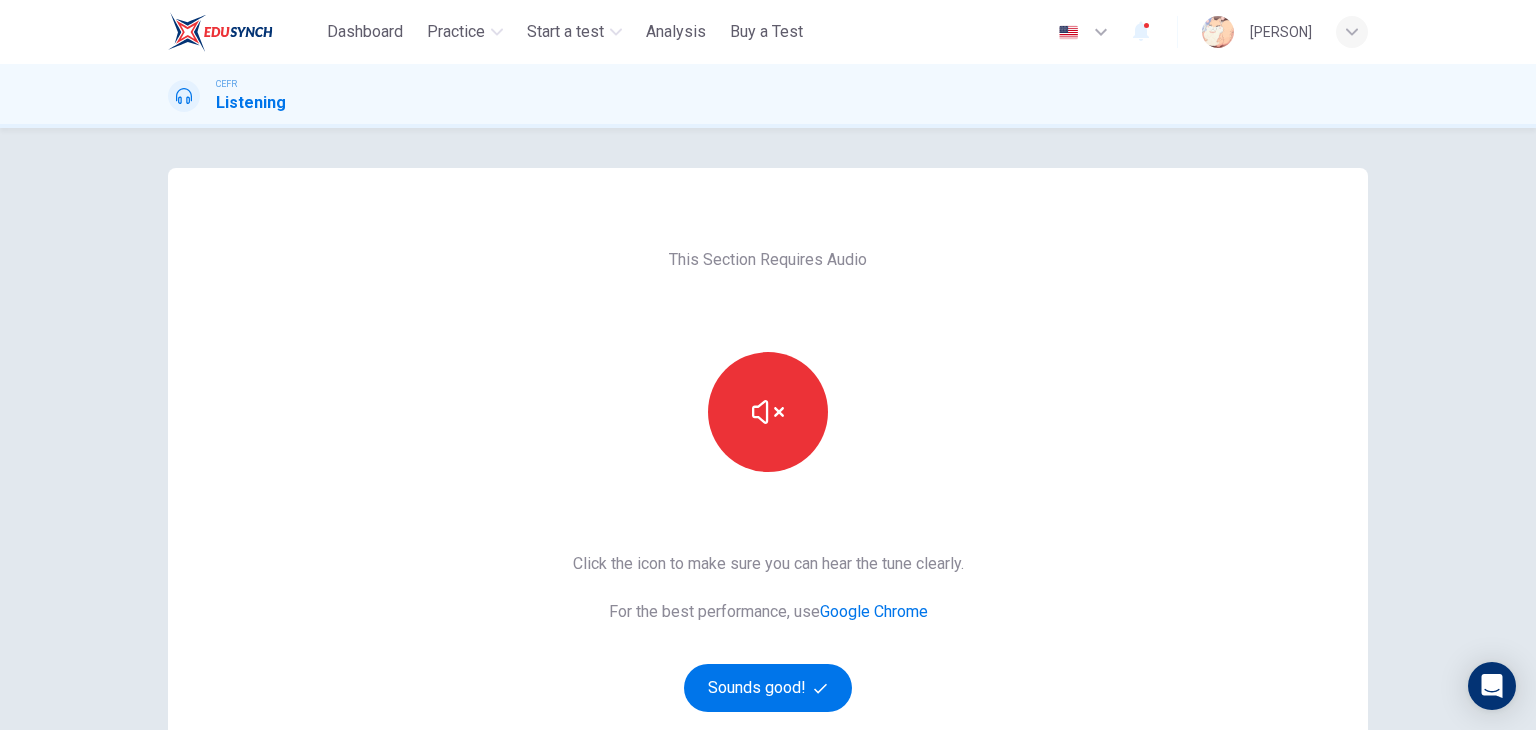 type 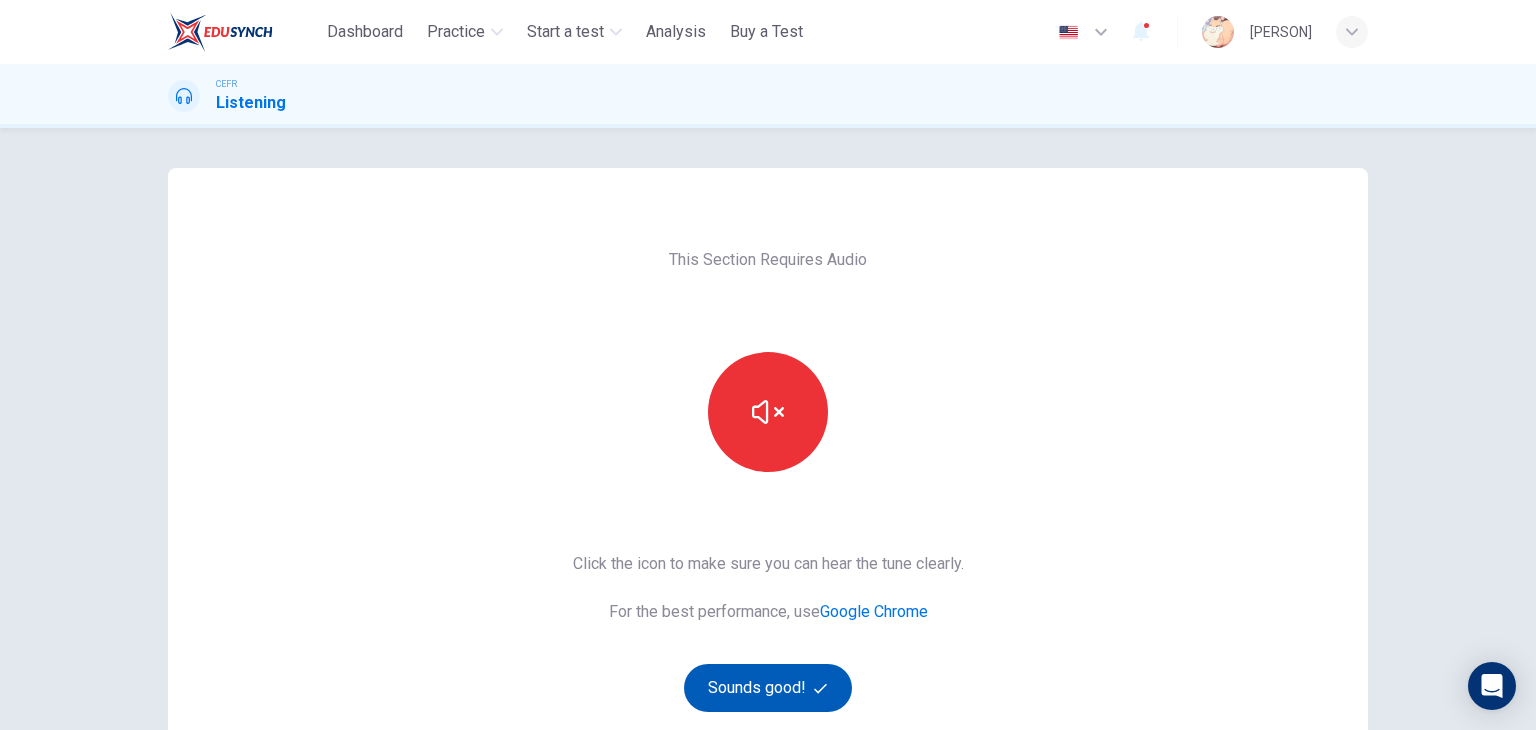 click on "Sounds good!" at bounding box center (768, 688) 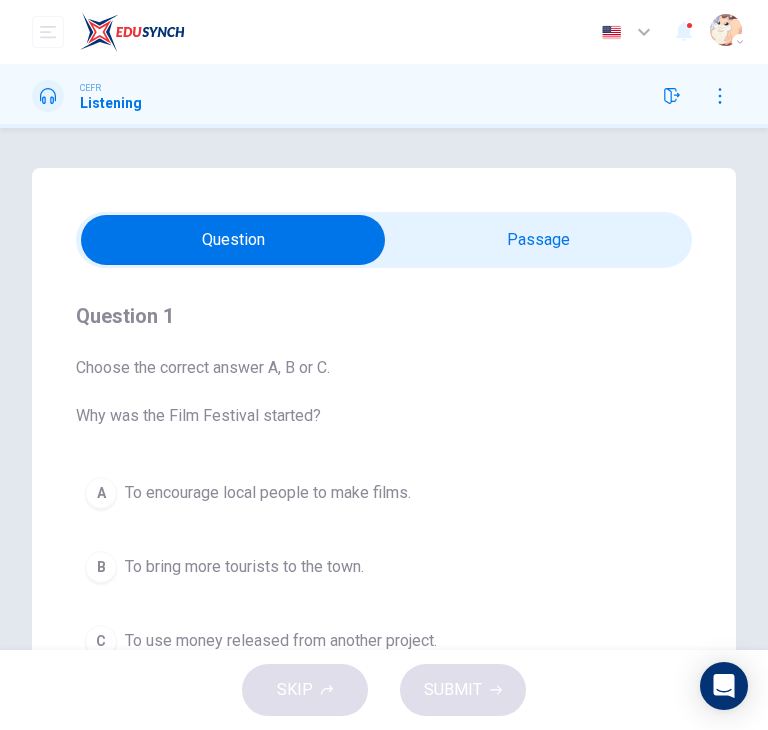 click on "Dashboard Practice Start a test Analysis Buy a Test English ** ​ [PERSON]" at bounding box center [384, 32] 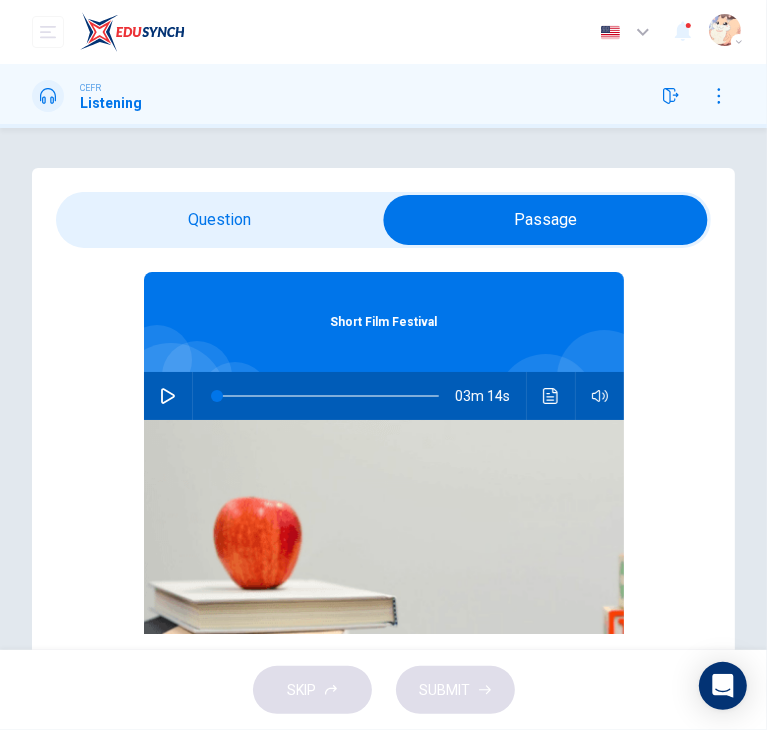 click at bounding box center [384, 540] 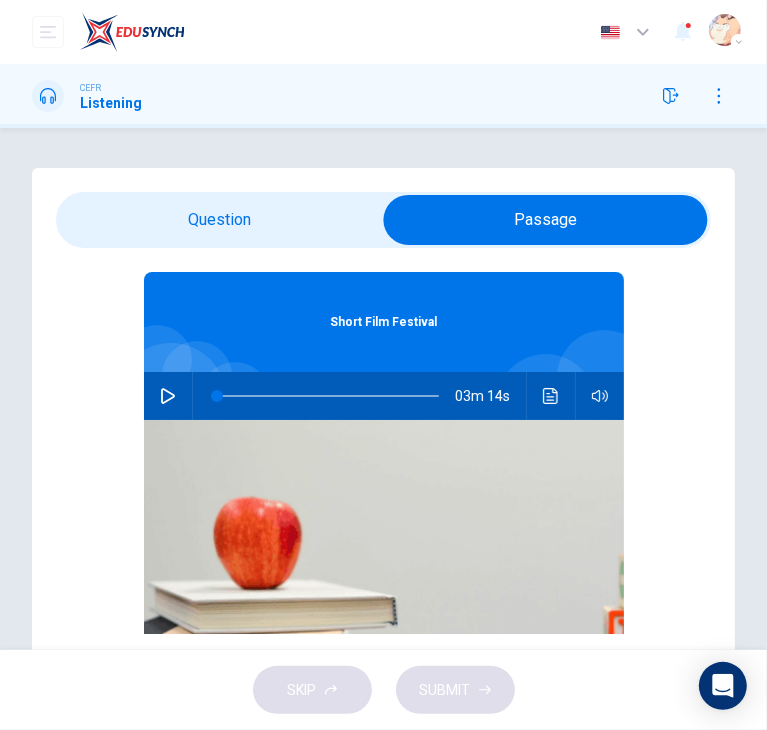 click at bounding box center [384, 540] 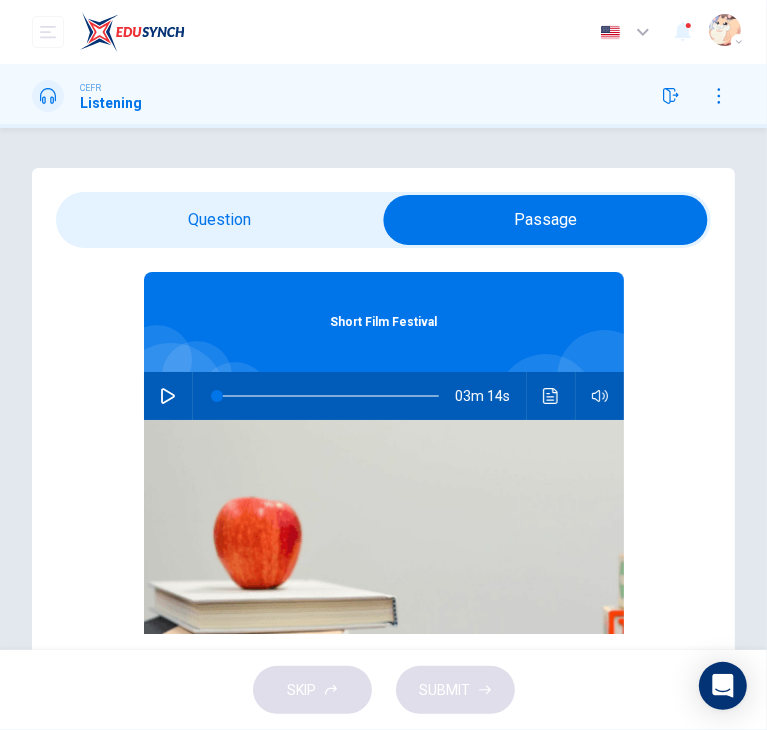 drag, startPoint x: 584, startPoint y: 445, endPoint x: 564, endPoint y: 412, distance: 38.587563 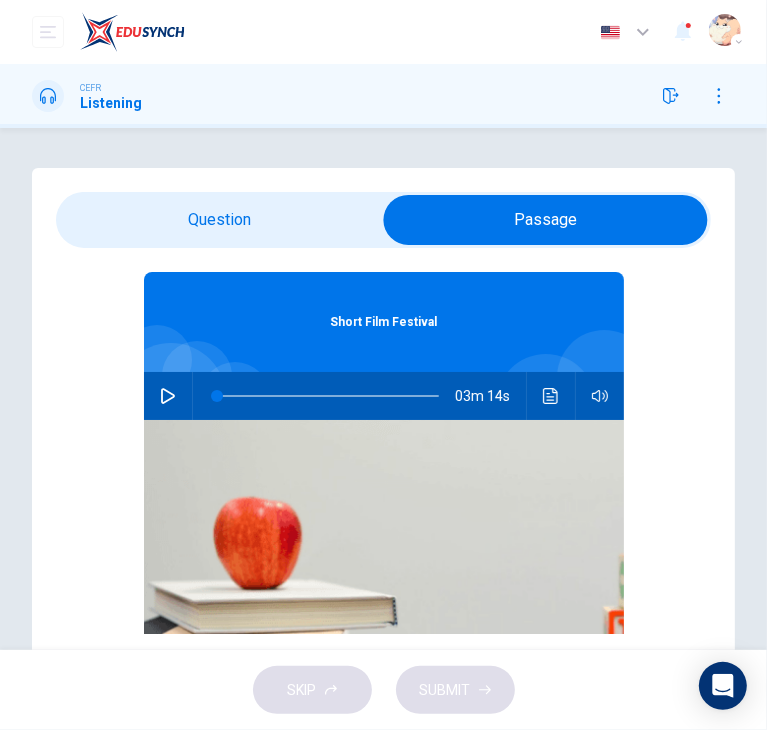 click on "Short Film Festival 03m 14s" at bounding box center (384, 478) 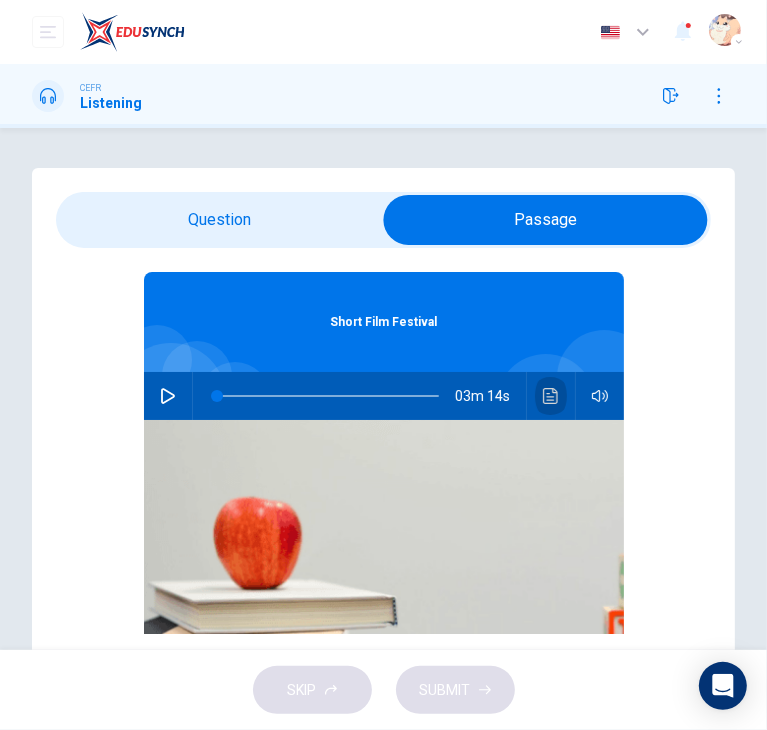 click 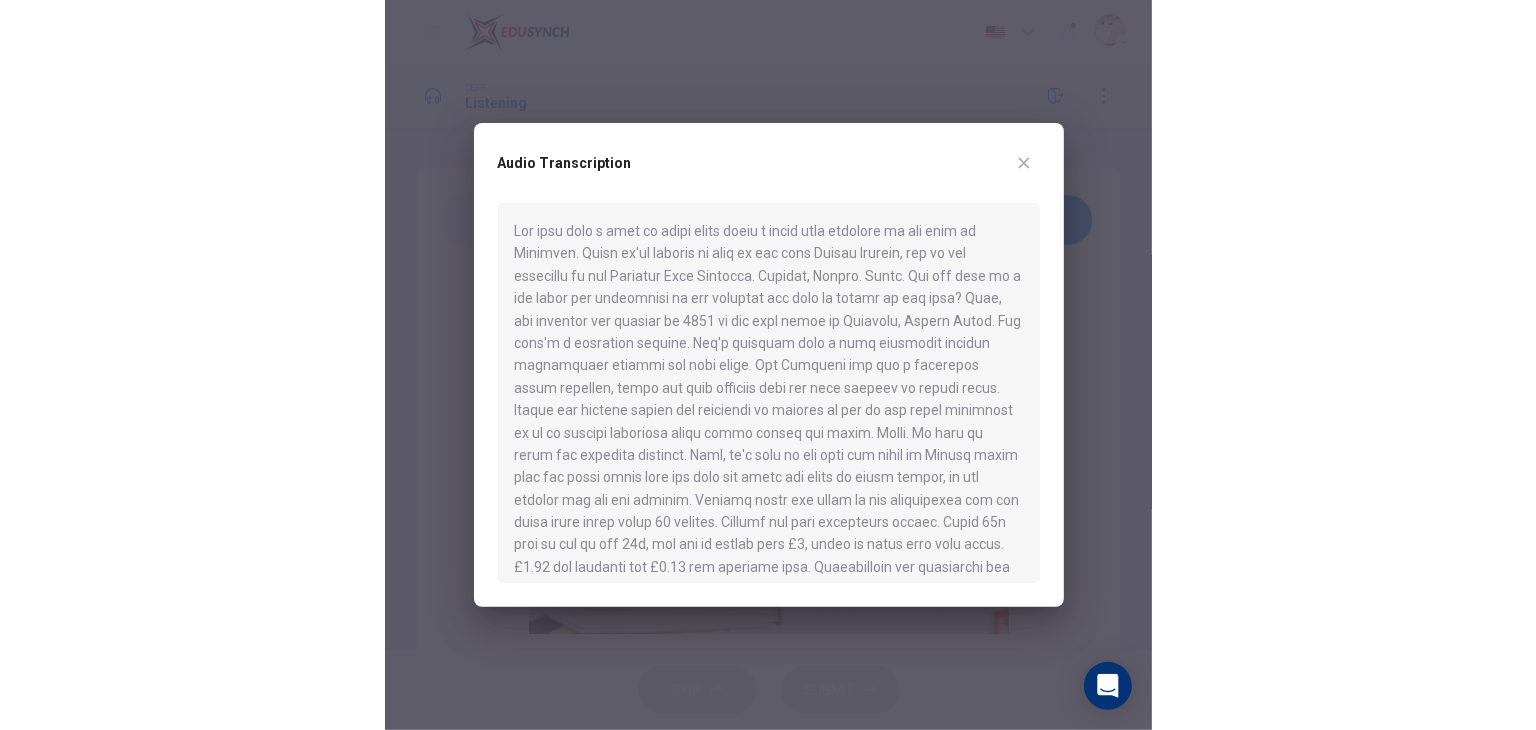scroll, scrollTop: 0, scrollLeft: 0, axis: both 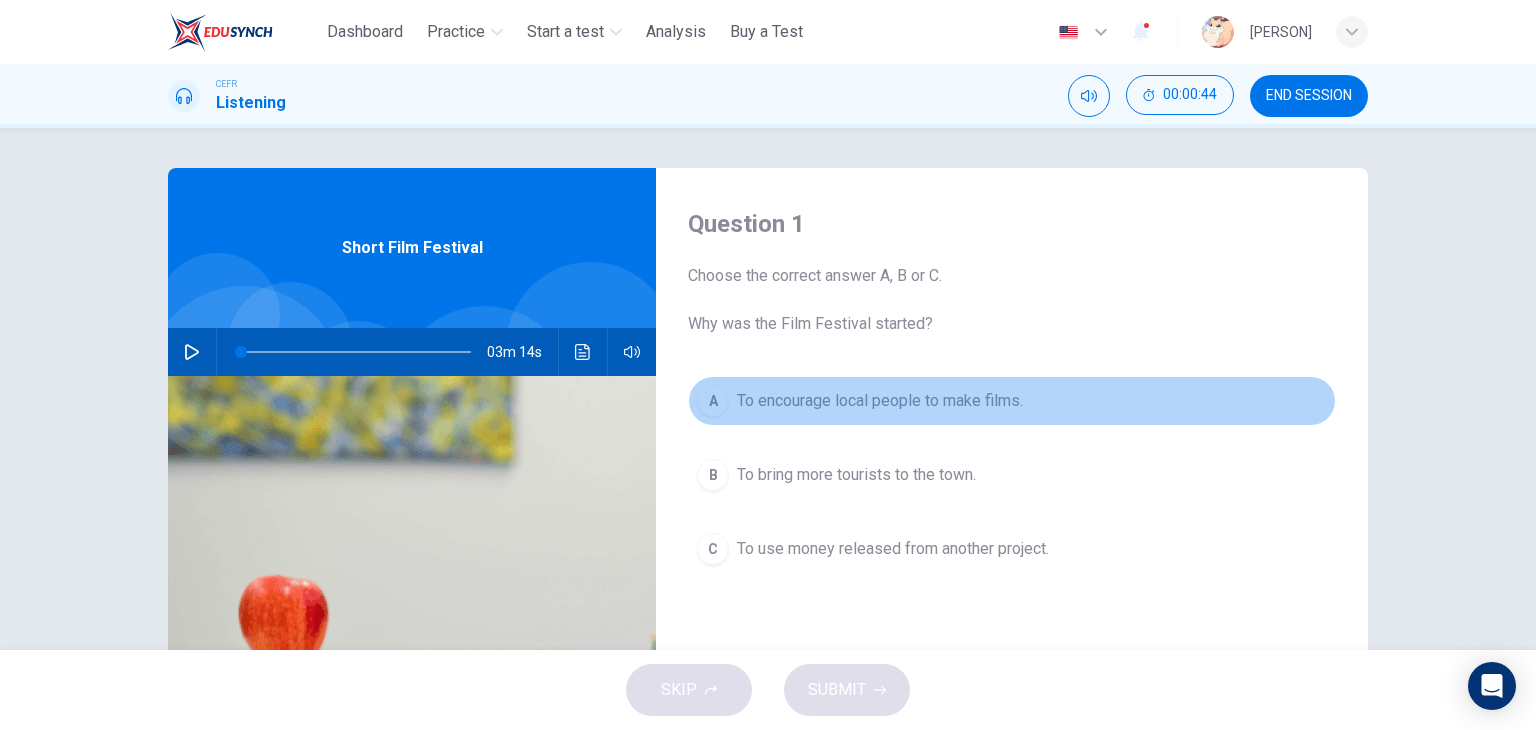 click on "A" at bounding box center (713, 401) 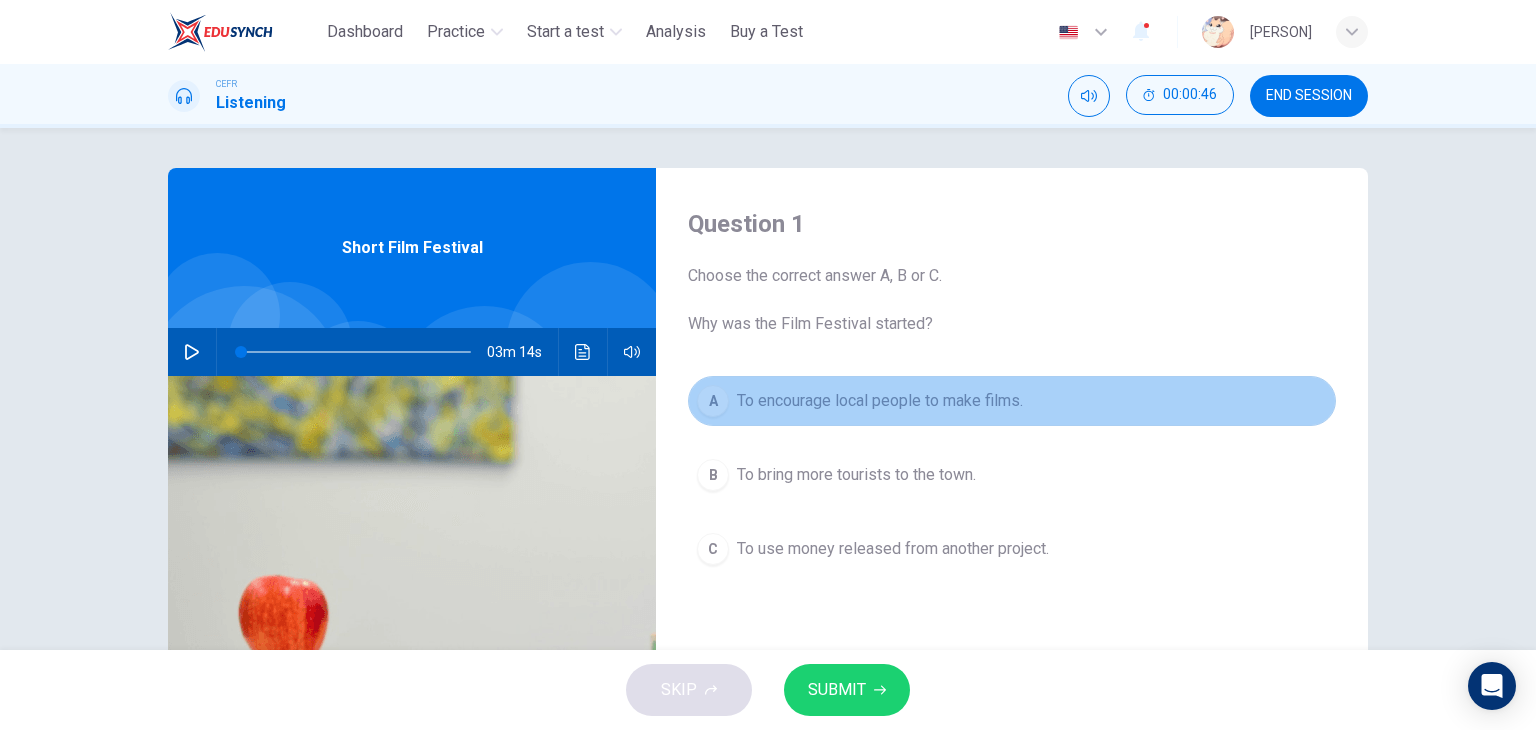 click on "A To encourage local people to make films." at bounding box center [1012, 401] 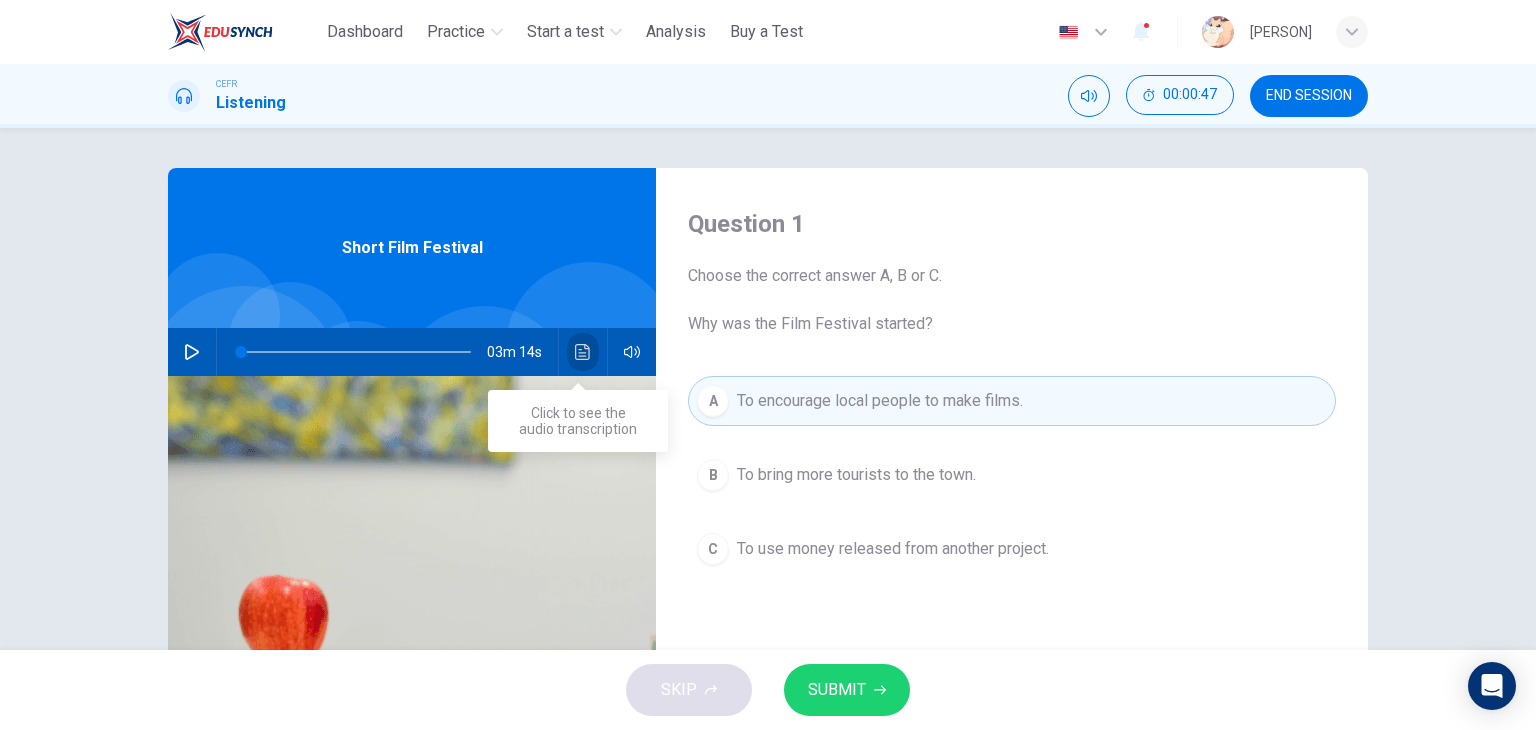 click 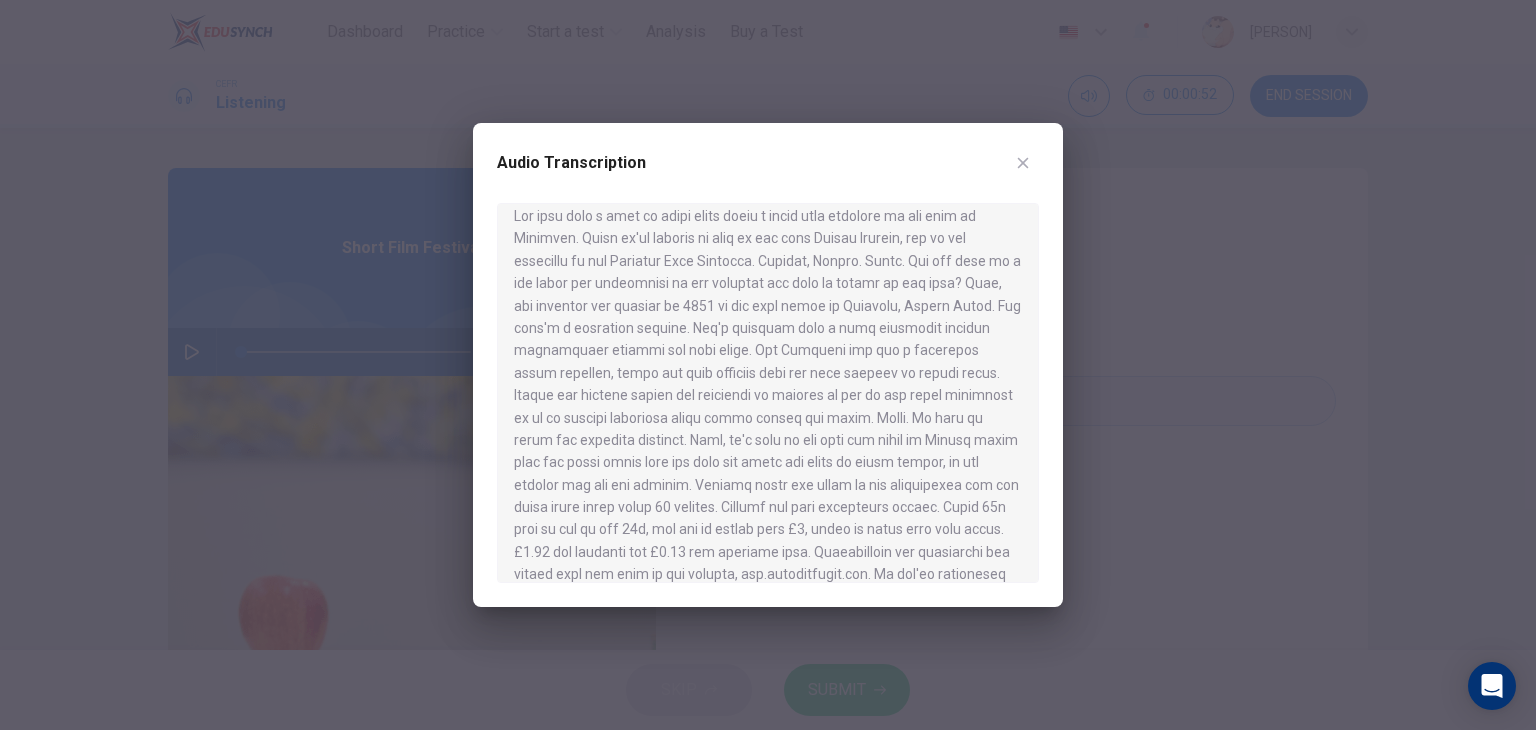 scroll, scrollTop: 18, scrollLeft: 0, axis: vertical 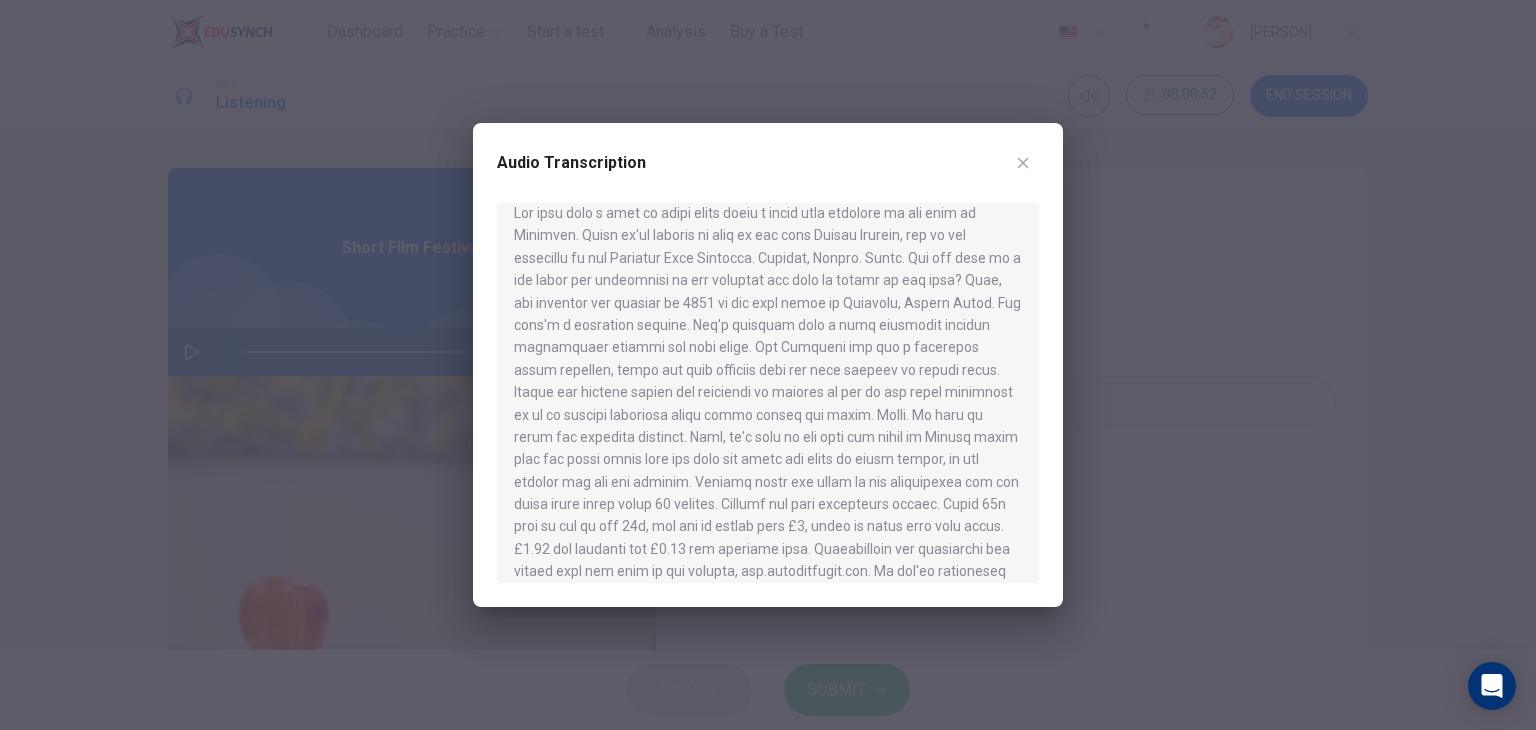 type 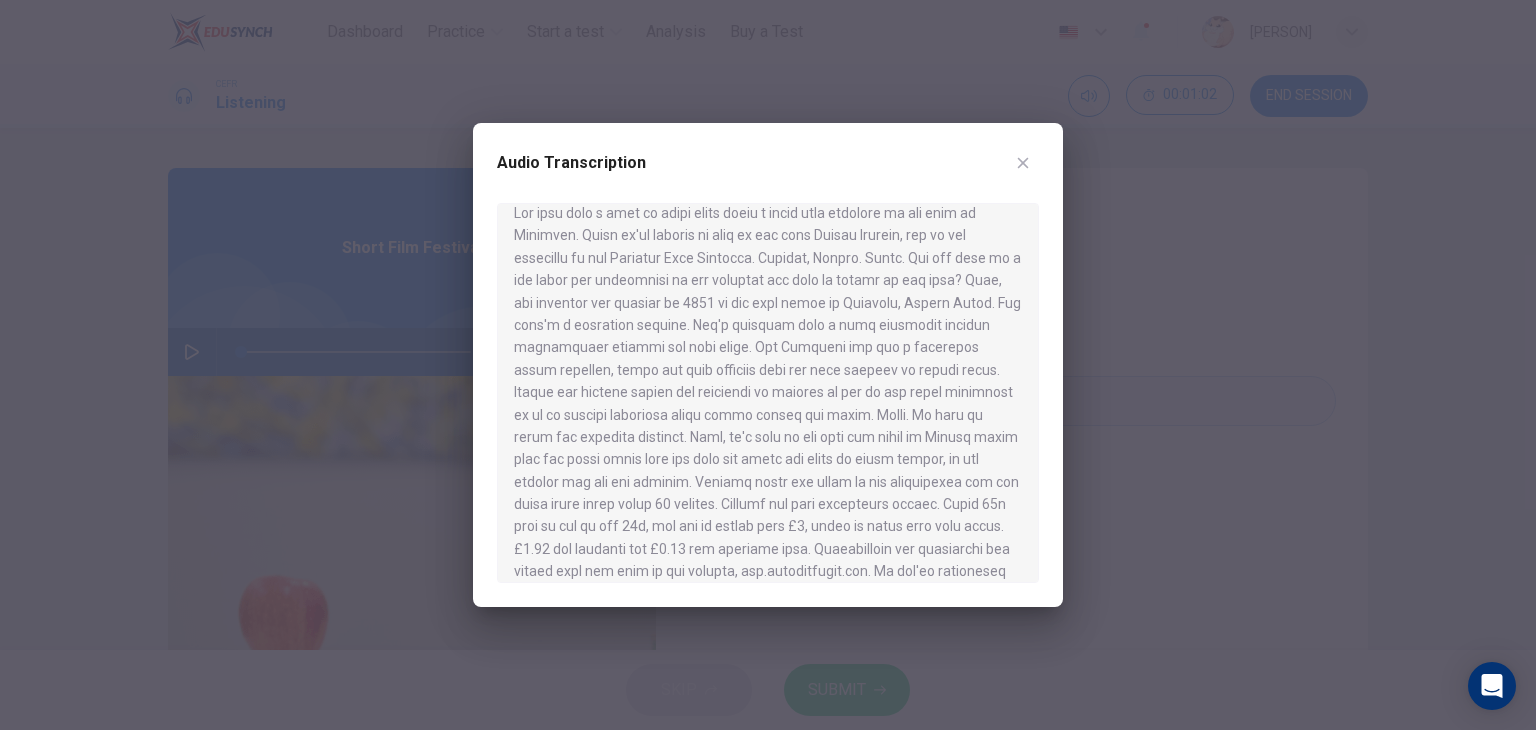 click at bounding box center (768, 393) 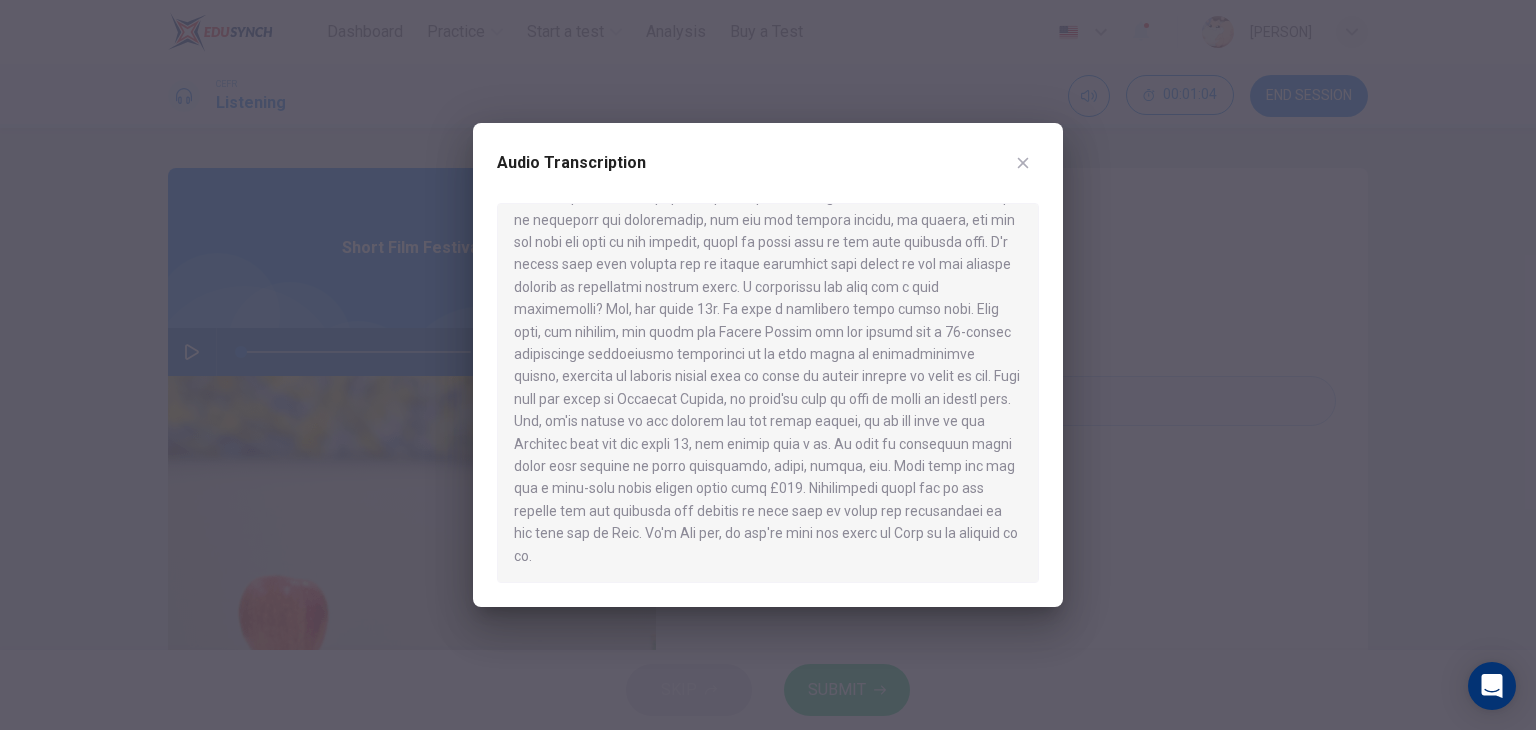 scroll, scrollTop: 392, scrollLeft: 0, axis: vertical 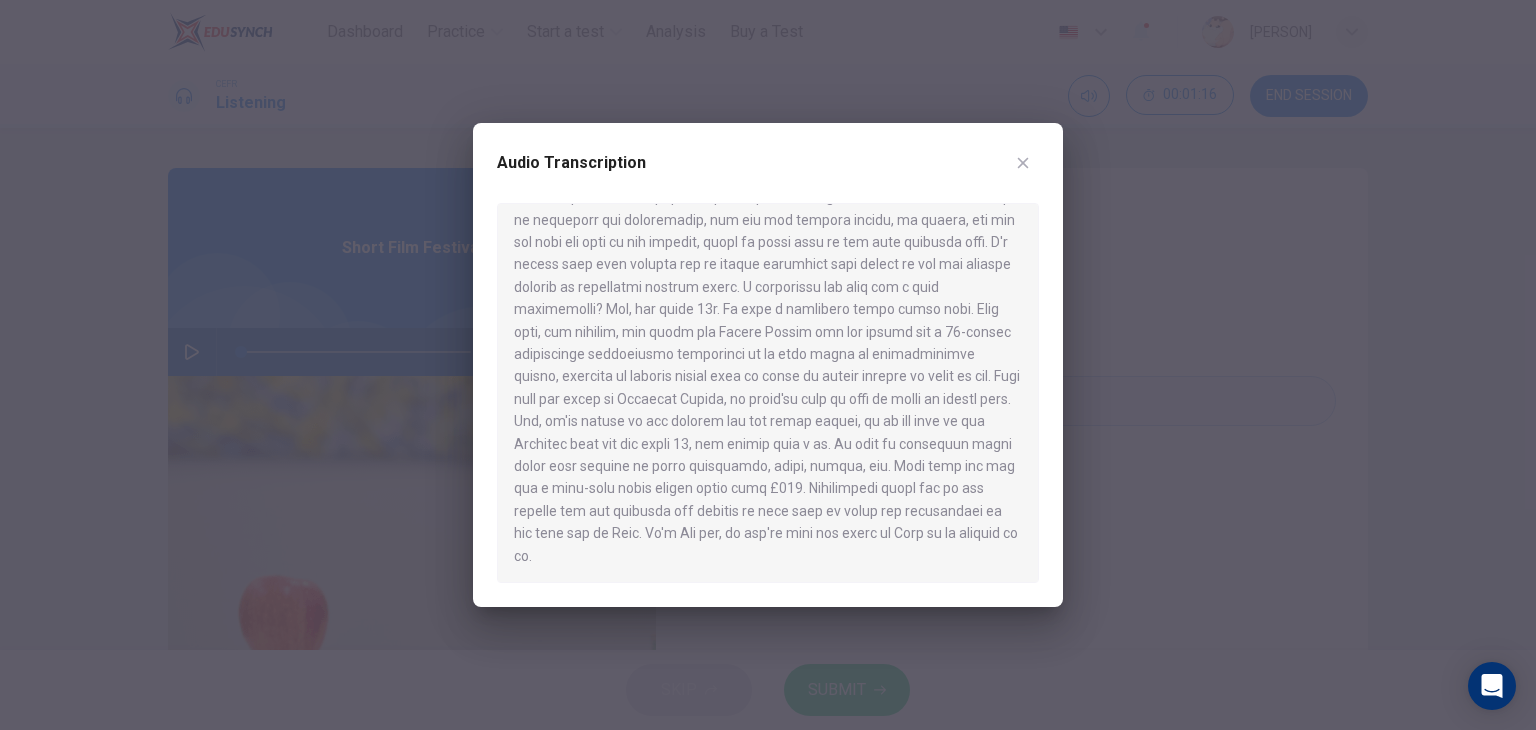 click at bounding box center [768, 393] 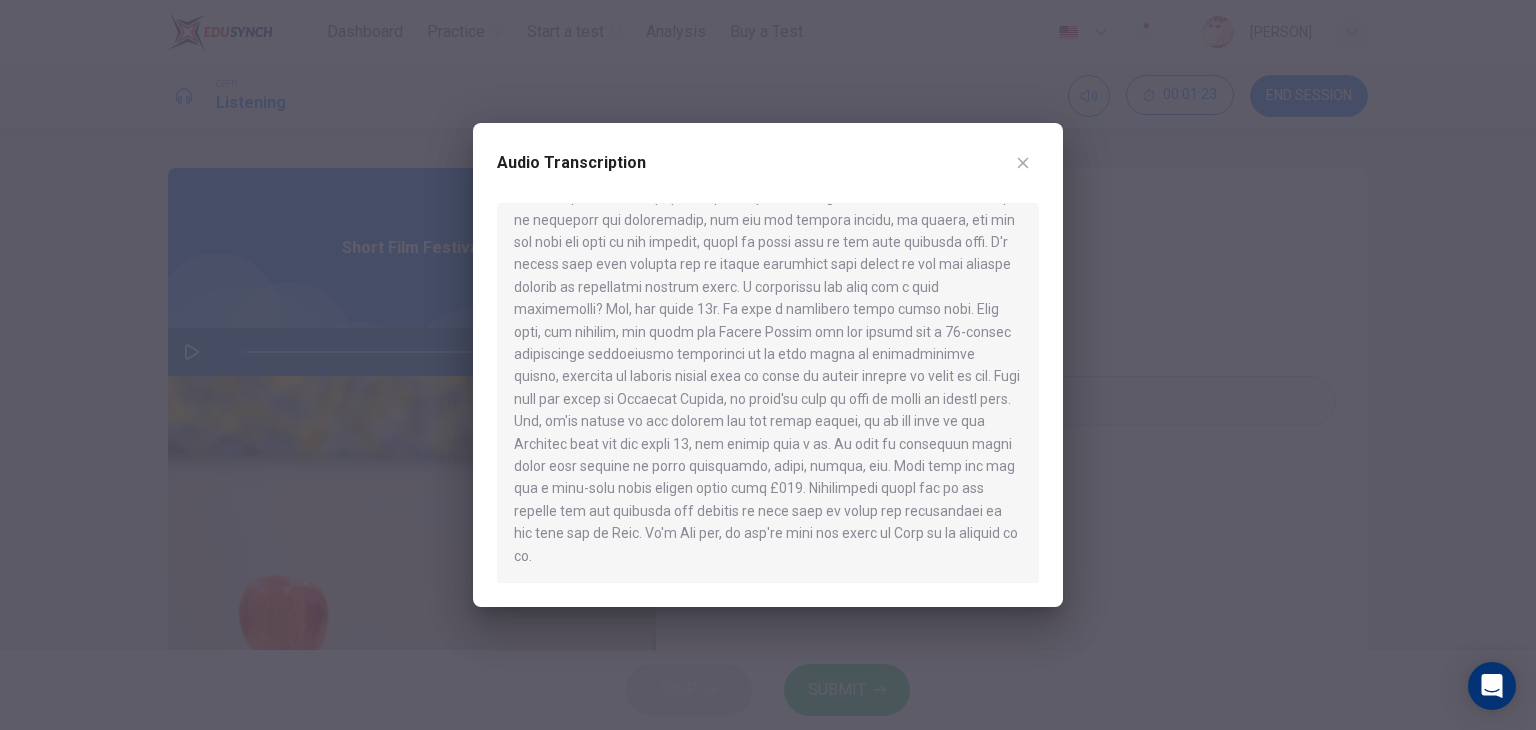click at bounding box center [1023, 163] 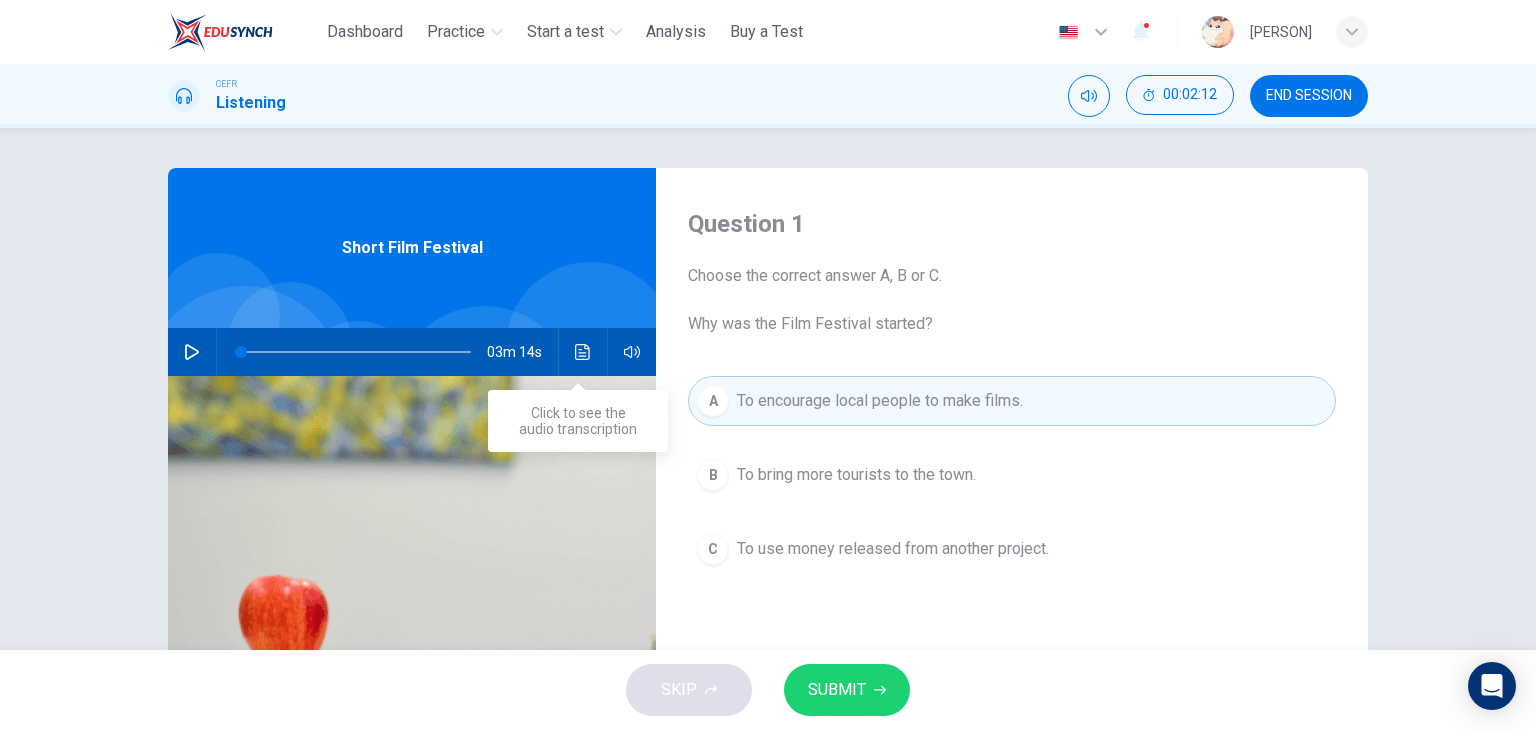 click at bounding box center [583, 352] 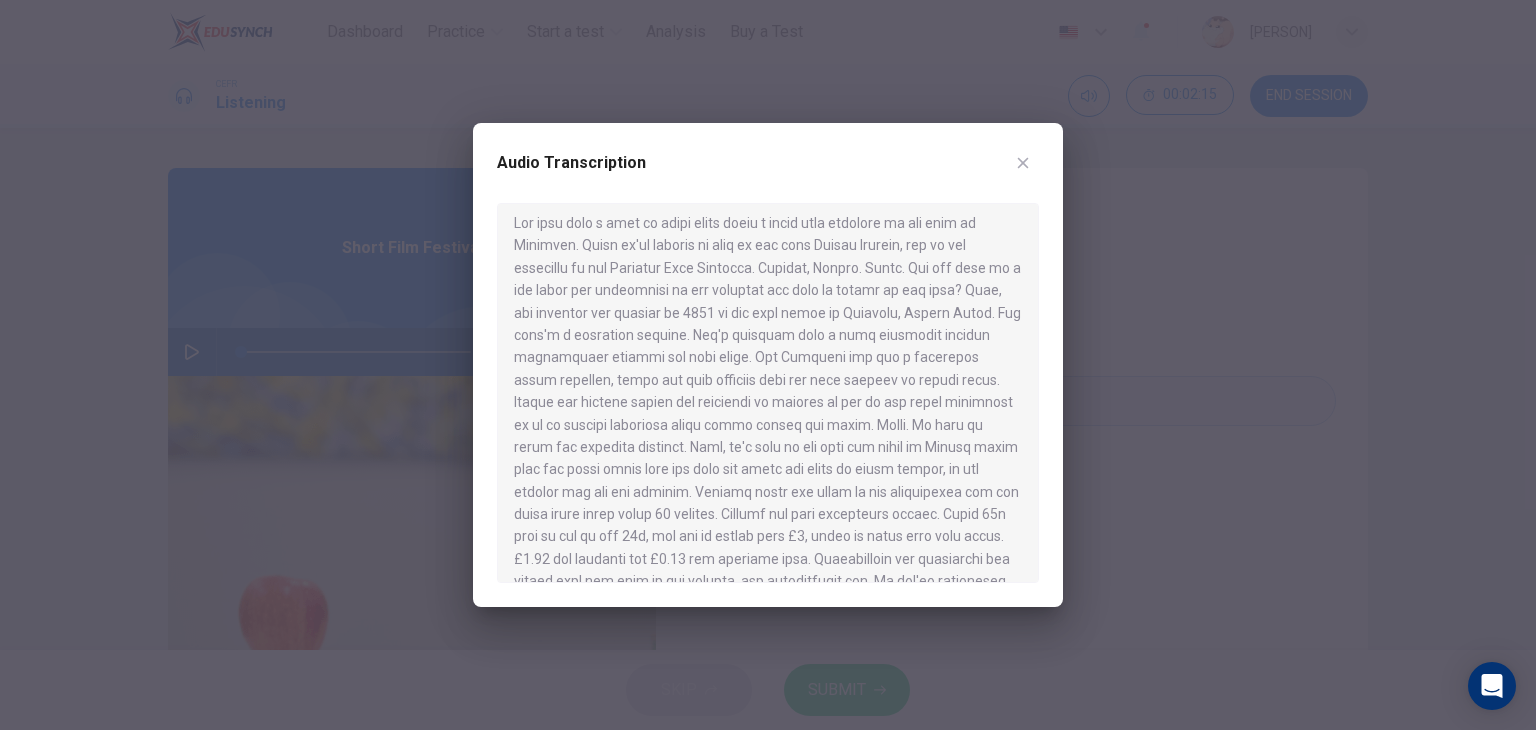 scroll, scrollTop: 12, scrollLeft: 0, axis: vertical 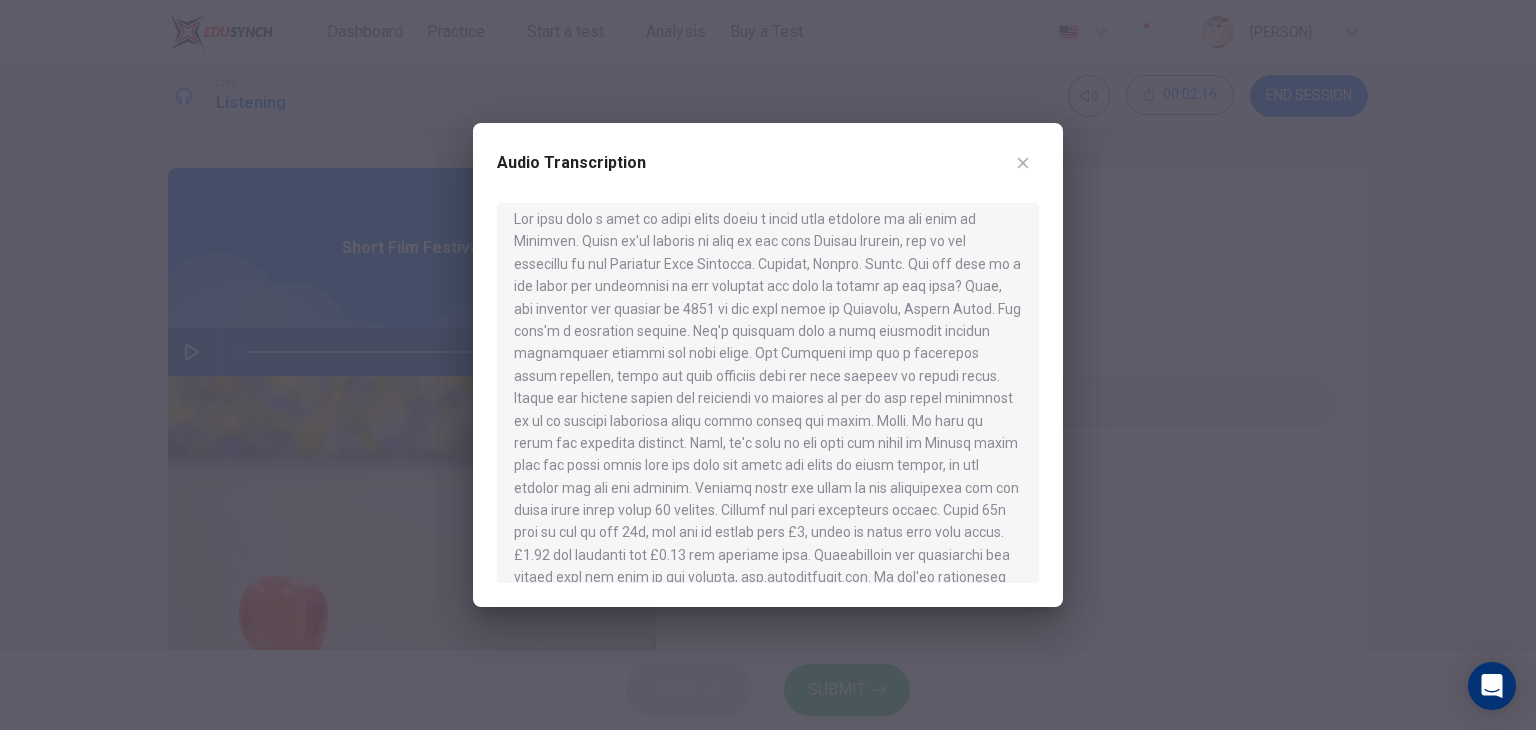click 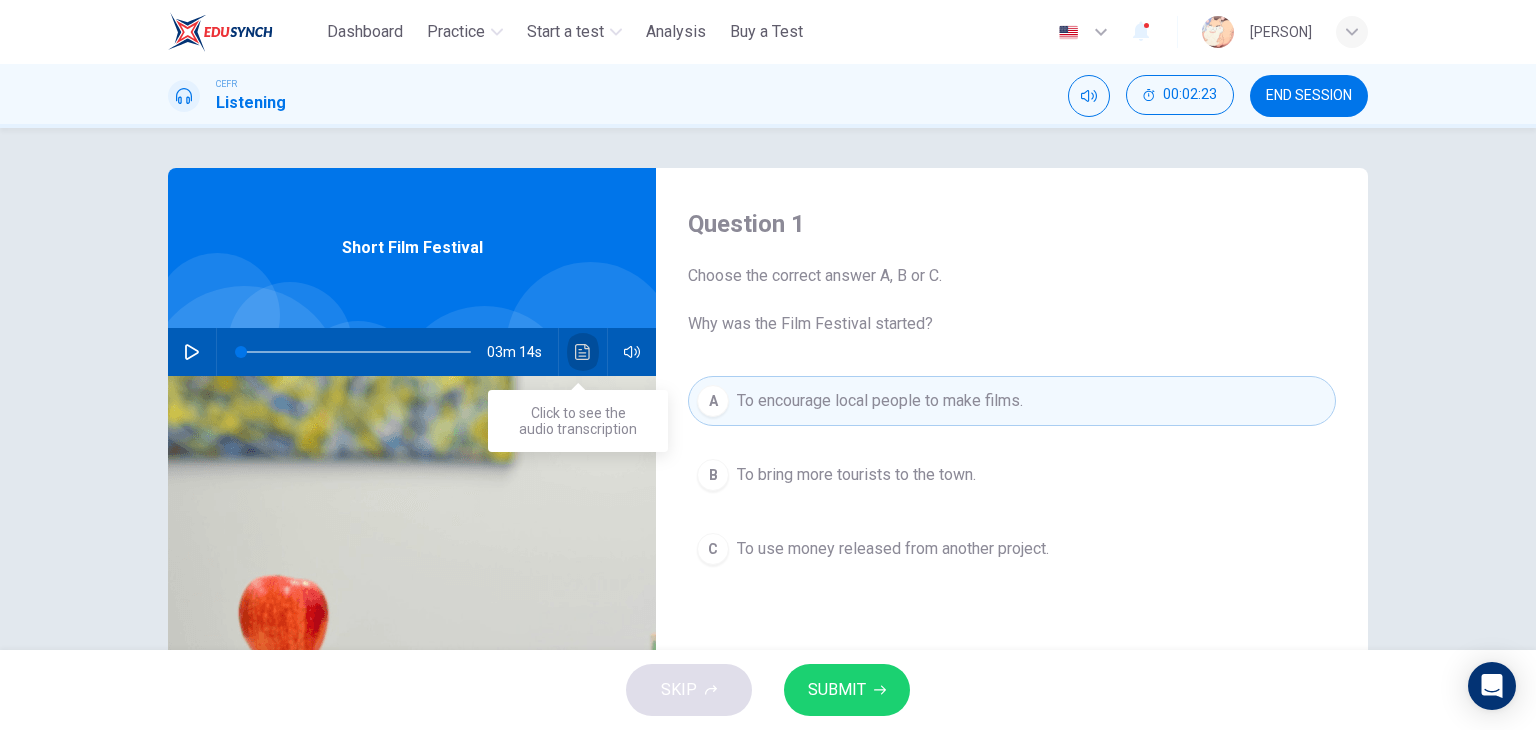 click 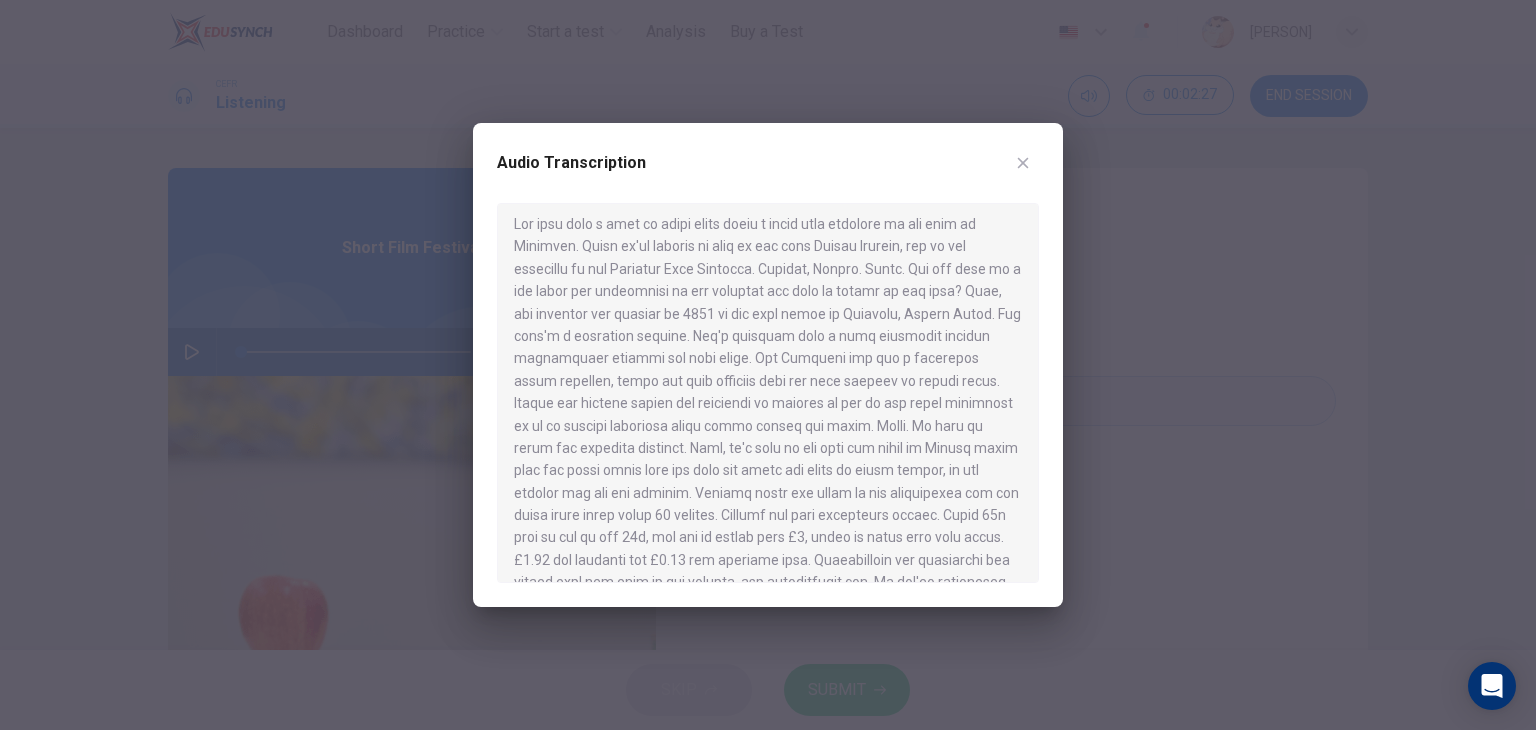scroll, scrollTop: 22, scrollLeft: 0, axis: vertical 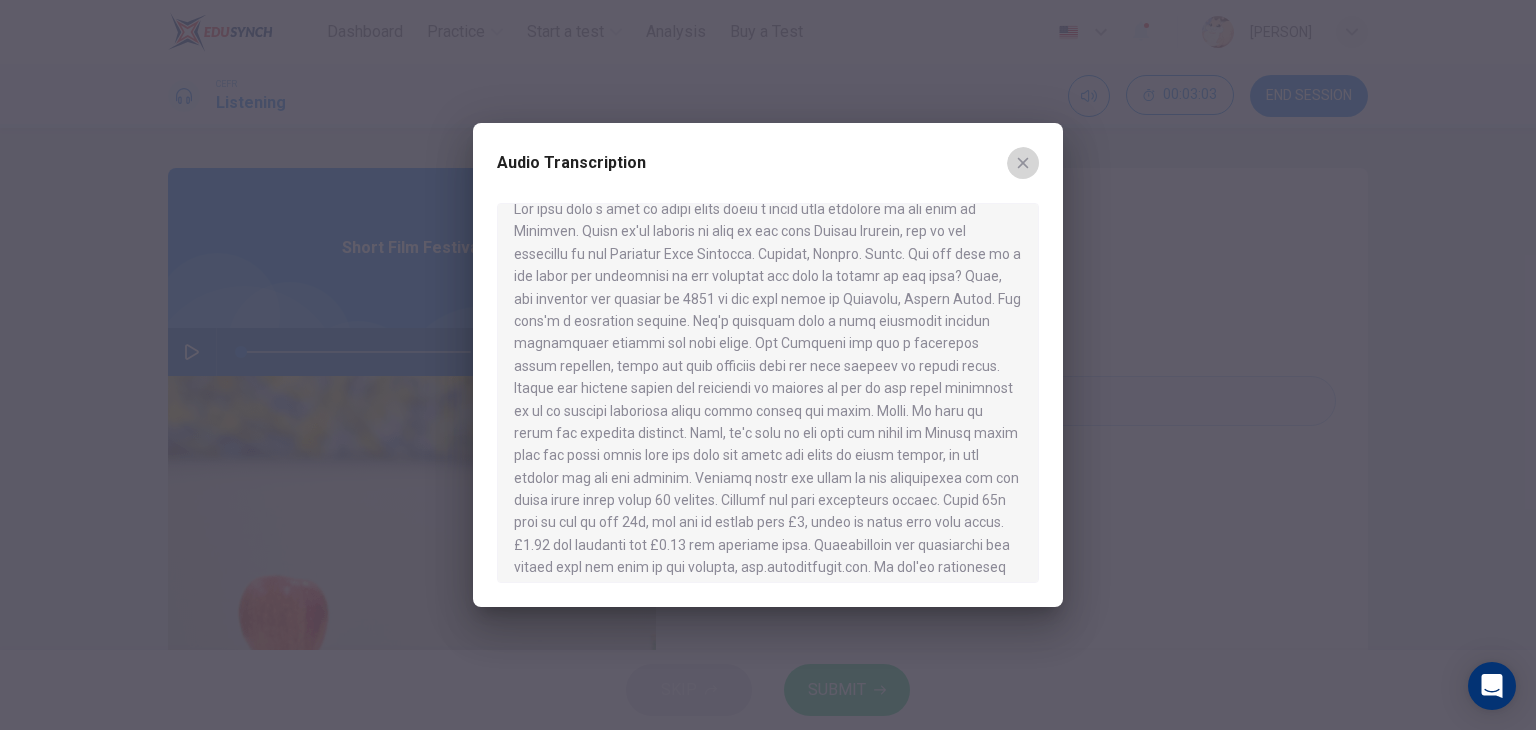 click 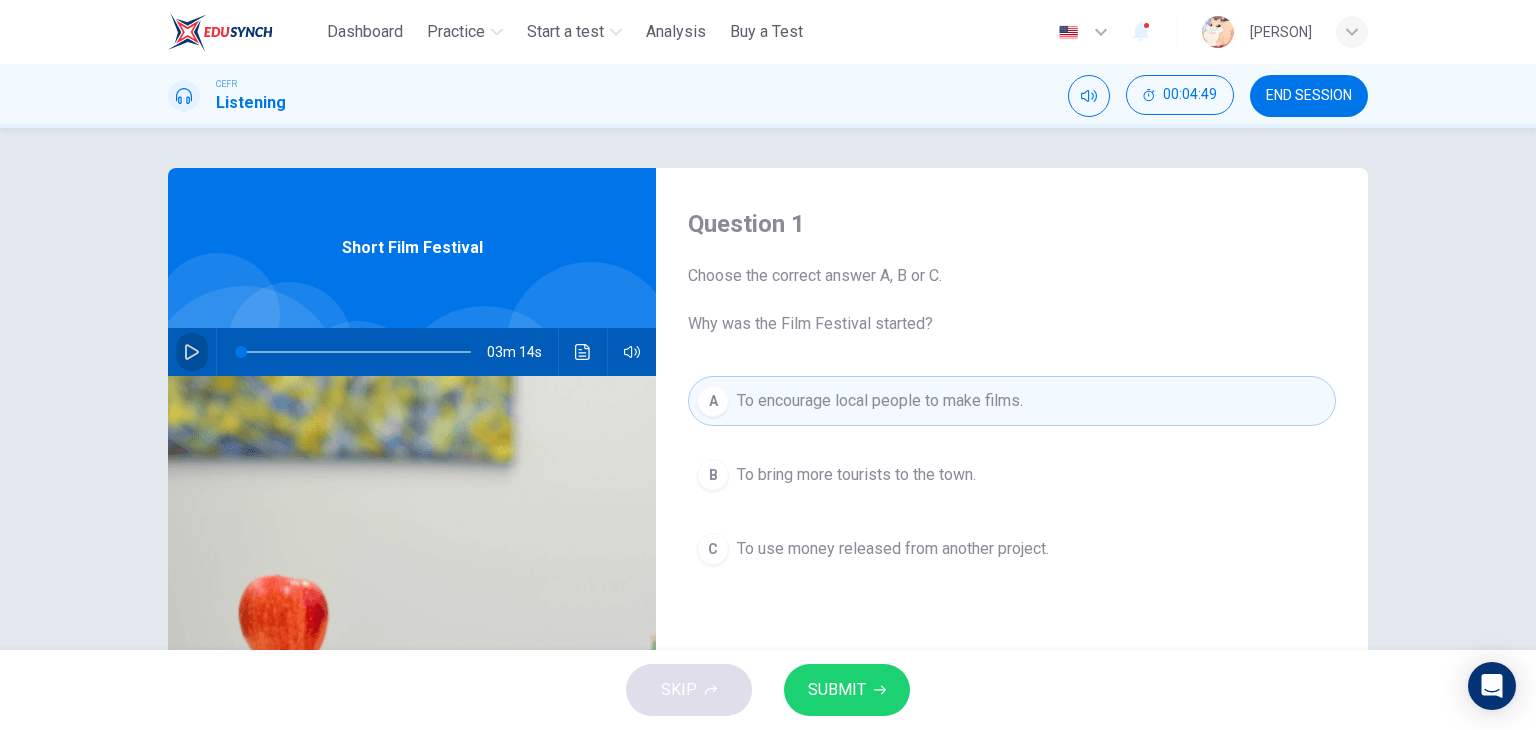 click 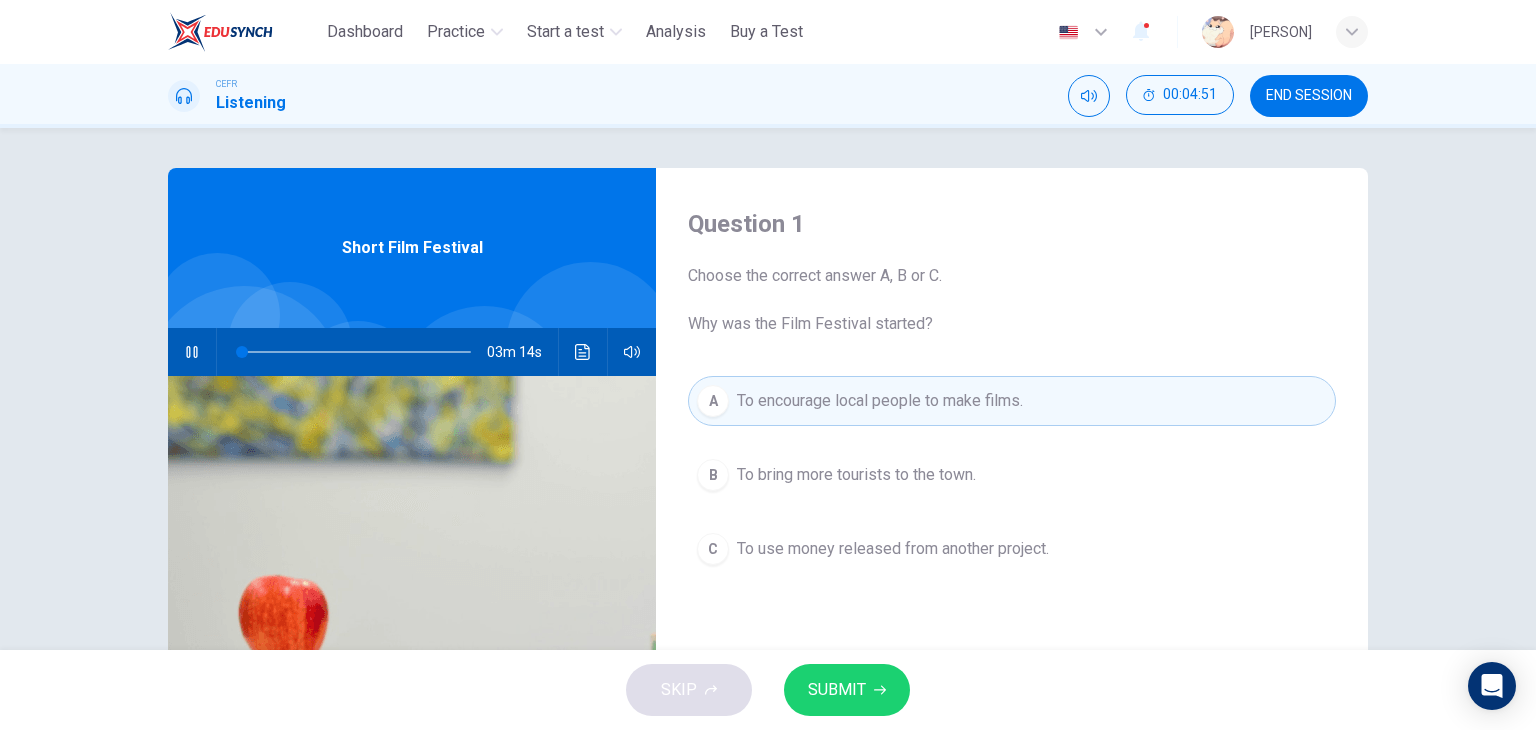 type on "*" 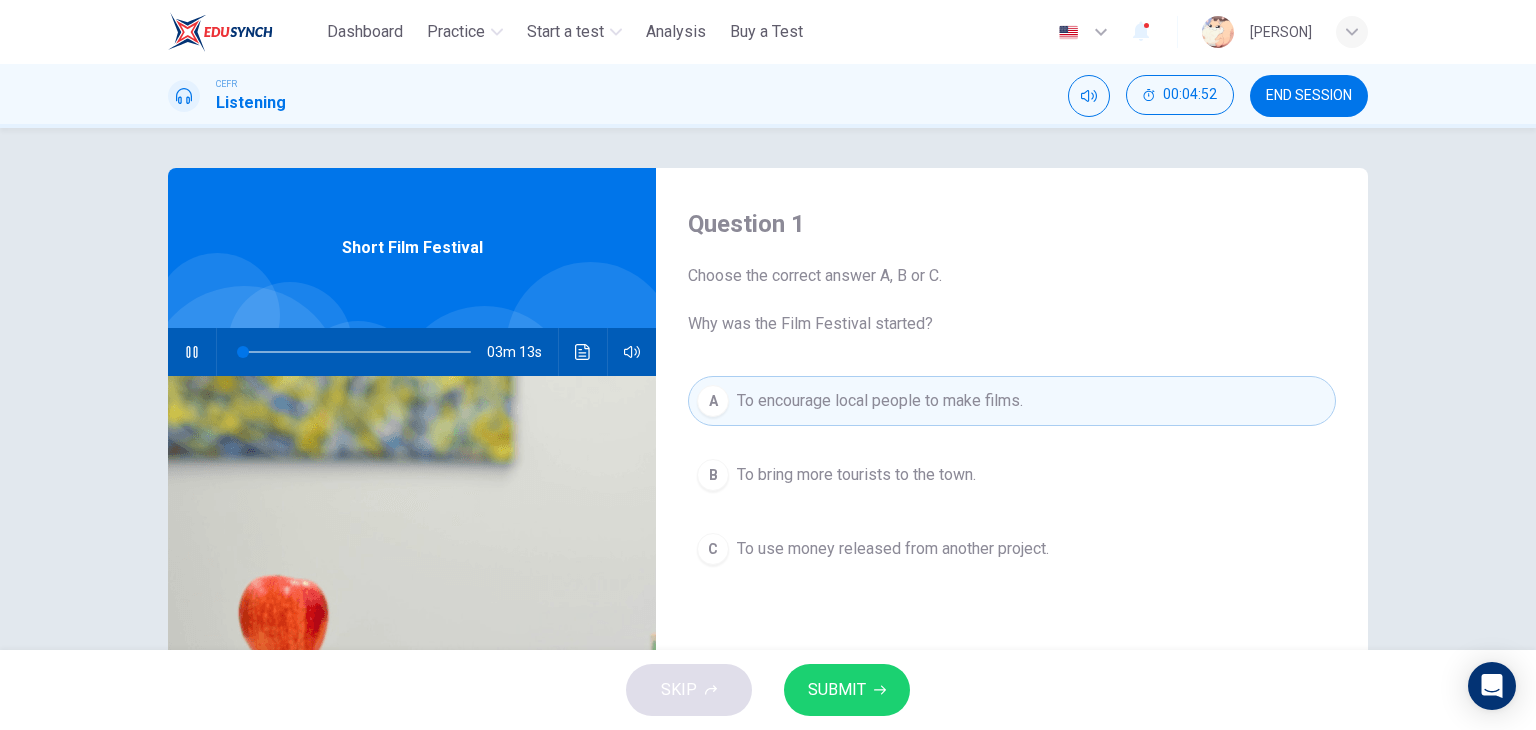 type 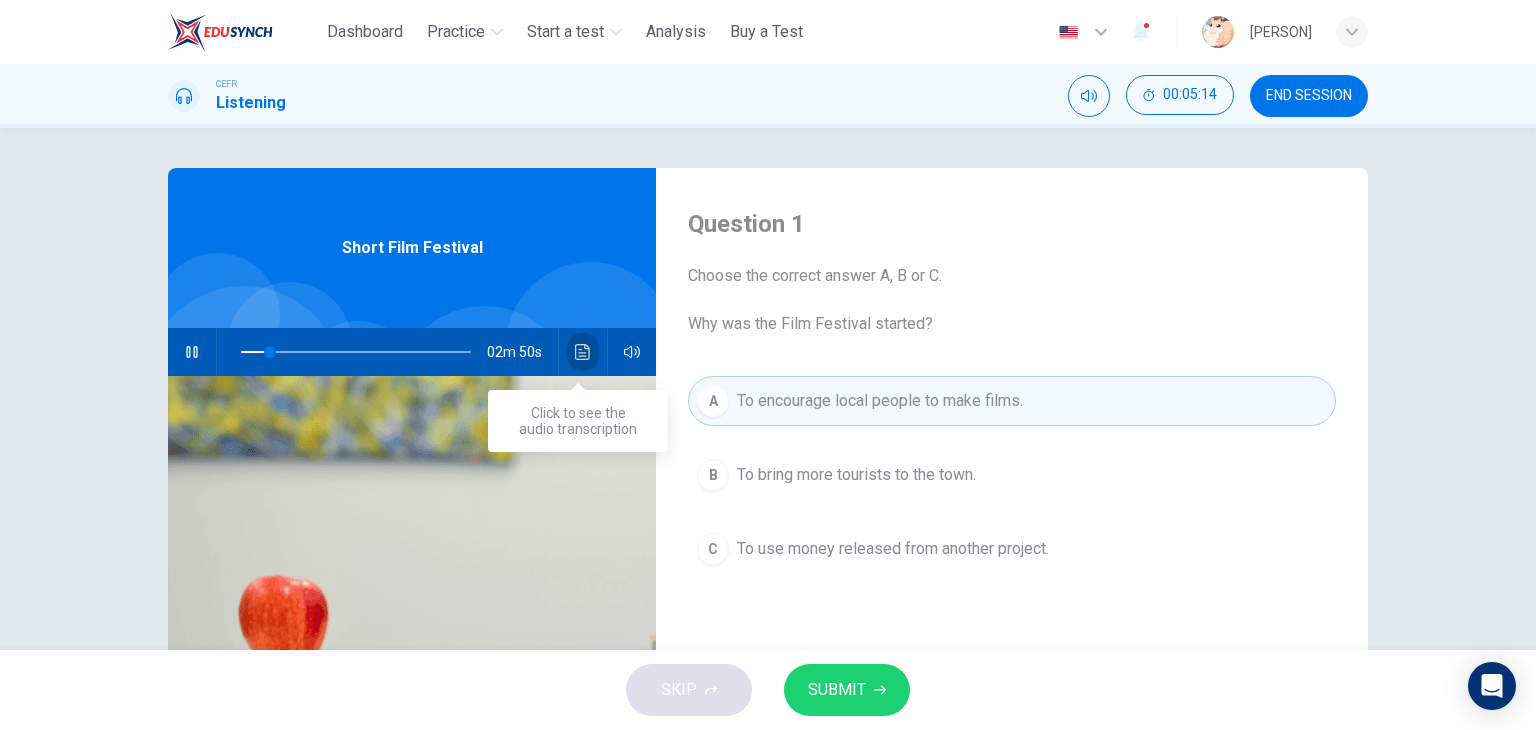 click at bounding box center [583, 352] 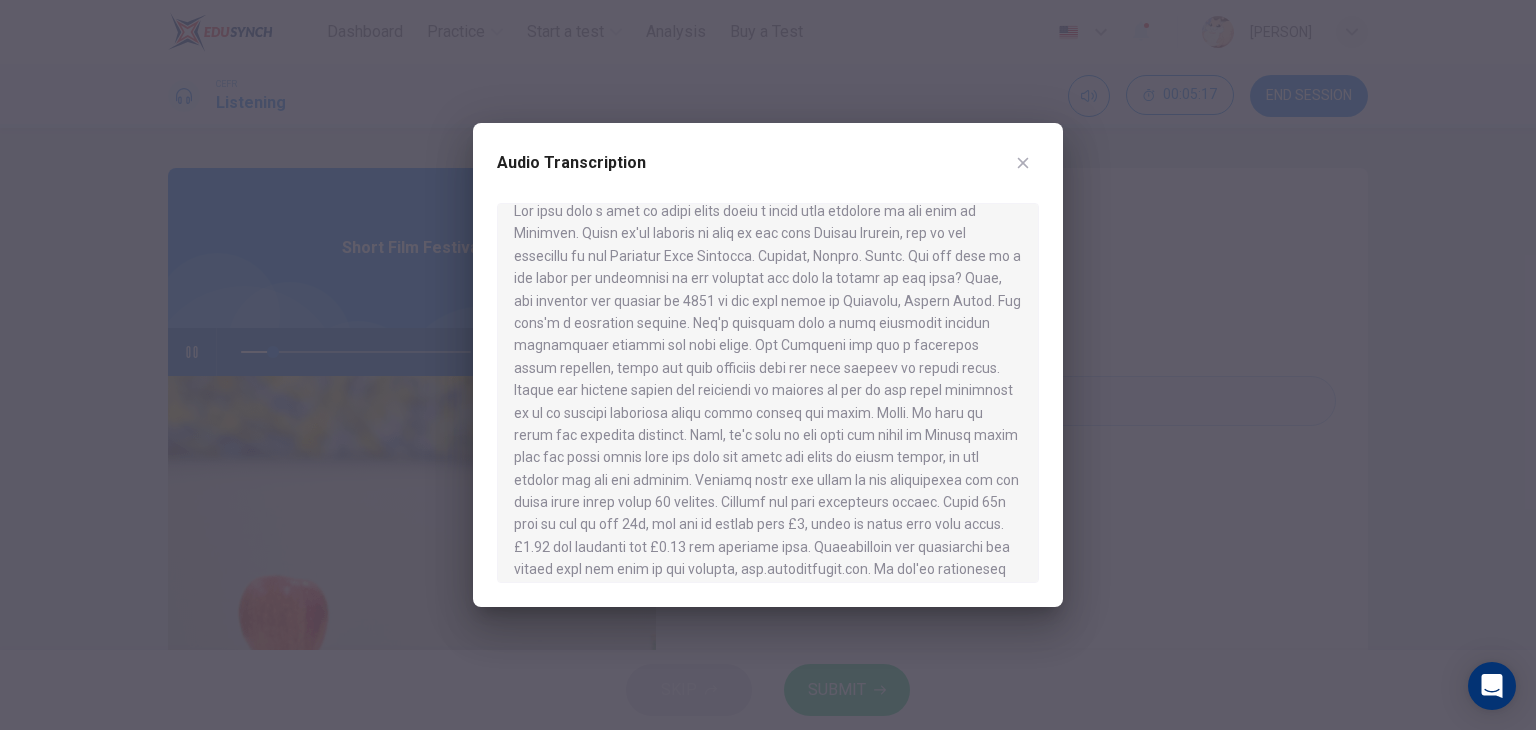 scroll, scrollTop: 20, scrollLeft: 0, axis: vertical 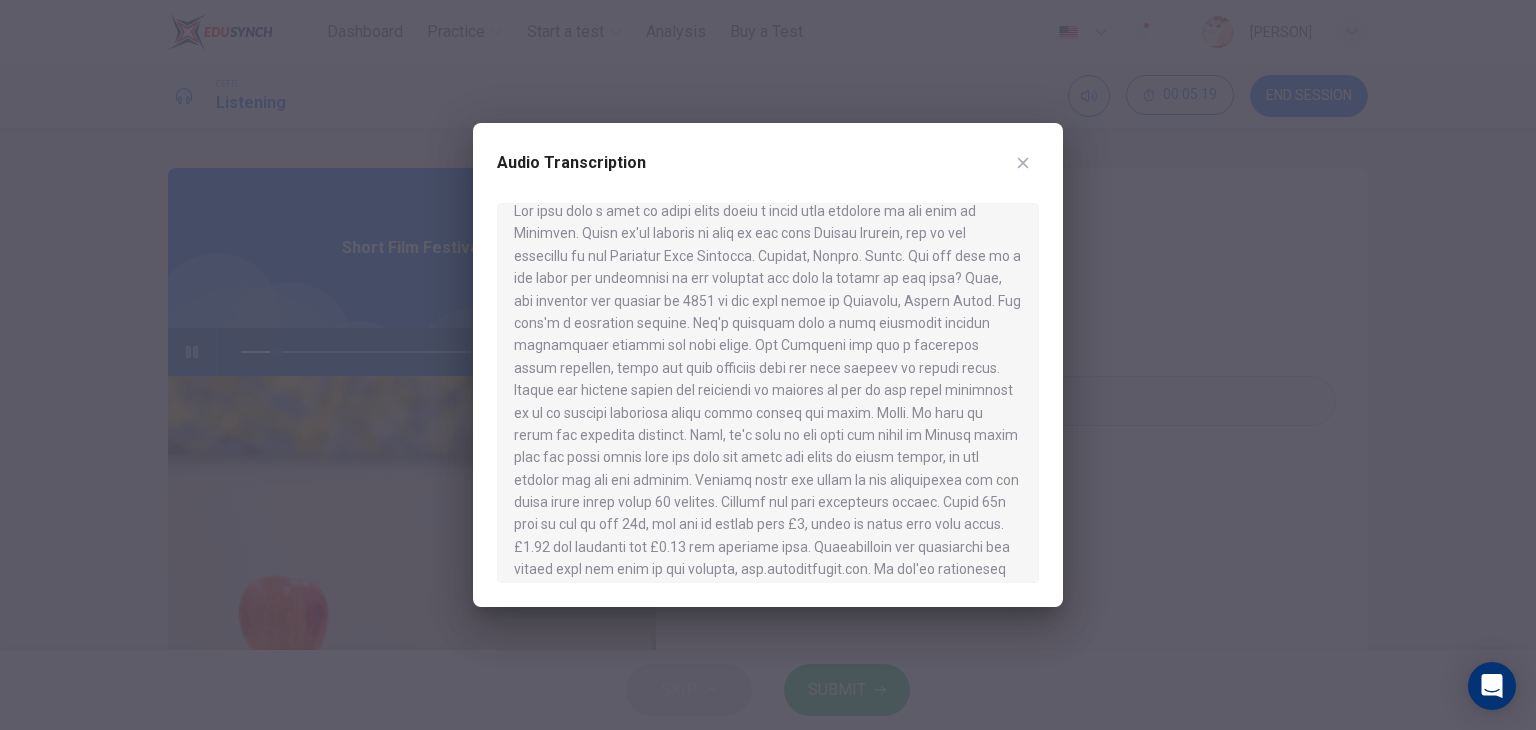 click at bounding box center (1023, 163) 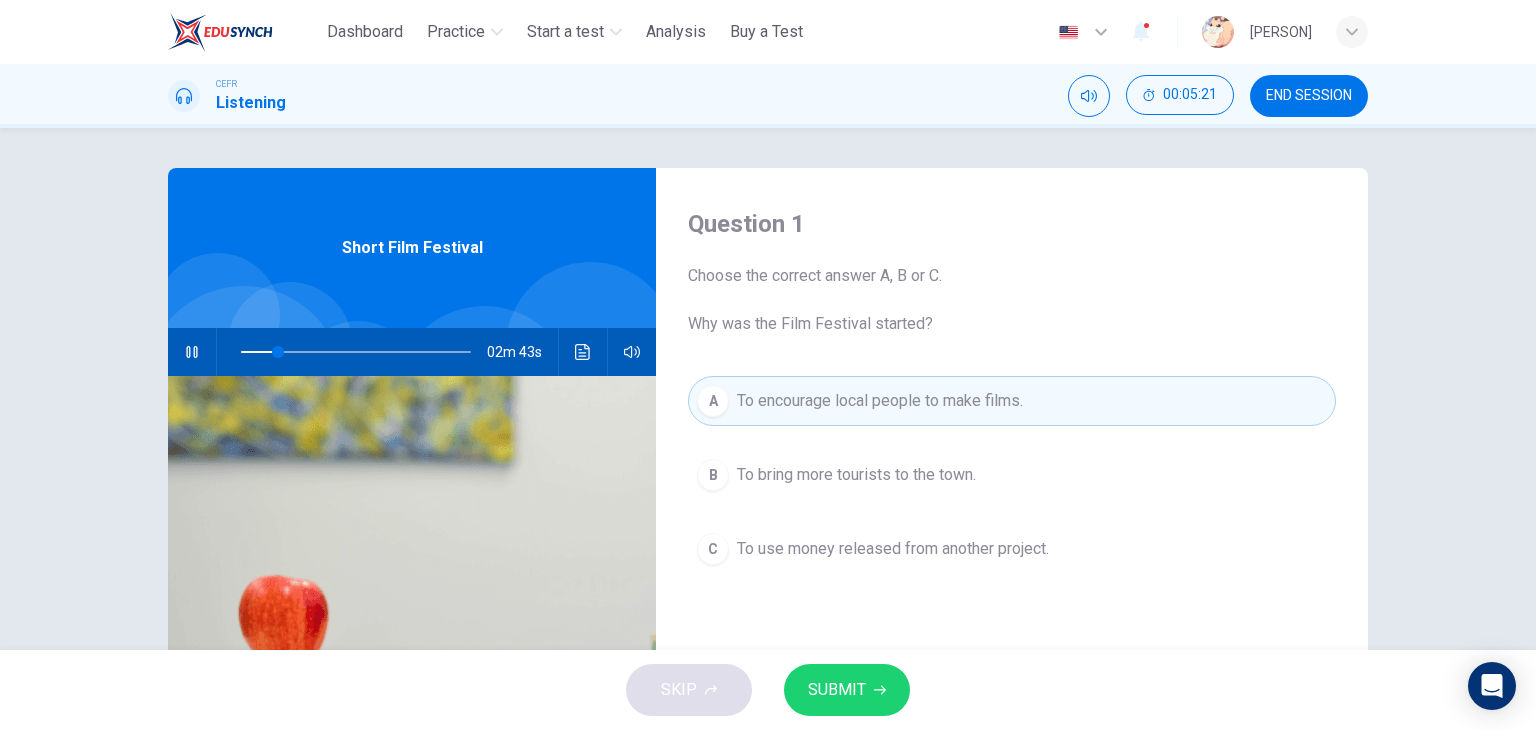 click 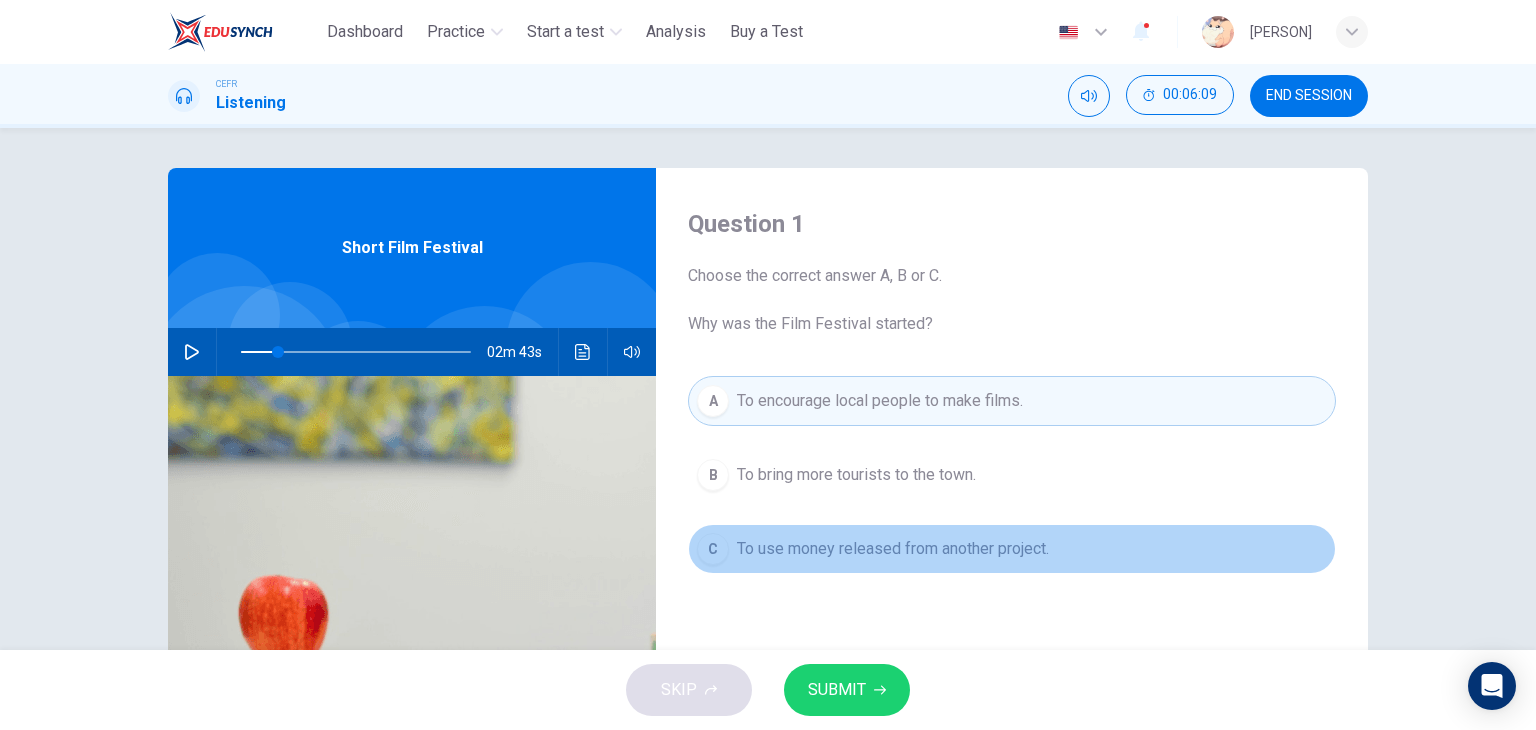 click on "To use money released from another project." at bounding box center [893, 549] 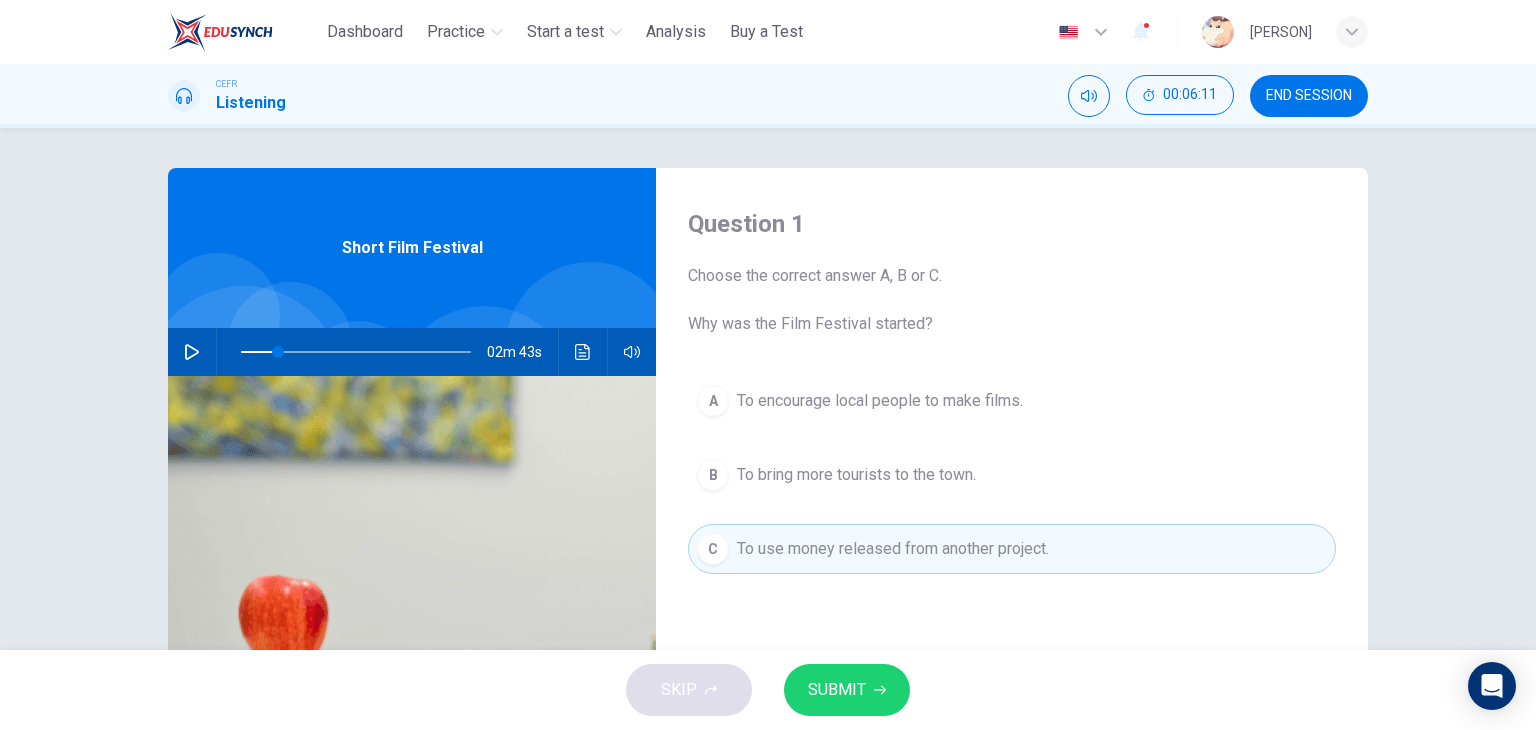 click on "SUBMIT" at bounding box center (837, 690) 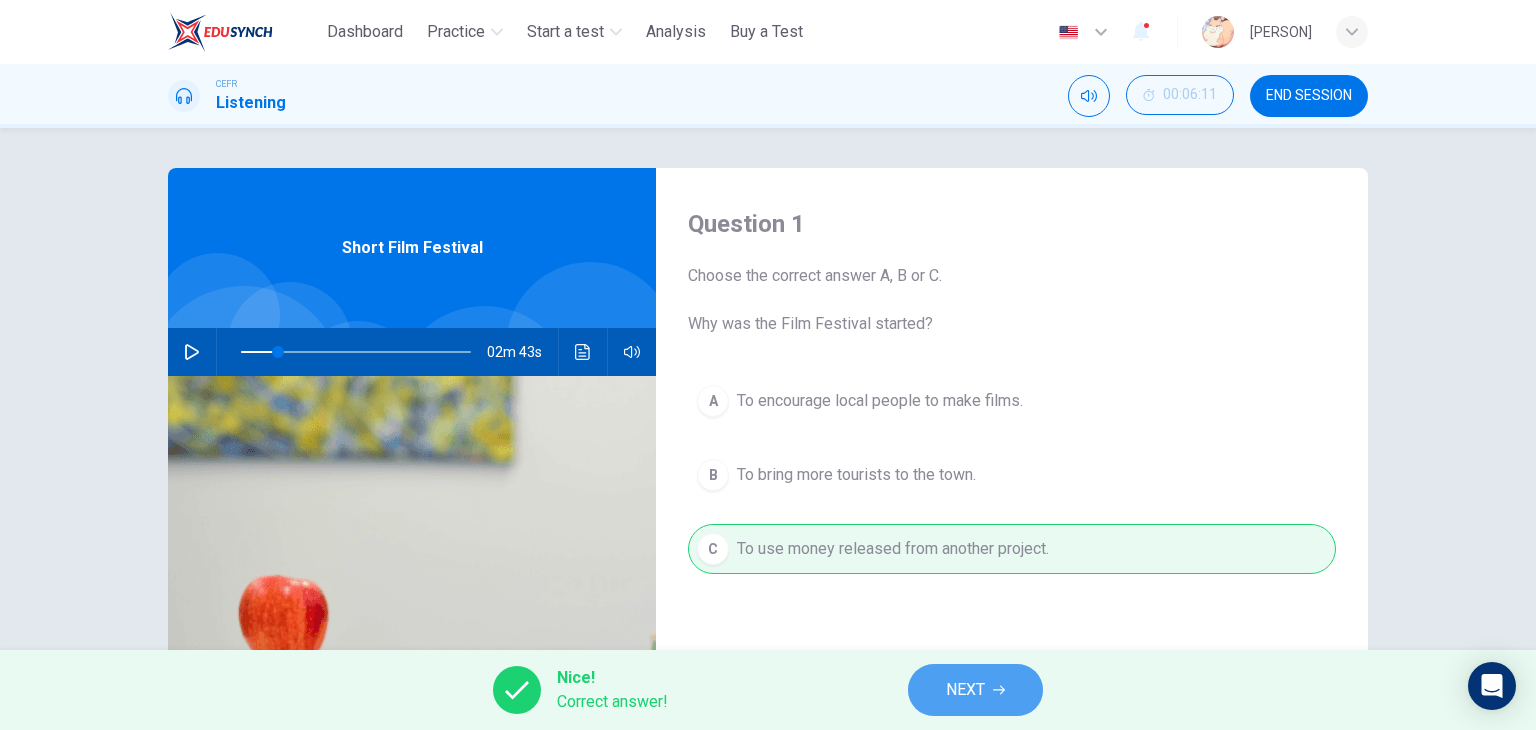 click on "NEXT" at bounding box center (965, 690) 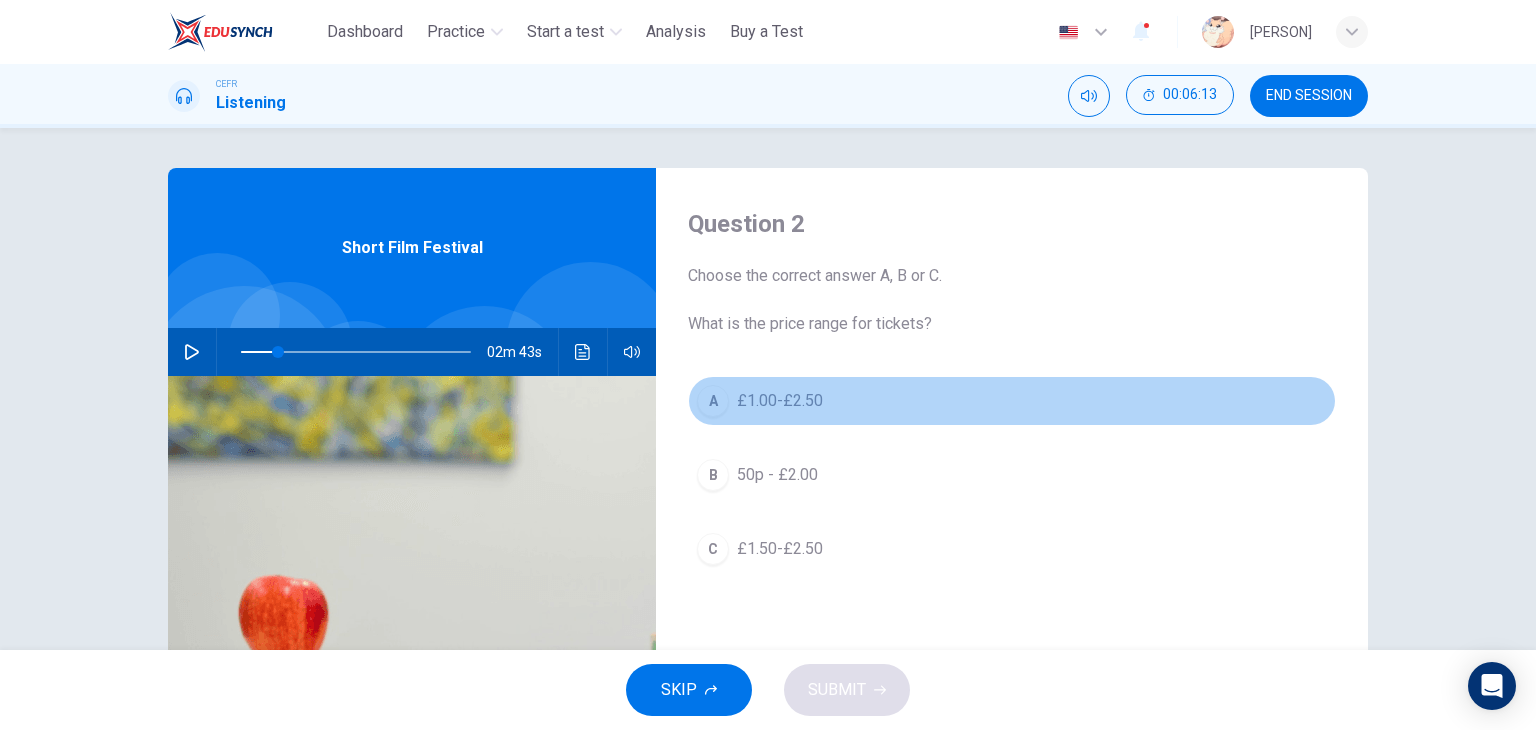 click on "A £1.00-£2.50" at bounding box center [1012, 401] 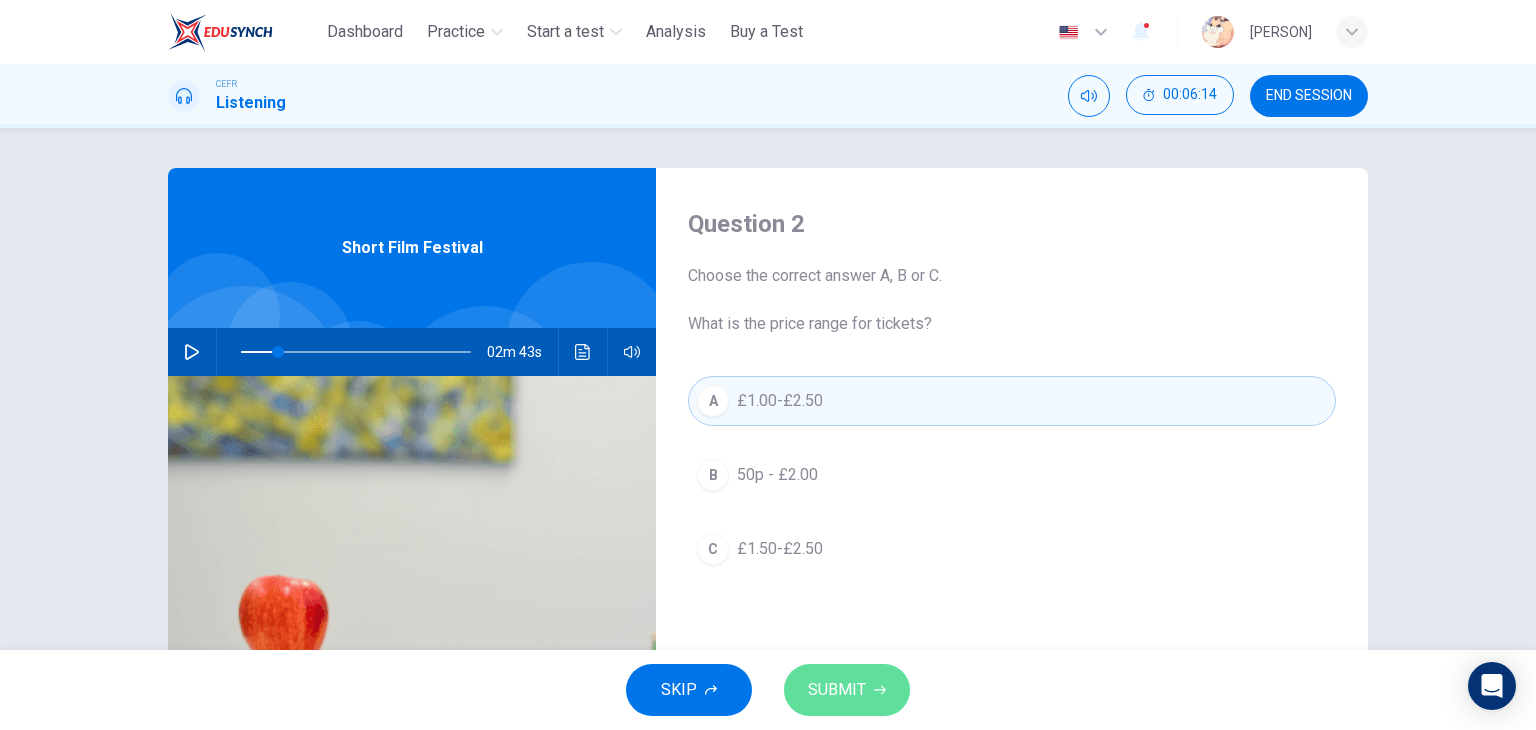 click on "SUBMIT" at bounding box center (847, 690) 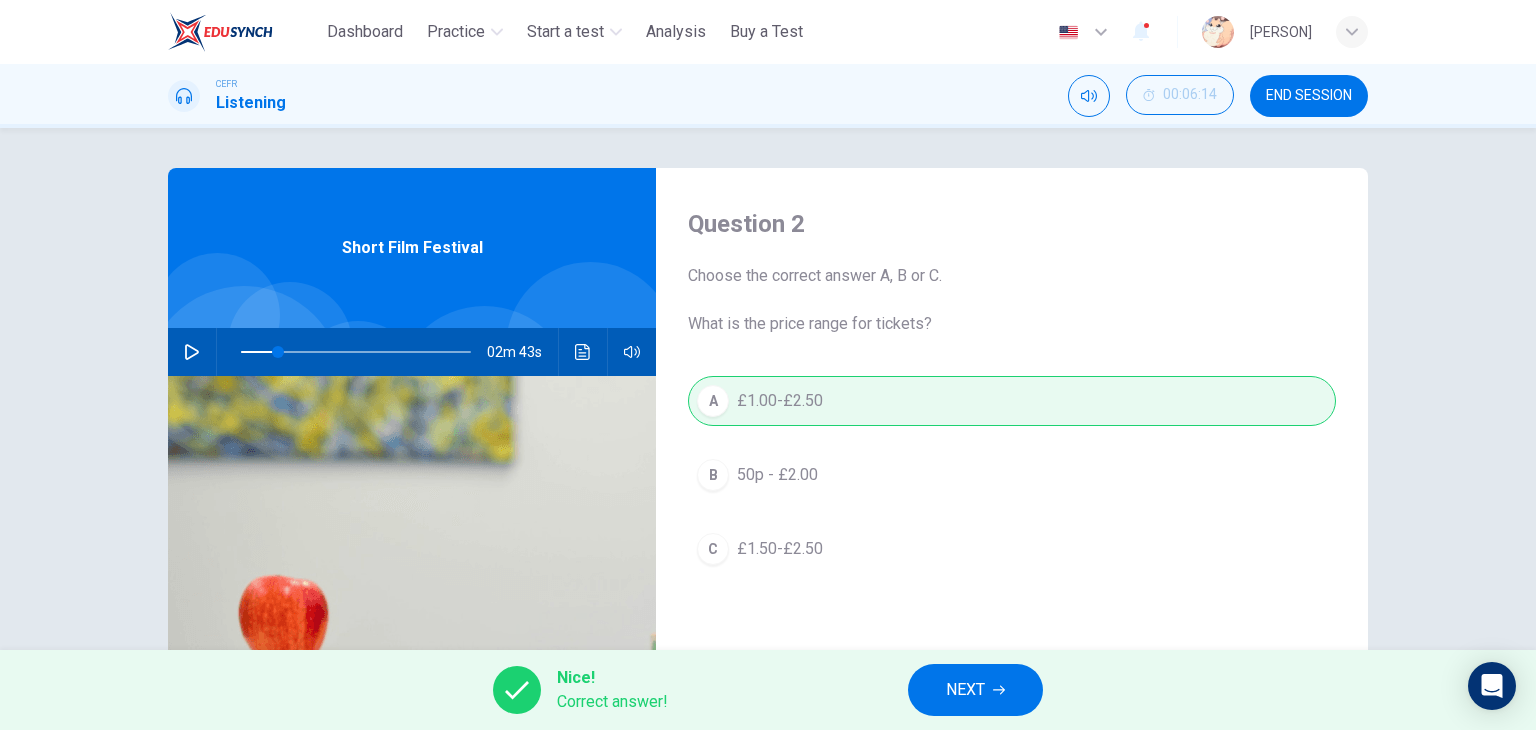 click on "NEXT" at bounding box center [965, 690] 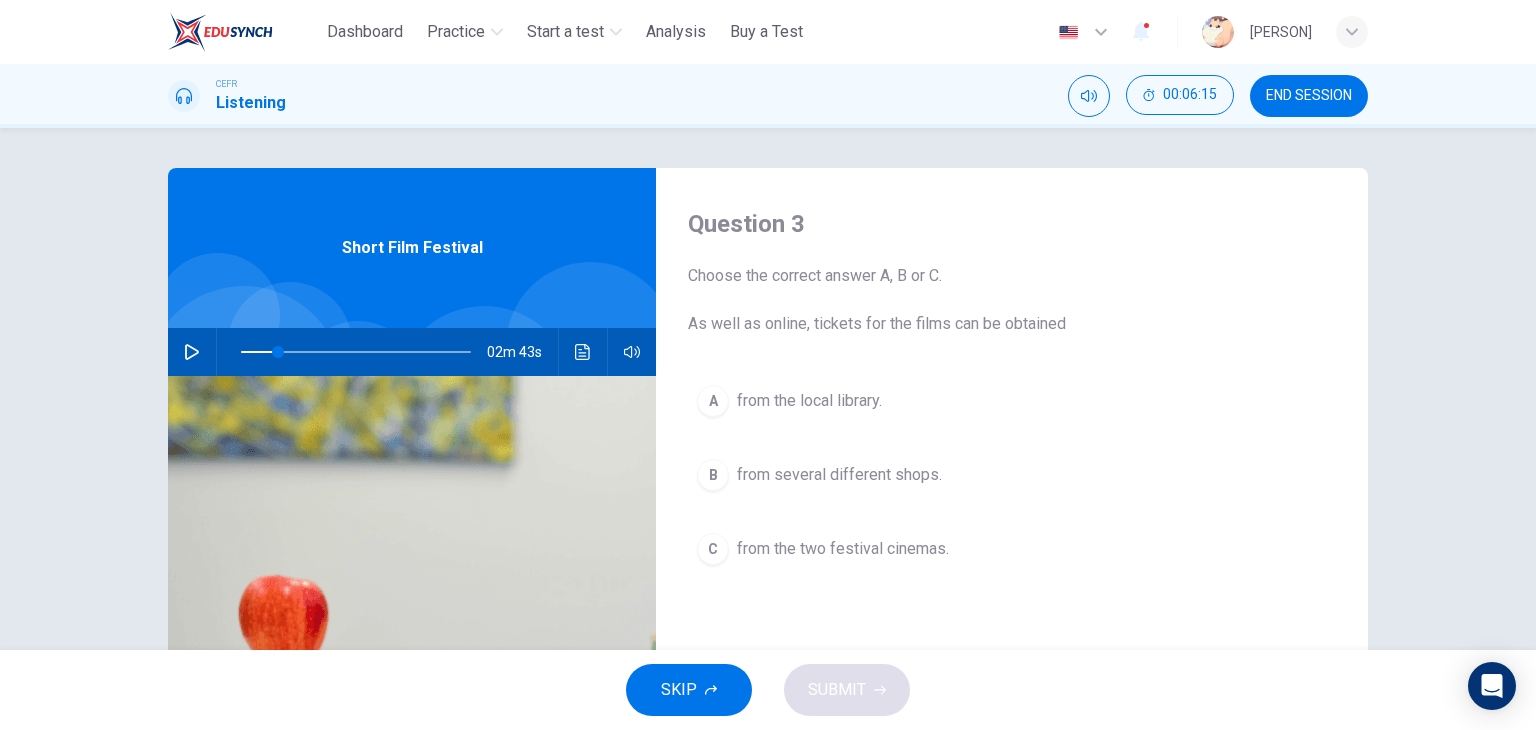 click on "A from the local library." at bounding box center (1012, 401) 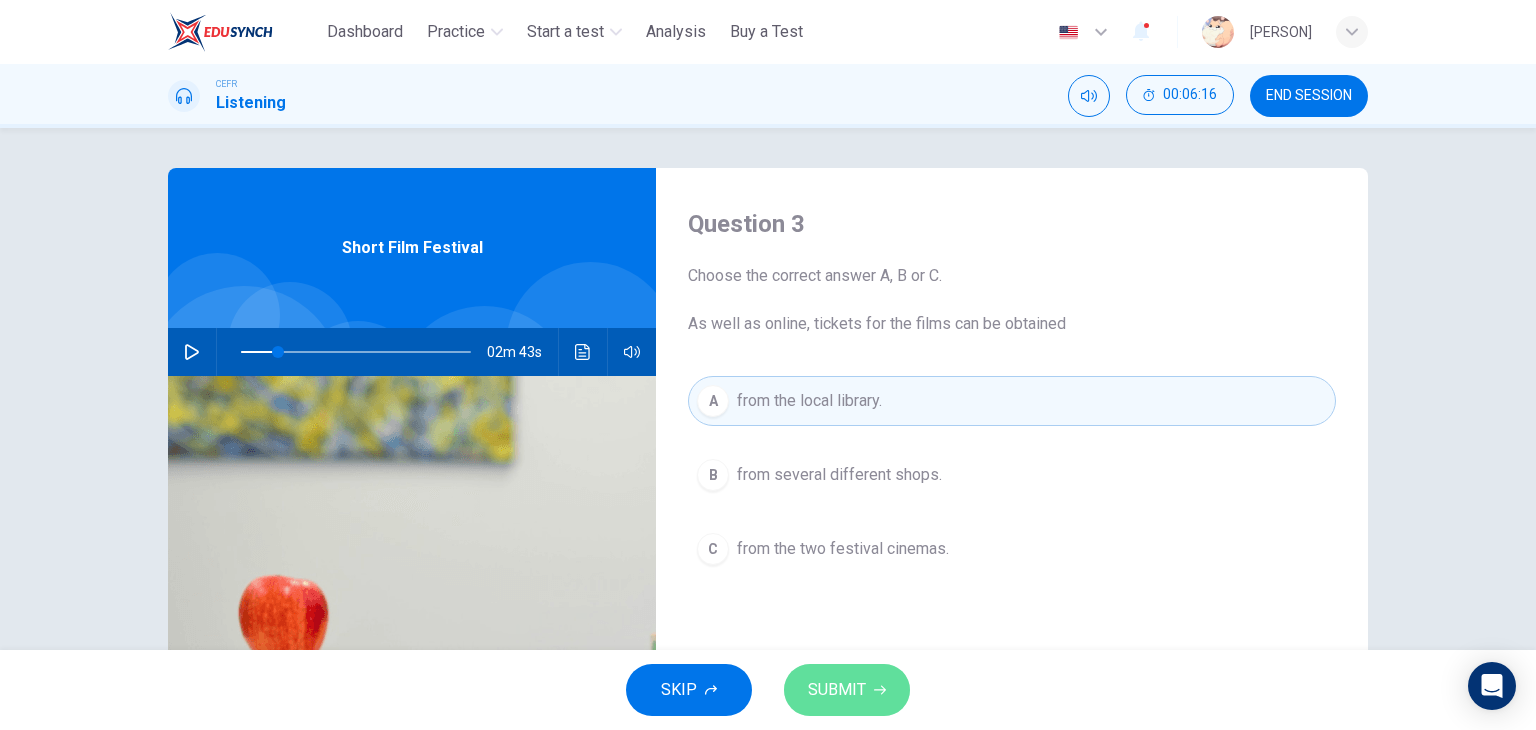 click on "SUBMIT" at bounding box center (837, 690) 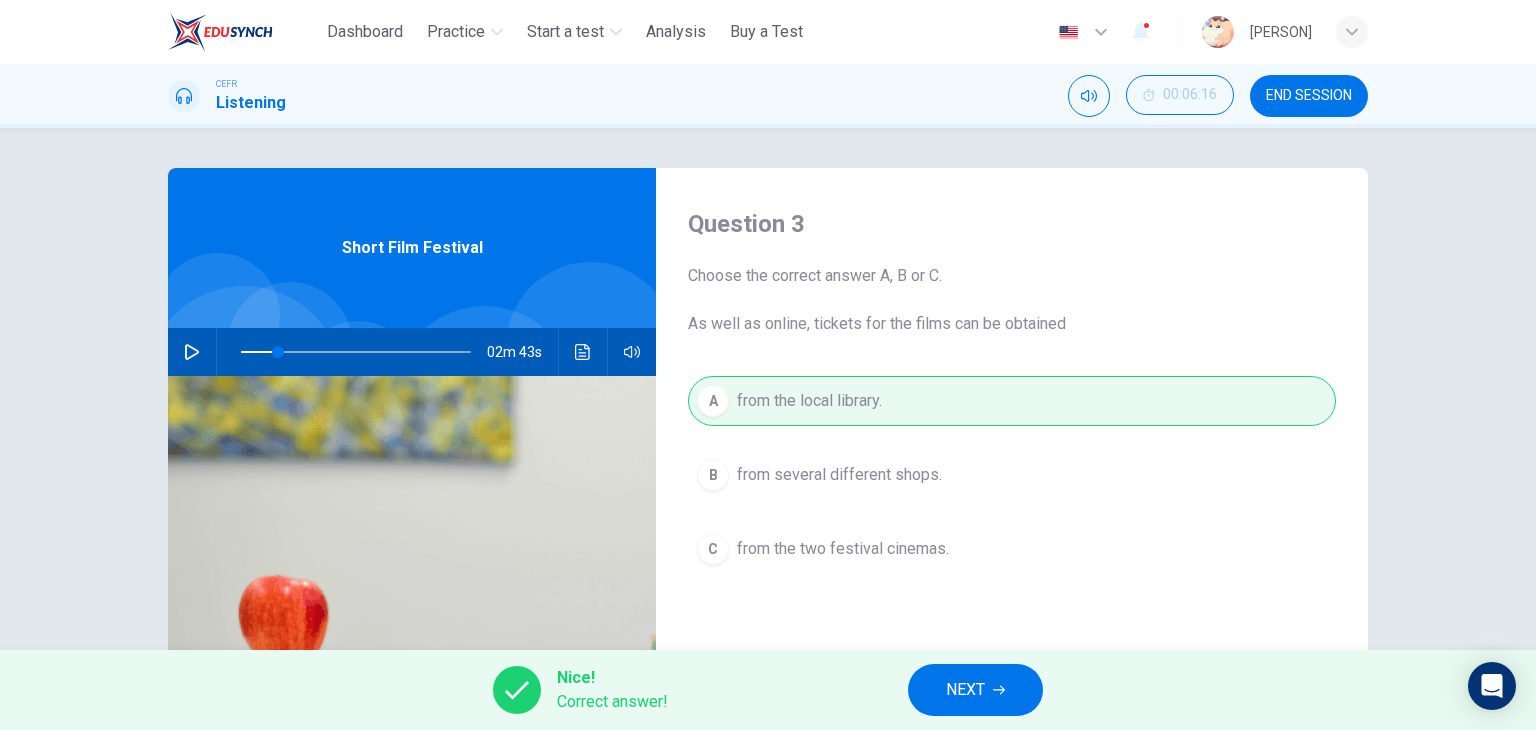 click on "NEXT" at bounding box center (975, 690) 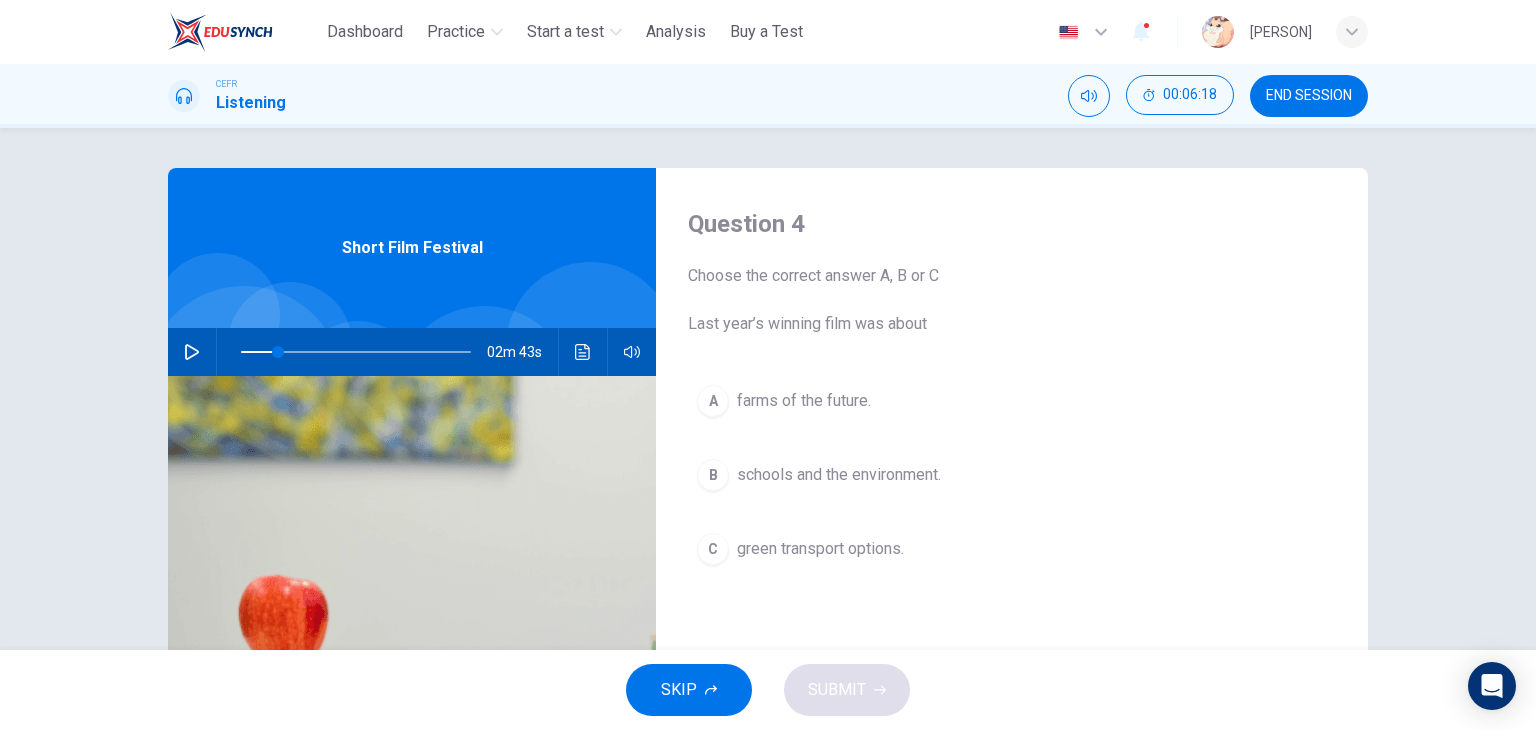 click on "C green transport options." at bounding box center [1012, 549] 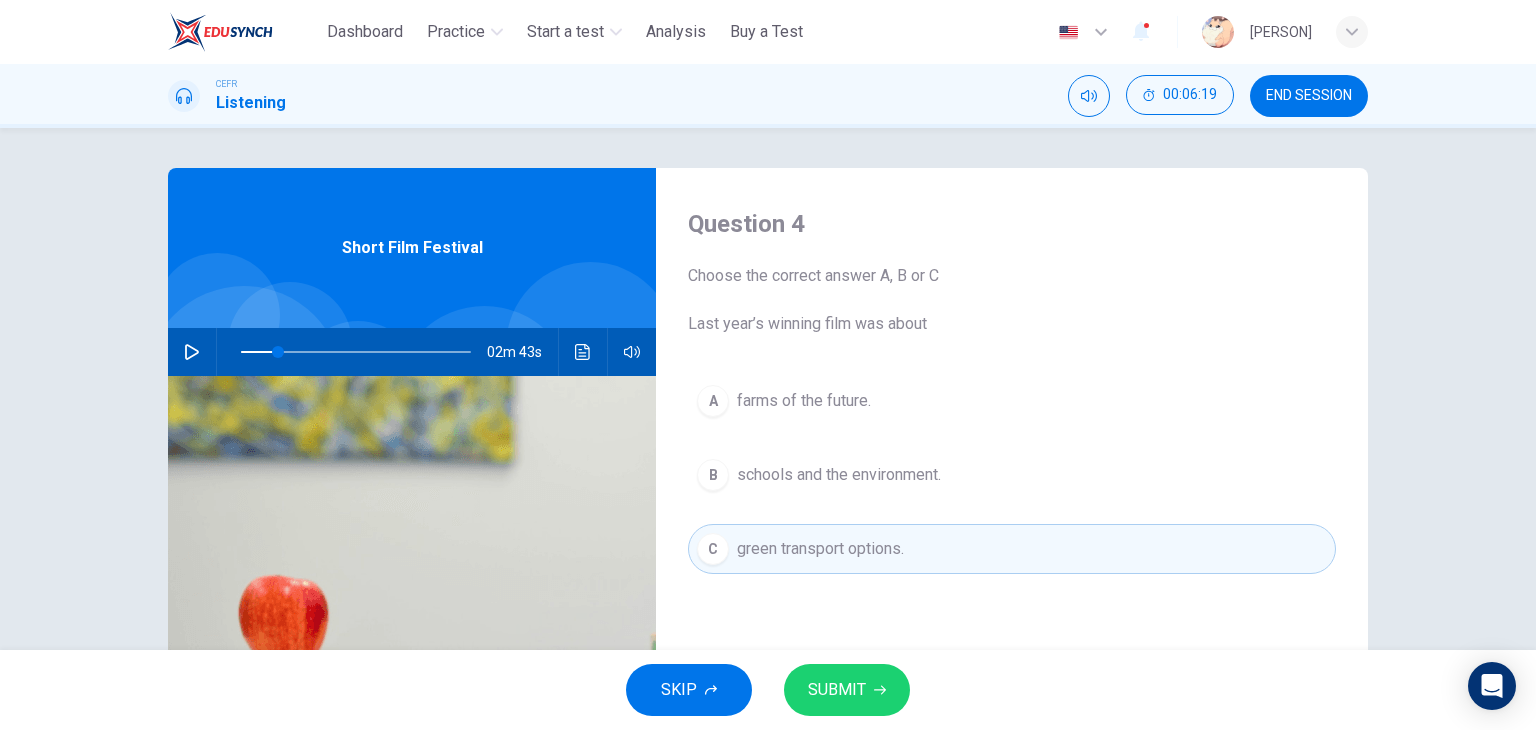 click on "SUBMIT" at bounding box center (837, 690) 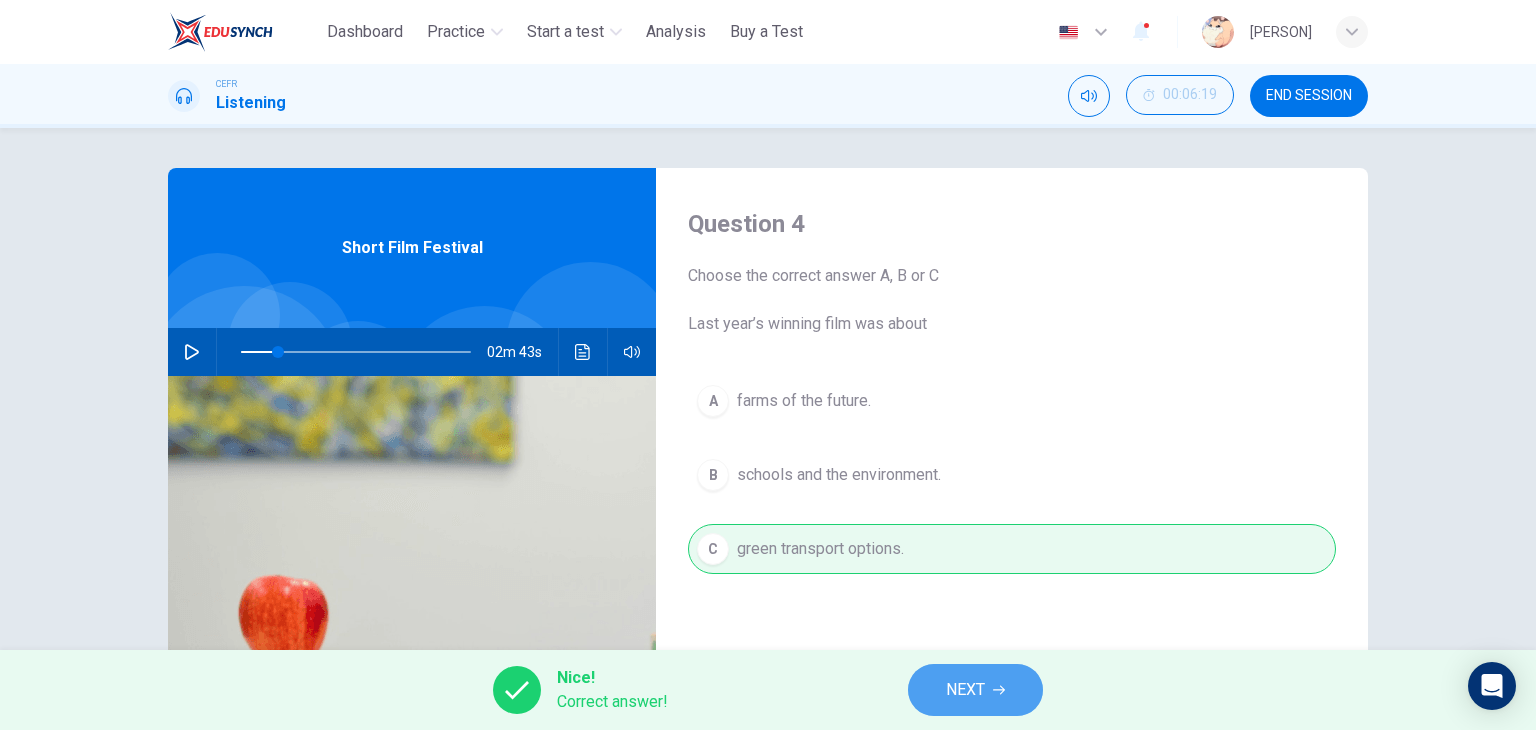 click on "NEXT" at bounding box center [975, 690] 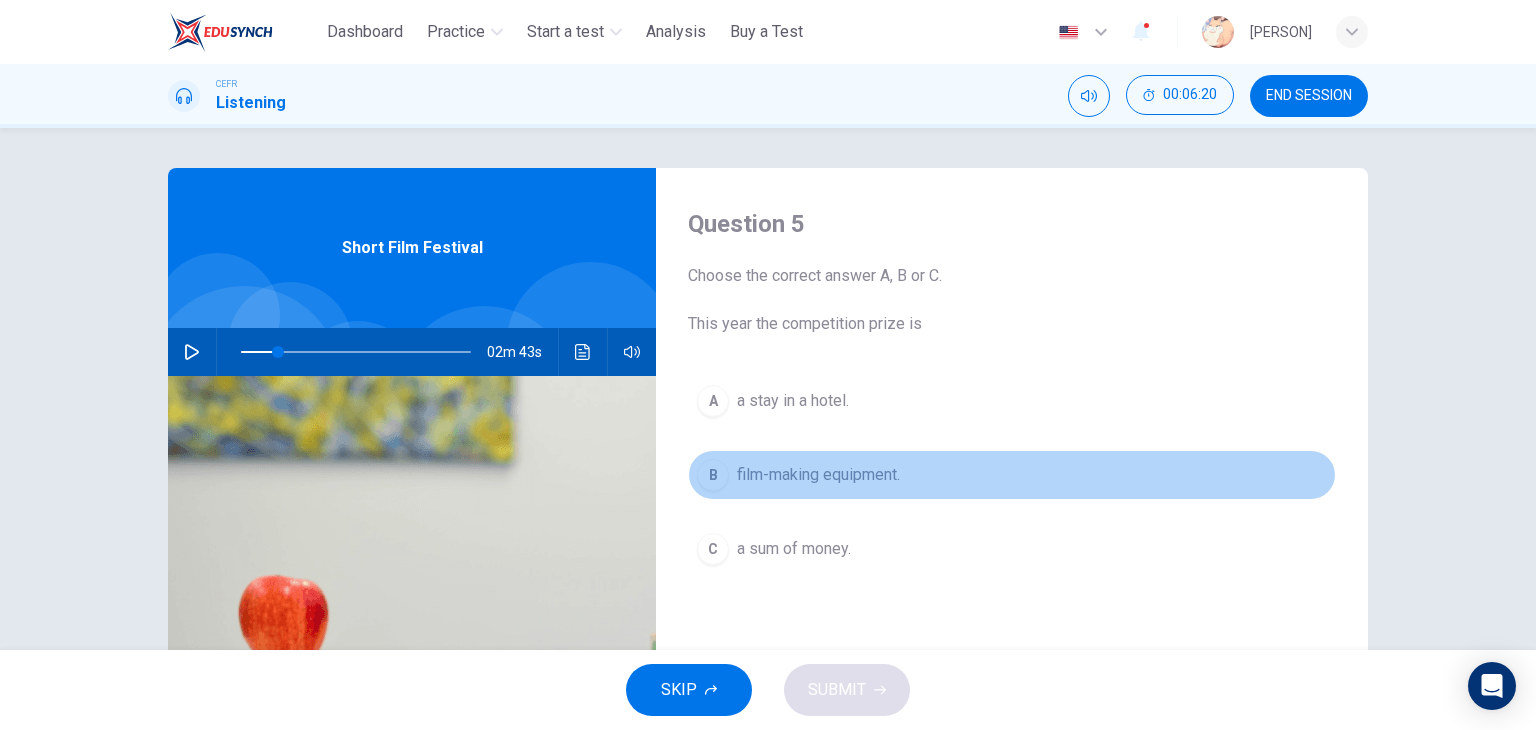 click on "film-making equipment." at bounding box center [818, 475] 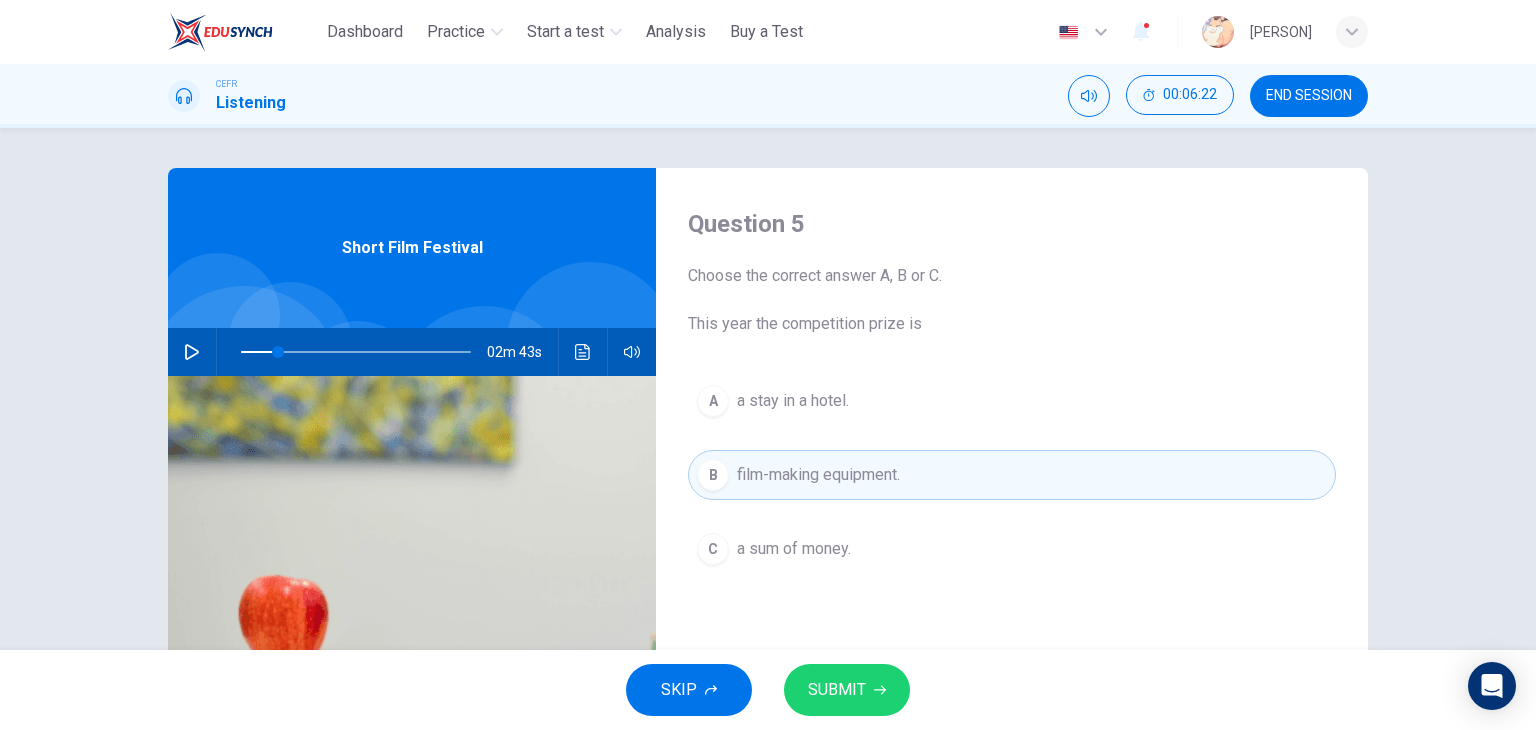 click on "SUBMIT" at bounding box center [837, 690] 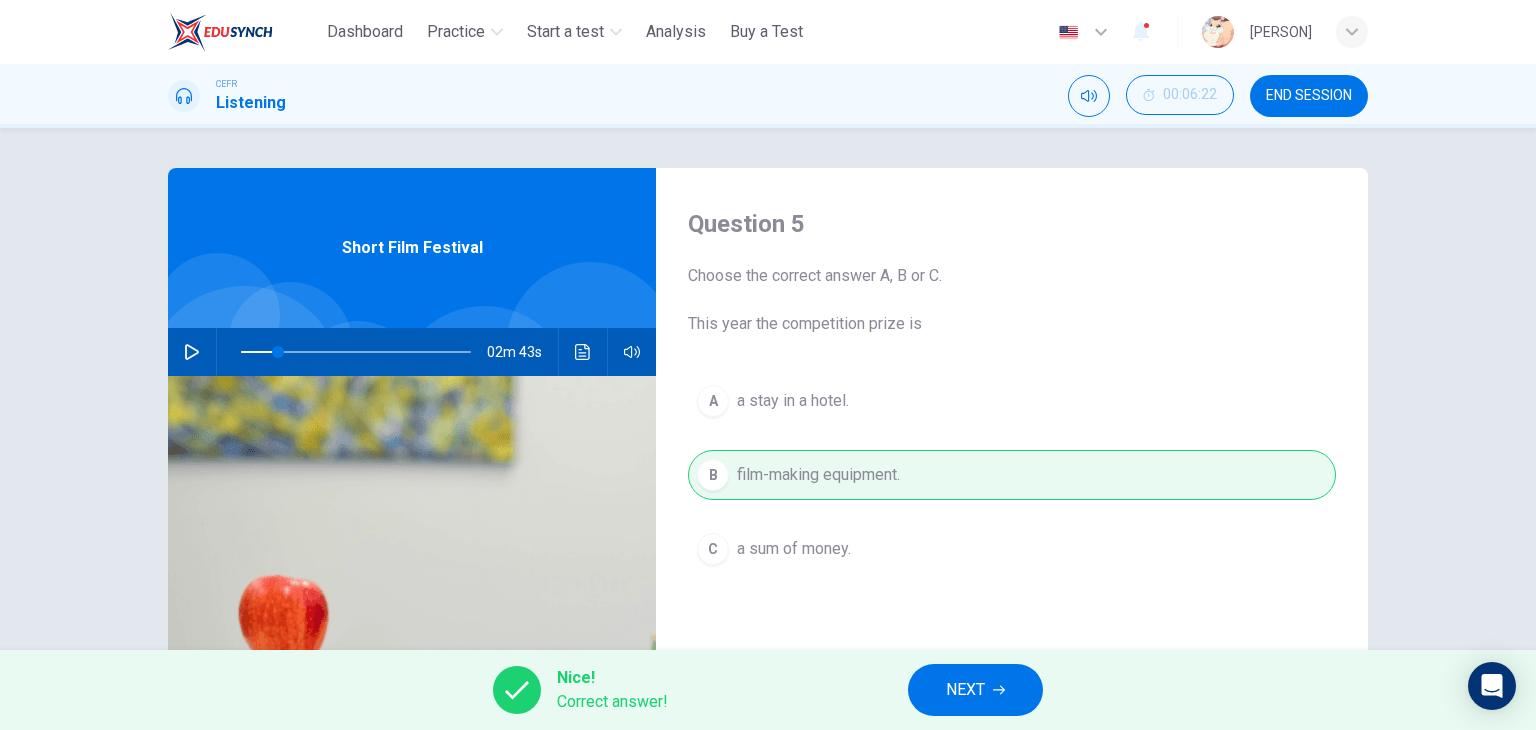 click on "NEXT" at bounding box center (965, 690) 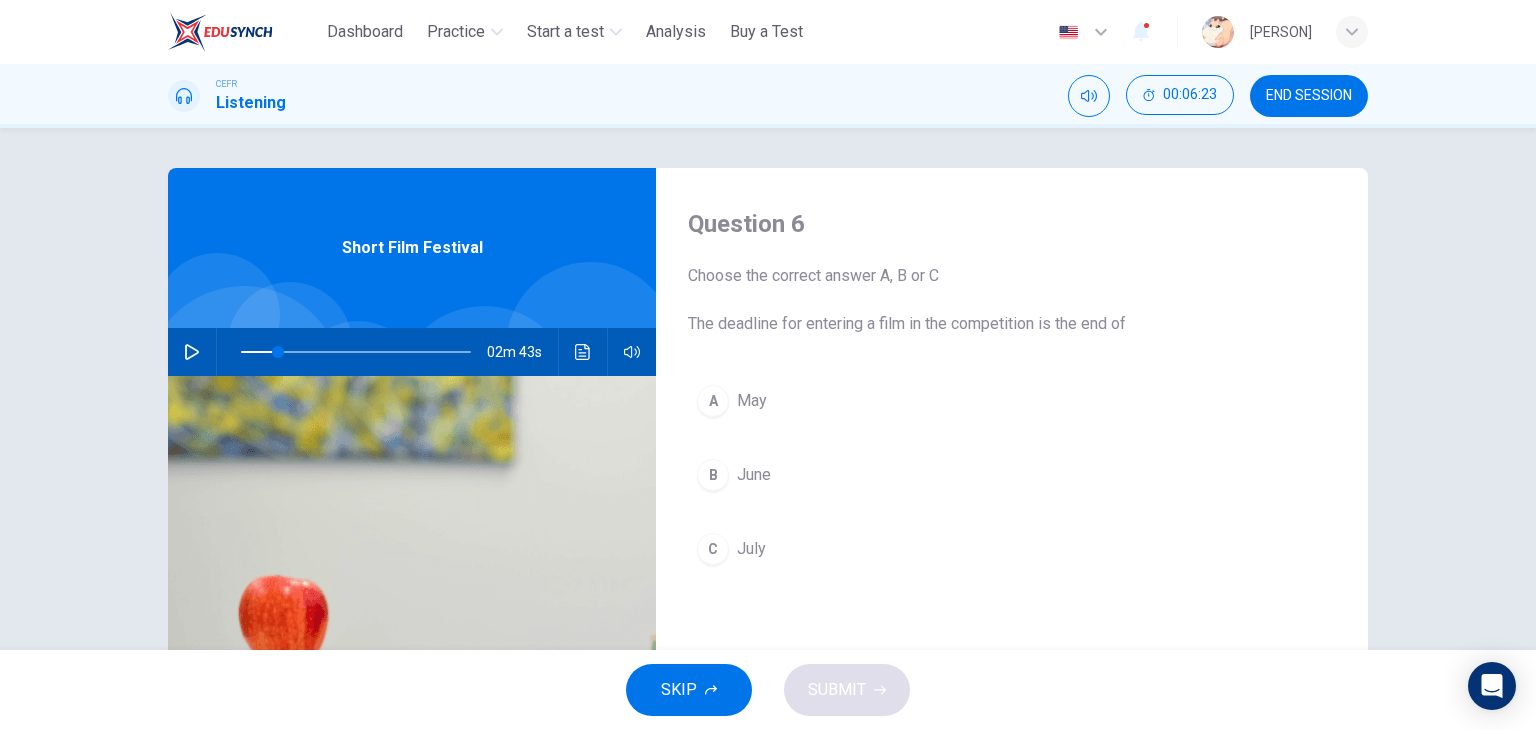 click on "C July" at bounding box center [1012, 549] 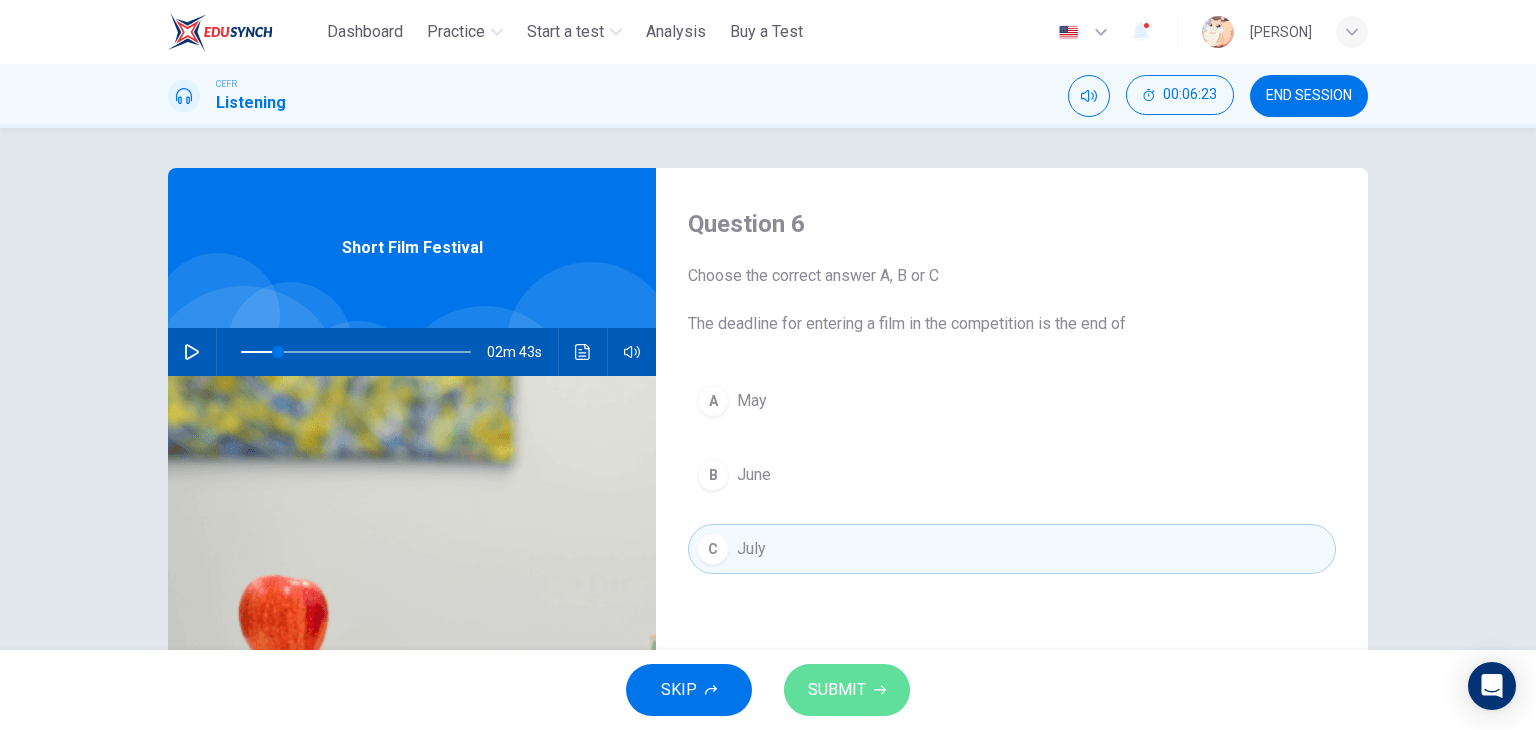 click on "SUBMIT" at bounding box center [837, 690] 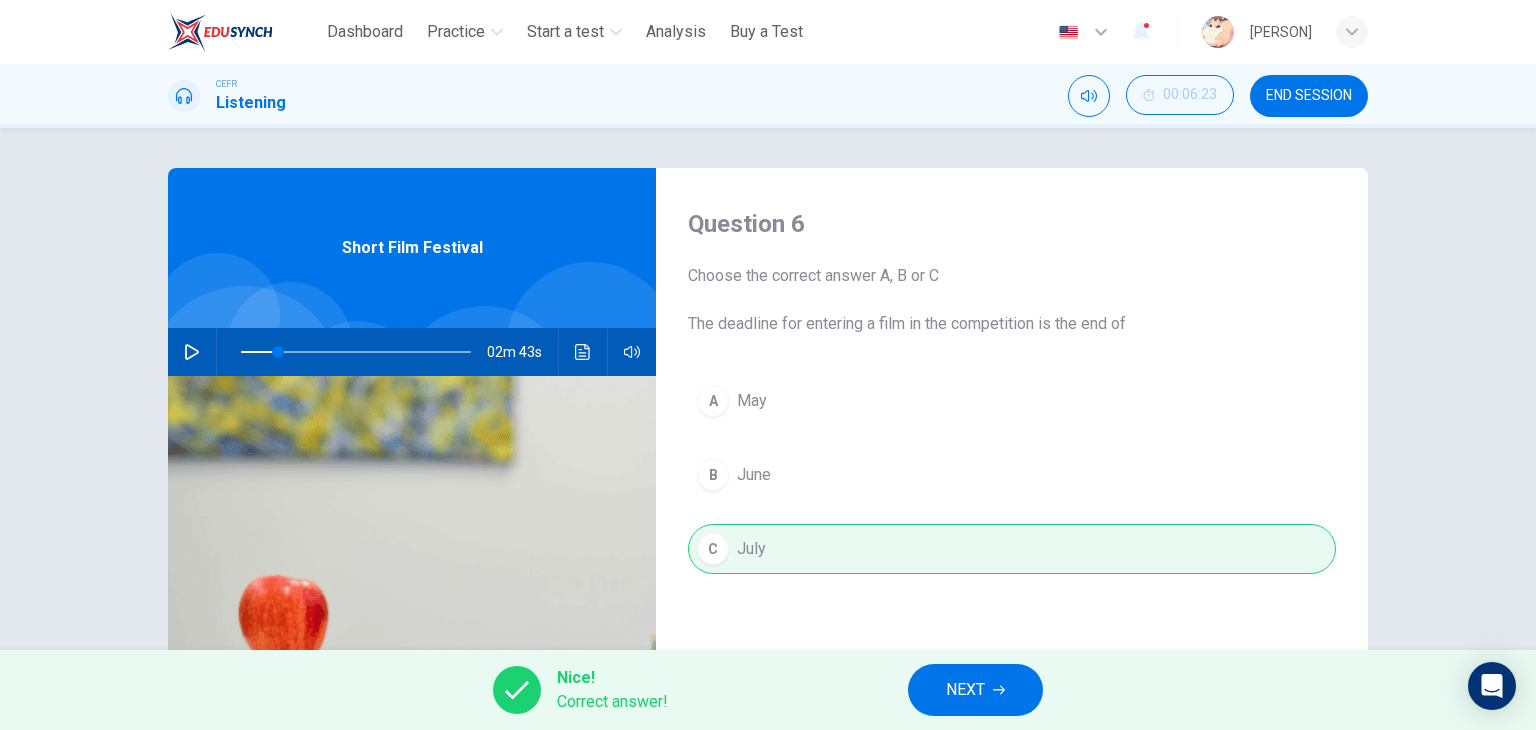 click on "NEXT" at bounding box center (965, 690) 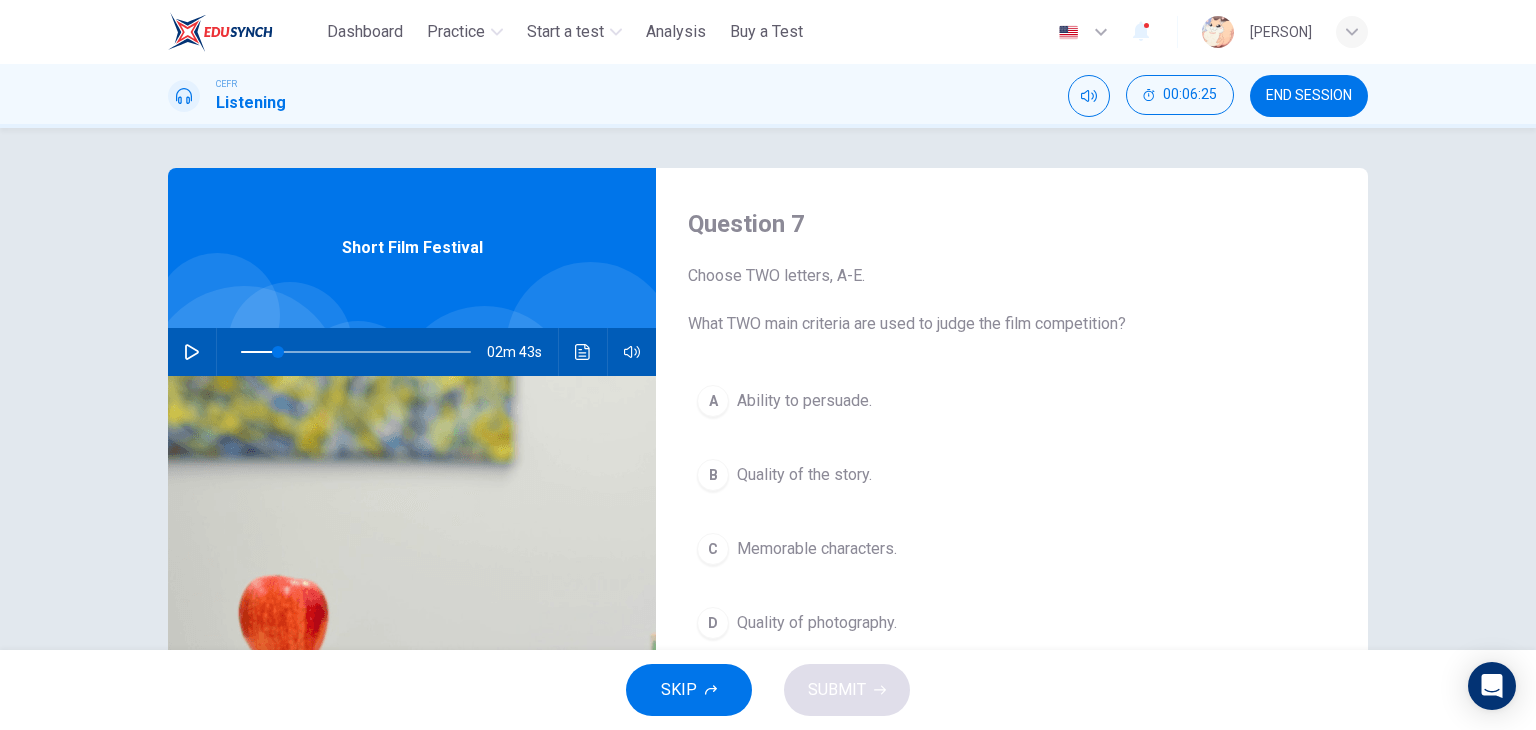 click on "C Memorable characters." at bounding box center [1012, 549] 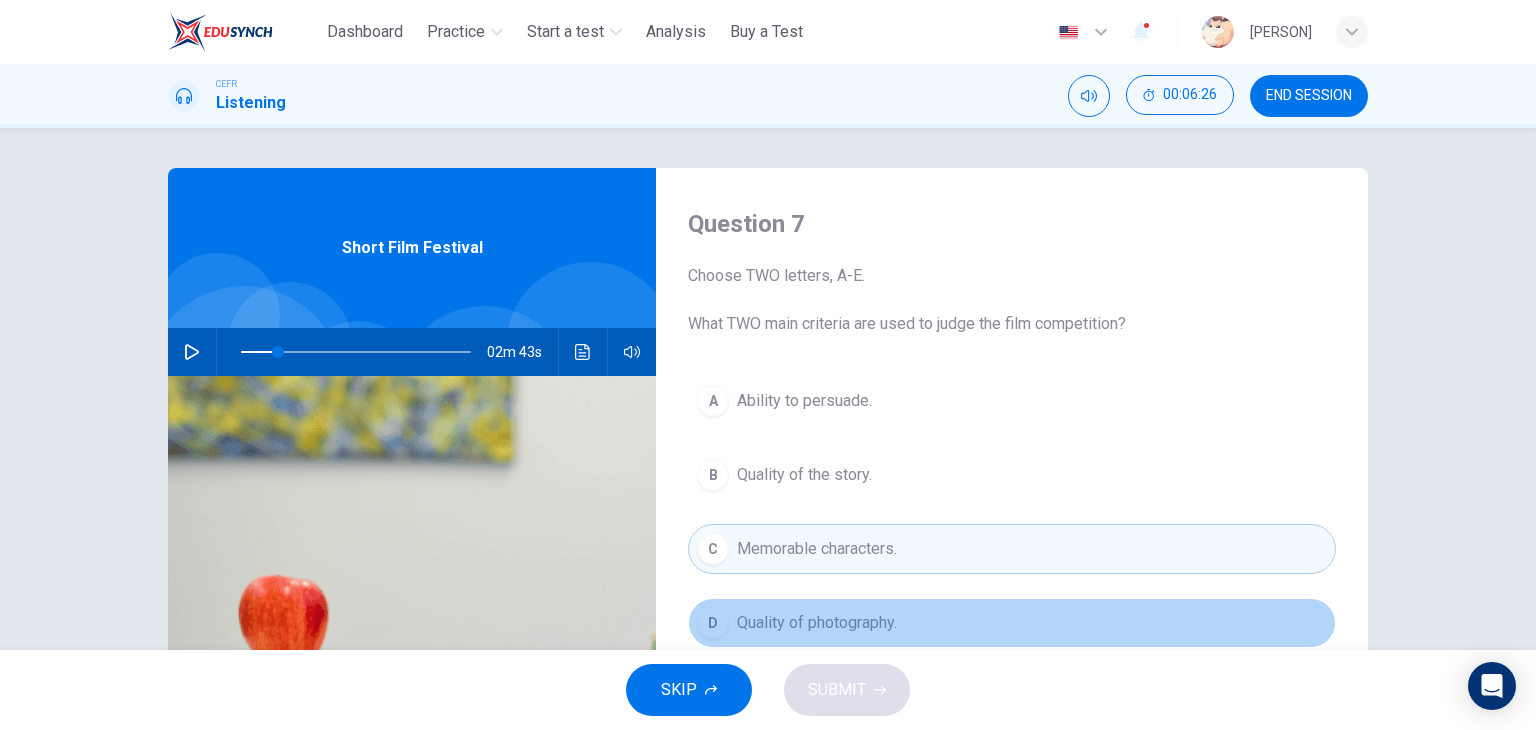 click on "Quality of photography." at bounding box center (817, 623) 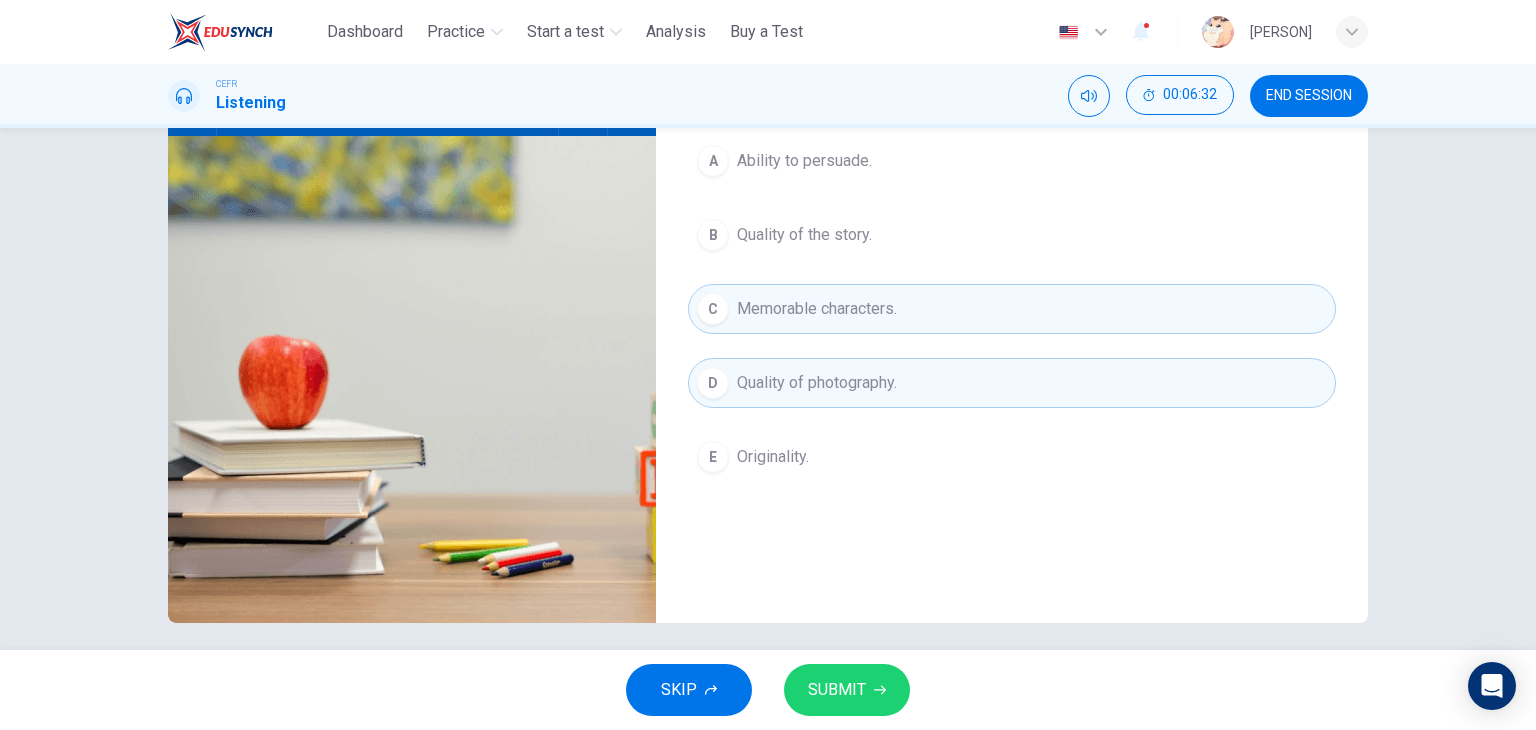 scroll, scrollTop: 253, scrollLeft: 0, axis: vertical 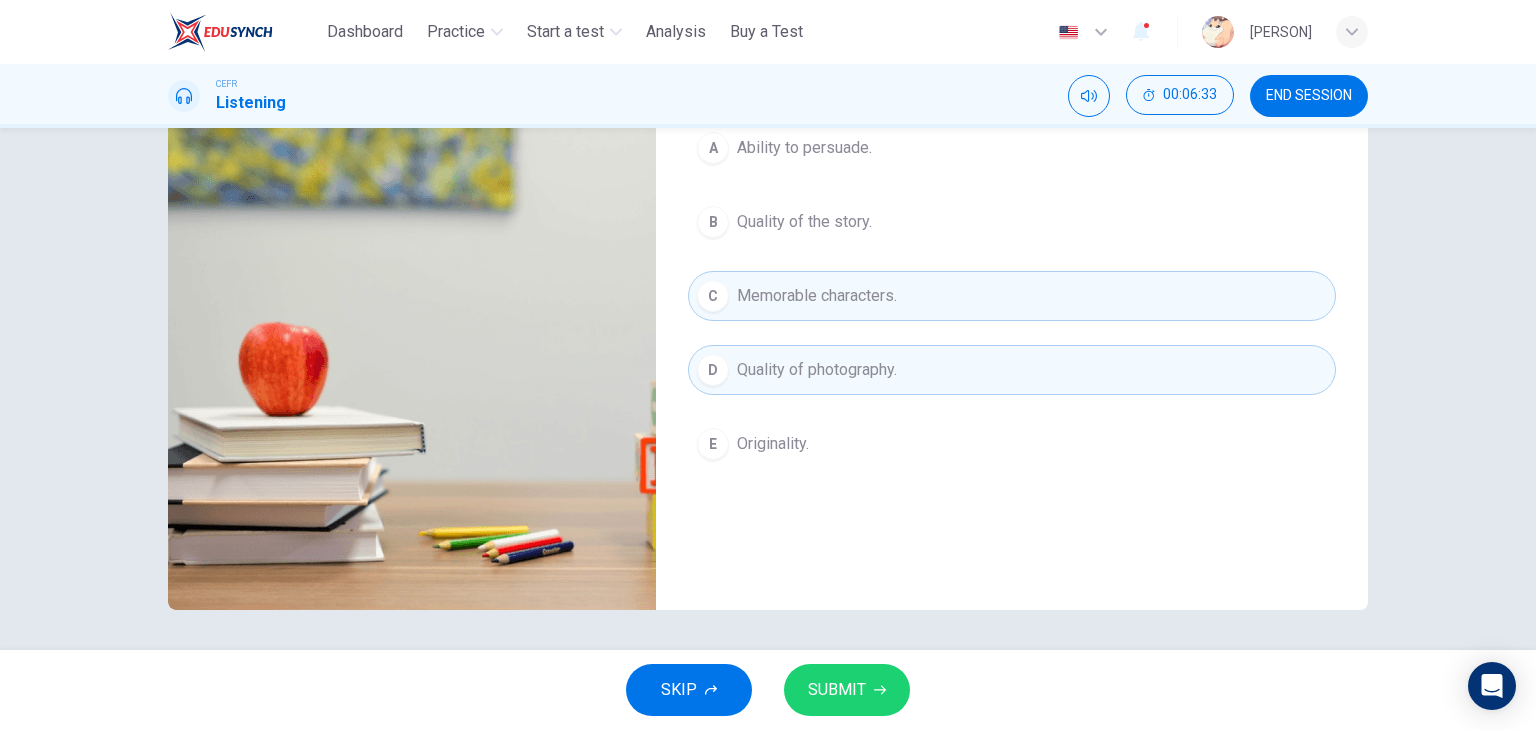 click on "Memorable characters." at bounding box center (817, 296) 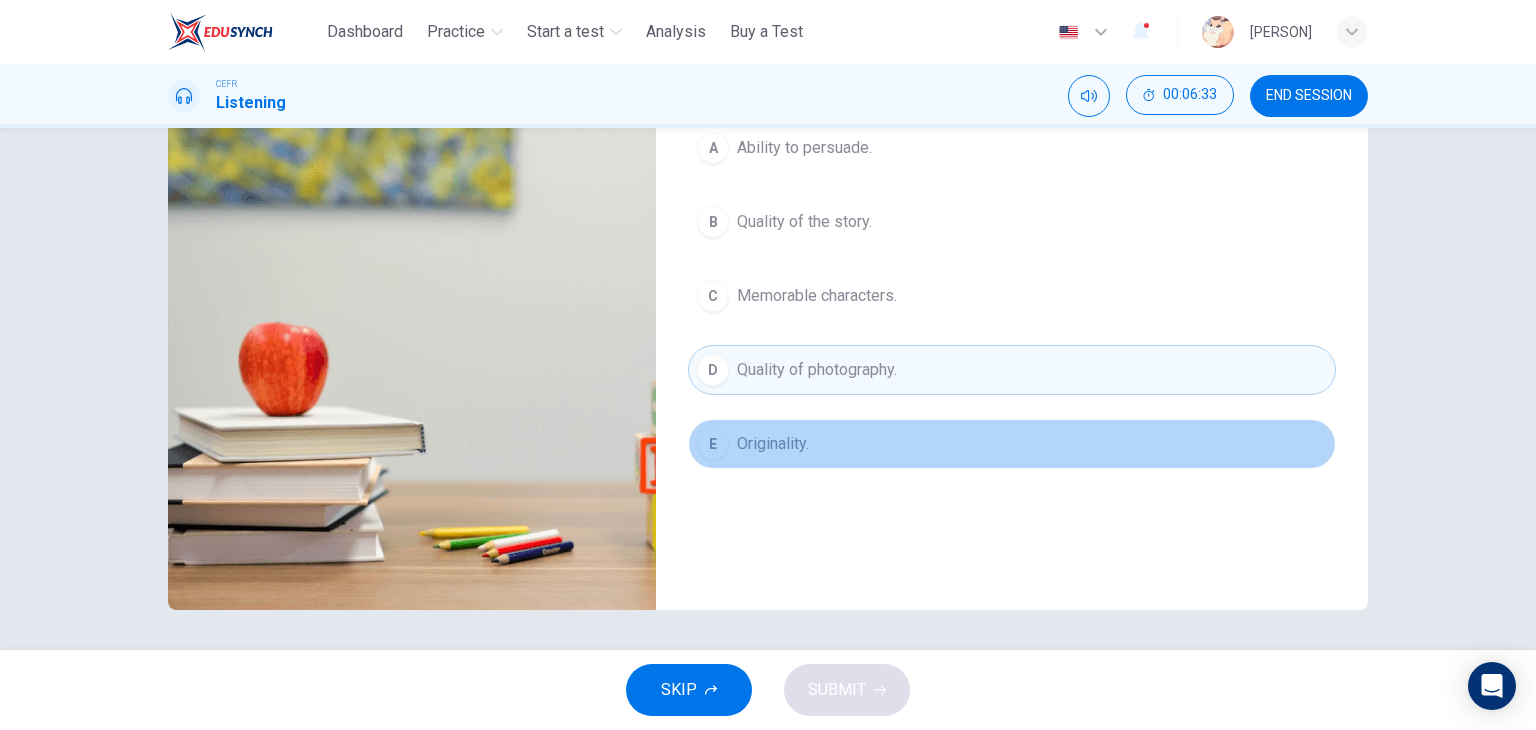 click on "E Originality." at bounding box center [1012, 444] 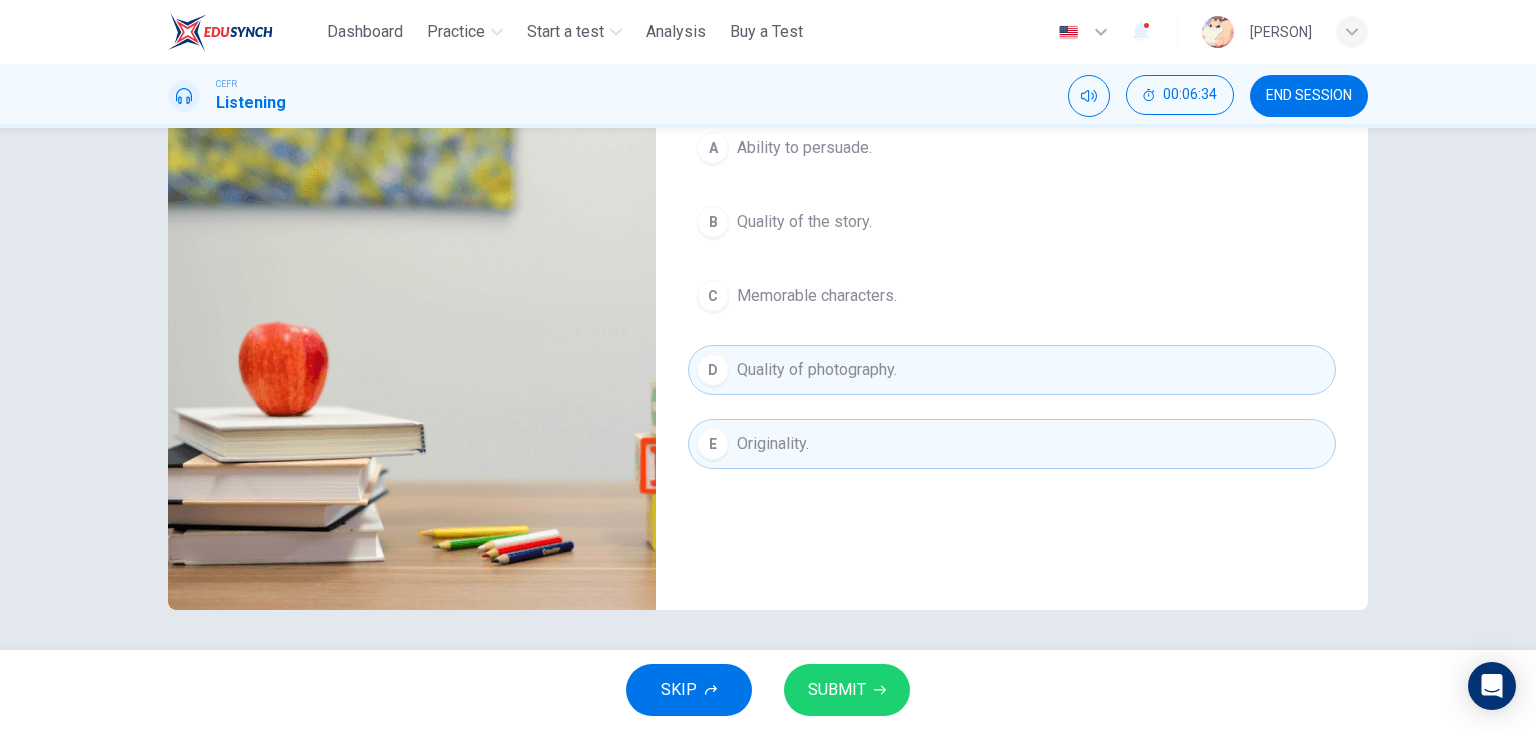 scroll, scrollTop: 0, scrollLeft: 0, axis: both 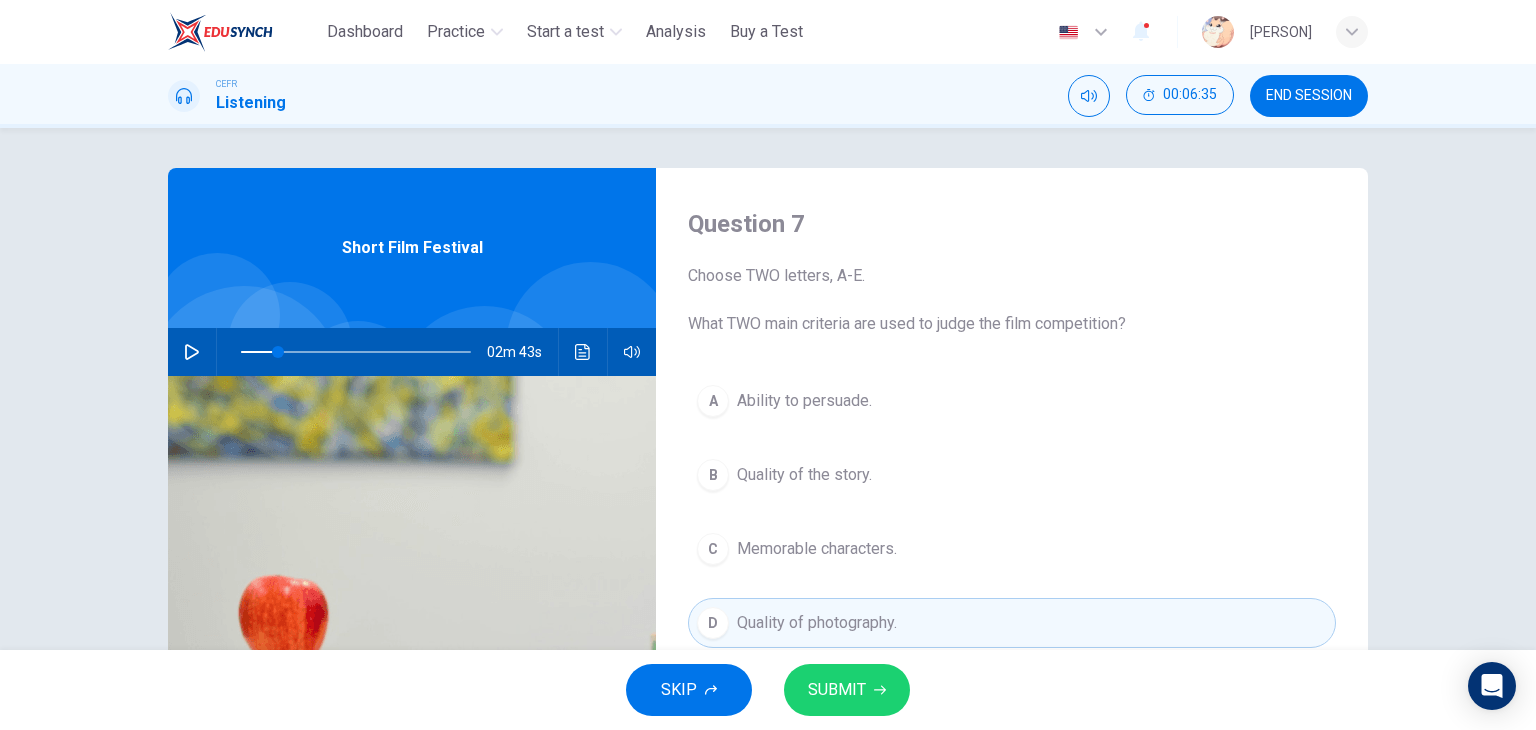 click on "SUBMIT" at bounding box center [837, 690] 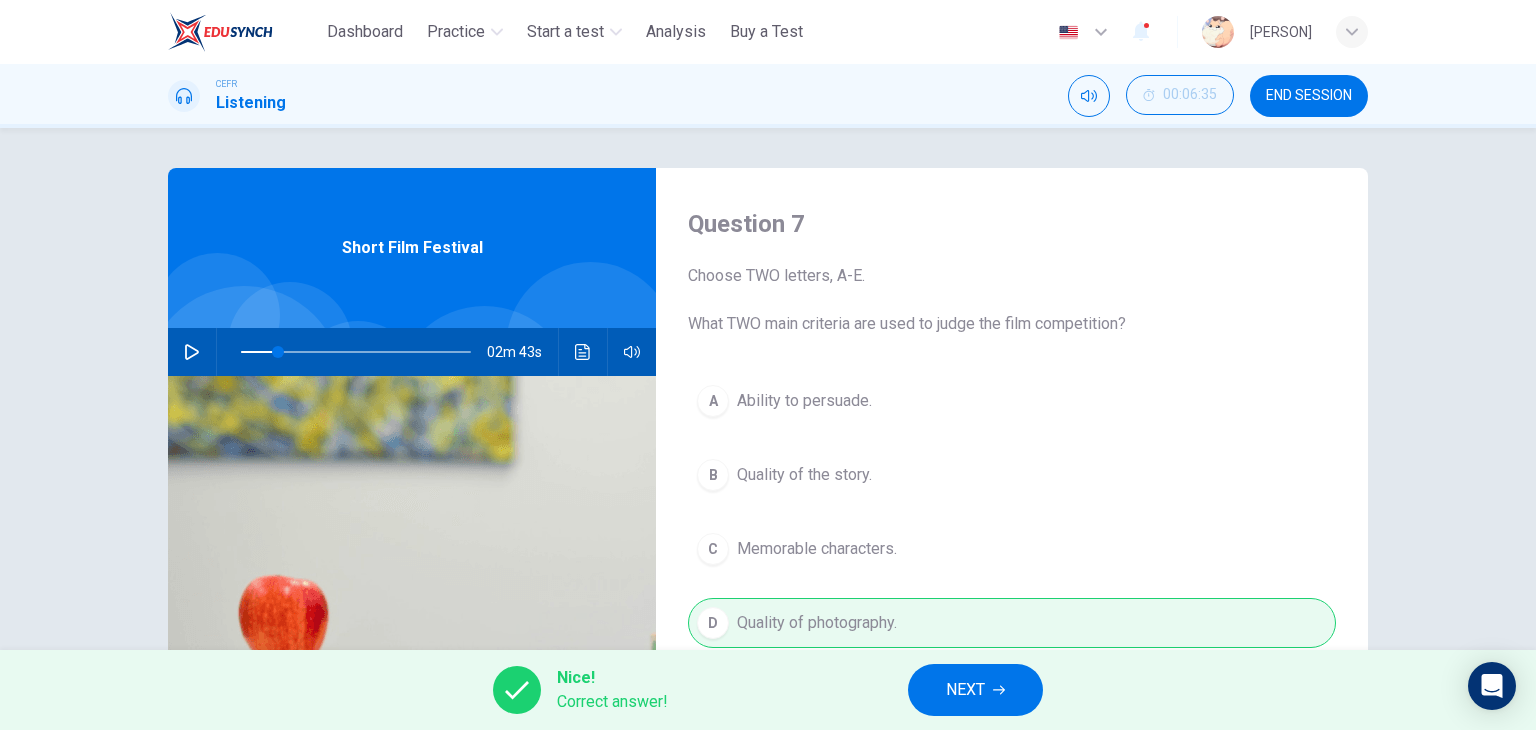 click on "NEXT" at bounding box center [975, 690] 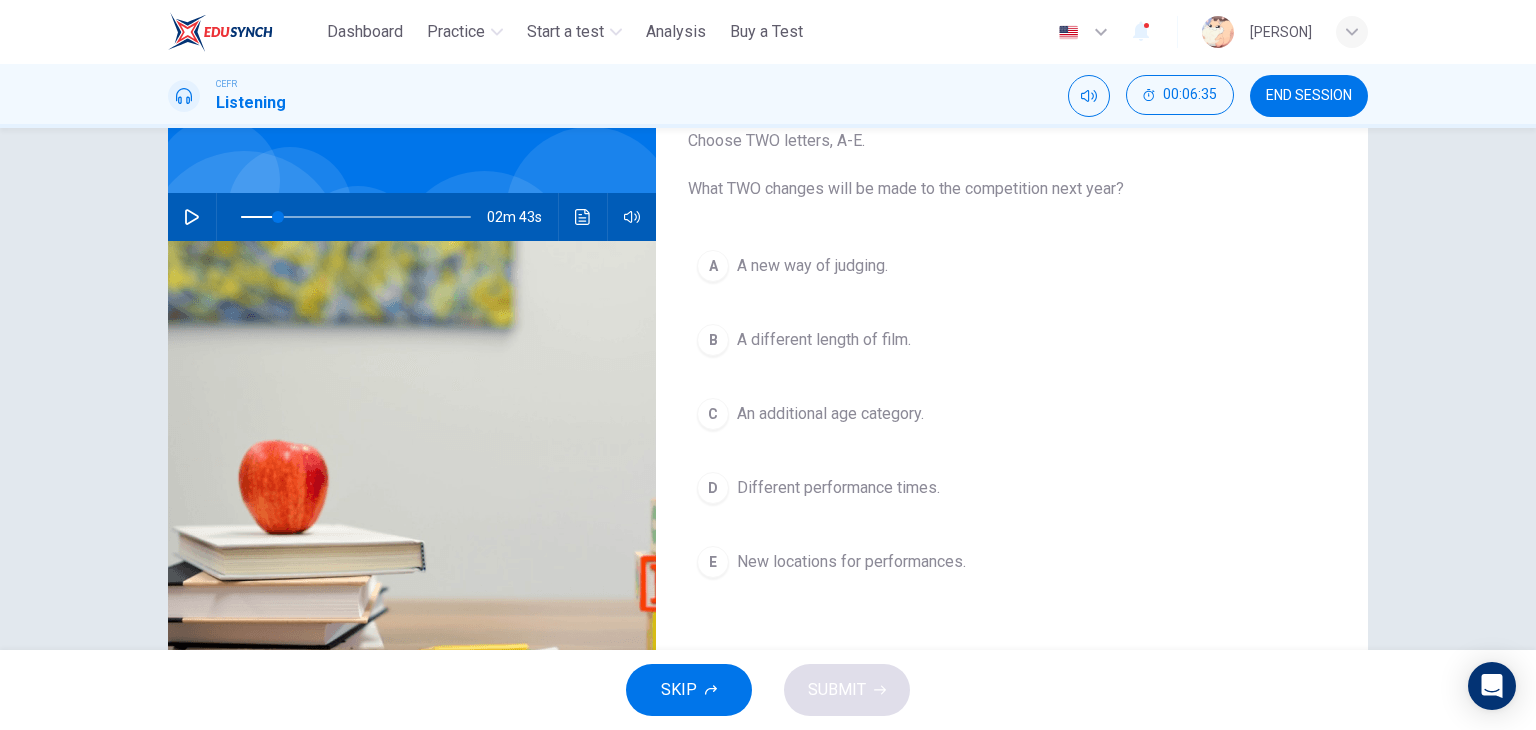 scroll, scrollTop: 136, scrollLeft: 0, axis: vertical 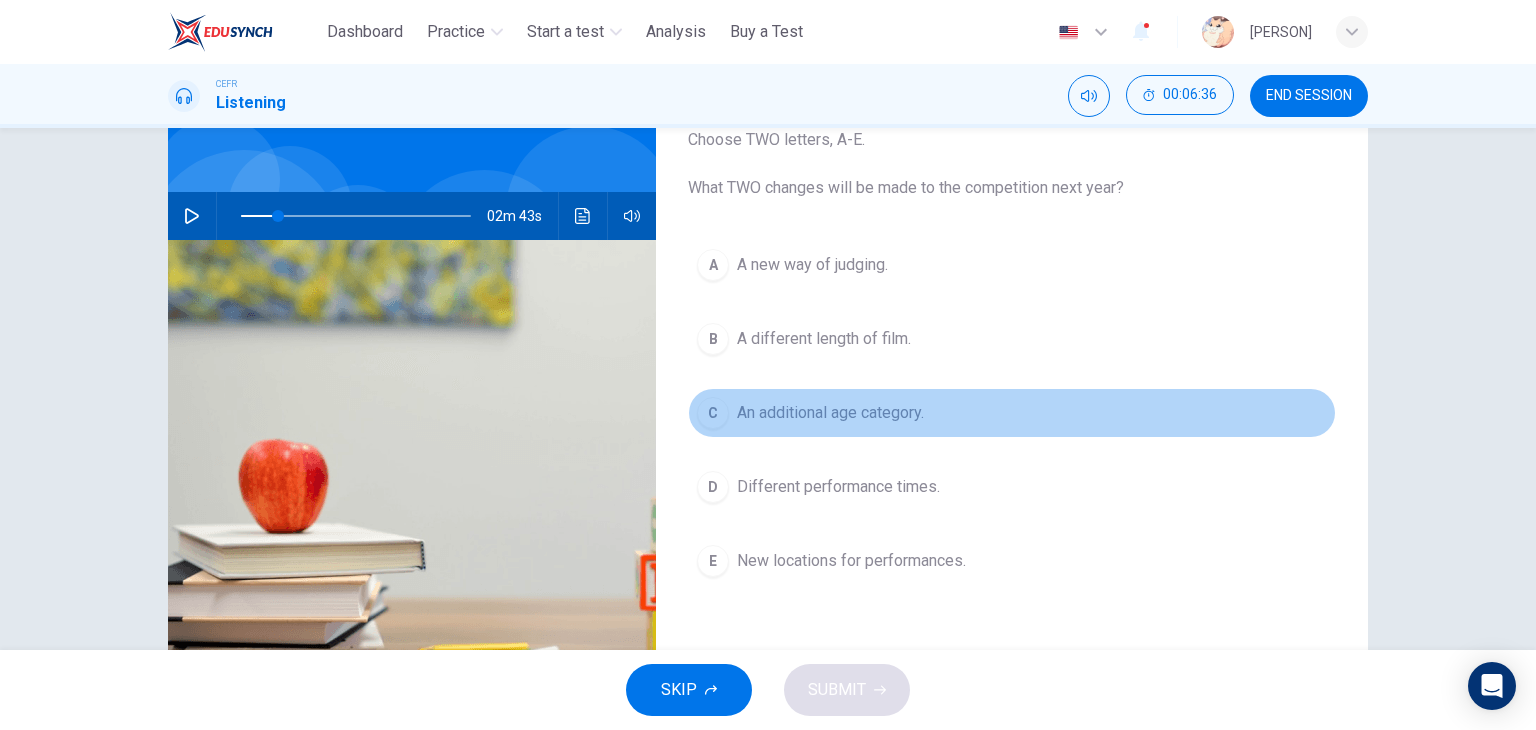 click on "C An additional age category." at bounding box center (1012, 413) 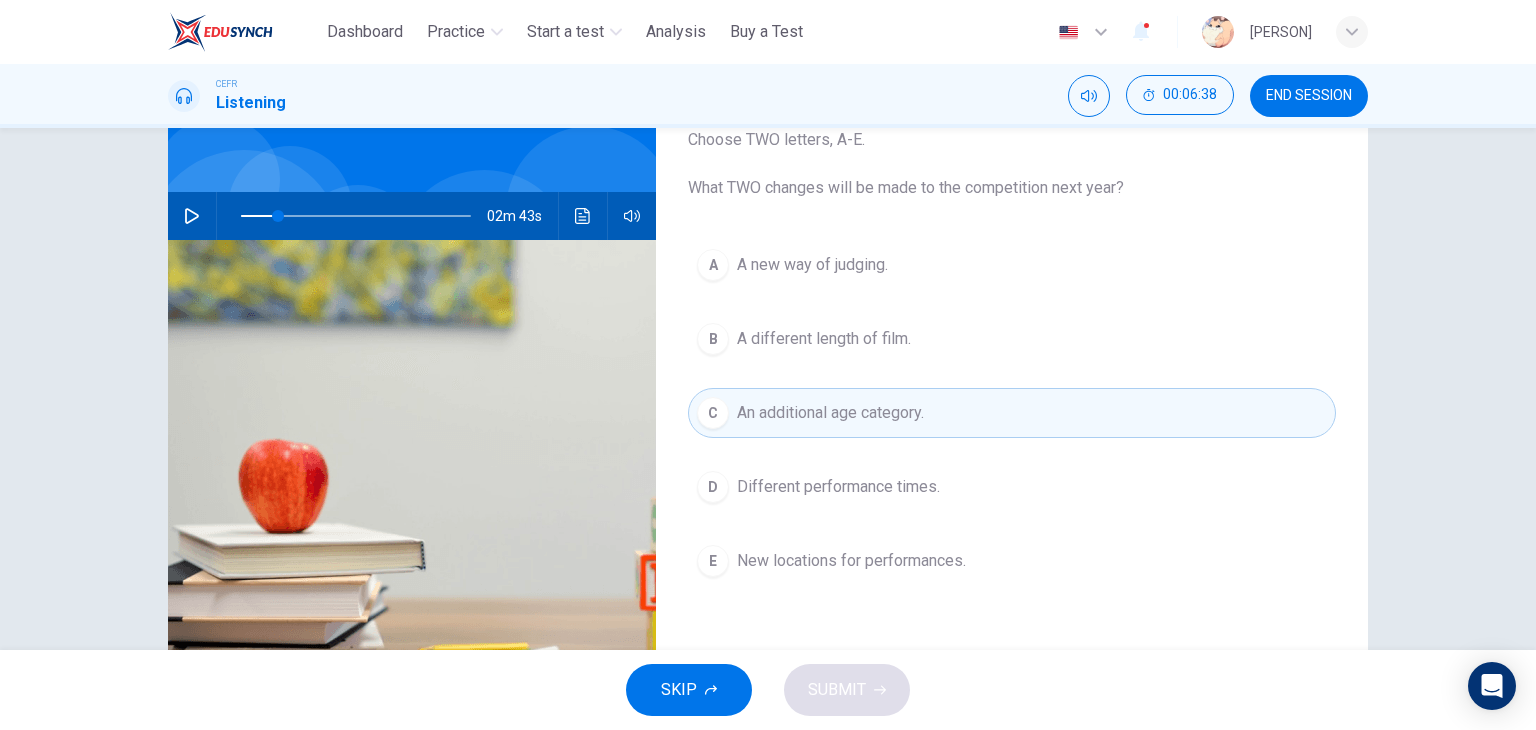 click on "New locations for performances." at bounding box center [851, 561] 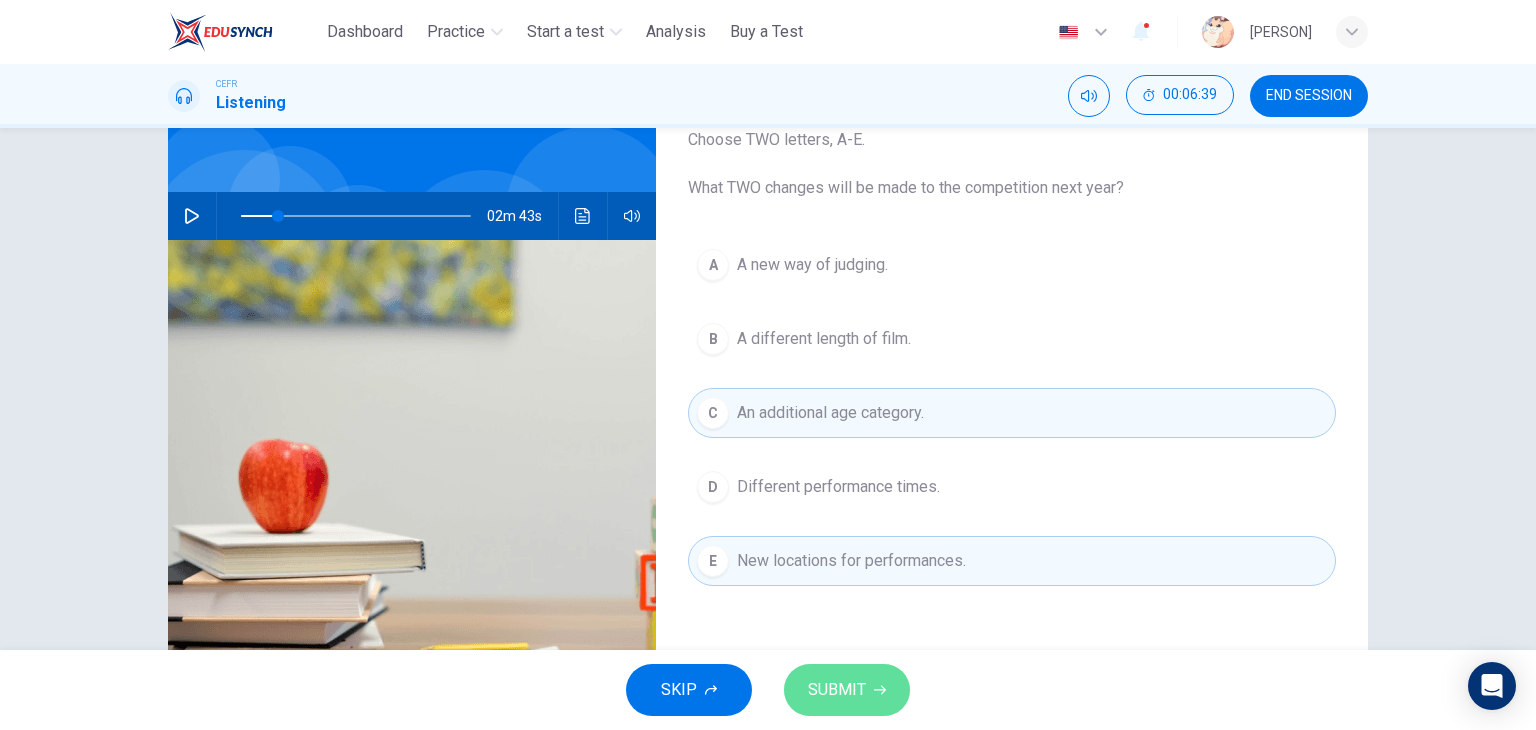 click on "SUBMIT" at bounding box center [837, 690] 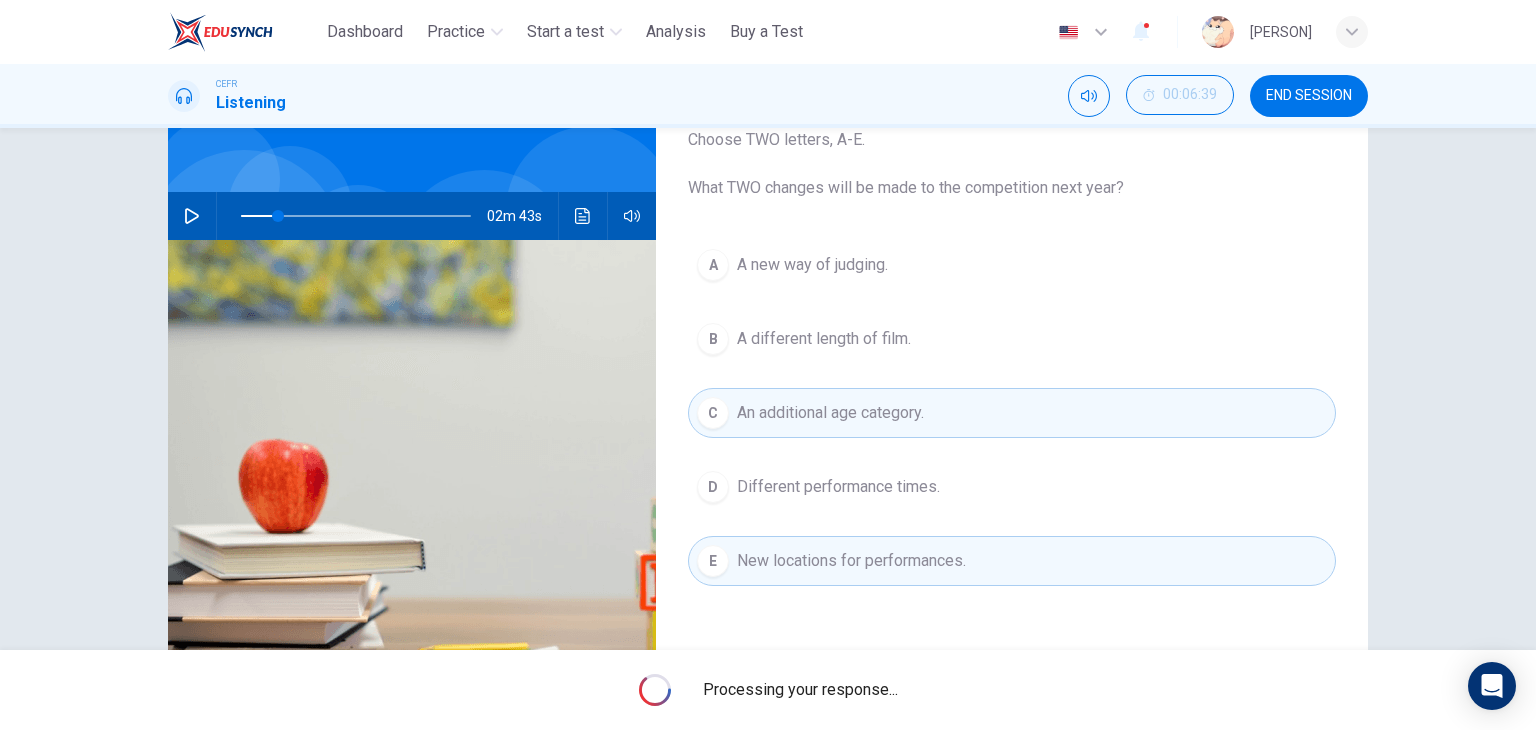 type on "**" 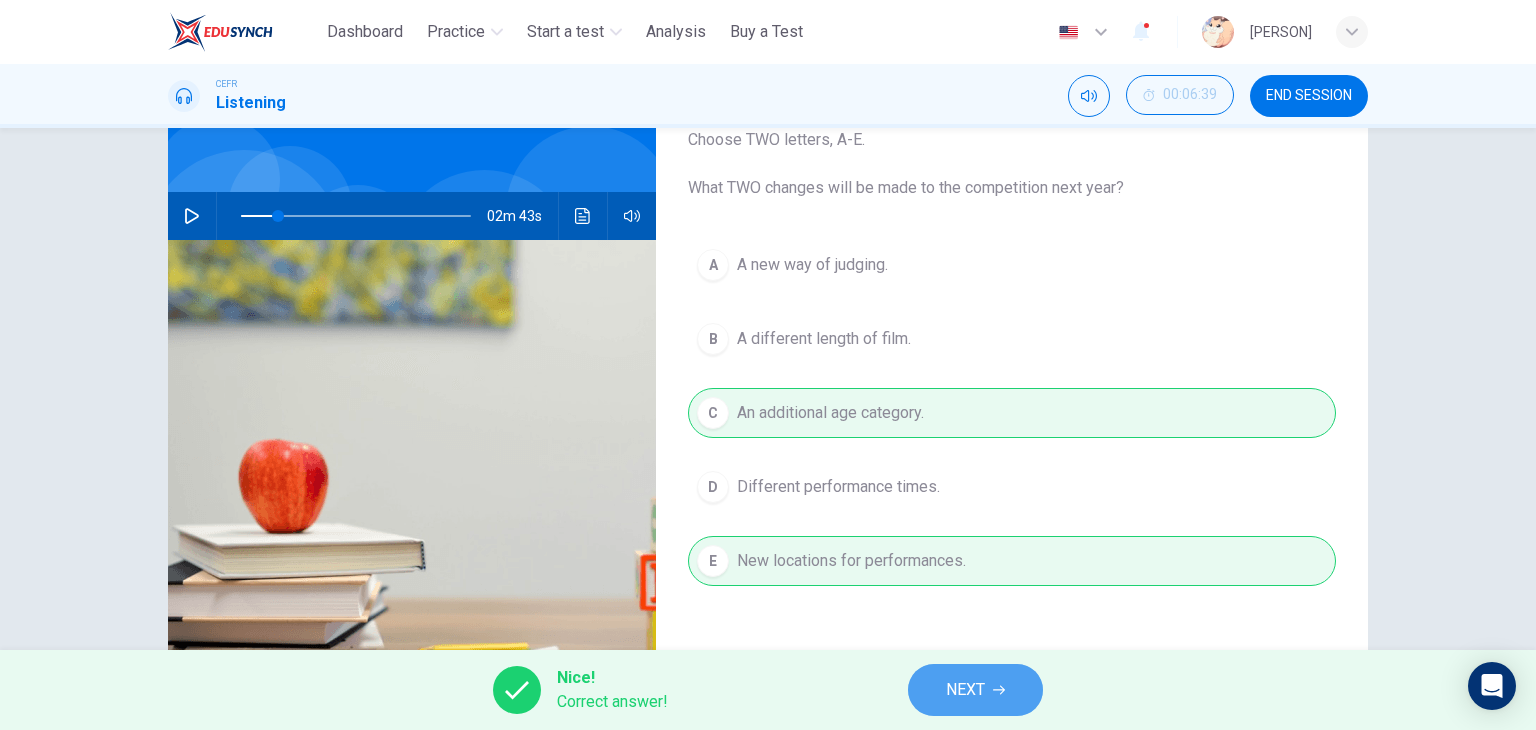 click on "NEXT" at bounding box center [965, 690] 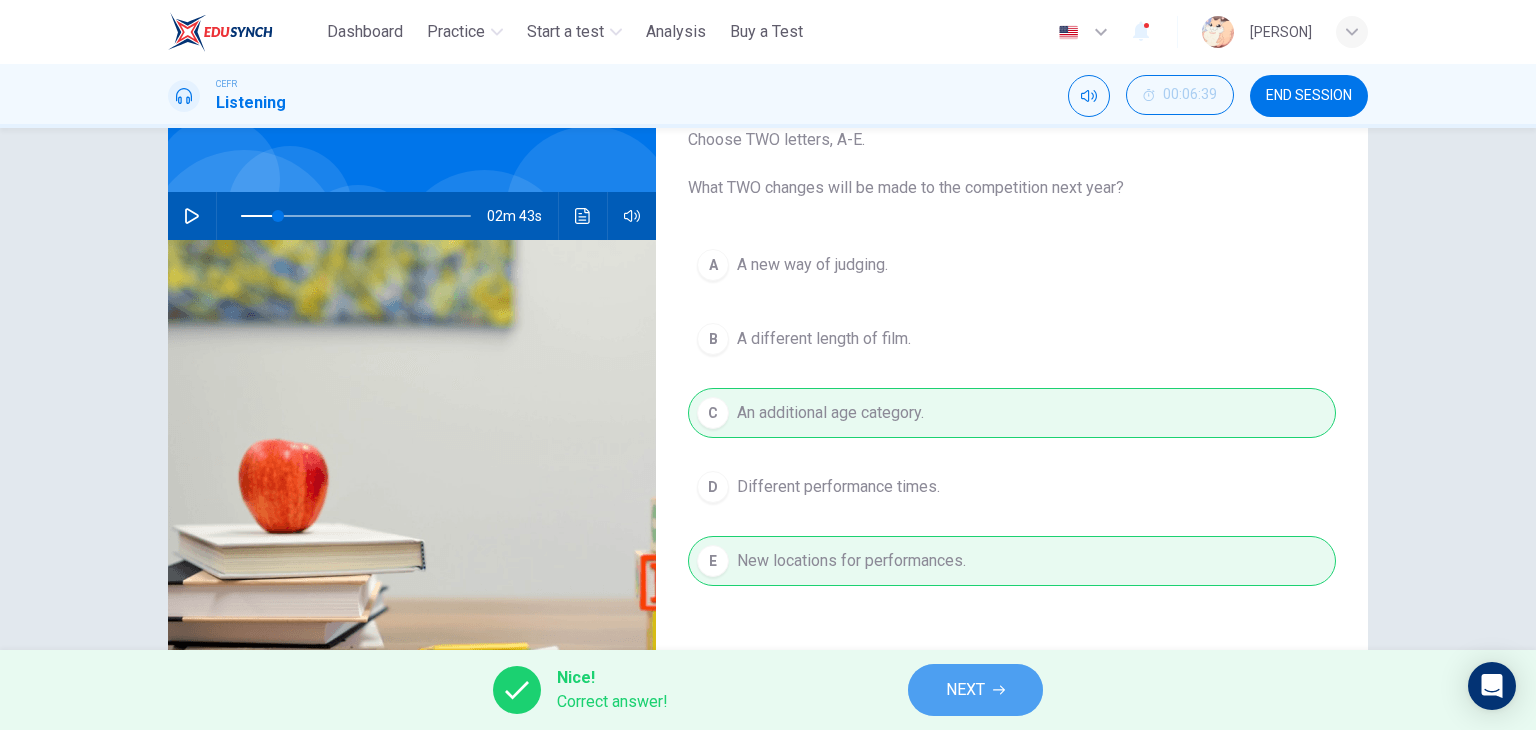 scroll, scrollTop: 0, scrollLeft: 0, axis: both 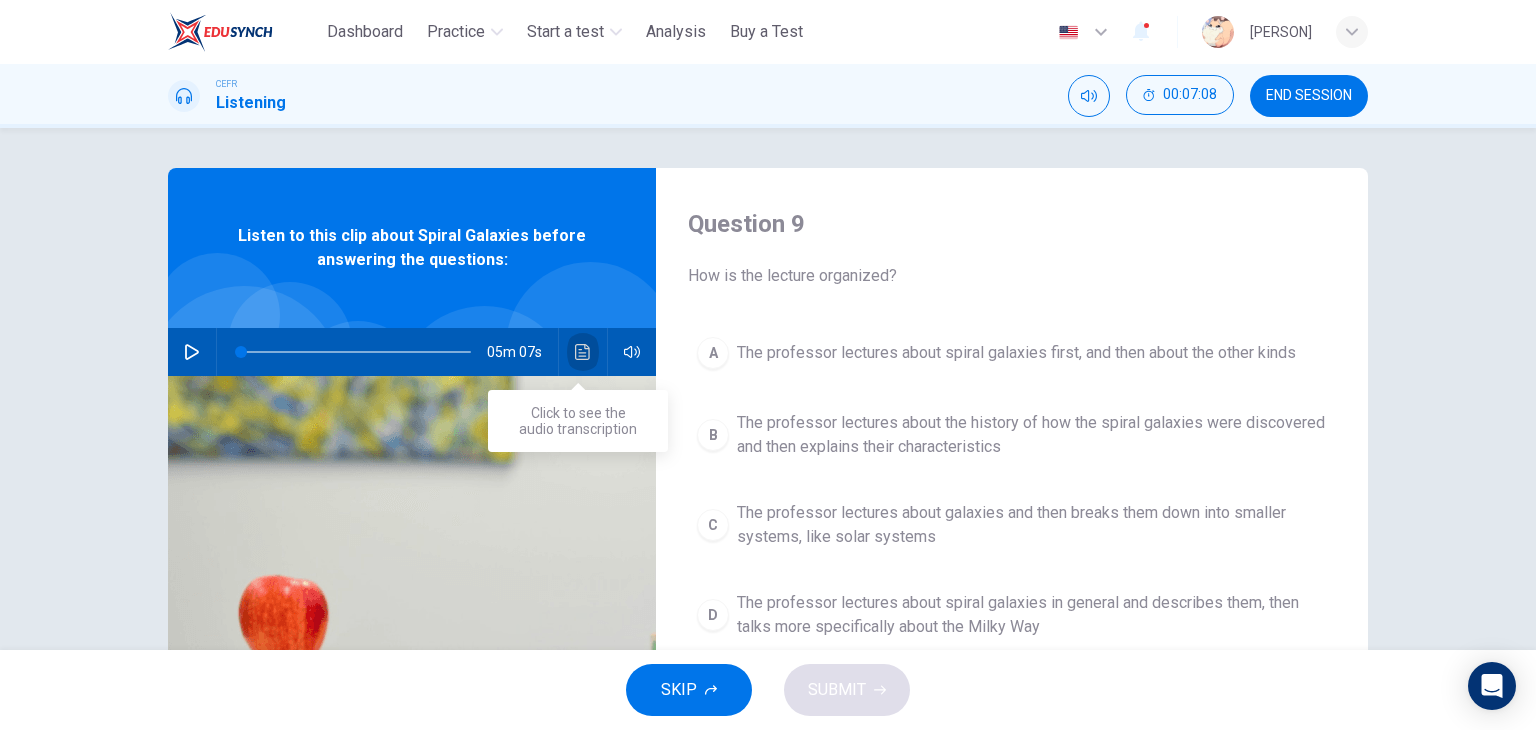 click at bounding box center [583, 352] 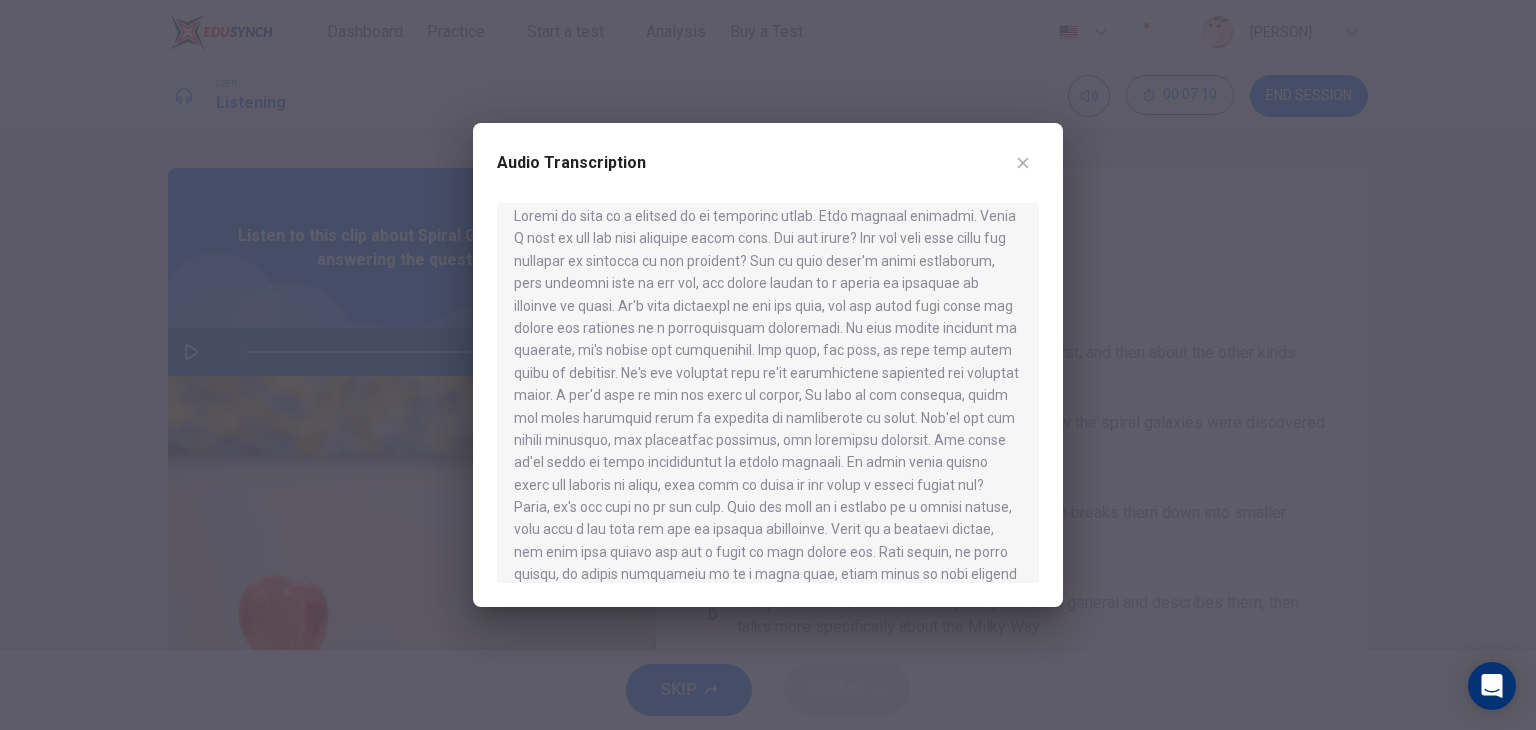 scroll, scrollTop: 14, scrollLeft: 0, axis: vertical 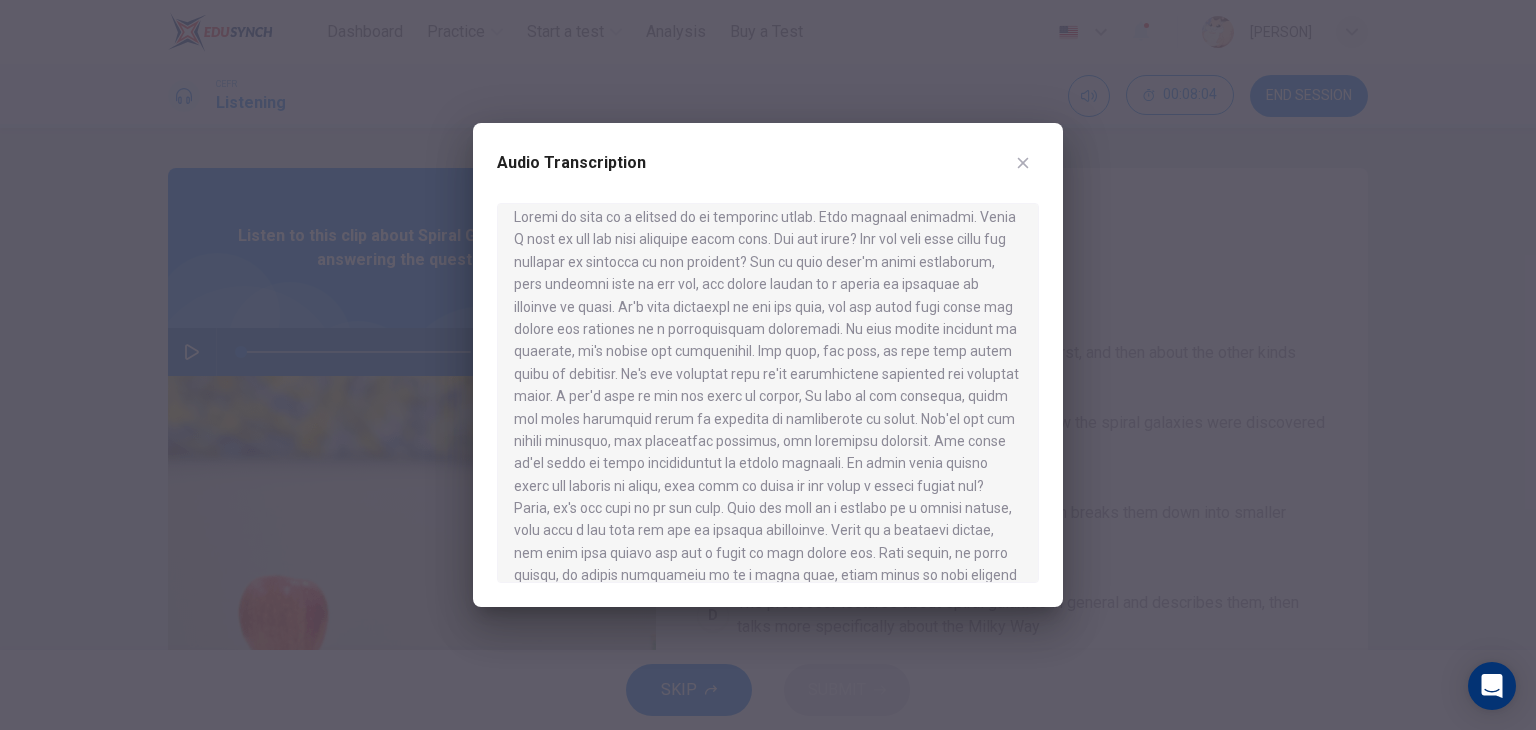 click at bounding box center [768, 393] 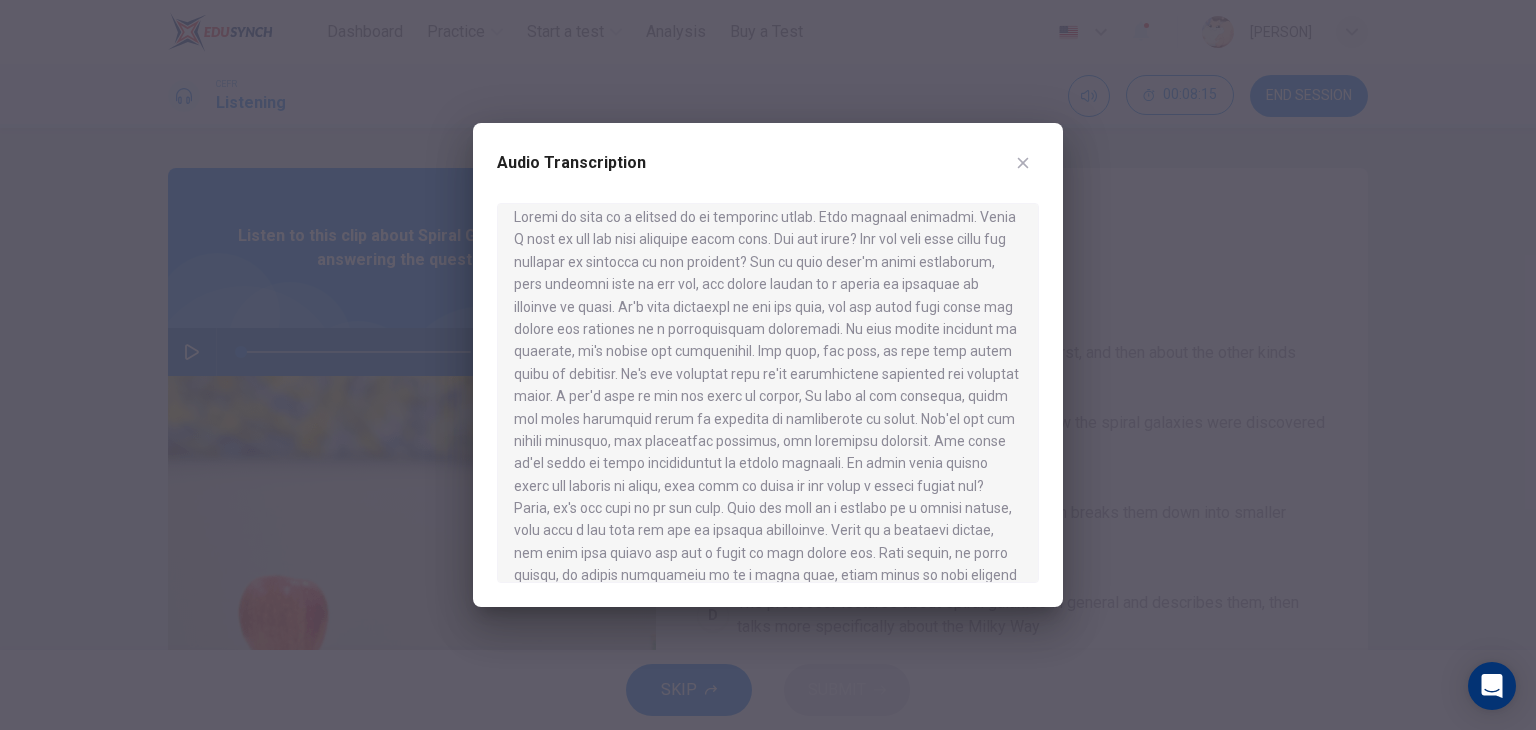 click at bounding box center [768, 393] 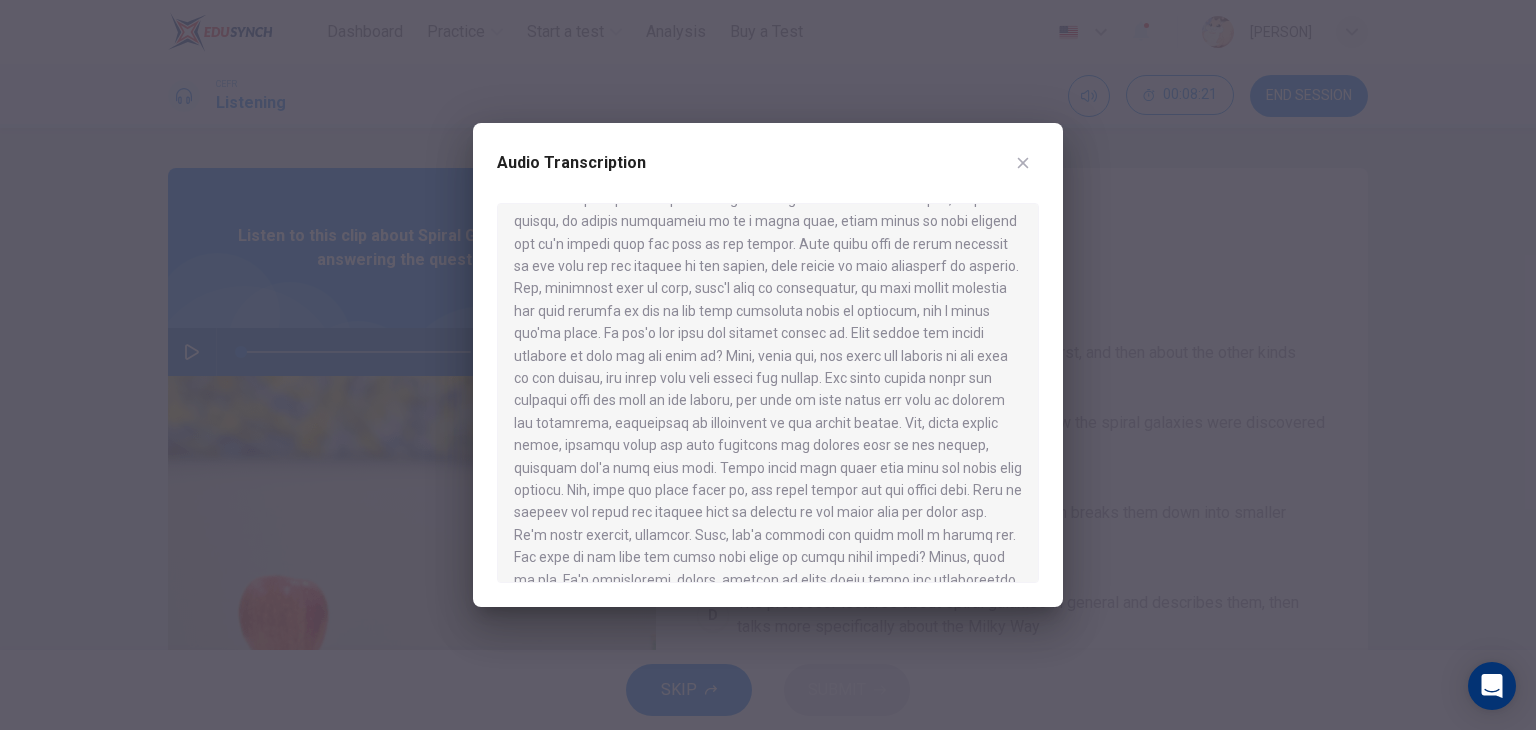 scroll, scrollTop: 368, scrollLeft: 0, axis: vertical 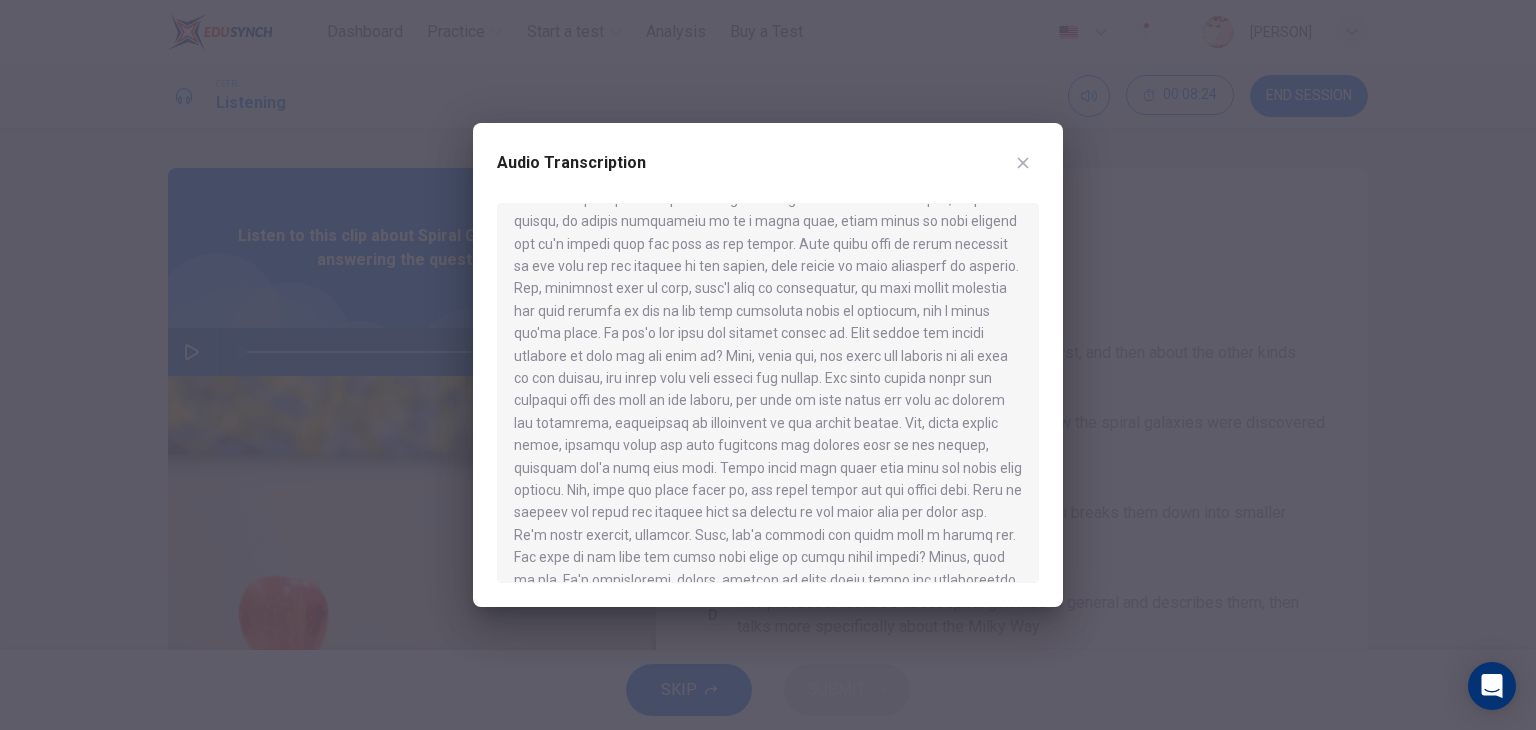 click at bounding box center [768, 393] 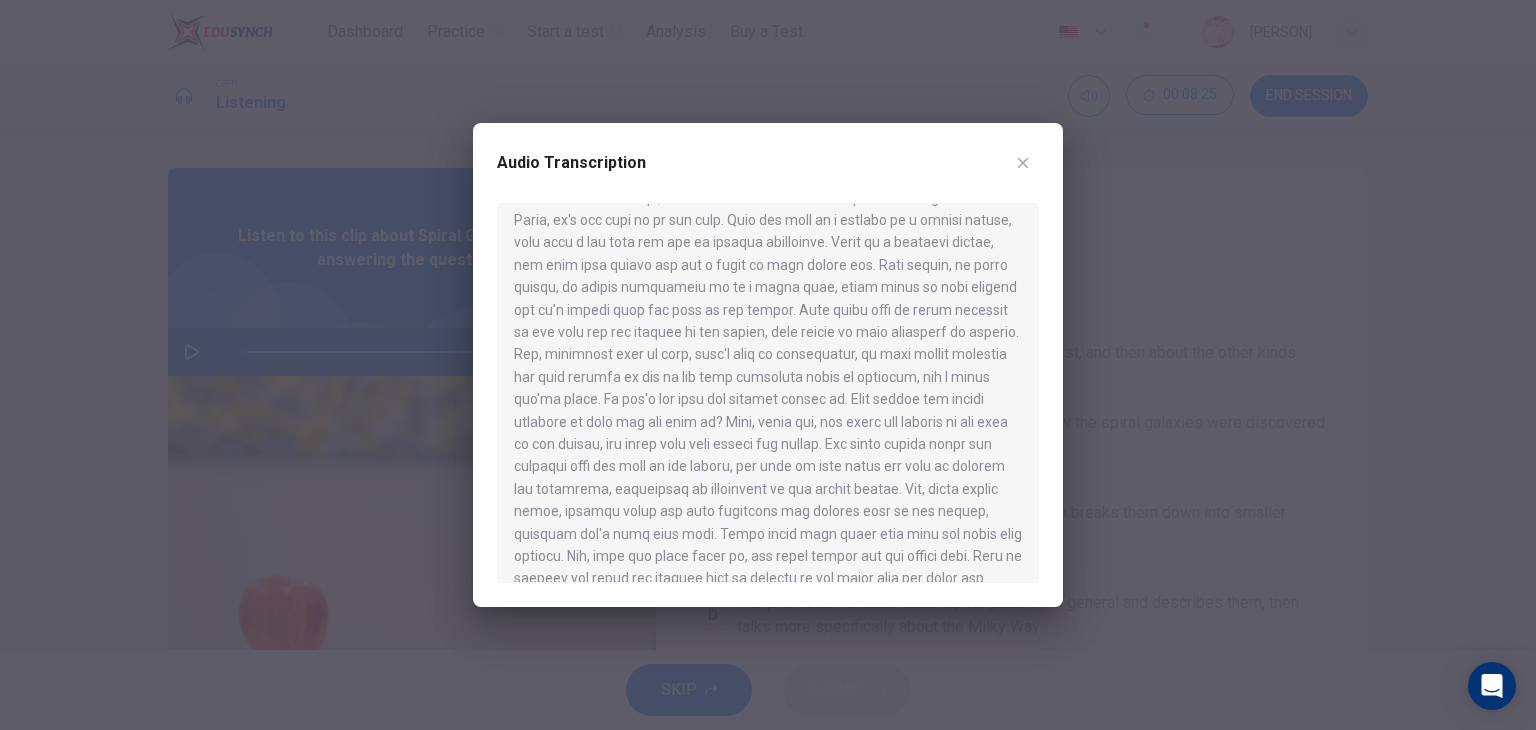 scroll, scrollTop: 300, scrollLeft: 0, axis: vertical 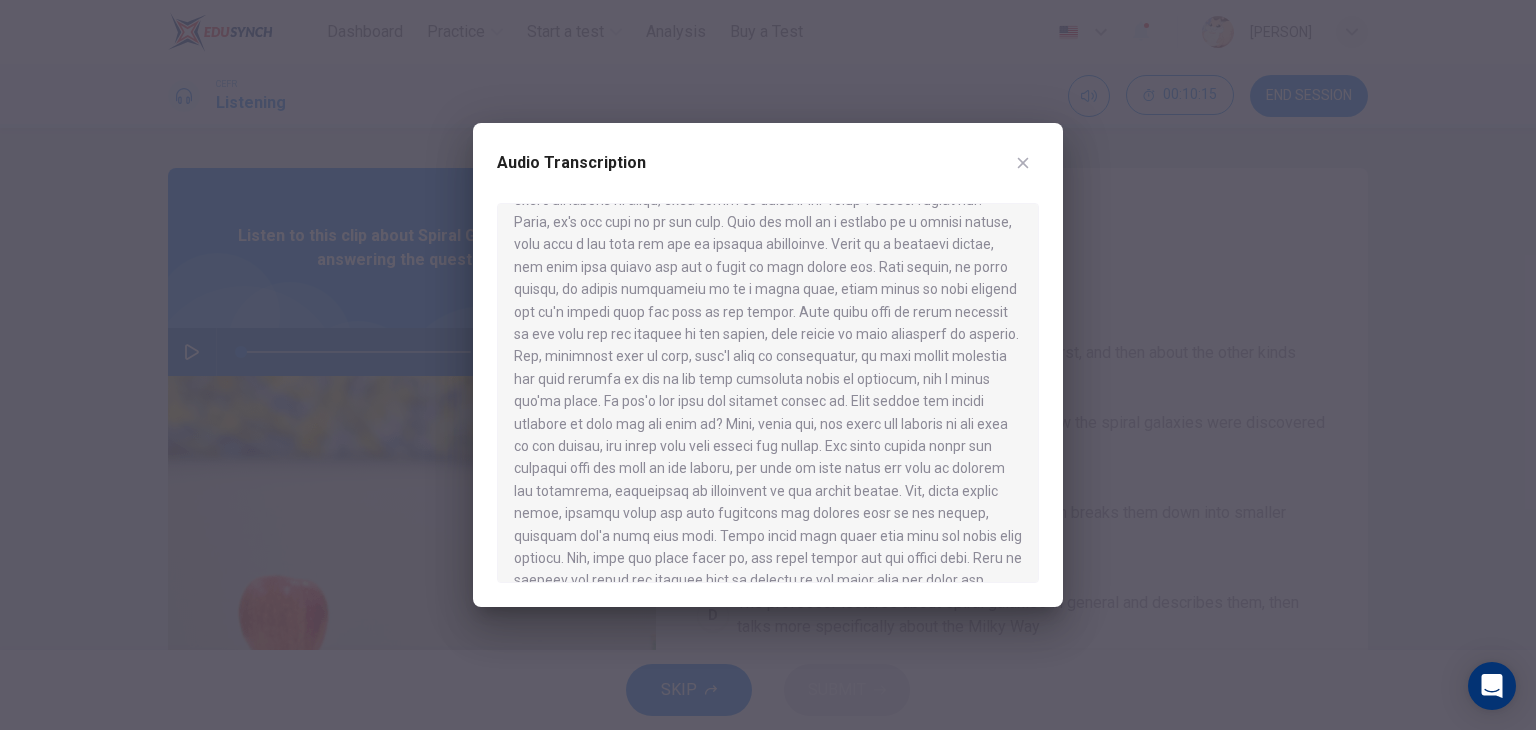 click 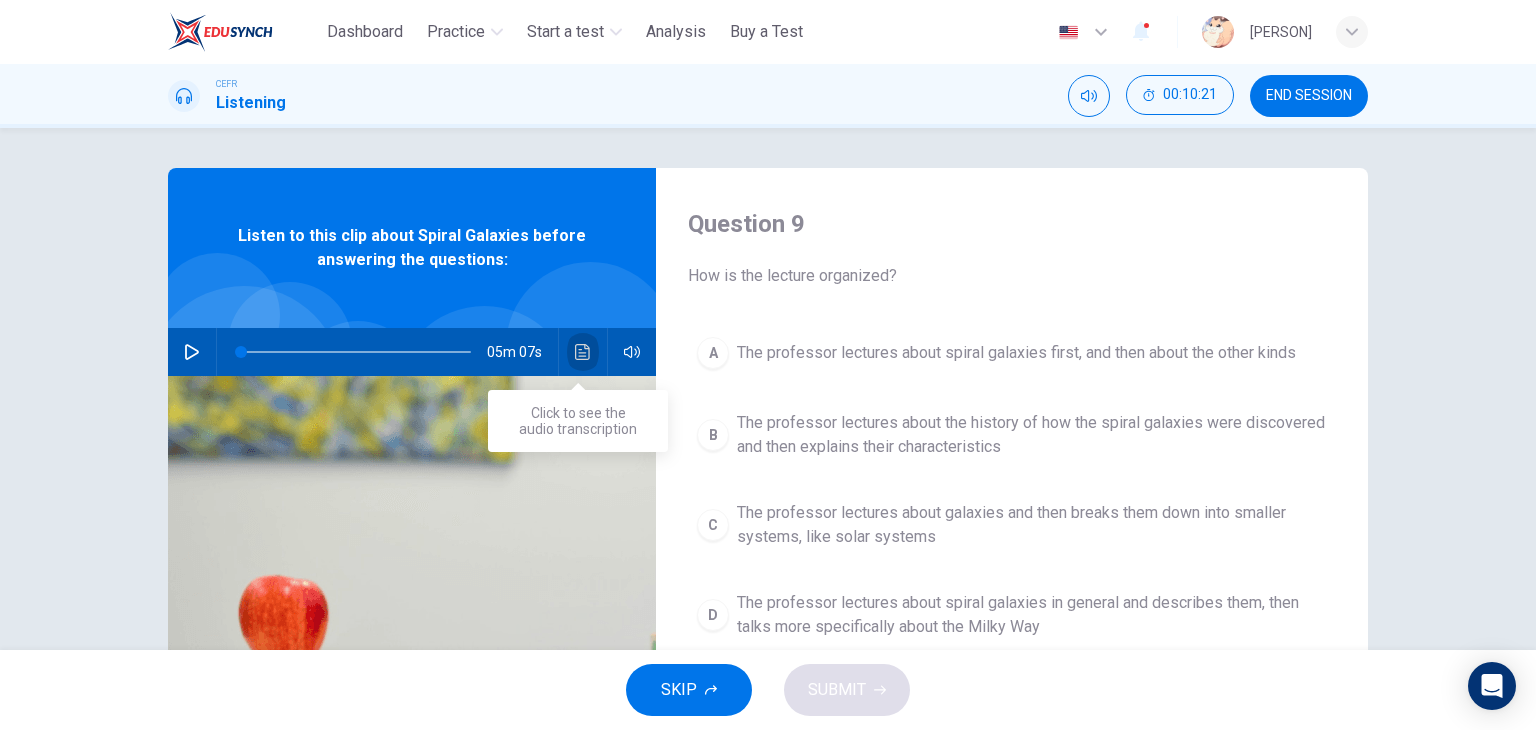 click 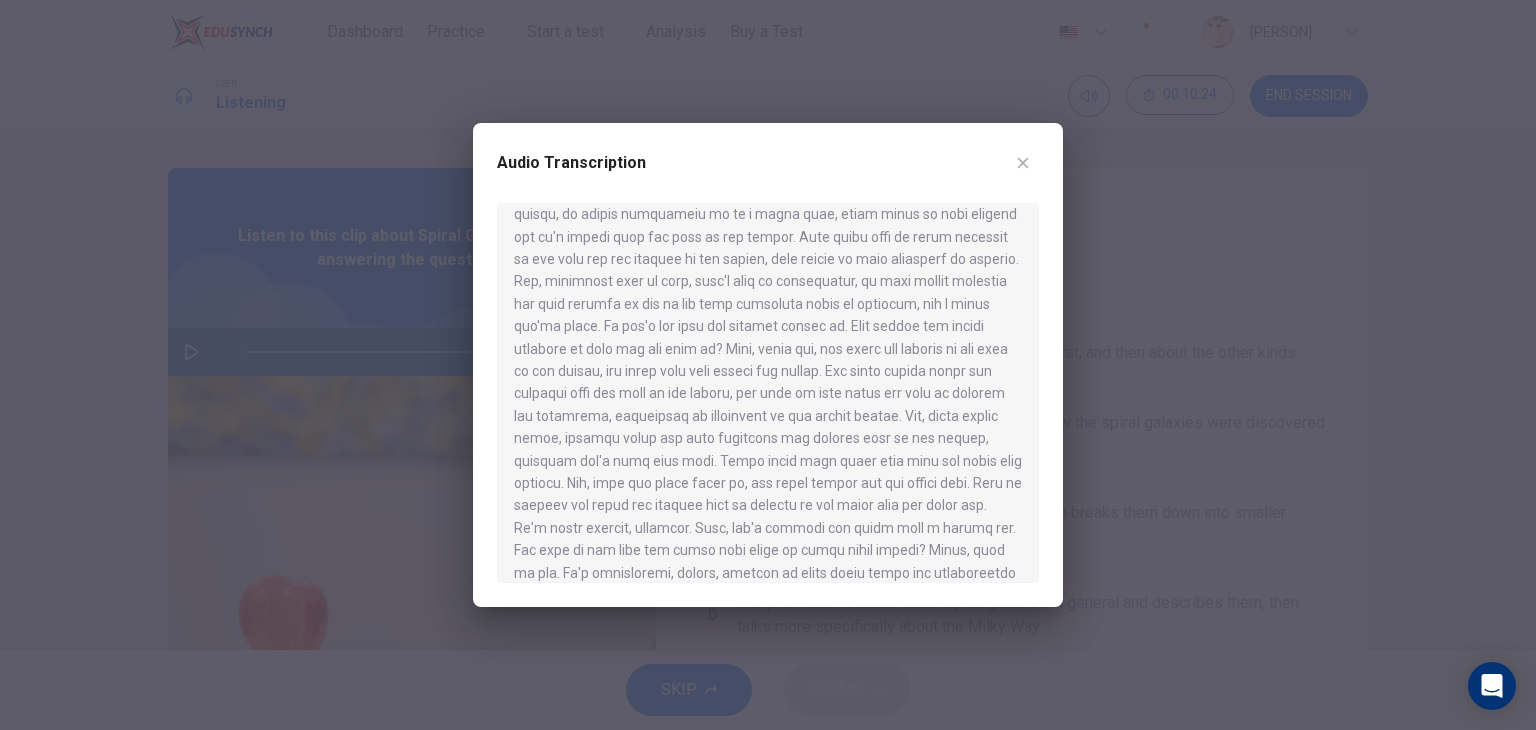 scroll, scrollTop: 374, scrollLeft: 0, axis: vertical 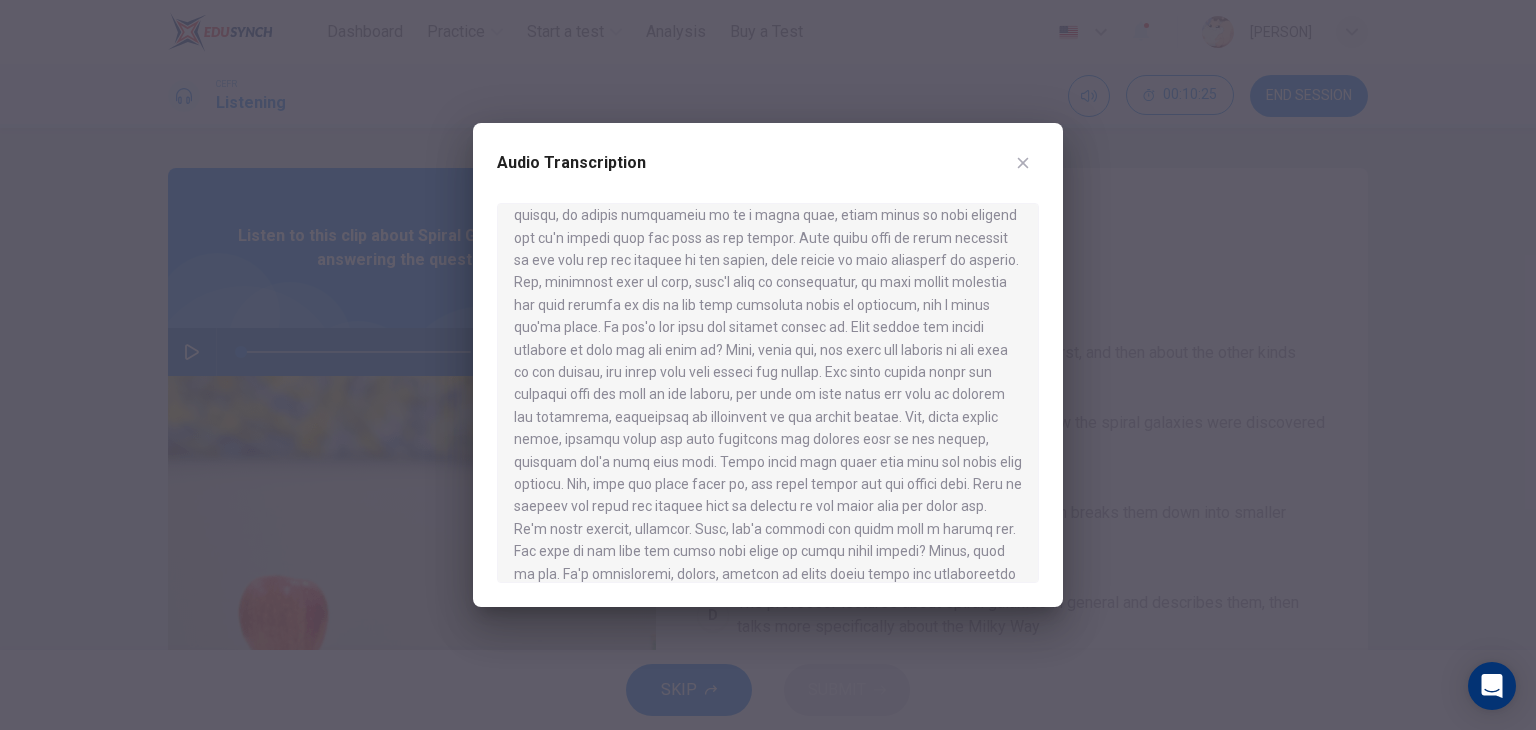 type 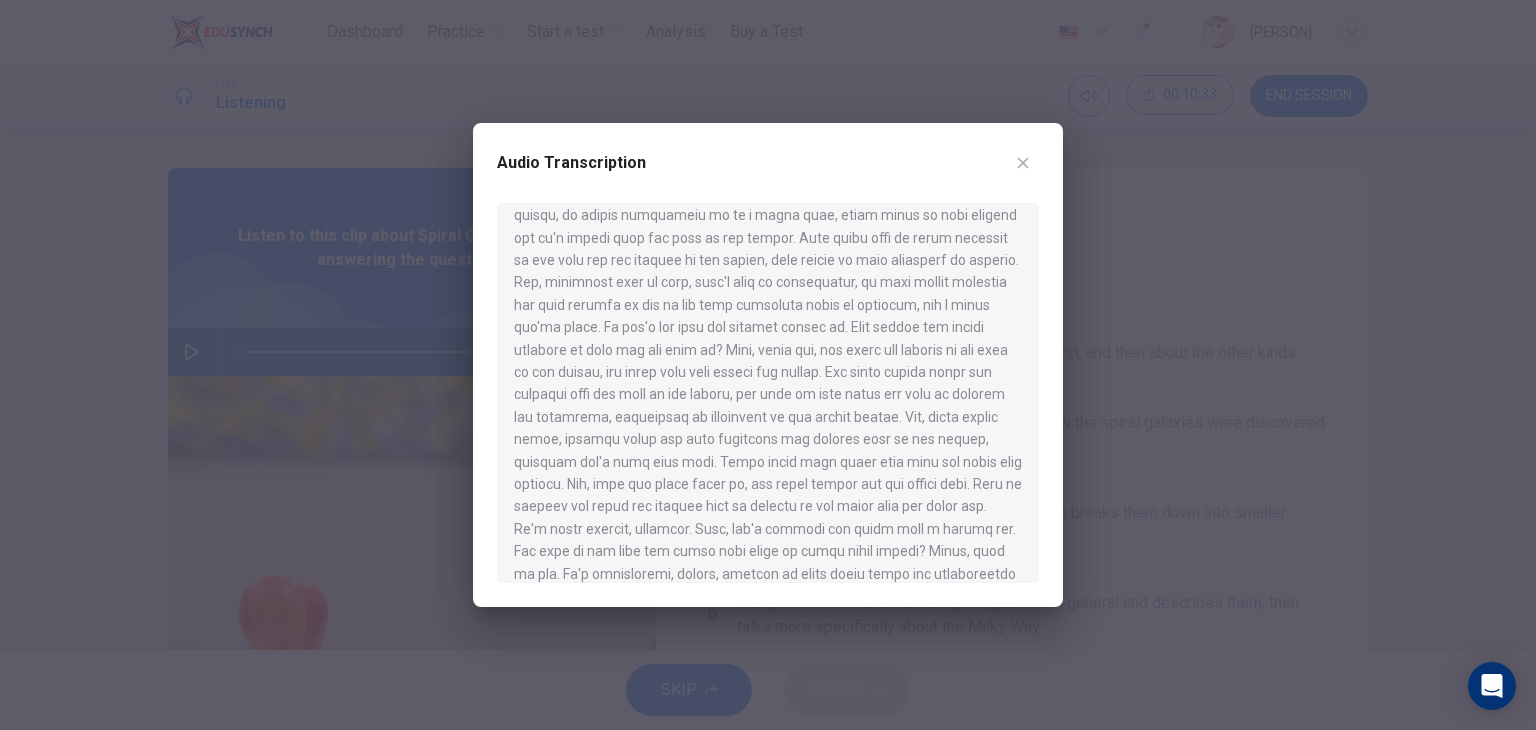 click at bounding box center [768, 393] 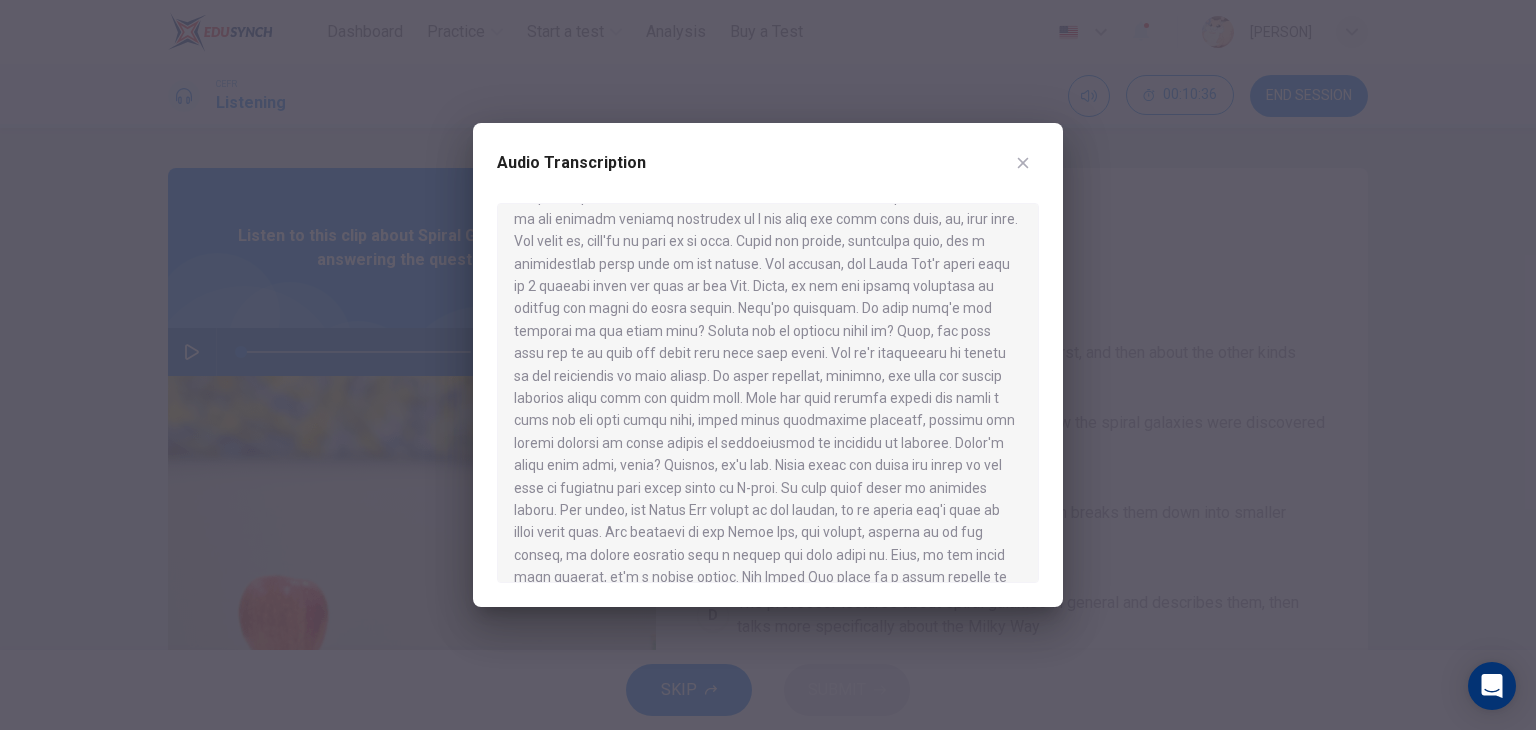 scroll, scrollTop: 752, scrollLeft: 0, axis: vertical 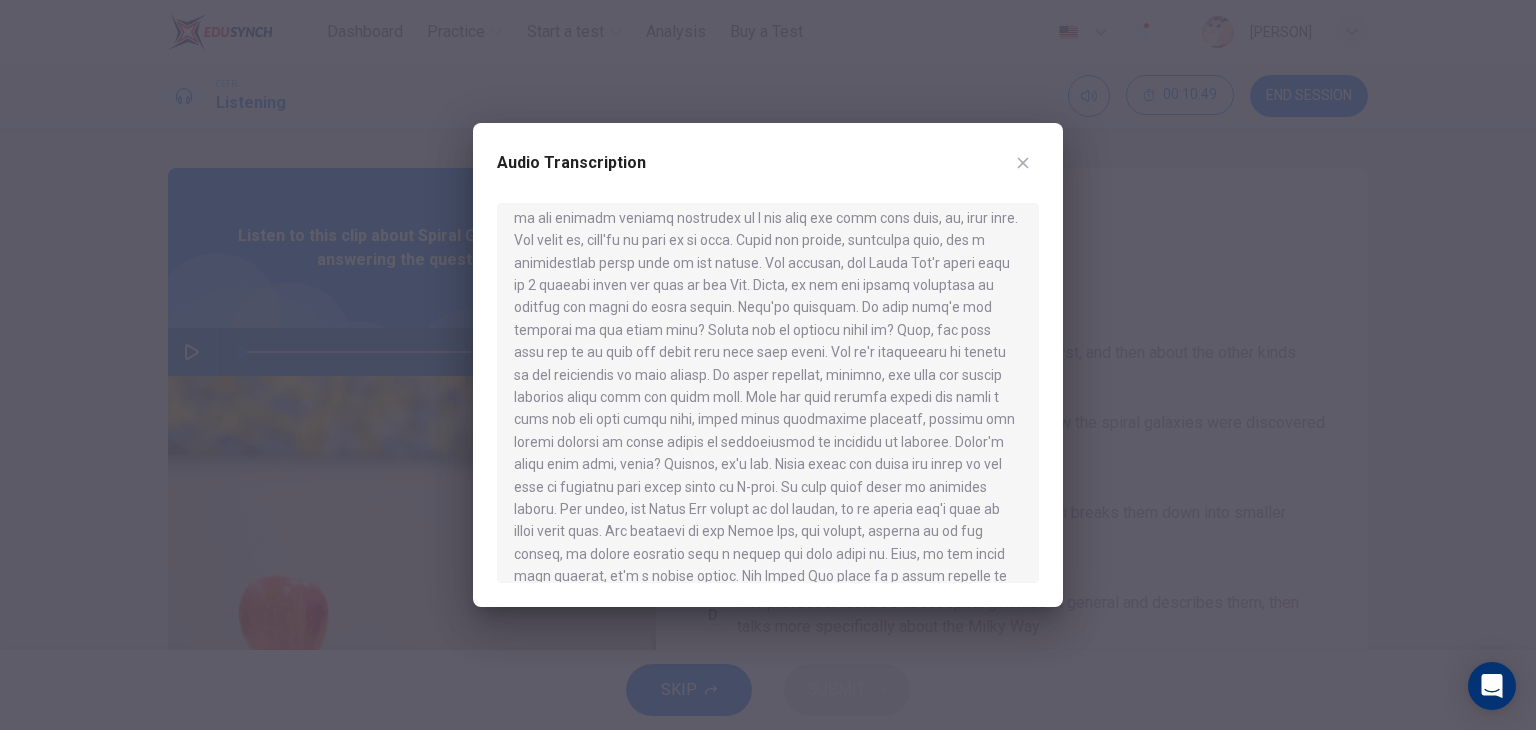 click at bounding box center (768, 393) 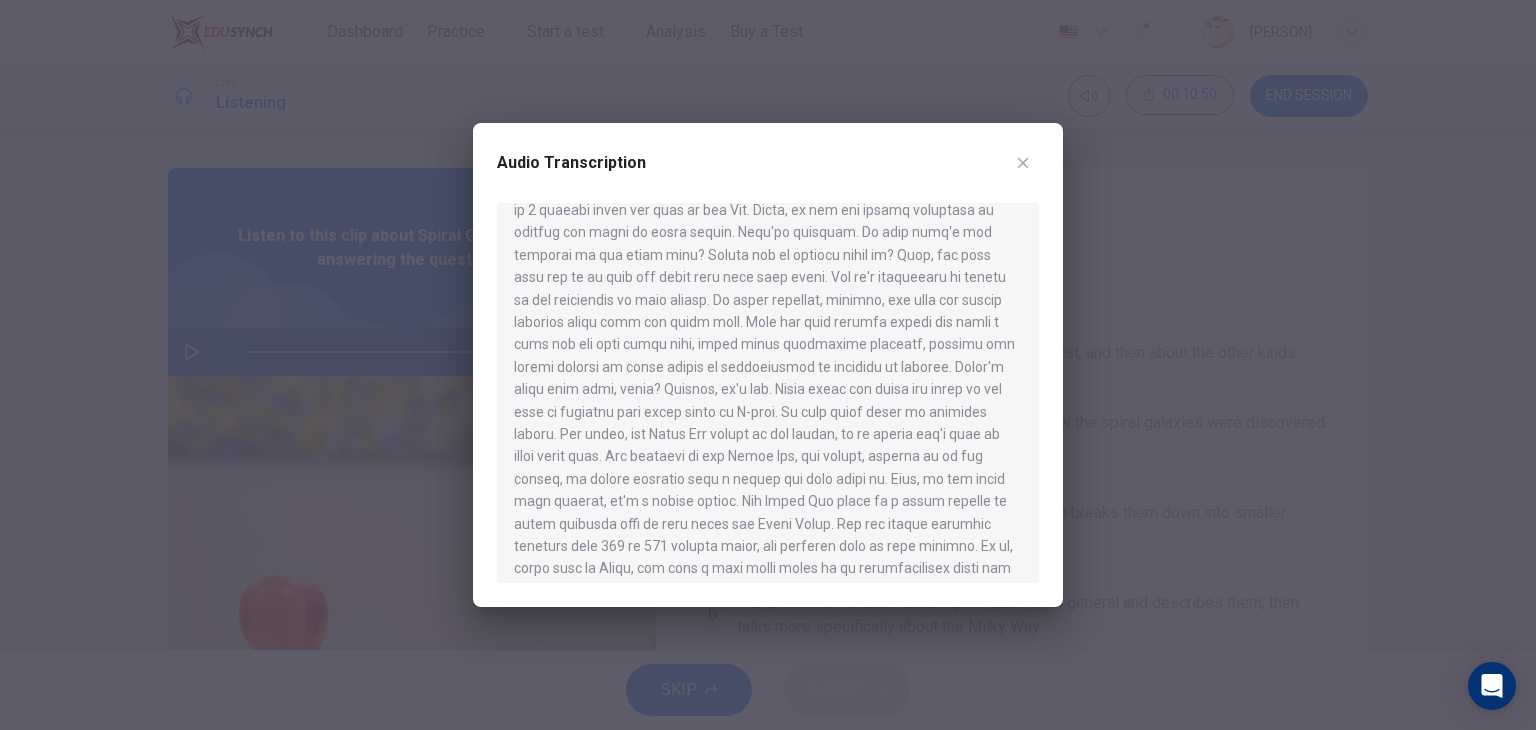 scroll, scrollTop: 840, scrollLeft: 0, axis: vertical 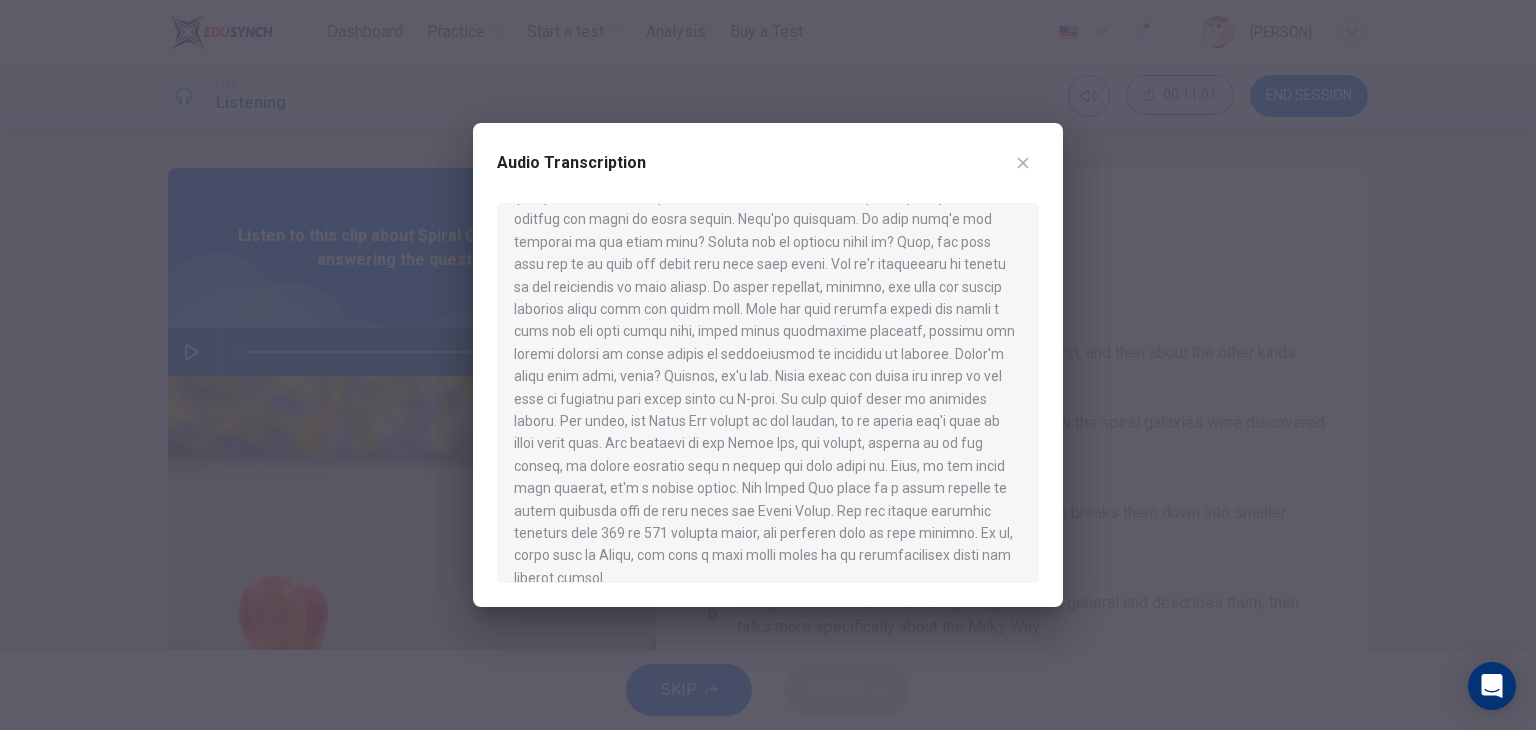 drag, startPoint x: 593, startPoint y: 438, endPoint x: 616, endPoint y: 421, distance: 28.600698 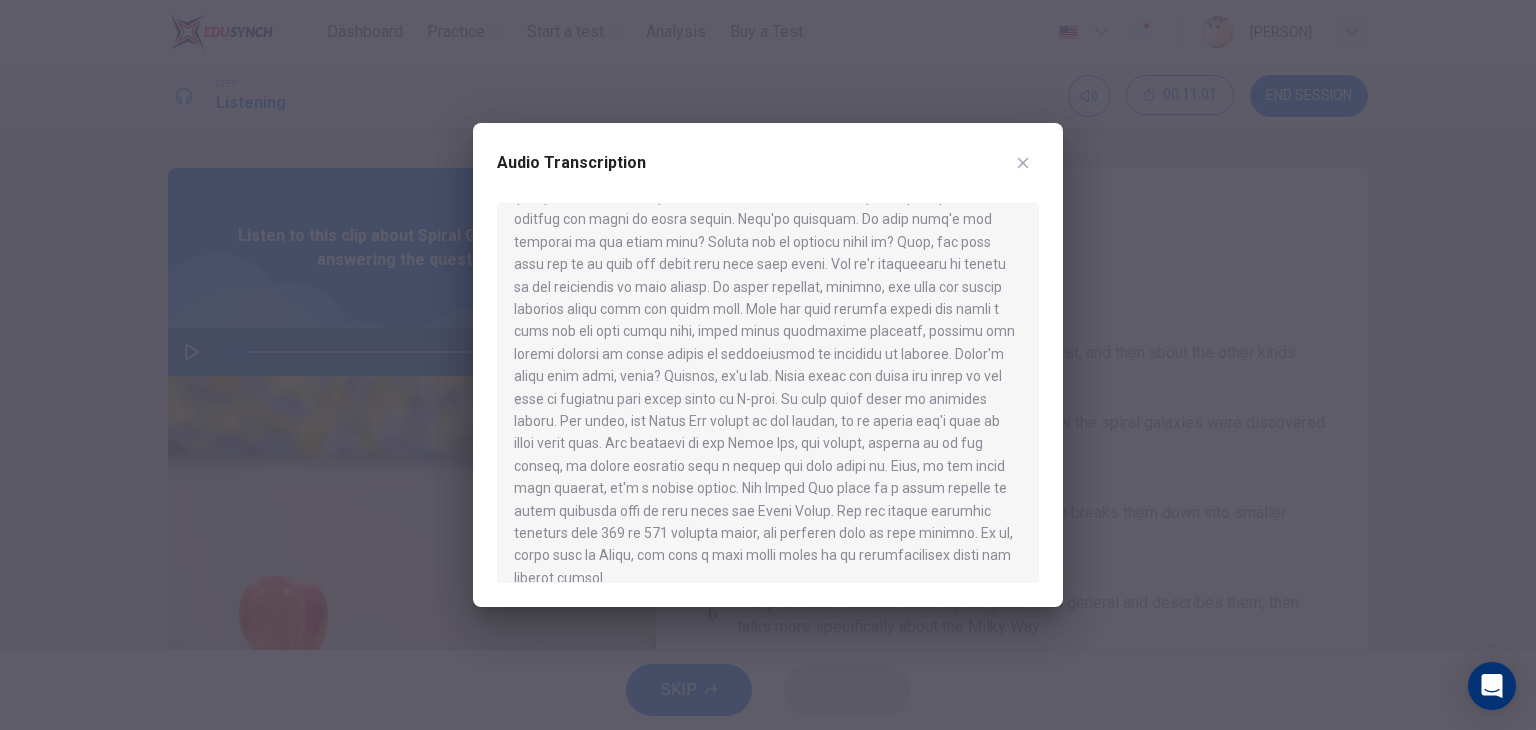 click at bounding box center (768, 393) 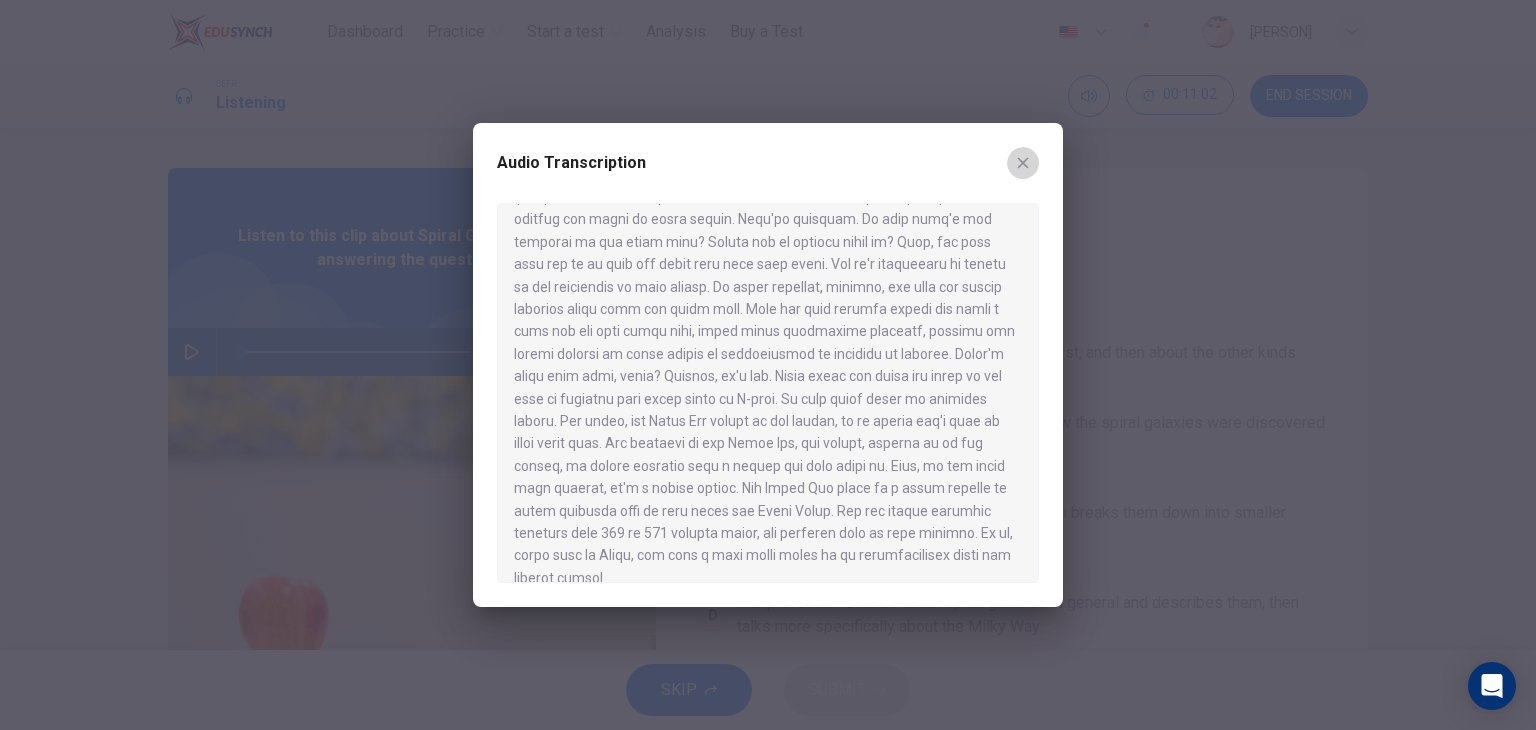 click 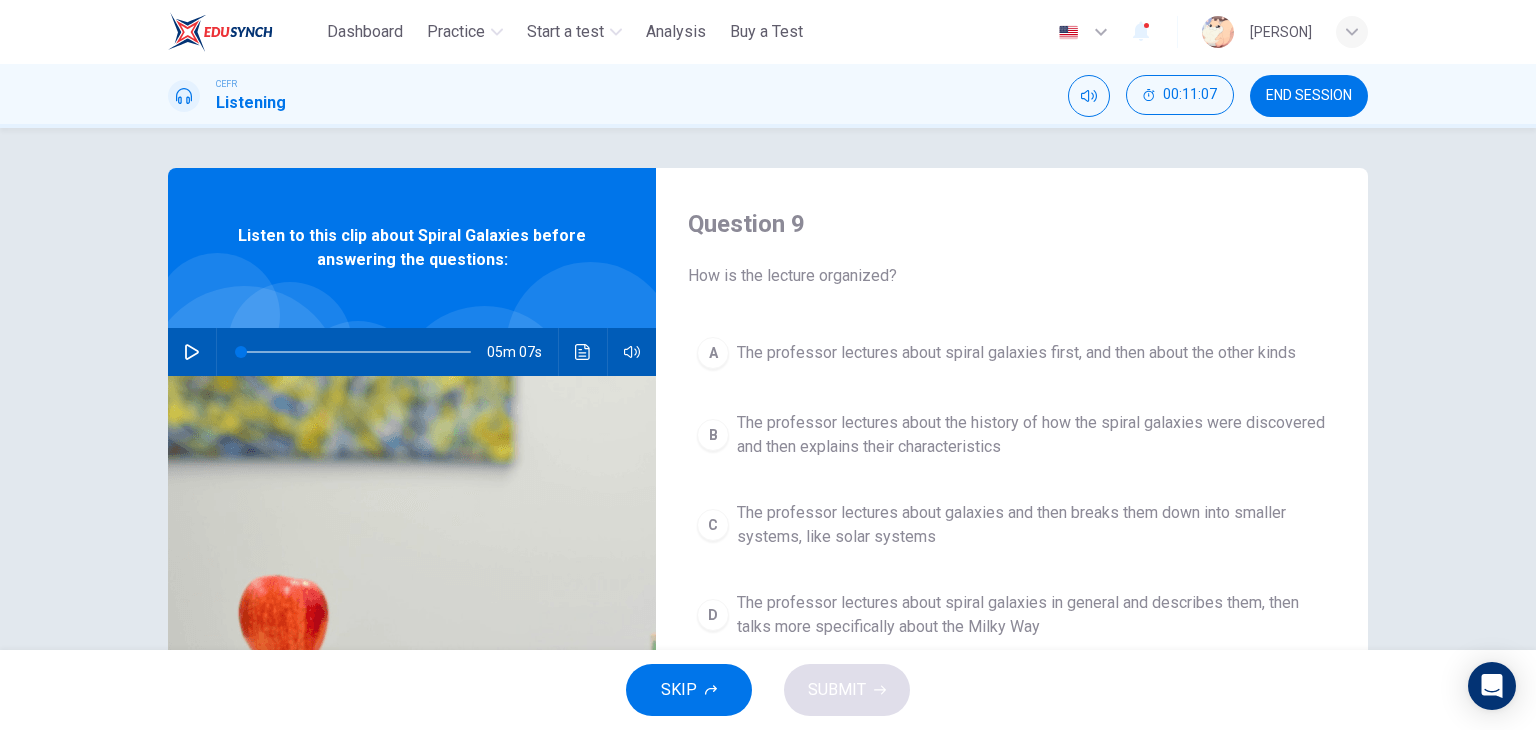 click at bounding box center (412, 619) 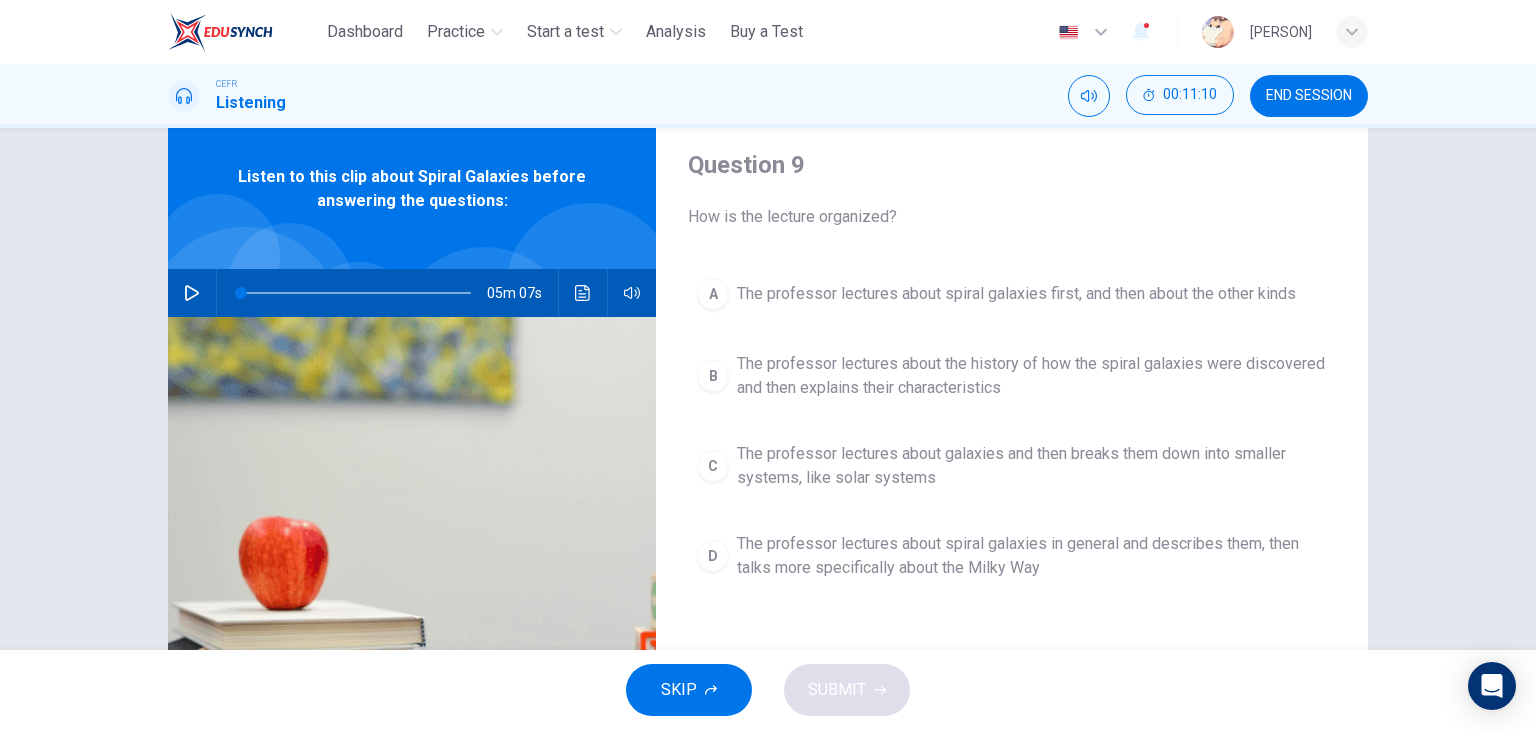 scroll, scrollTop: 60, scrollLeft: 0, axis: vertical 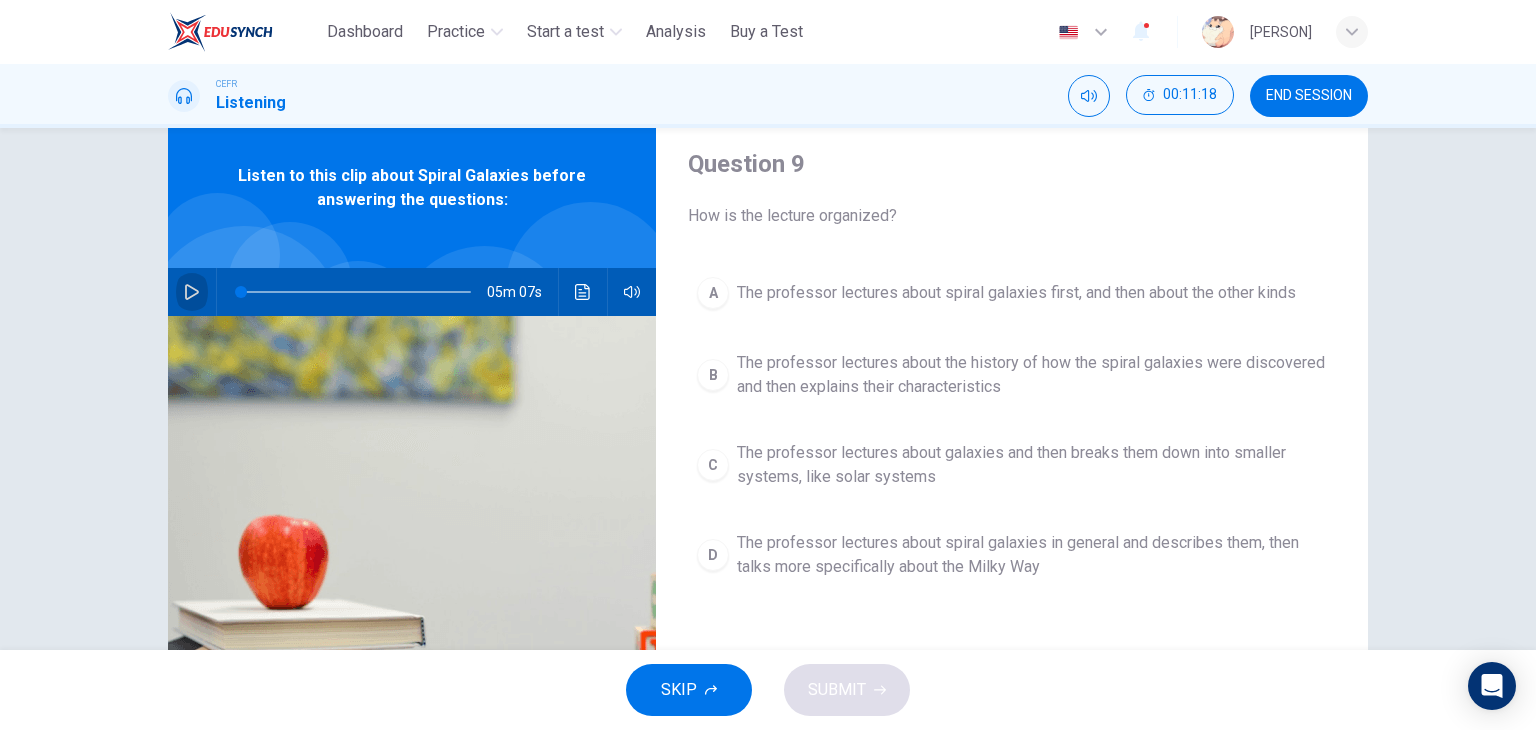 click at bounding box center [192, 292] 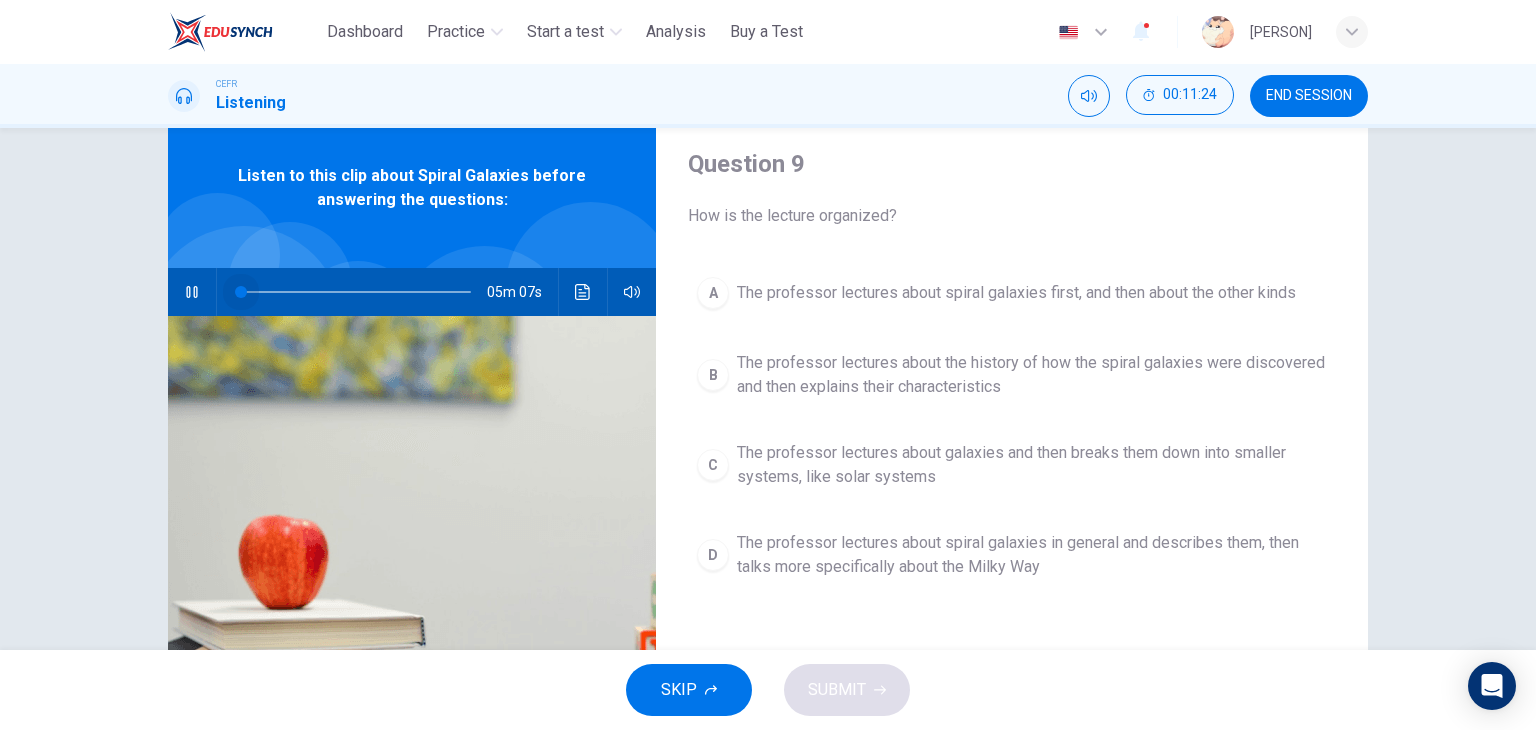 drag, startPoint x: 244, startPoint y: 288, endPoint x: 125, endPoint y: 273, distance: 119.94165 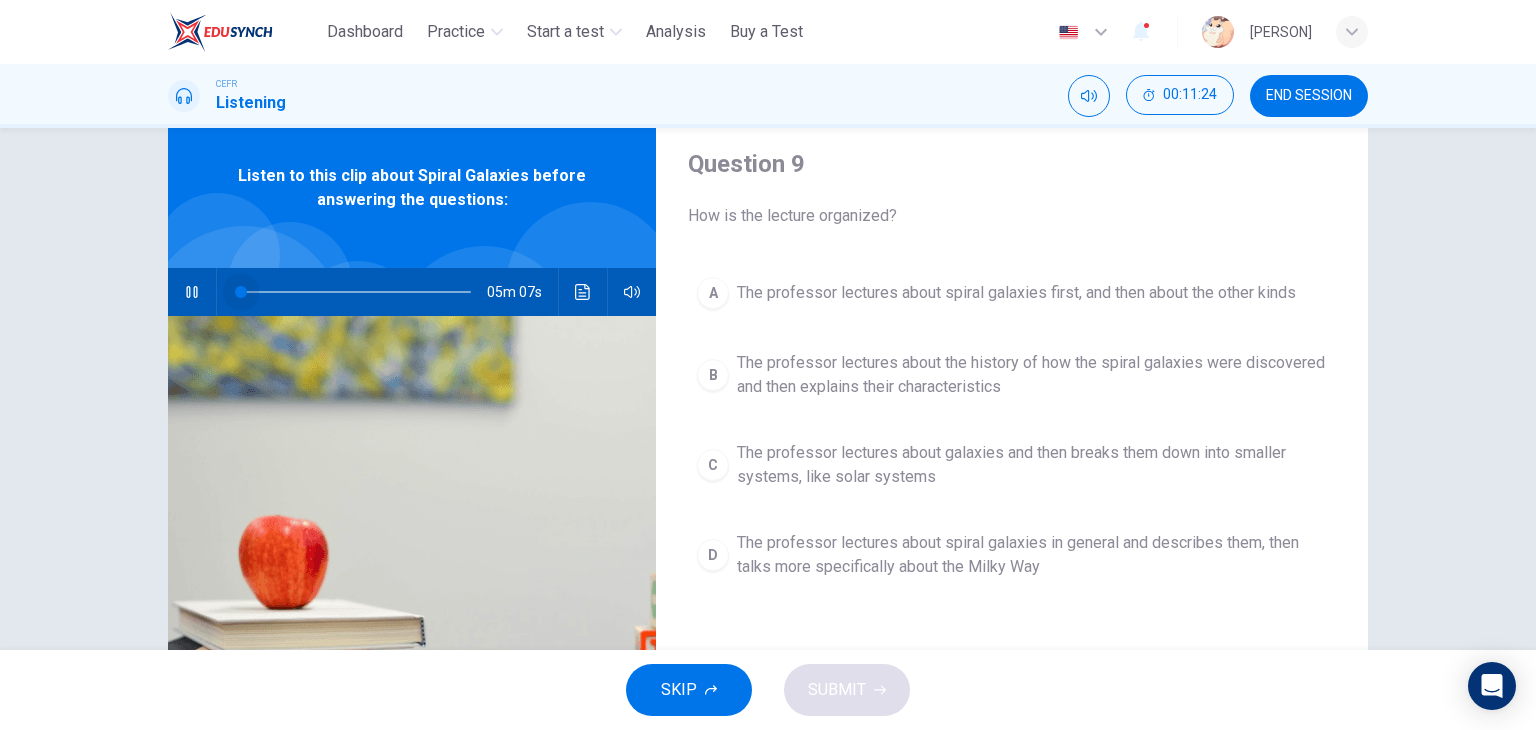 click on "Question 9 How is the lecture organized? A The professor lectures about spiral galaxies first, and then about the other kinds B The professor lectures about the history of how the spiral galaxies were discovered and then explains their characteristics C The professor lectures about galaxies and then breaks them down into smaller systems, like solar systems D The professor lectures about spiral galaxies in general and describes them, then talks more specifically about the Milky Way Listen to this clip about Spiral Galaxies before answering the questions:  05m 07s" at bounding box center [768, 389] 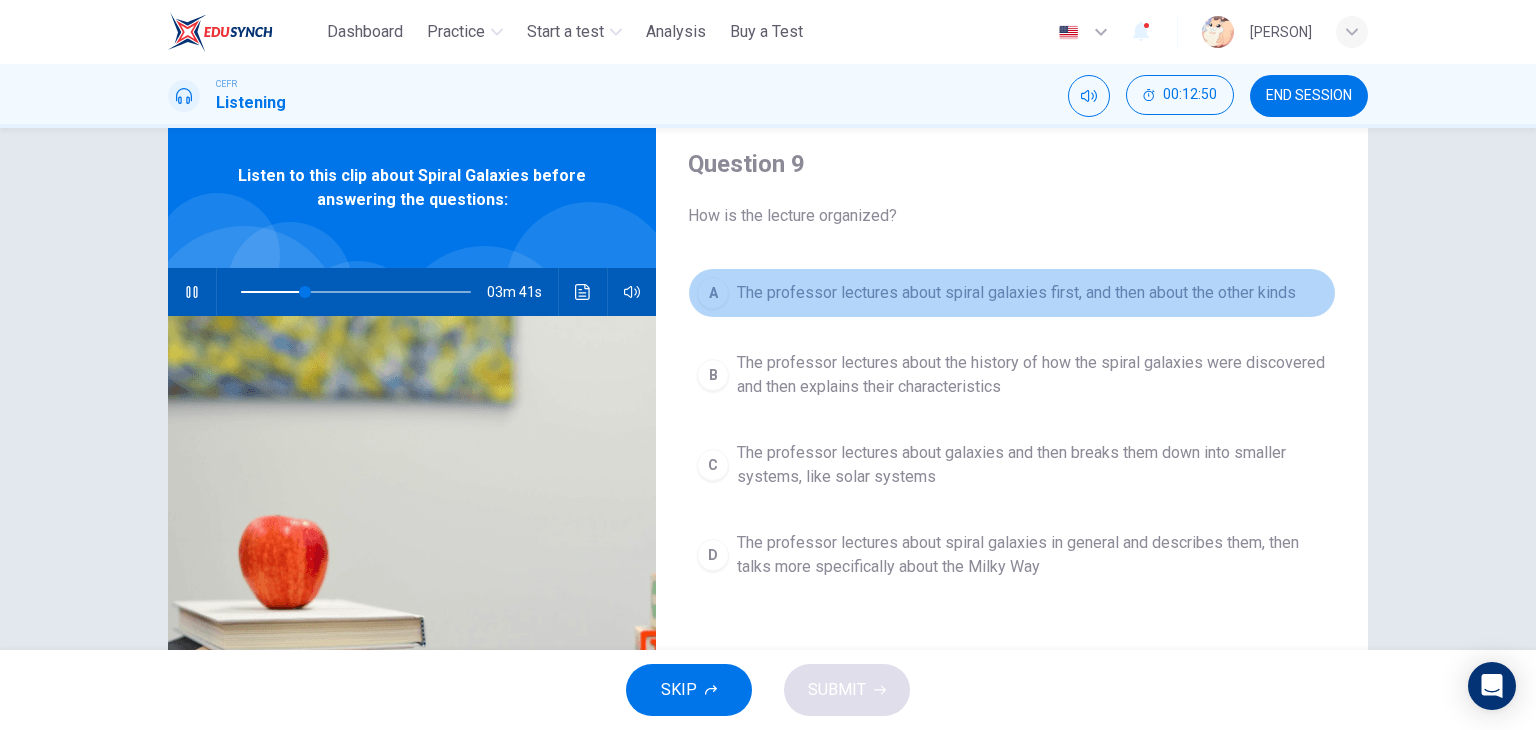 click on "The professor lectures about spiral galaxies first, and then about the other kinds" at bounding box center (1016, 293) 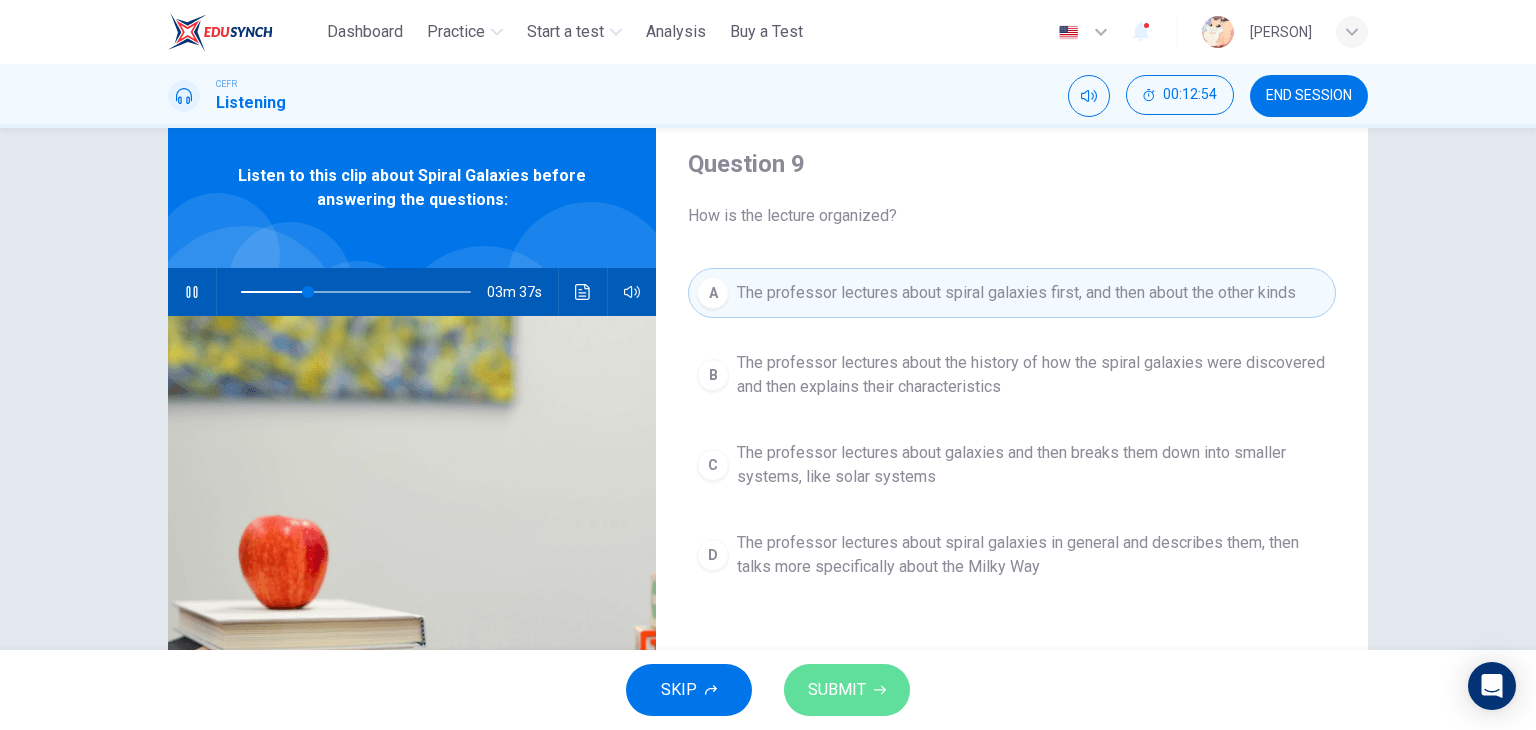 click on "SUBMIT" at bounding box center [837, 690] 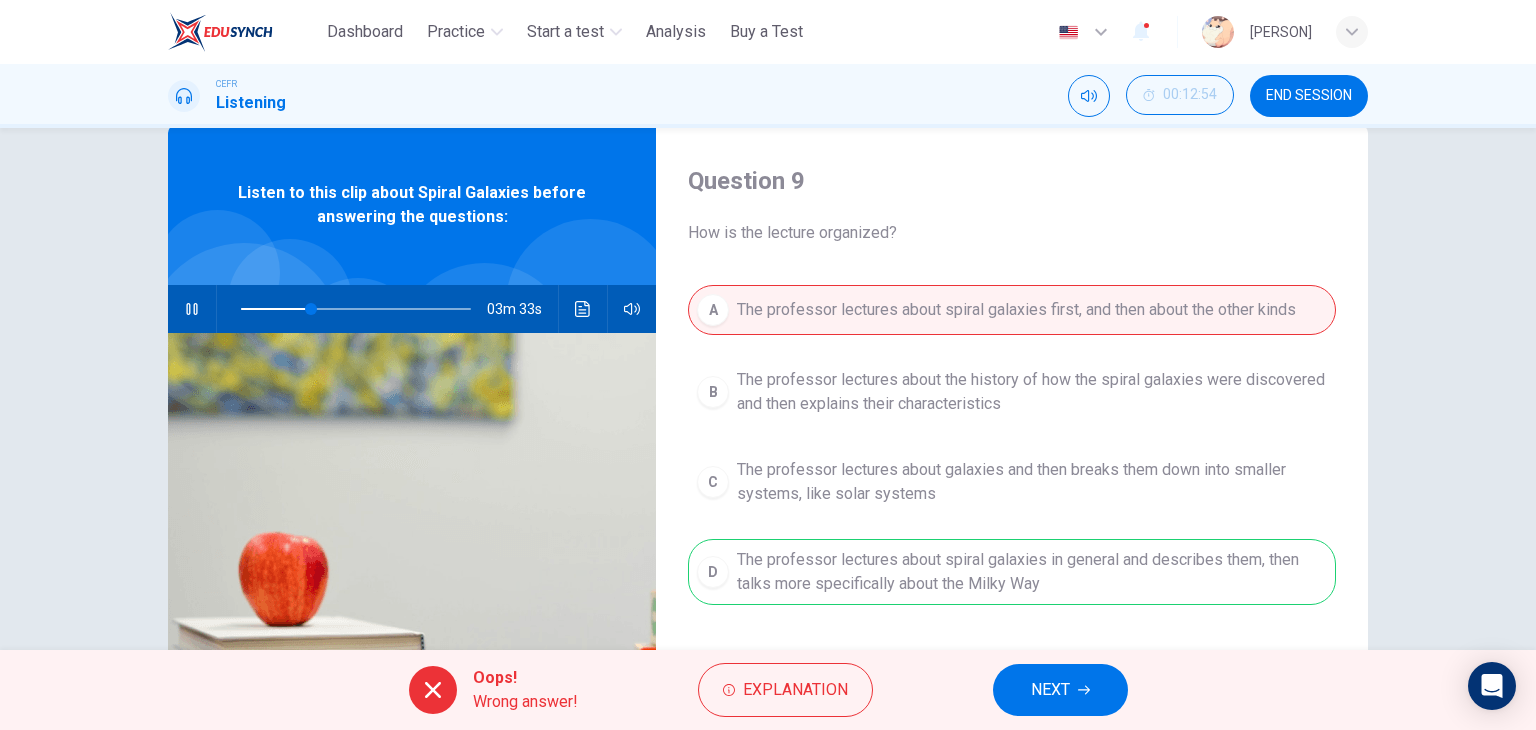 scroll, scrollTop: 44, scrollLeft: 0, axis: vertical 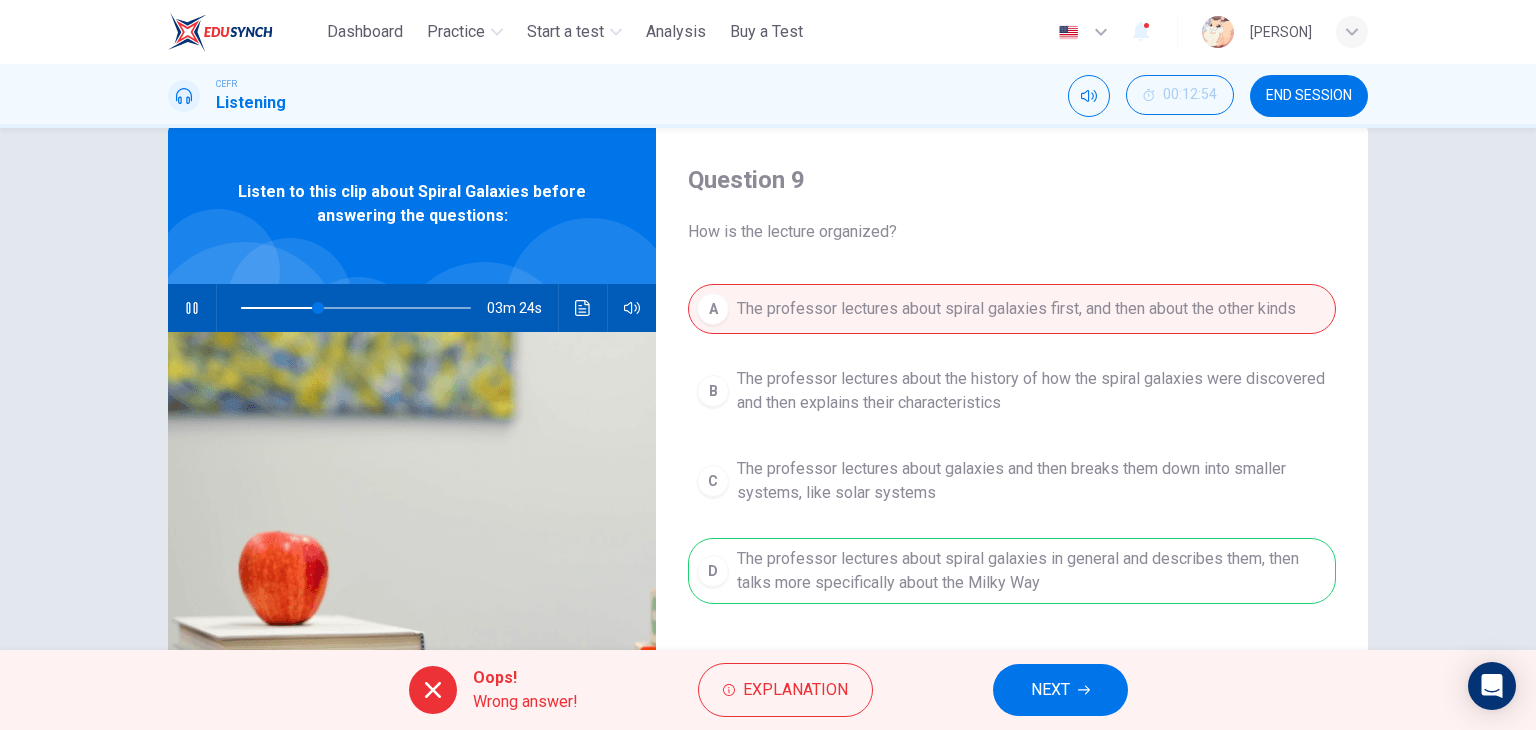 click at bounding box center [412, 575] 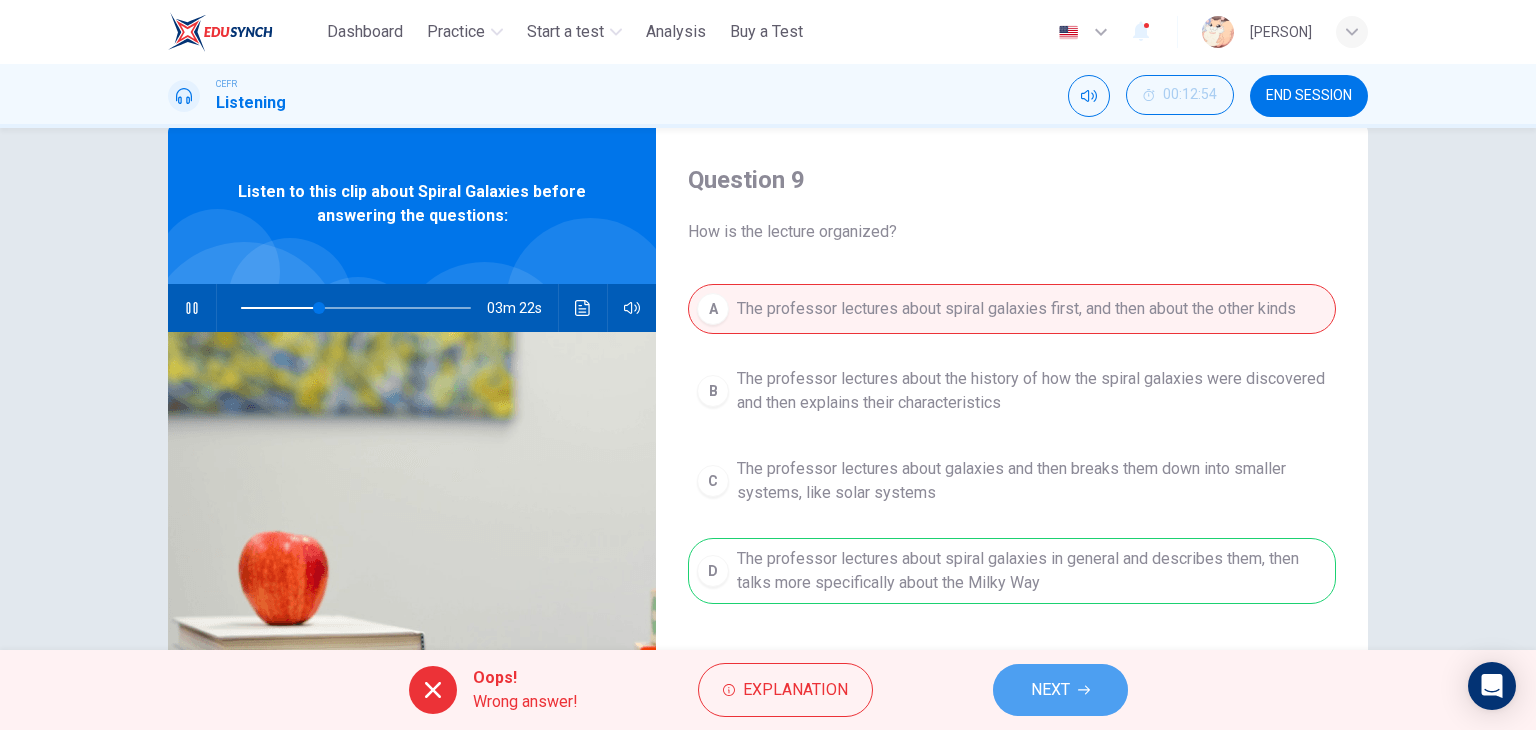 click on "NEXT" at bounding box center (1060, 690) 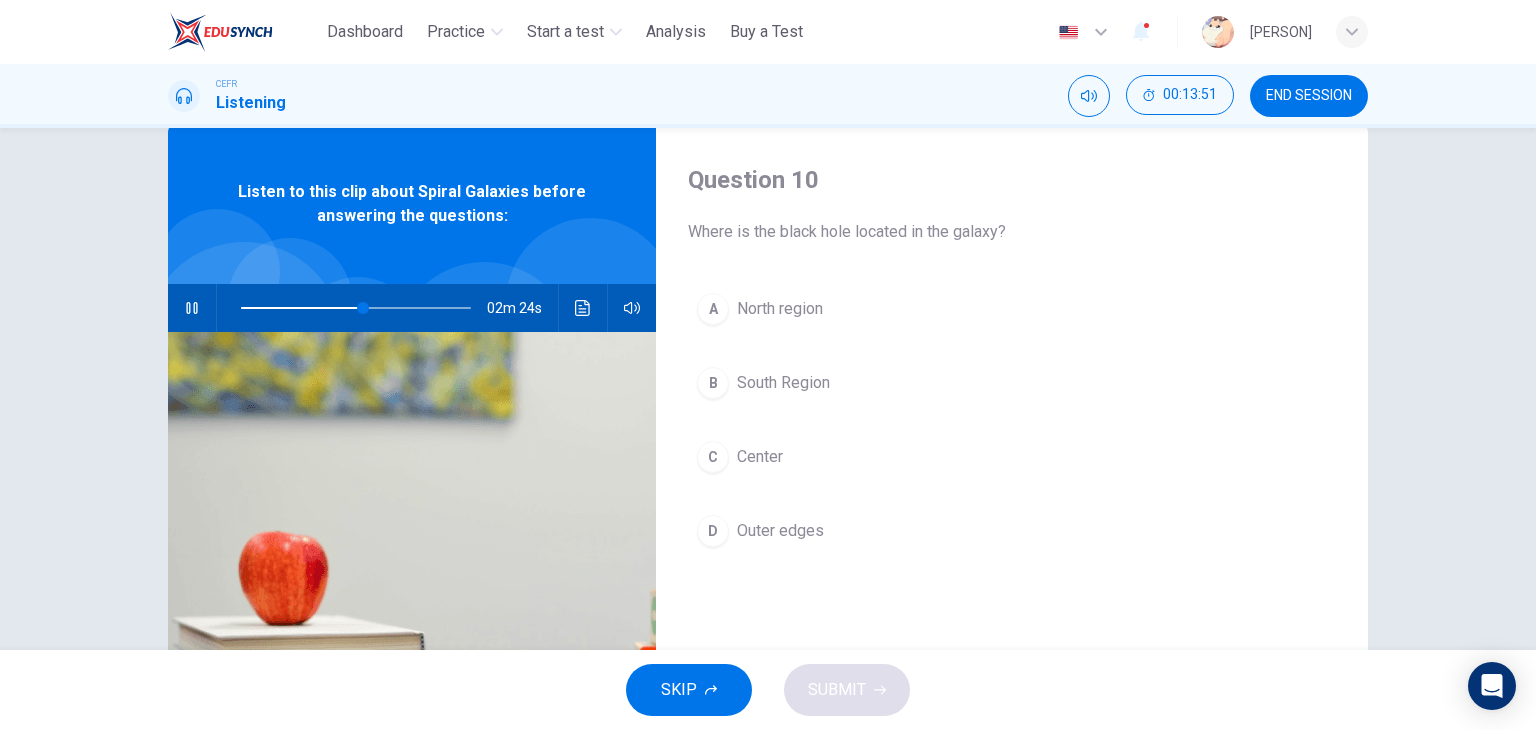 click at bounding box center (356, 308) 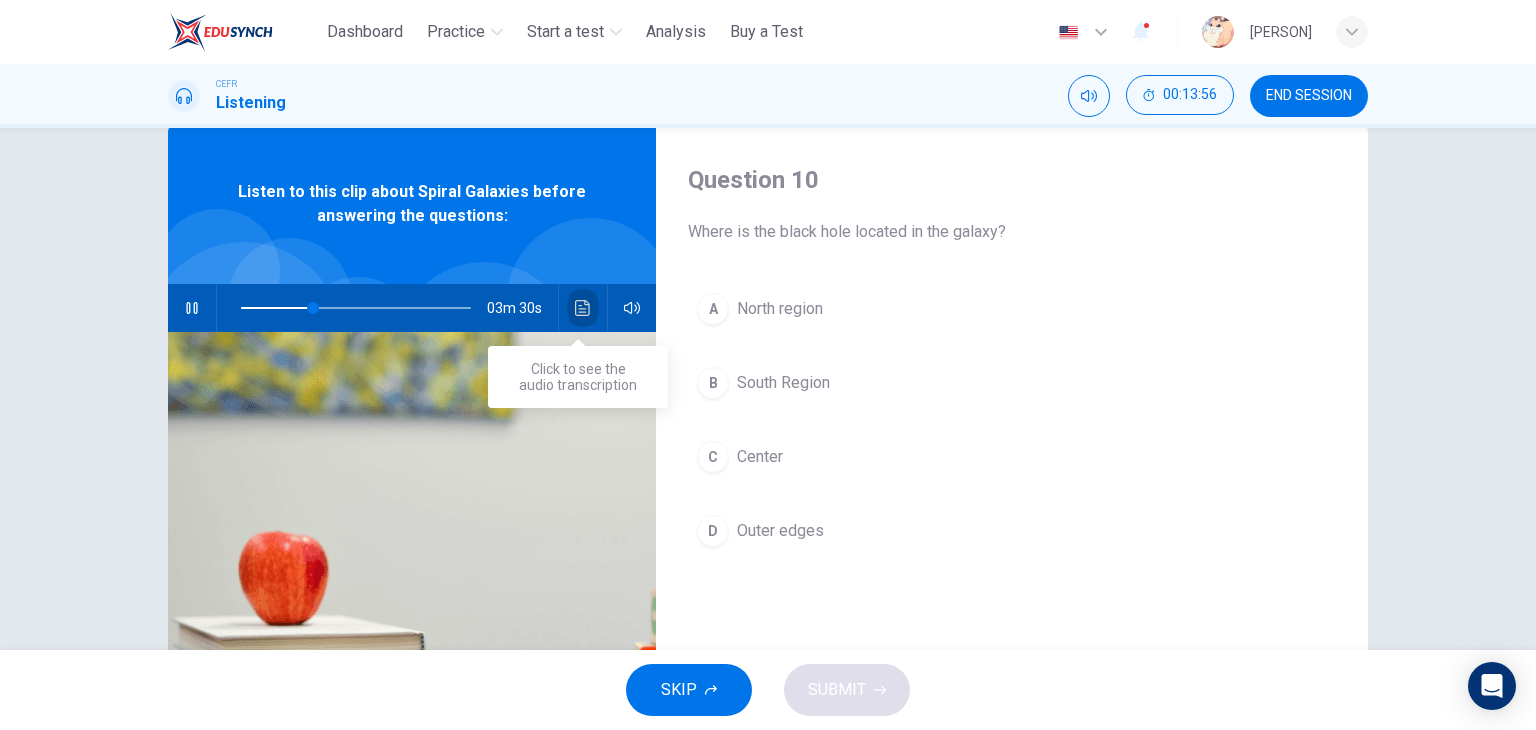 click 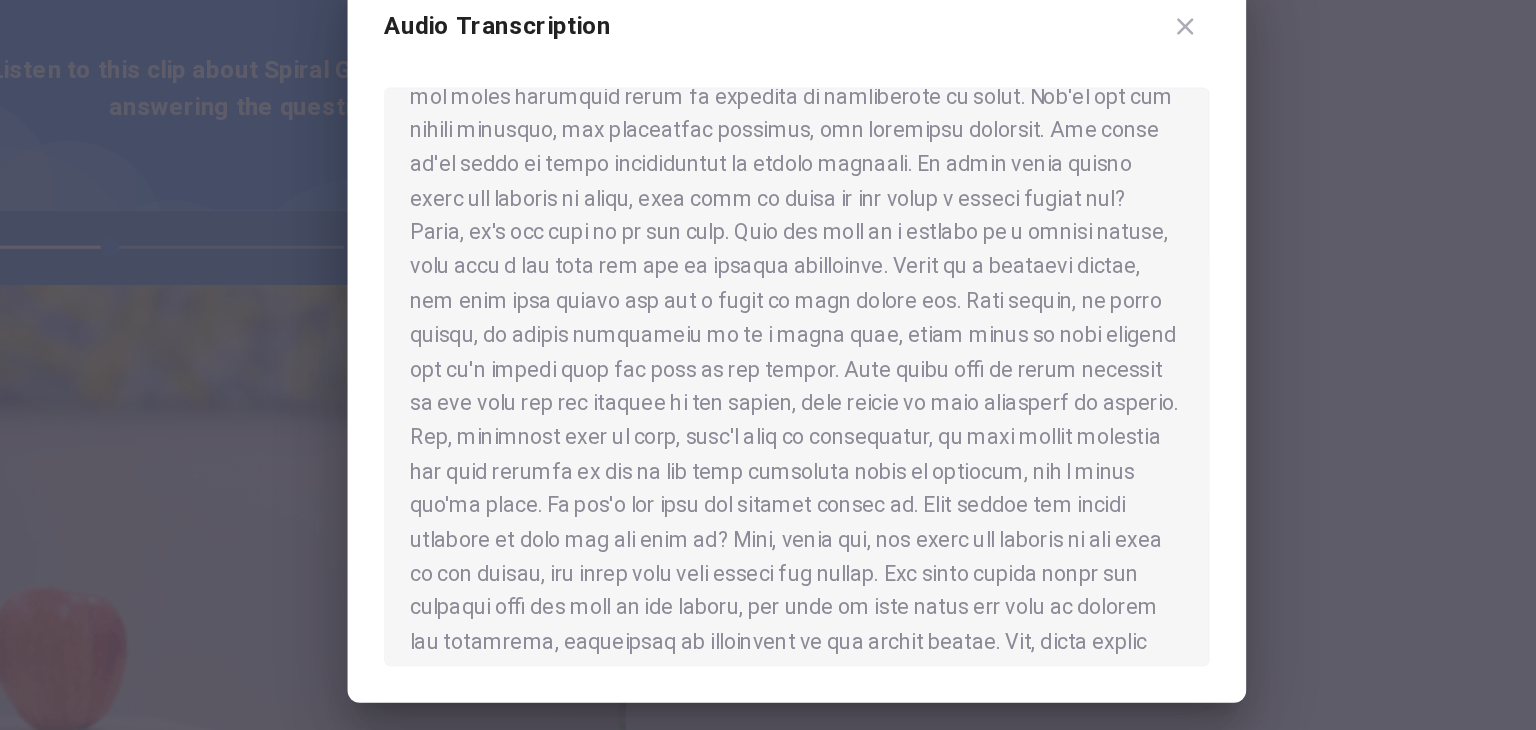 scroll, scrollTop: 227, scrollLeft: 0, axis: vertical 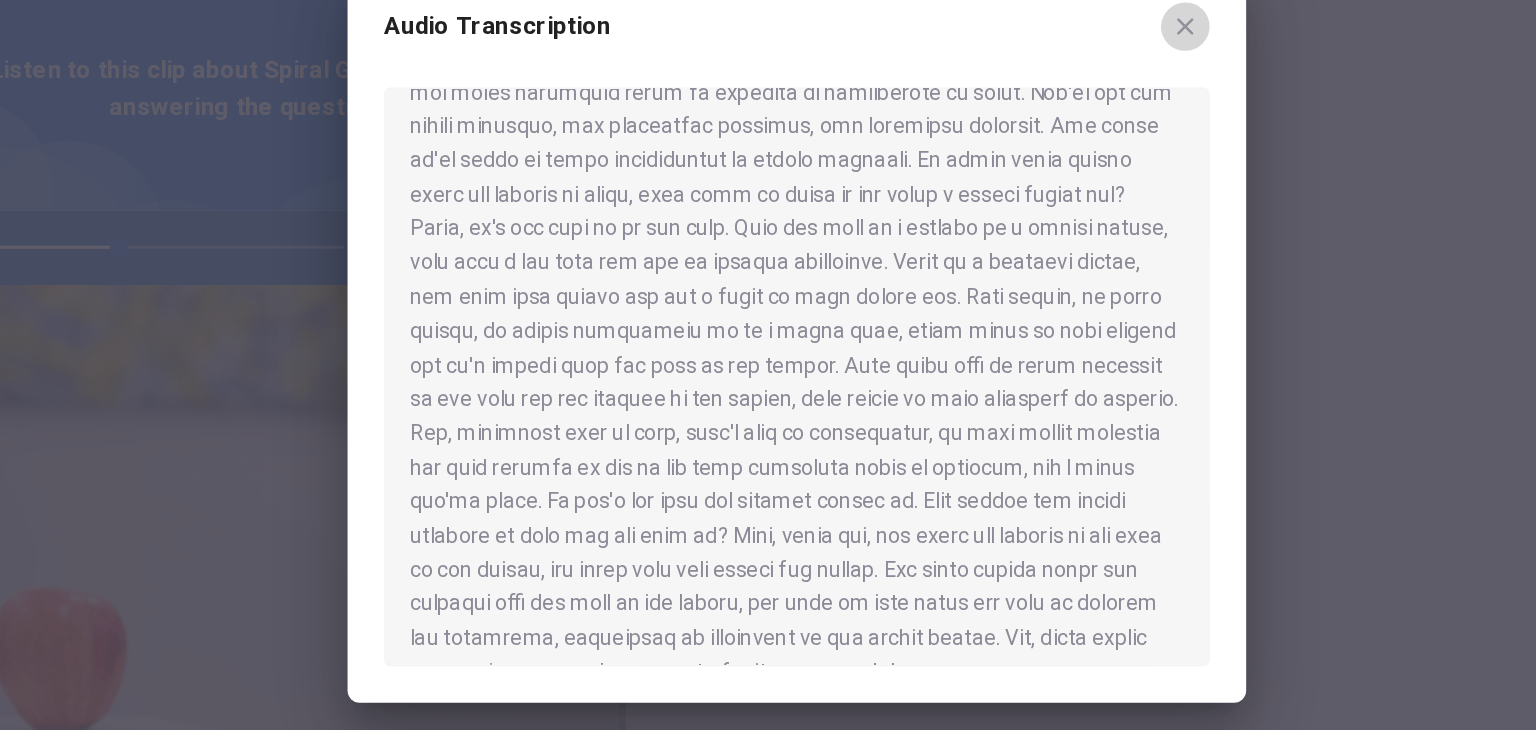 click at bounding box center (1023, 163) 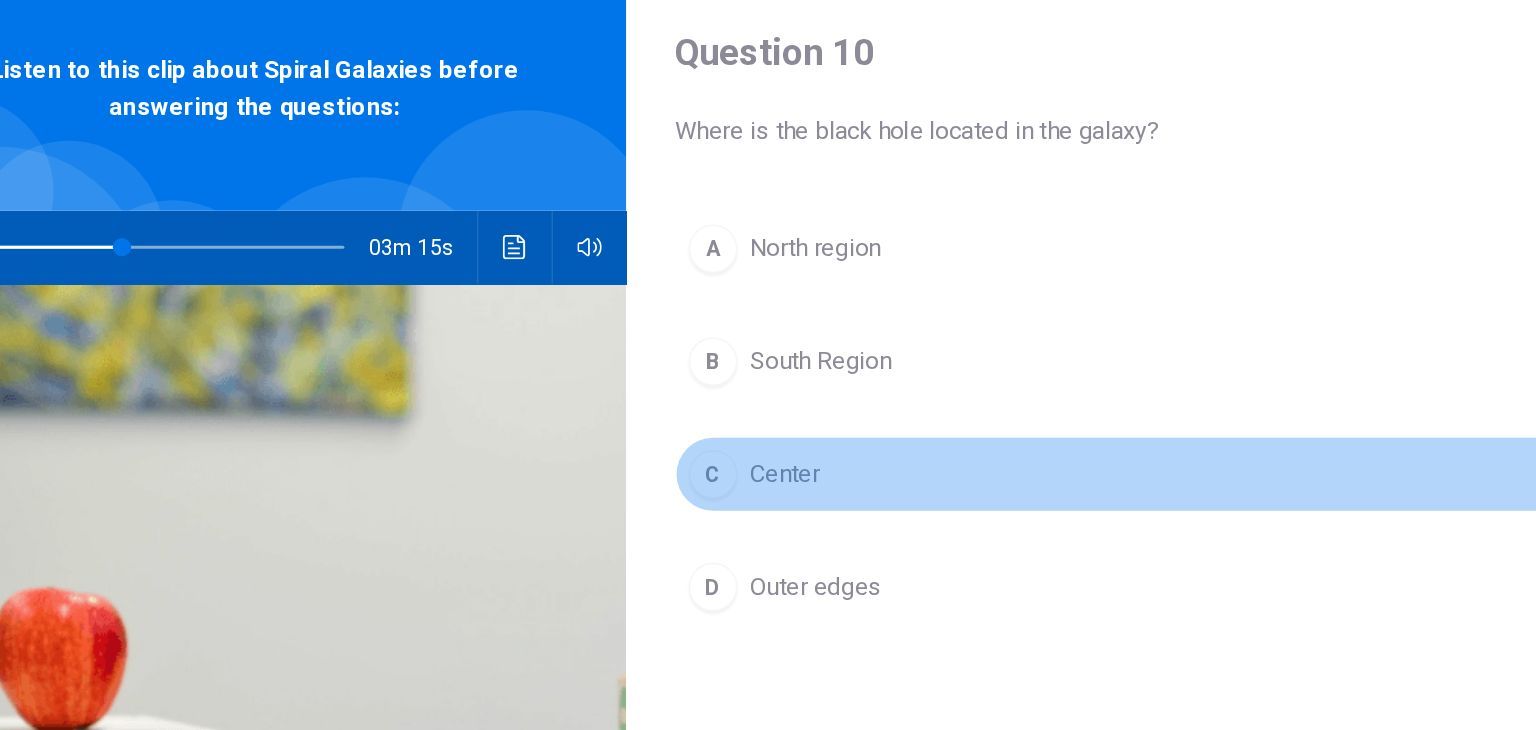 click on "Center" at bounding box center [760, 457] 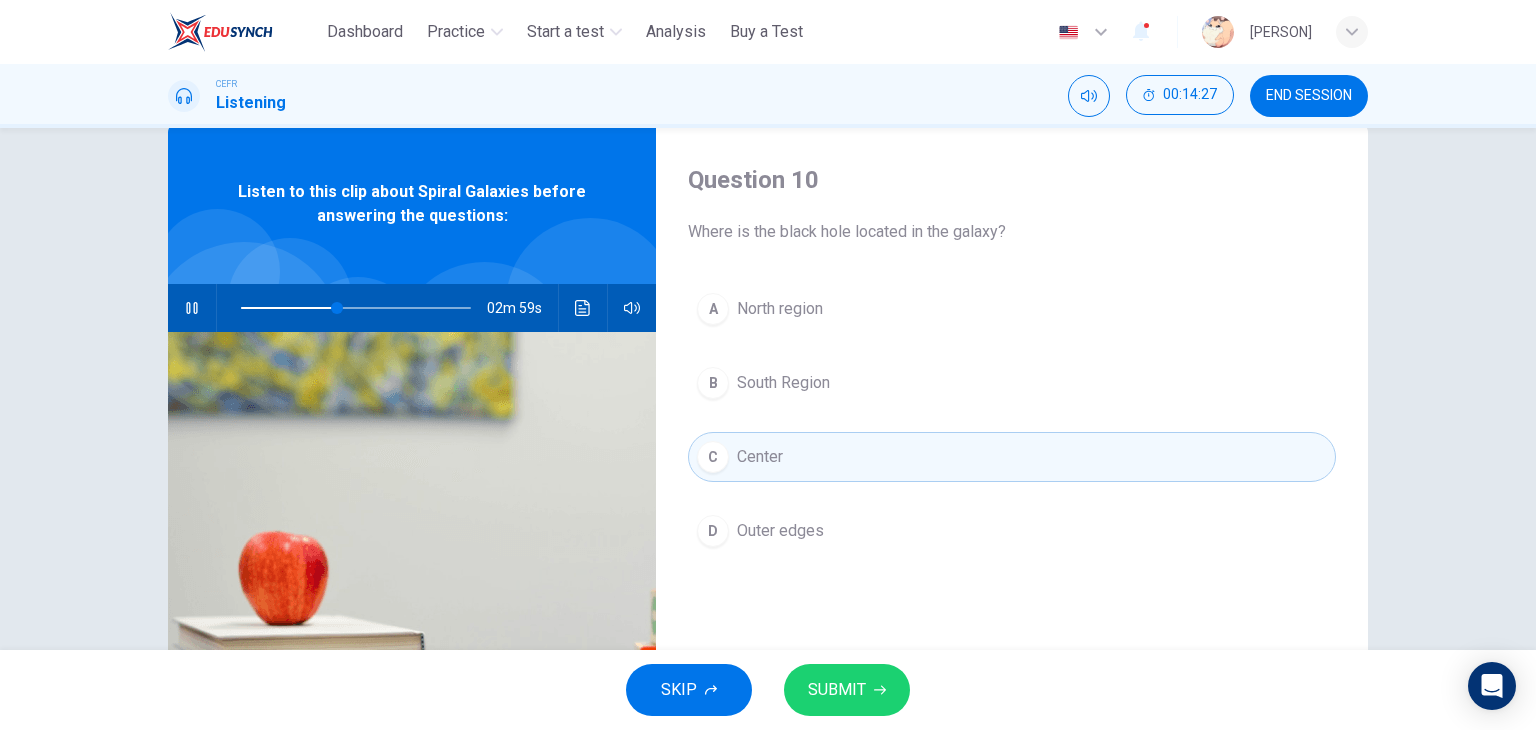 click at bounding box center [192, 308] 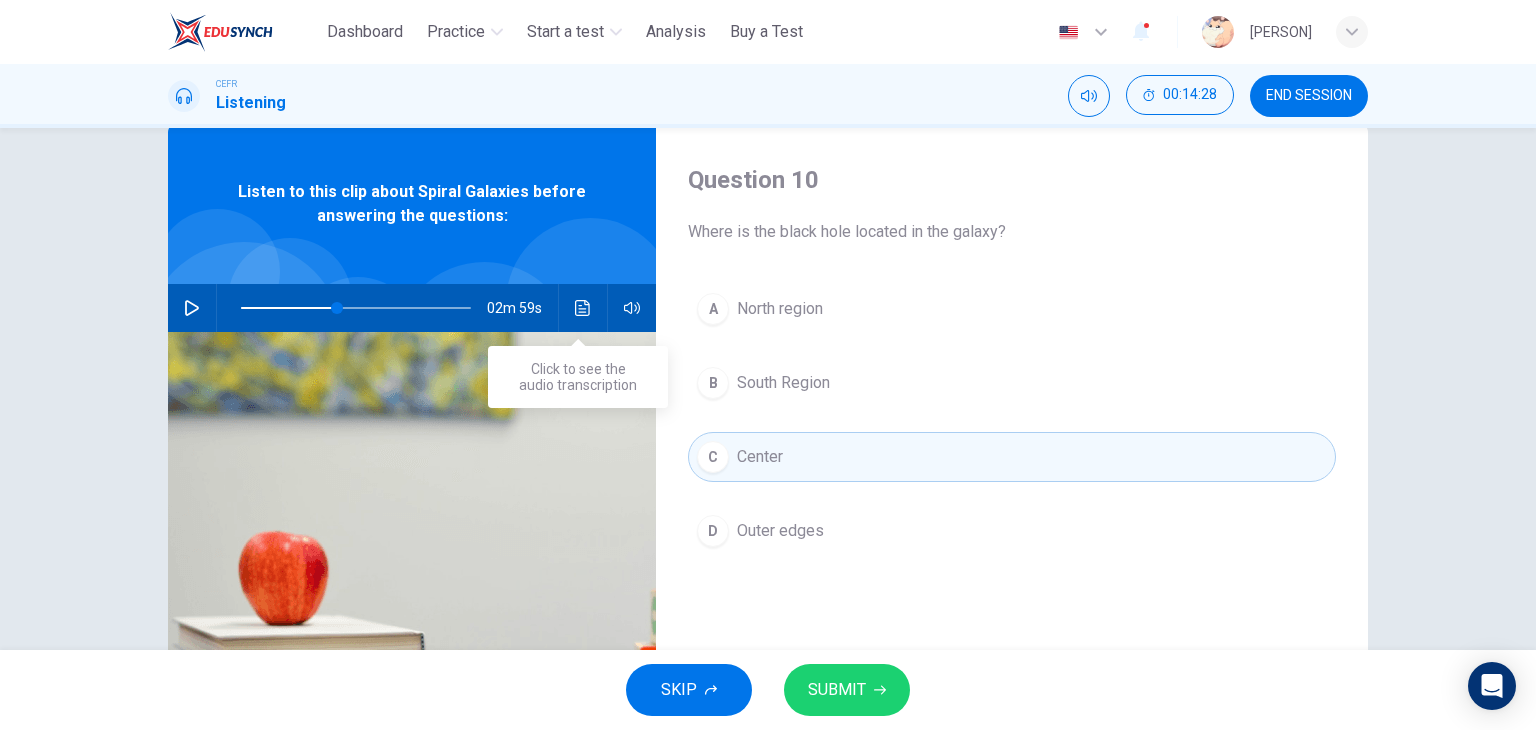 click 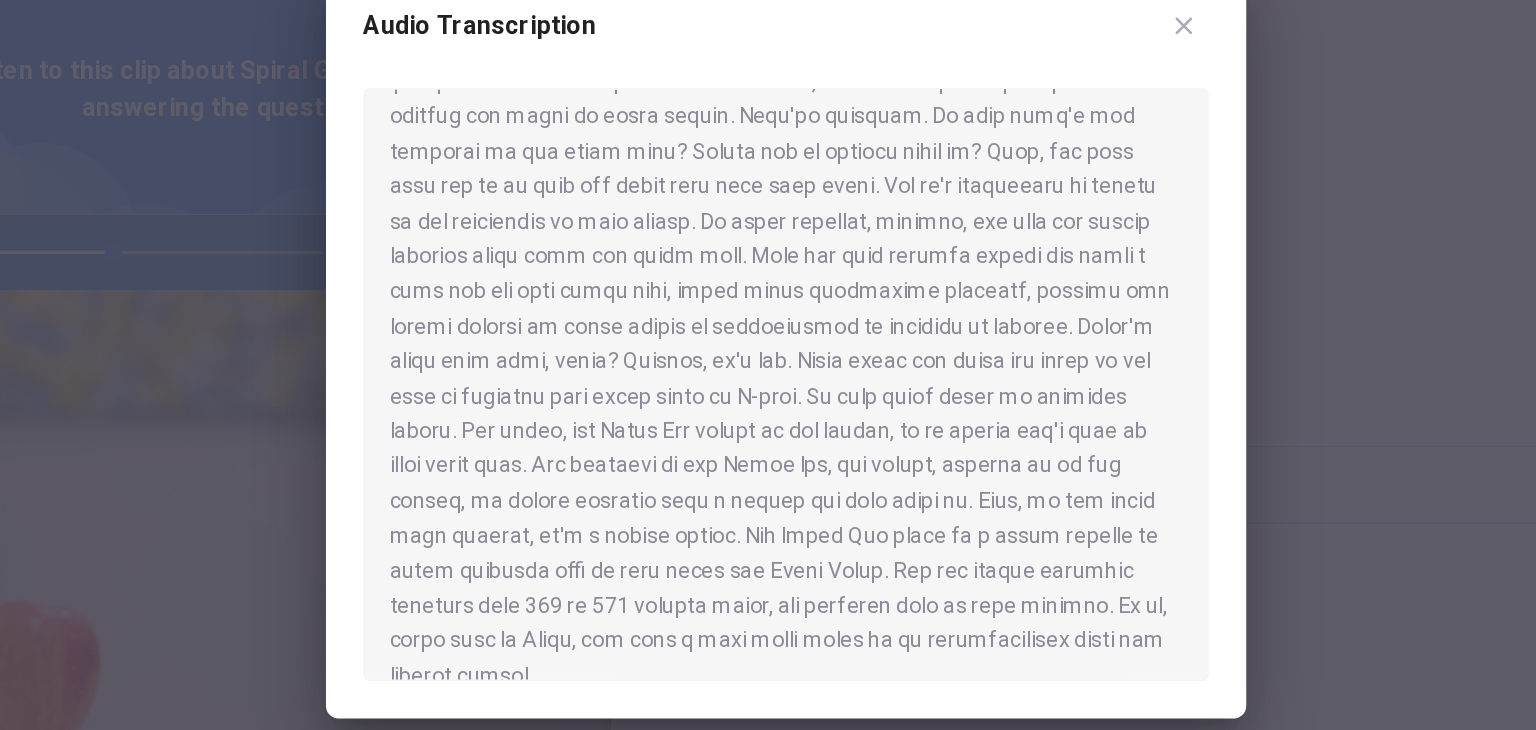 scroll, scrollTop: 840, scrollLeft: 0, axis: vertical 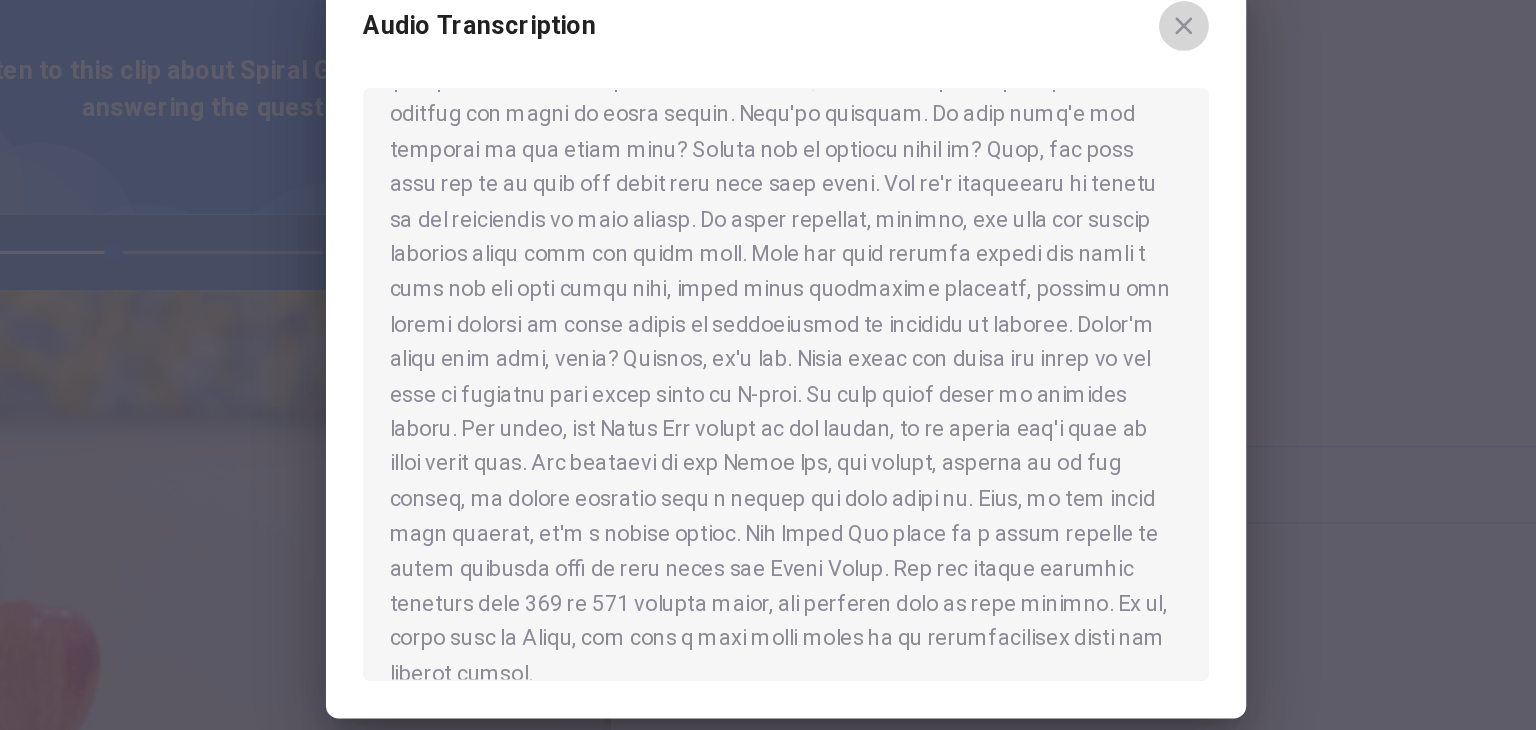 click 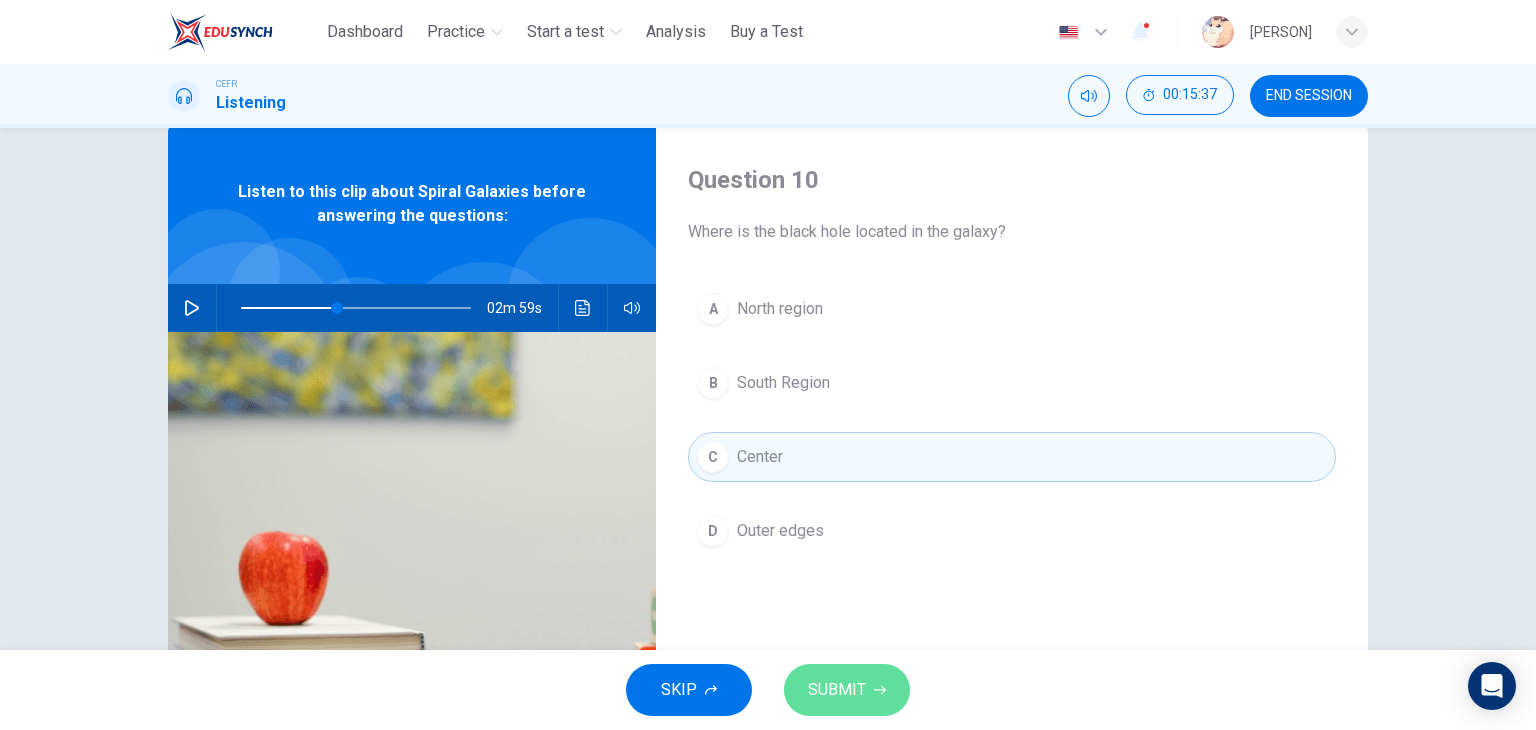 click on "SUBMIT" at bounding box center [847, 690] 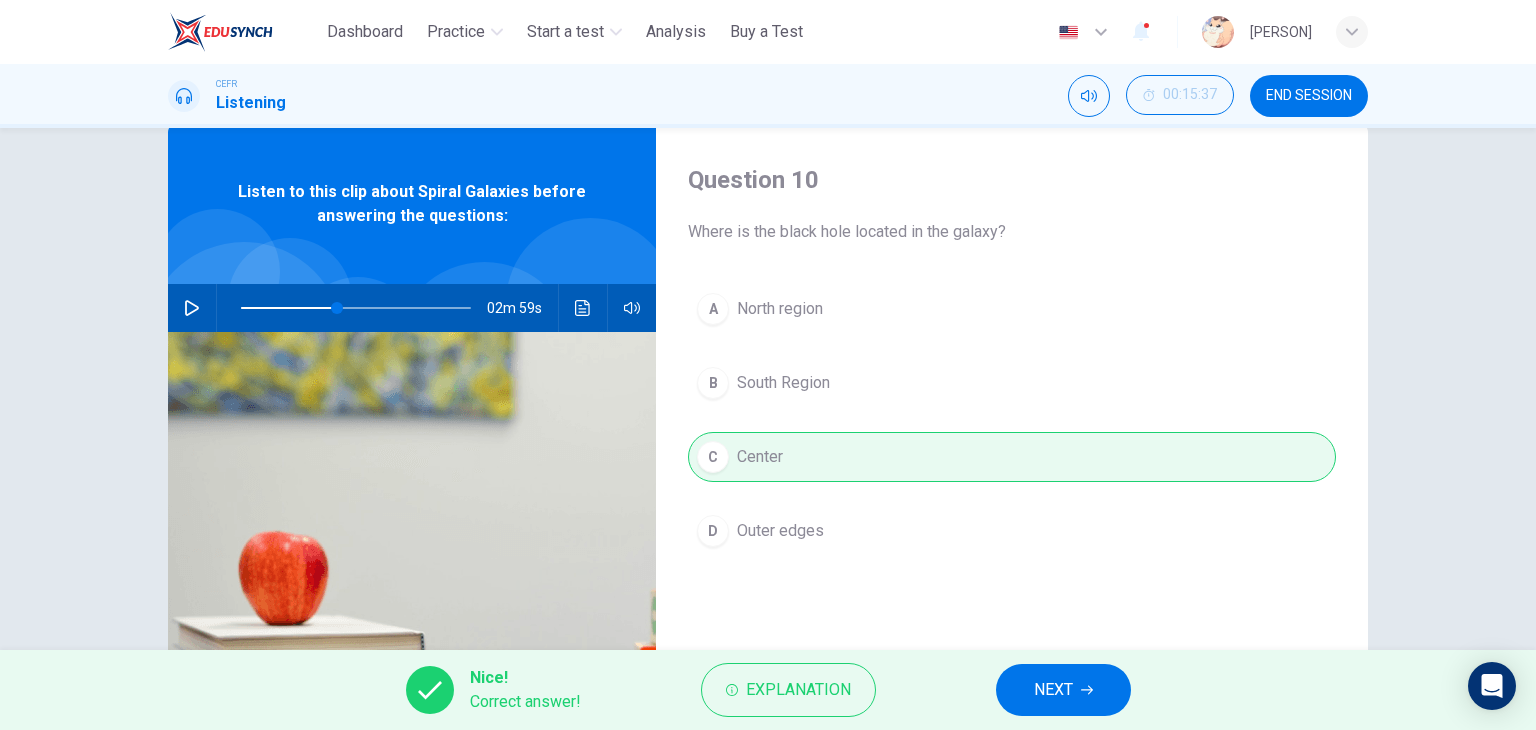 click on "NEXT" at bounding box center (1053, 690) 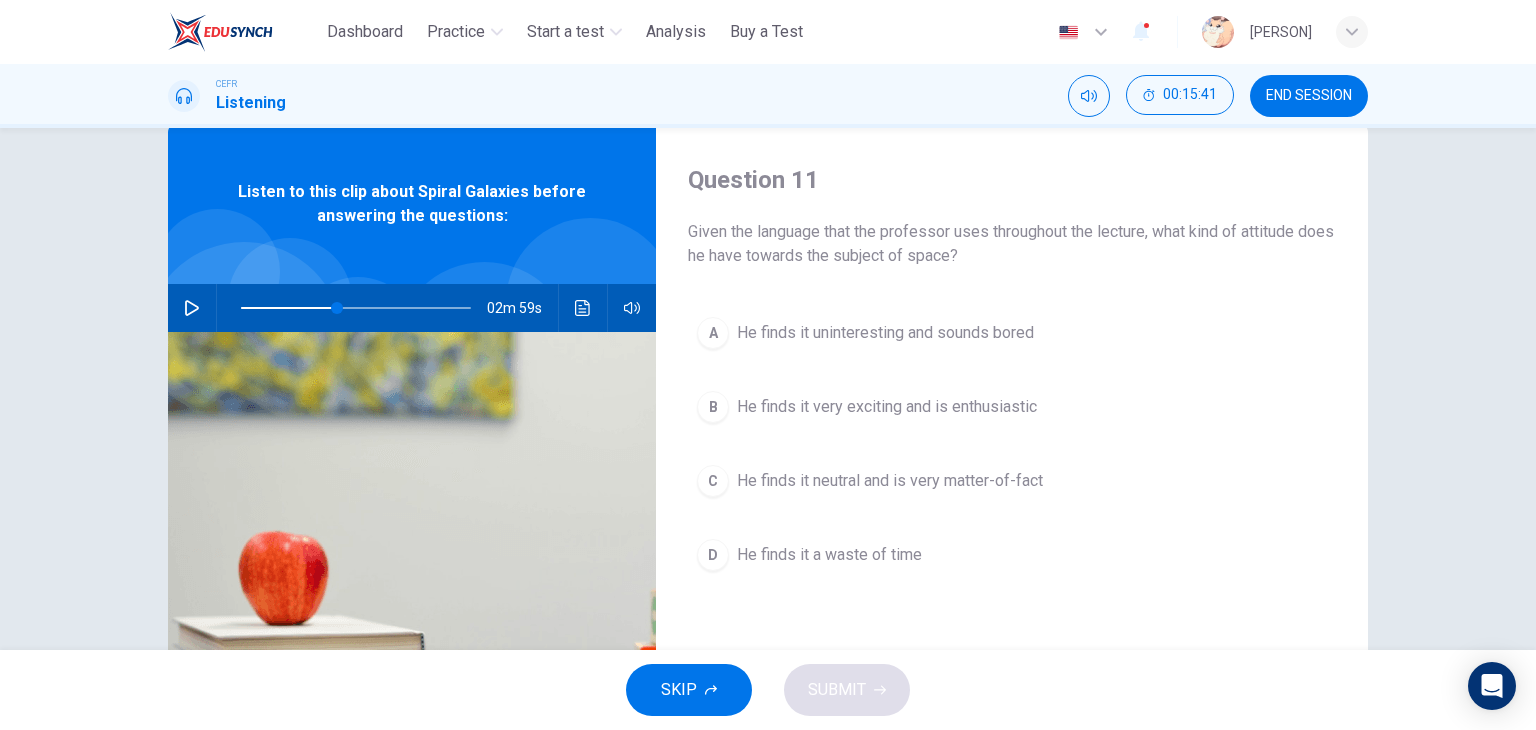 click at bounding box center (412, 575) 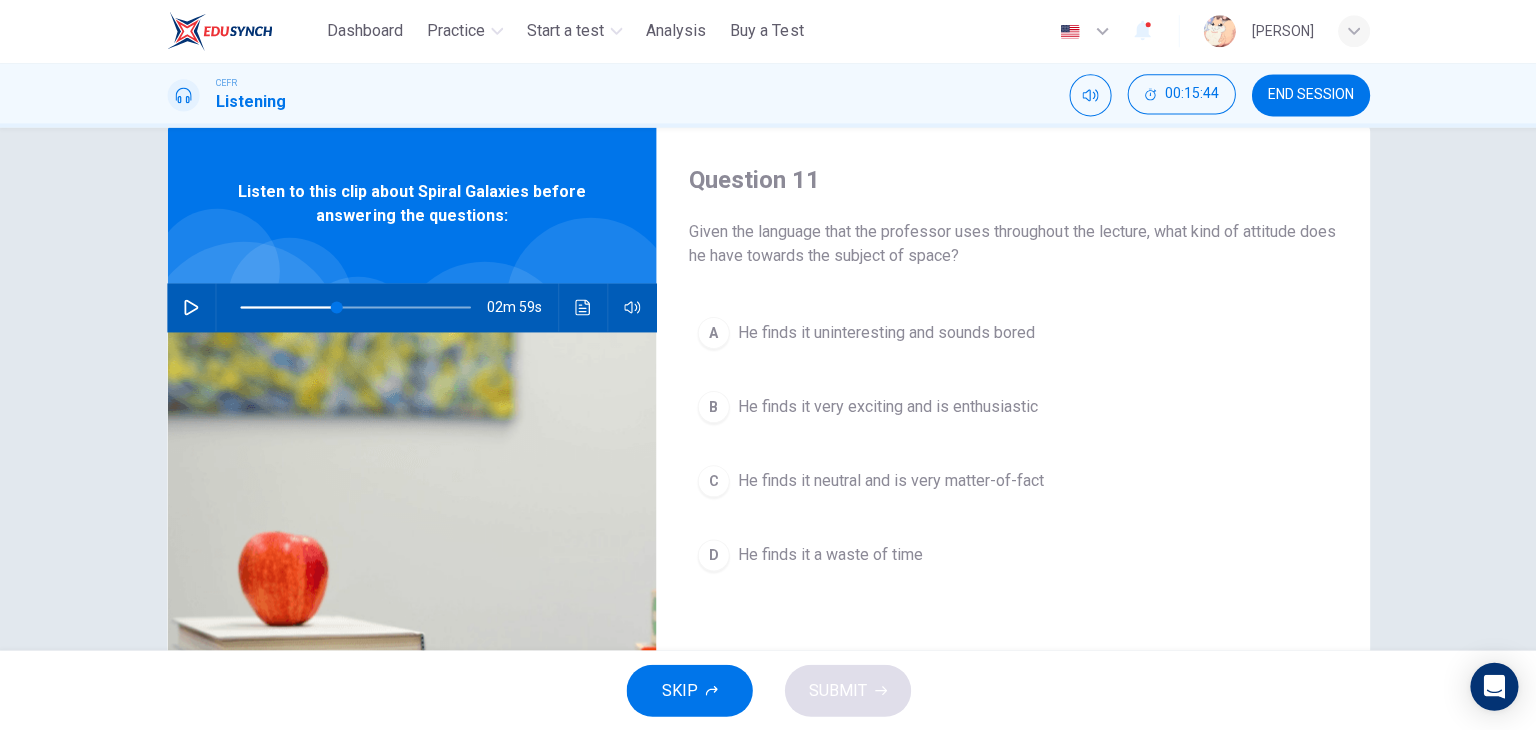 scroll, scrollTop: 0, scrollLeft: 0, axis: both 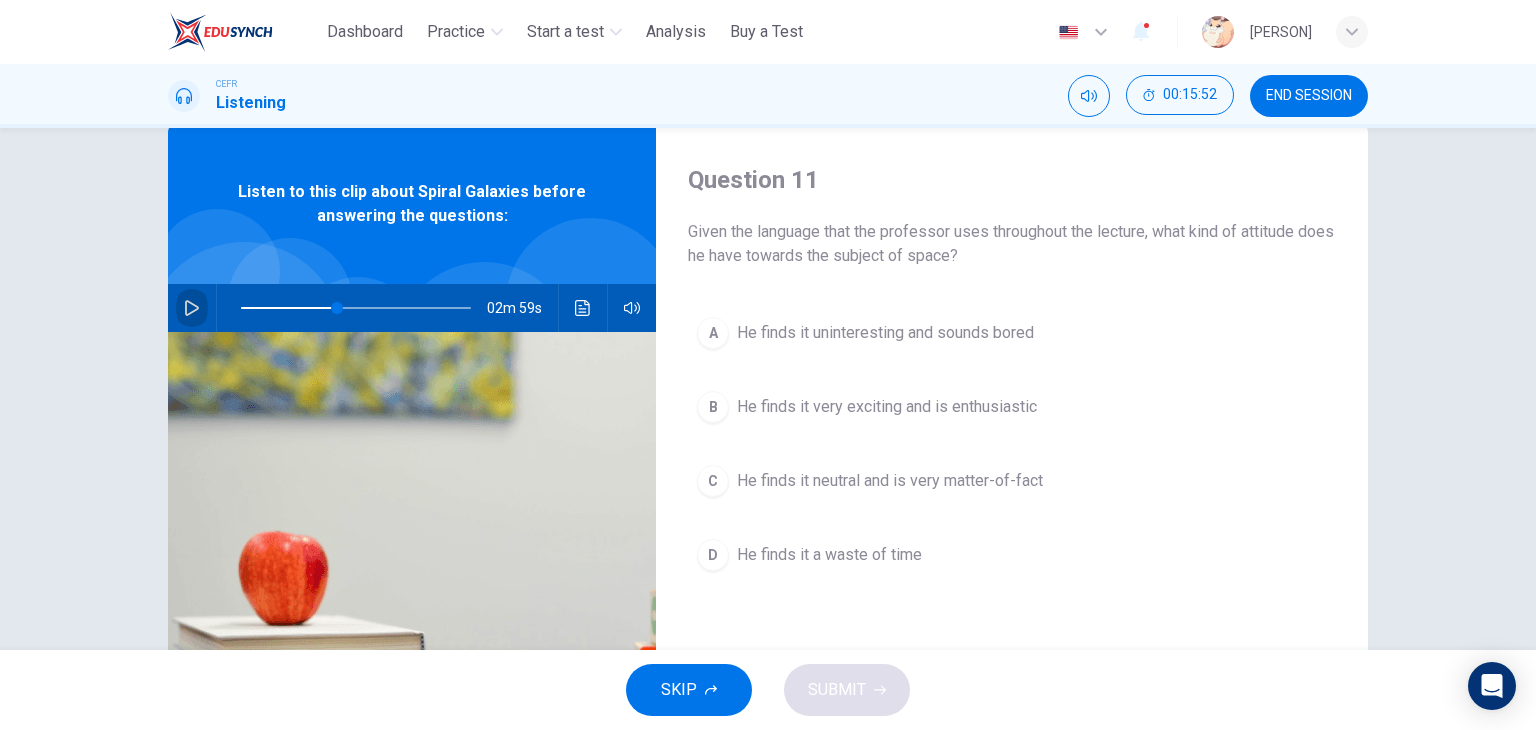 click at bounding box center (192, 308) 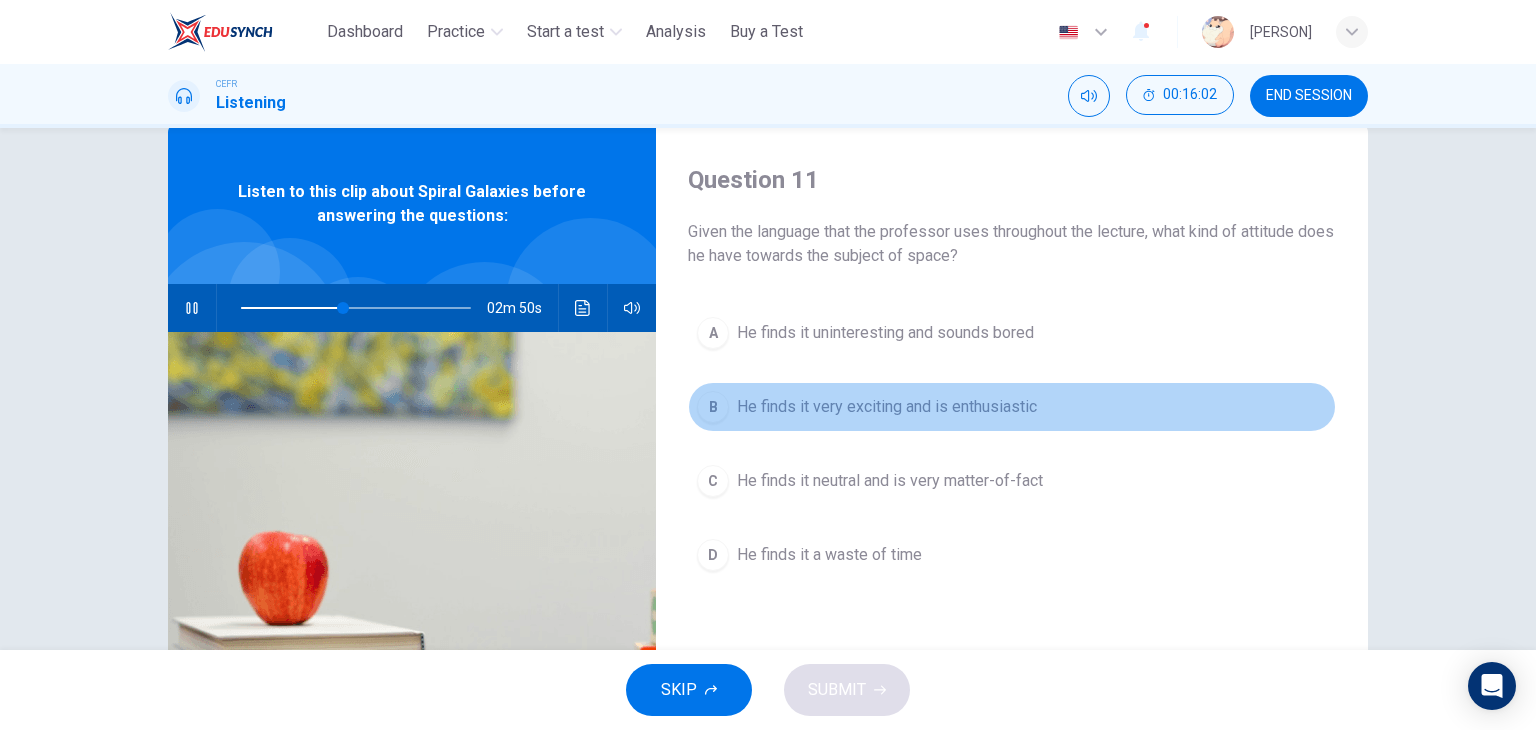 click on "He finds it very exciting and is enthusiastic" at bounding box center [887, 407] 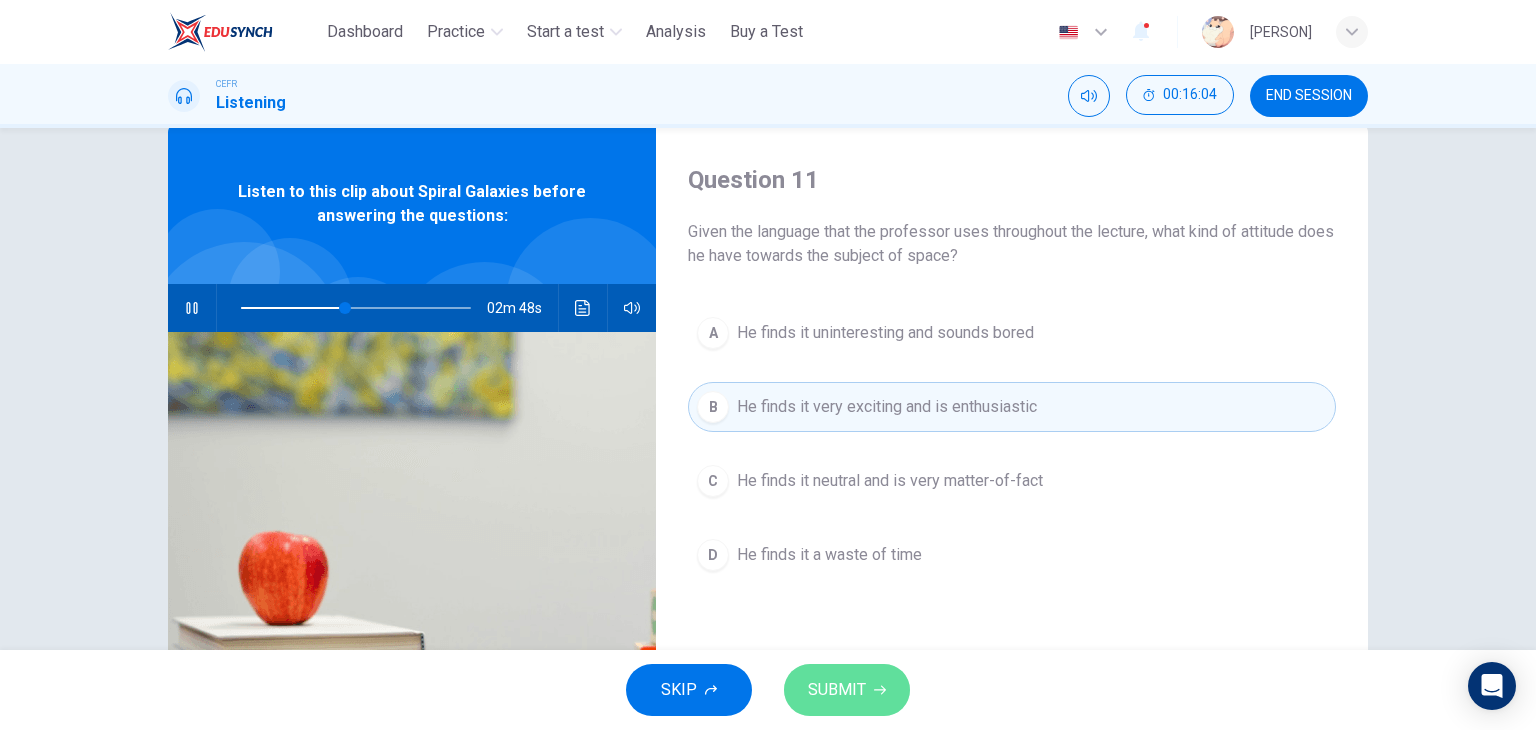 click 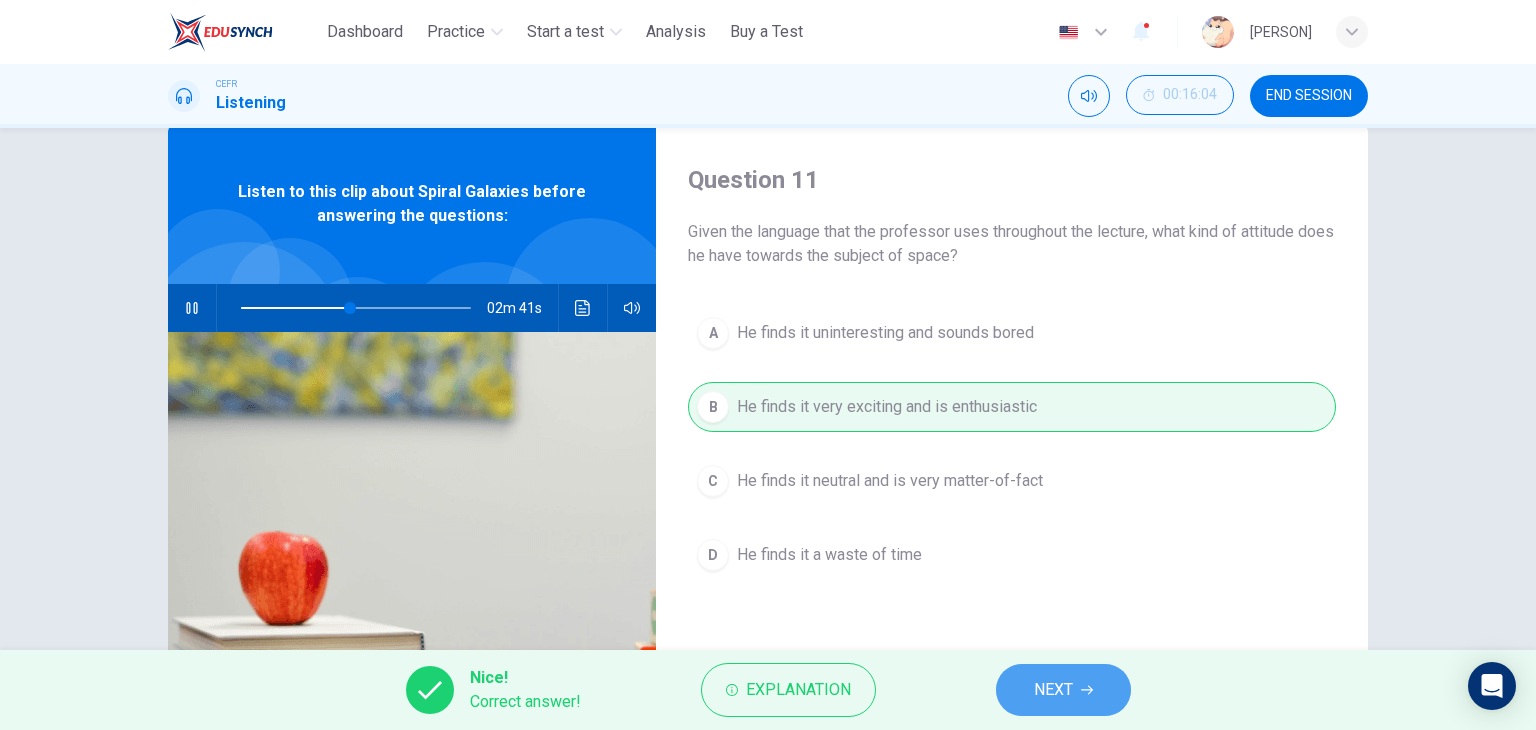 click on "NEXT" at bounding box center [1053, 690] 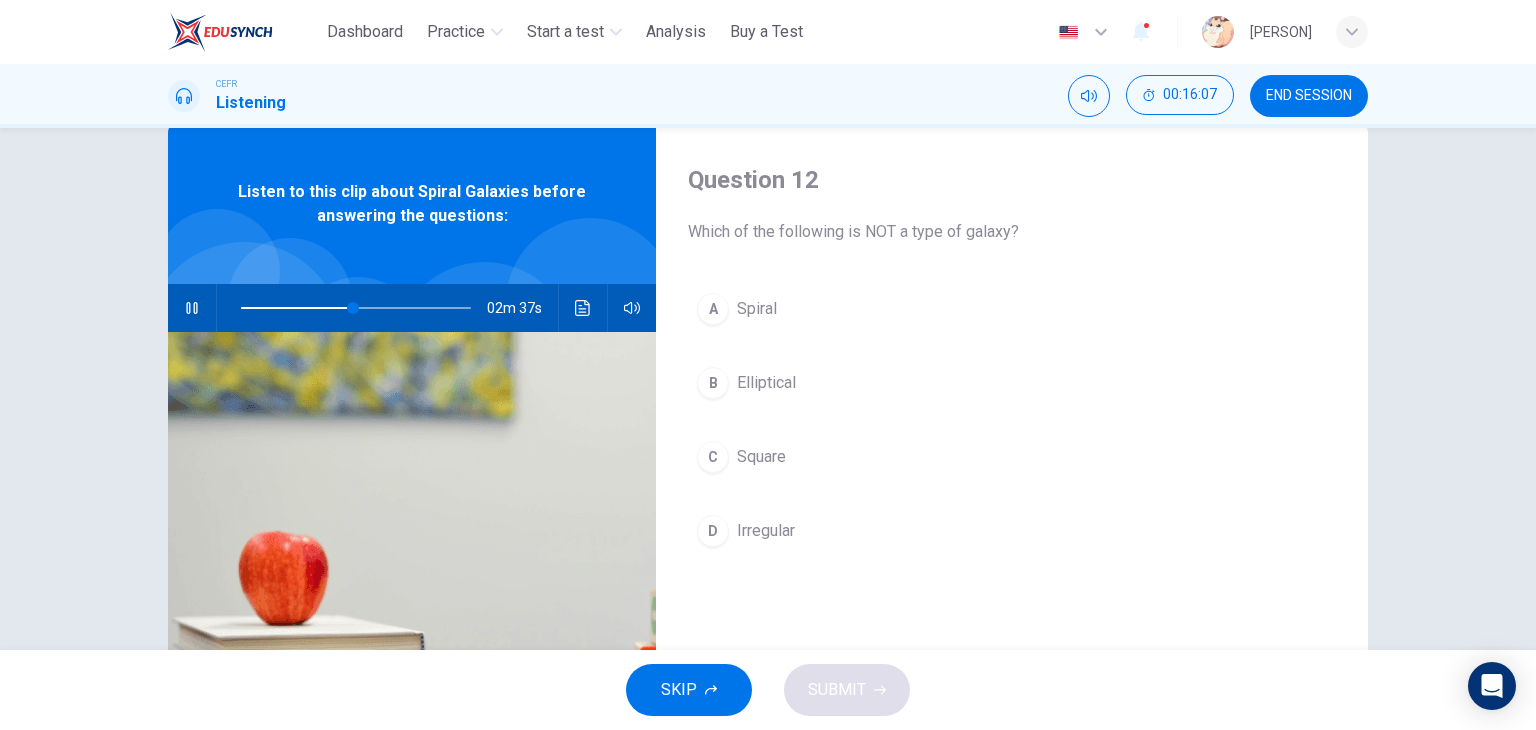 click at bounding box center [412, 575] 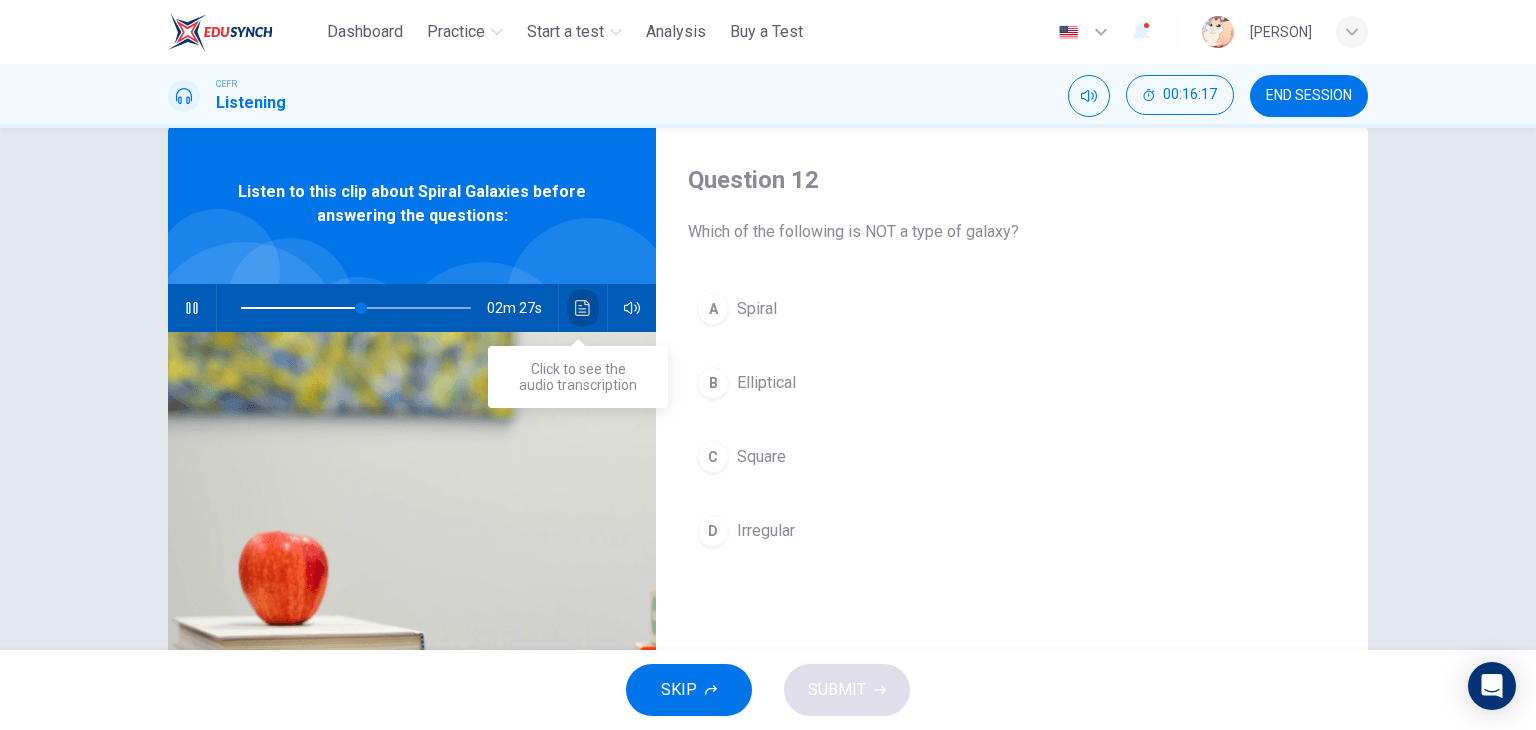 click 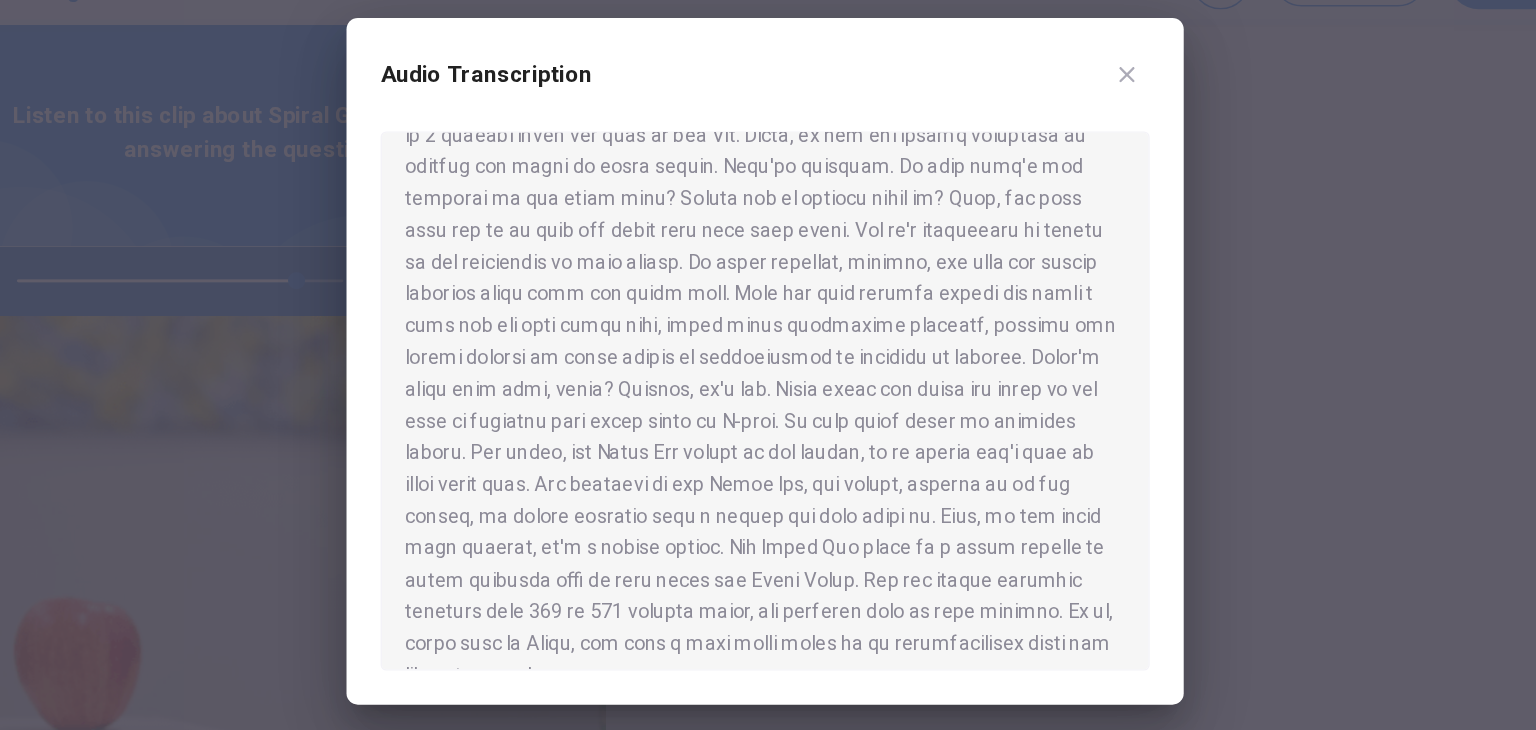 scroll, scrollTop: 840, scrollLeft: 0, axis: vertical 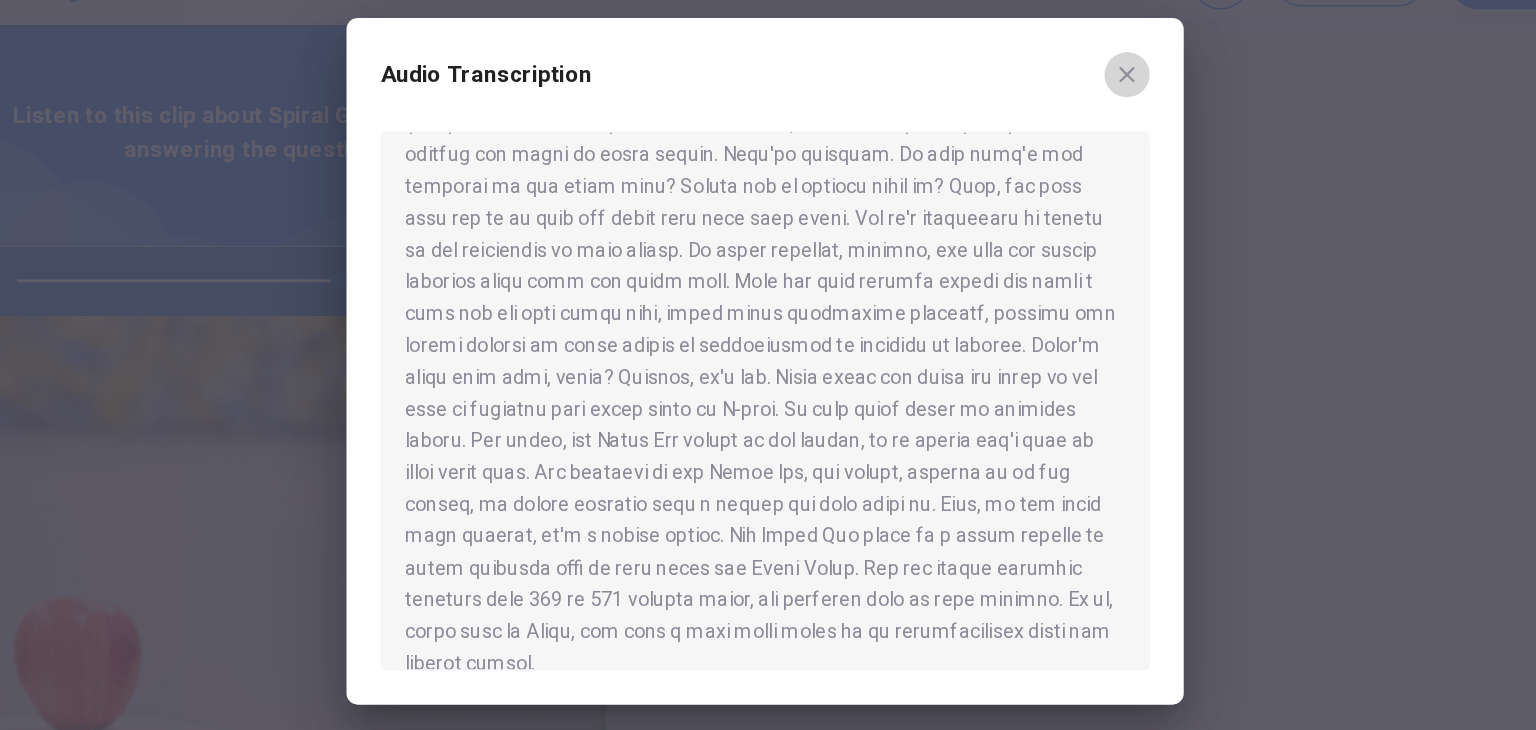 click 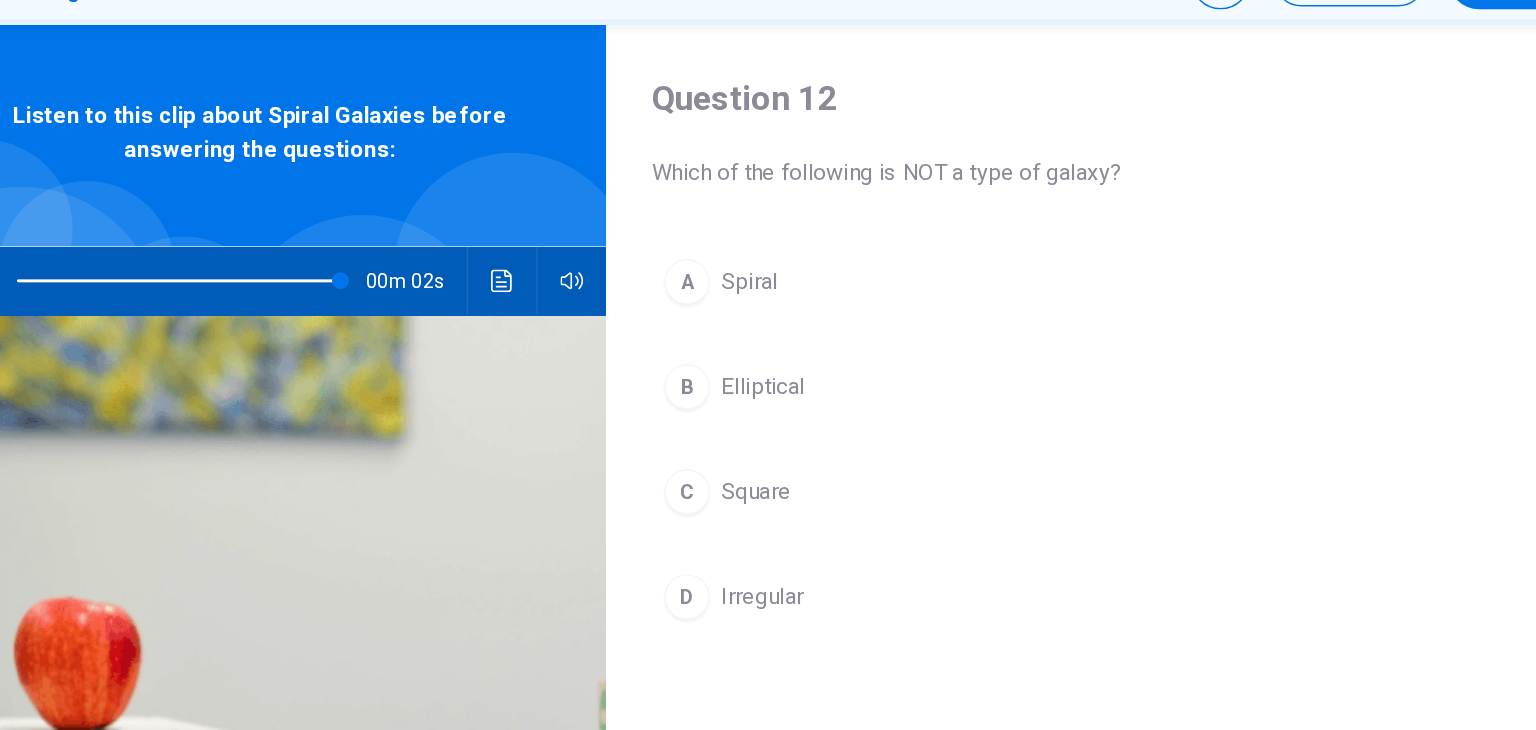 scroll, scrollTop: 0, scrollLeft: 0, axis: both 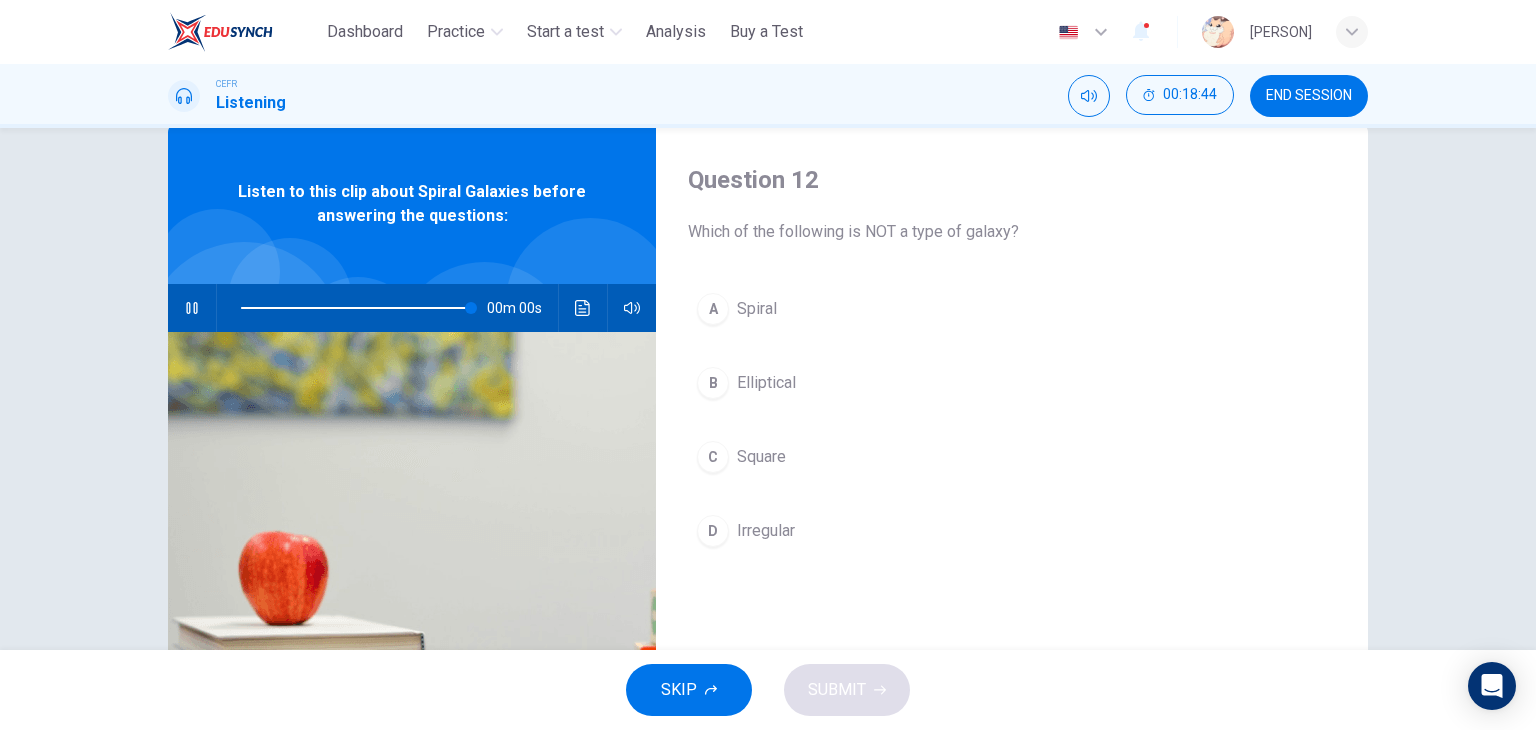 type on "*" 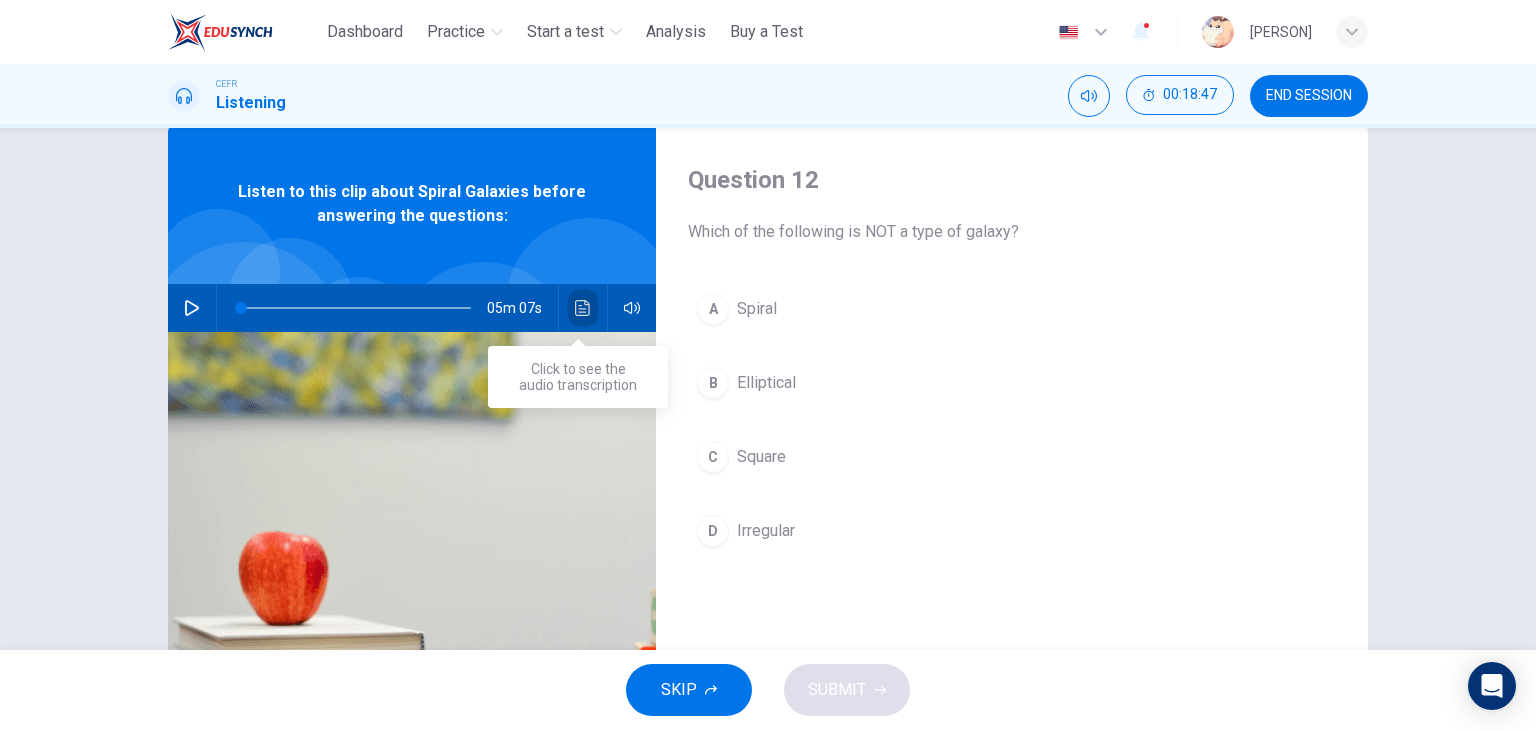 click at bounding box center [583, 308] 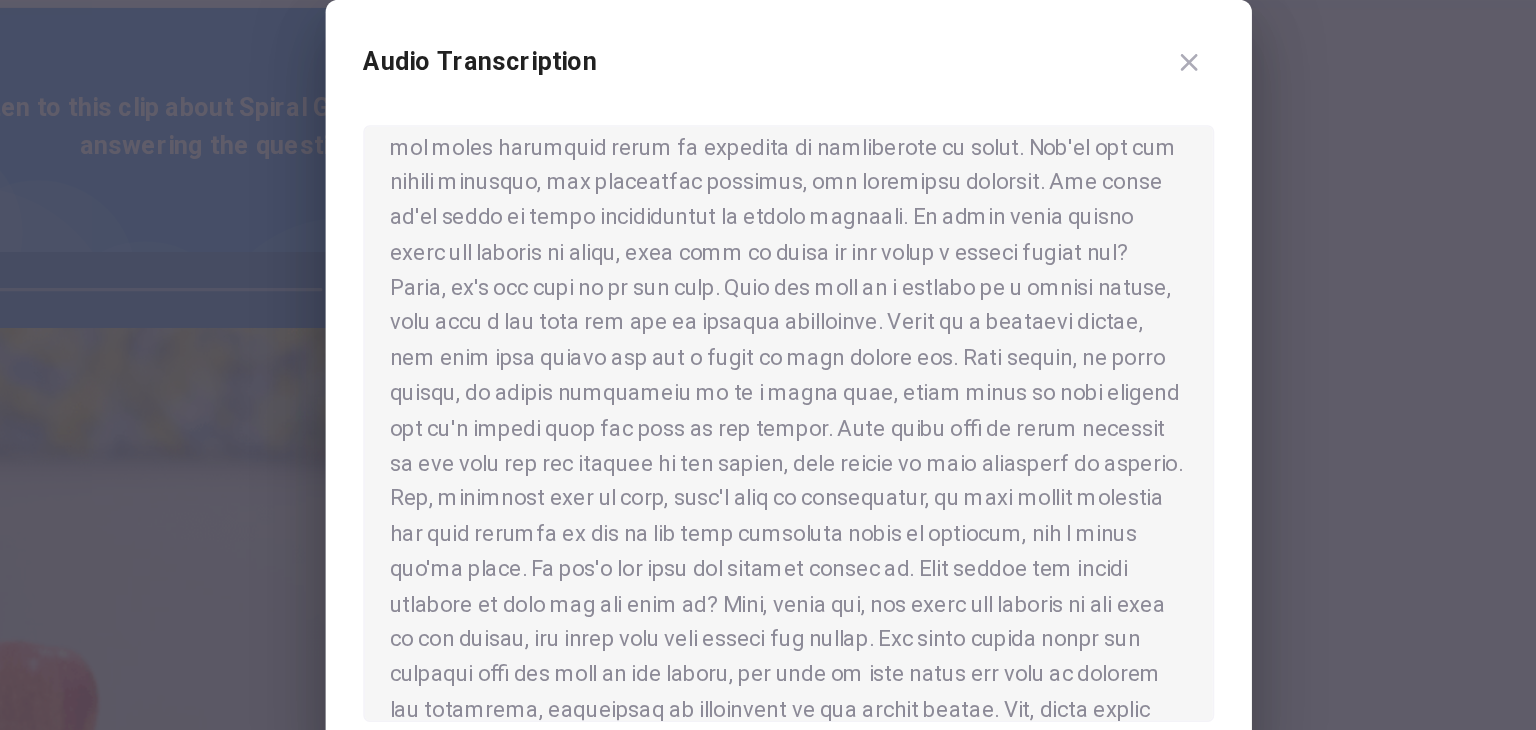 scroll, scrollTop: 217, scrollLeft: 0, axis: vertical 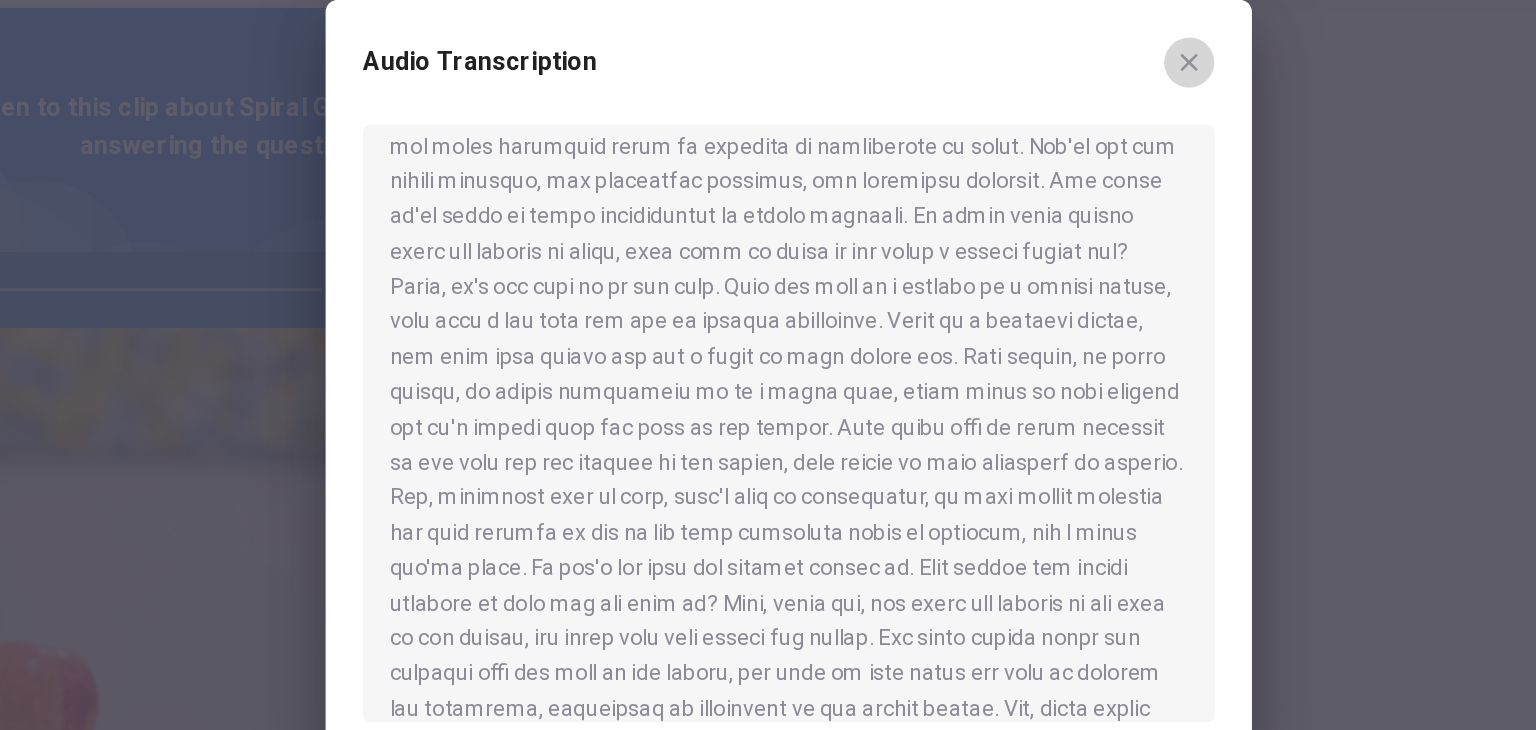 click at bounding box center (1023, 163) 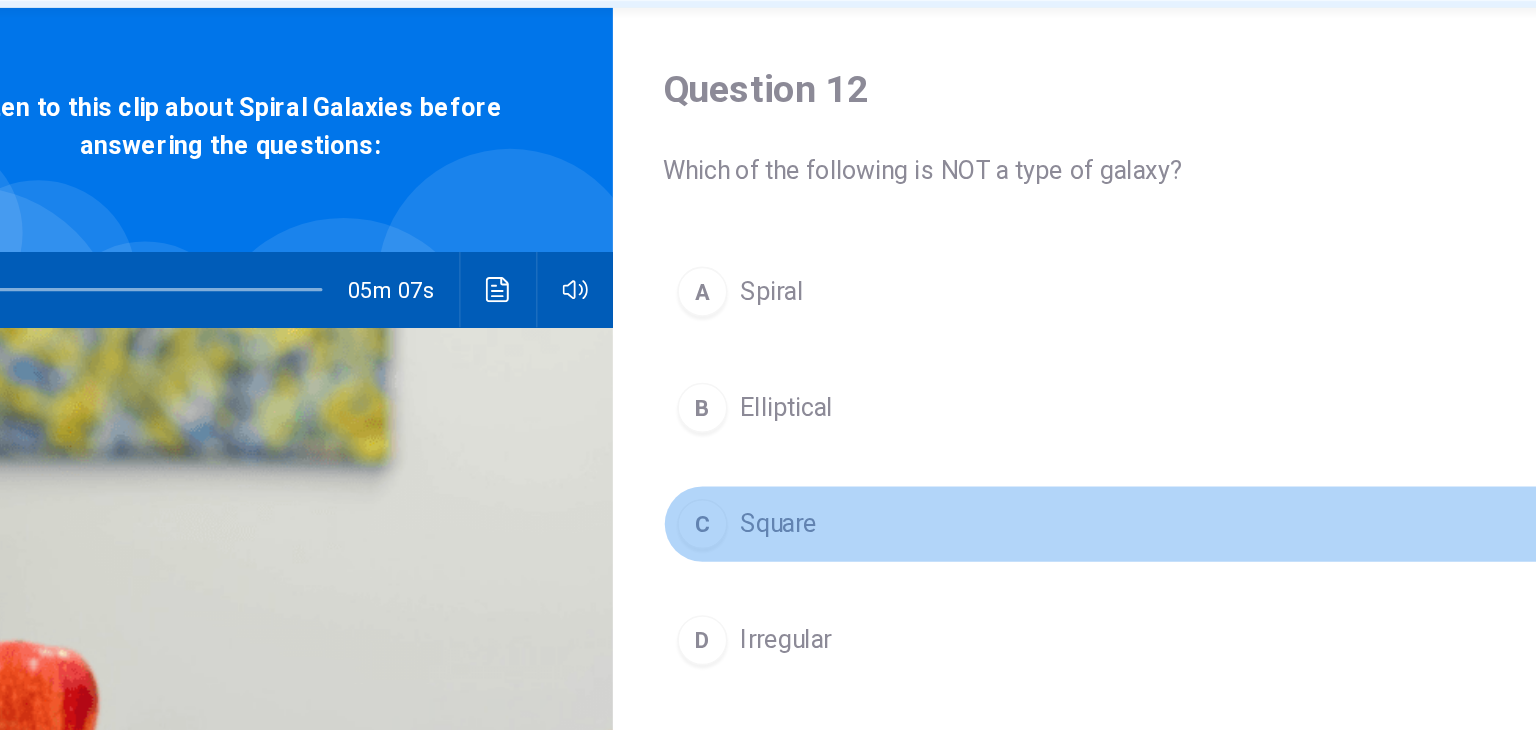 click on "C Square" at bounding box center [1012, 457] 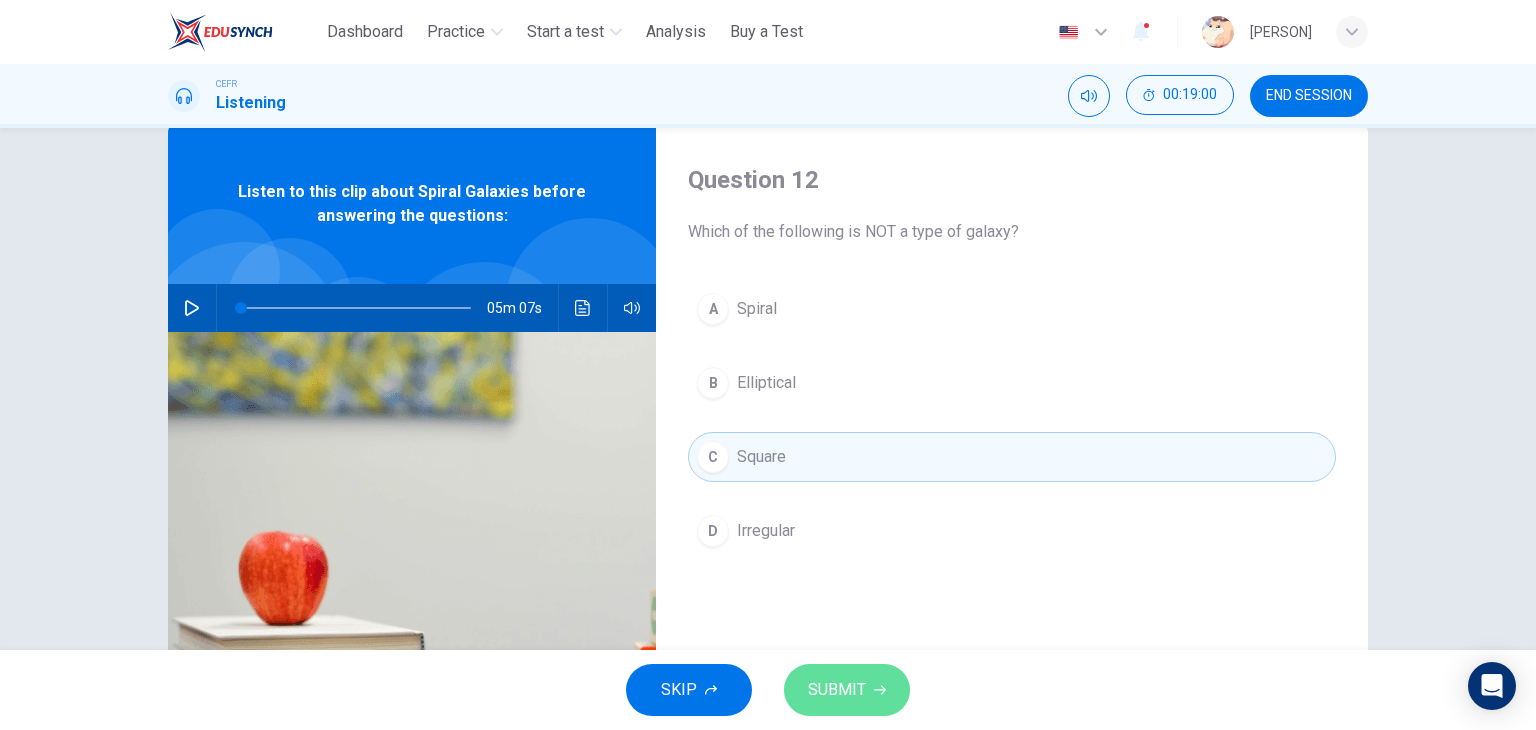 click on "SUBMIT" at bounding box center (837, 690) 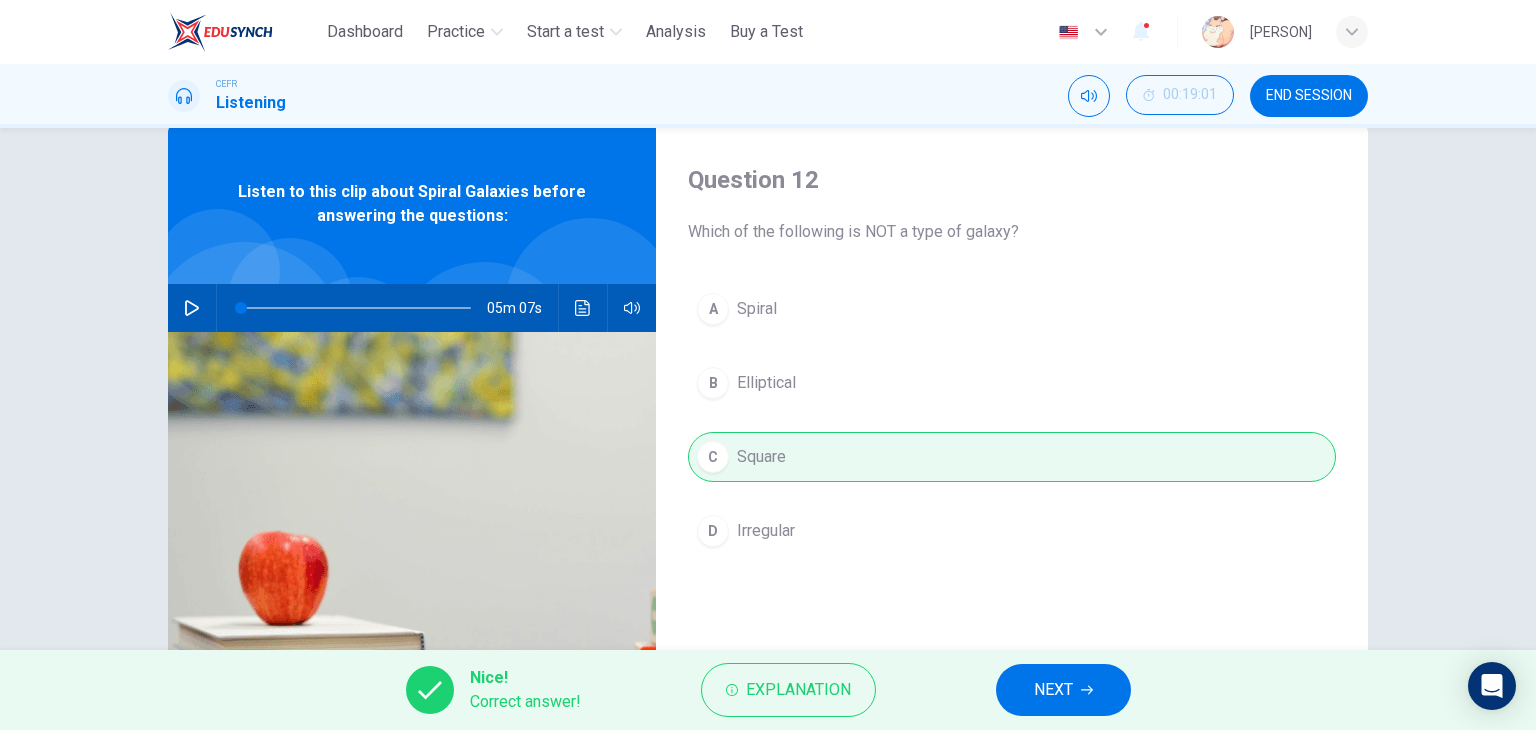 click on "NEXT" at bounding box center [1053, 690] 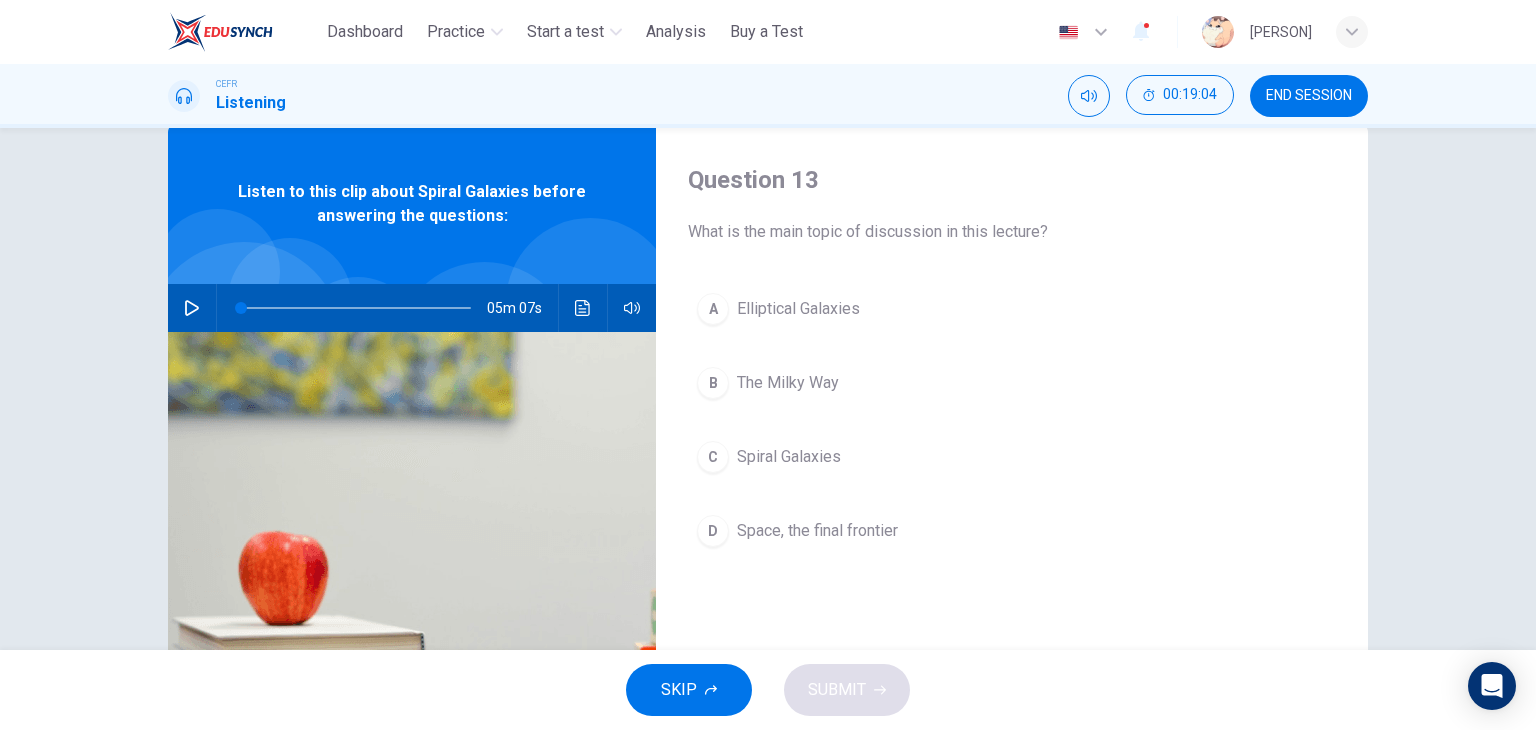 click at bounding box center (412, 575) 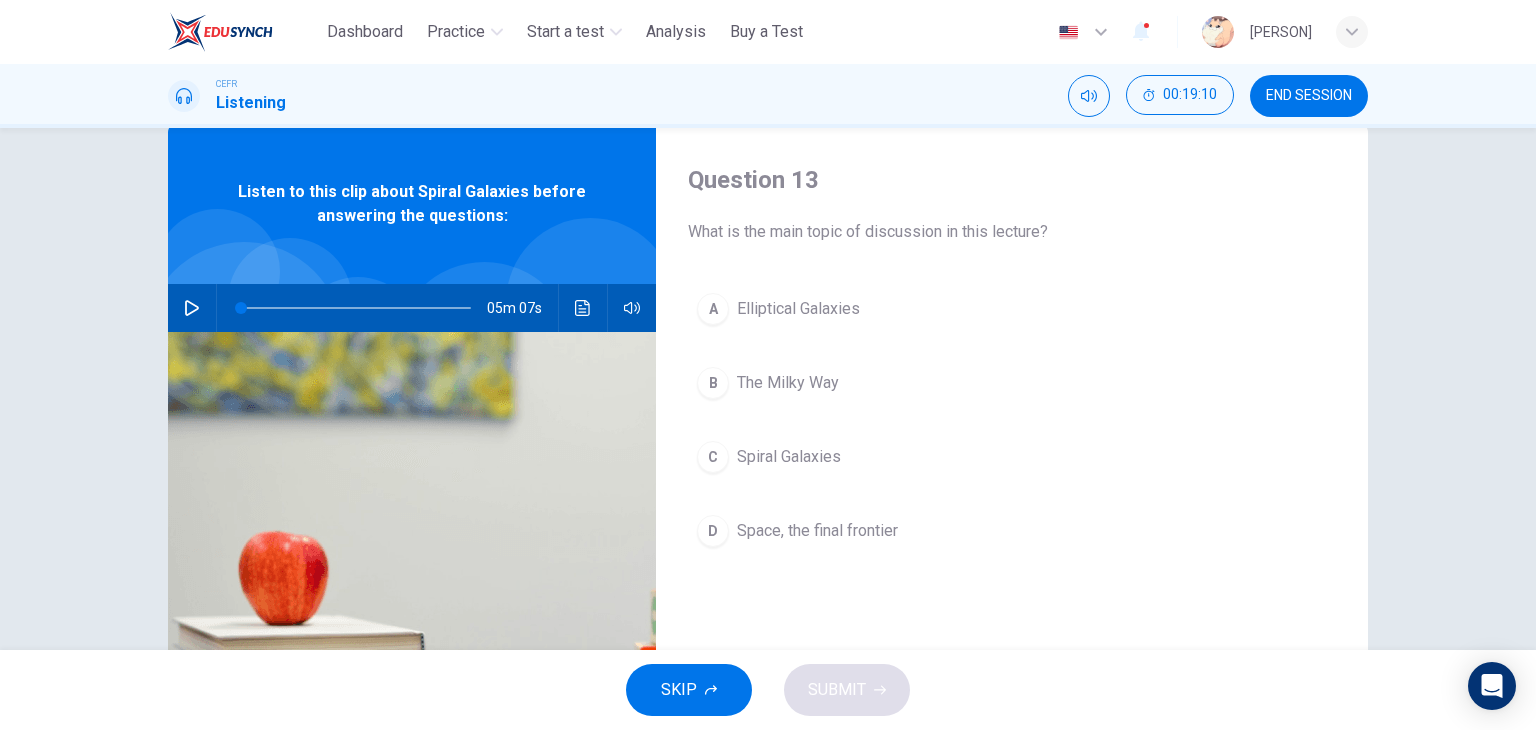 click on "Space, the final frontier" at bounding box center [817, 531] 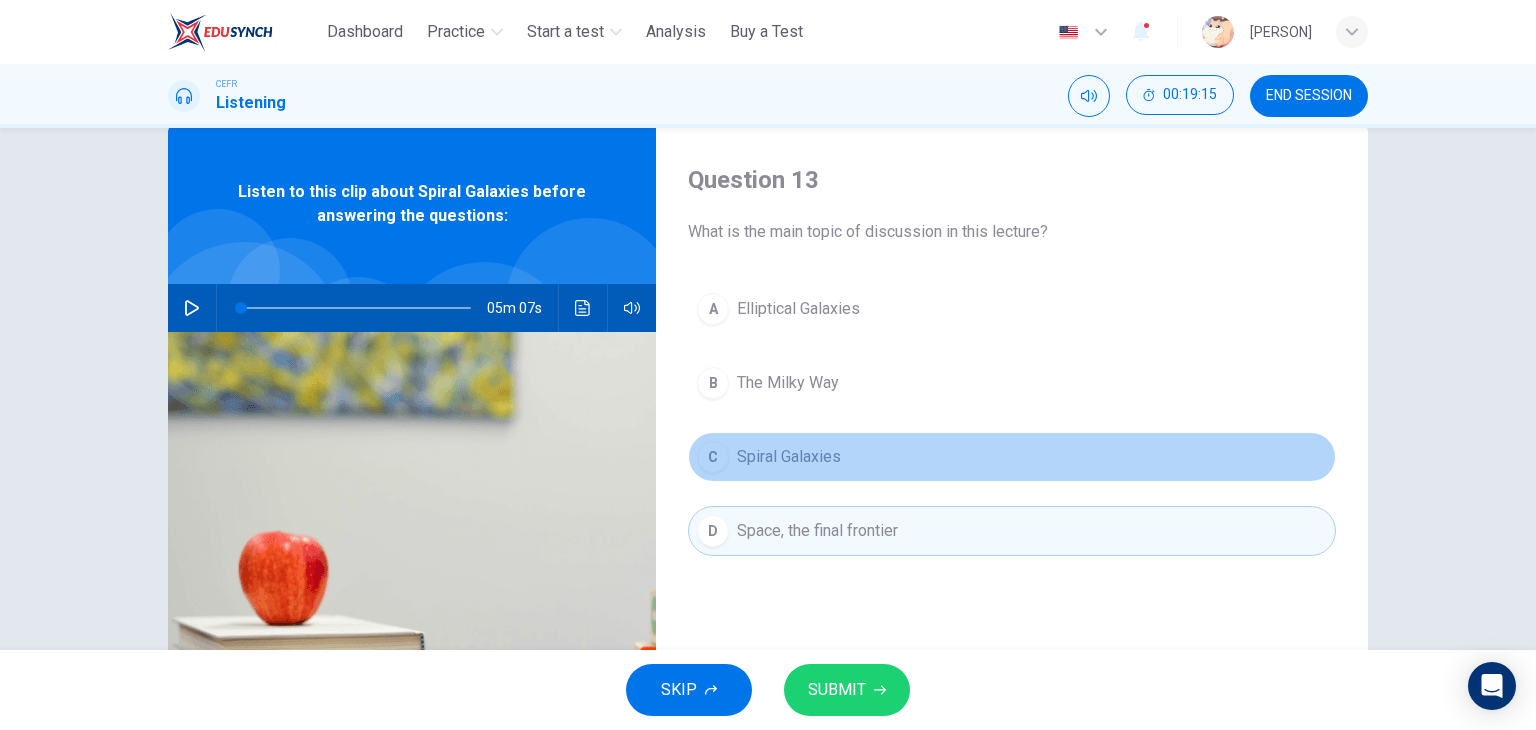 click on "C Spiral Galaxies" at bounding box center (1012, 457) 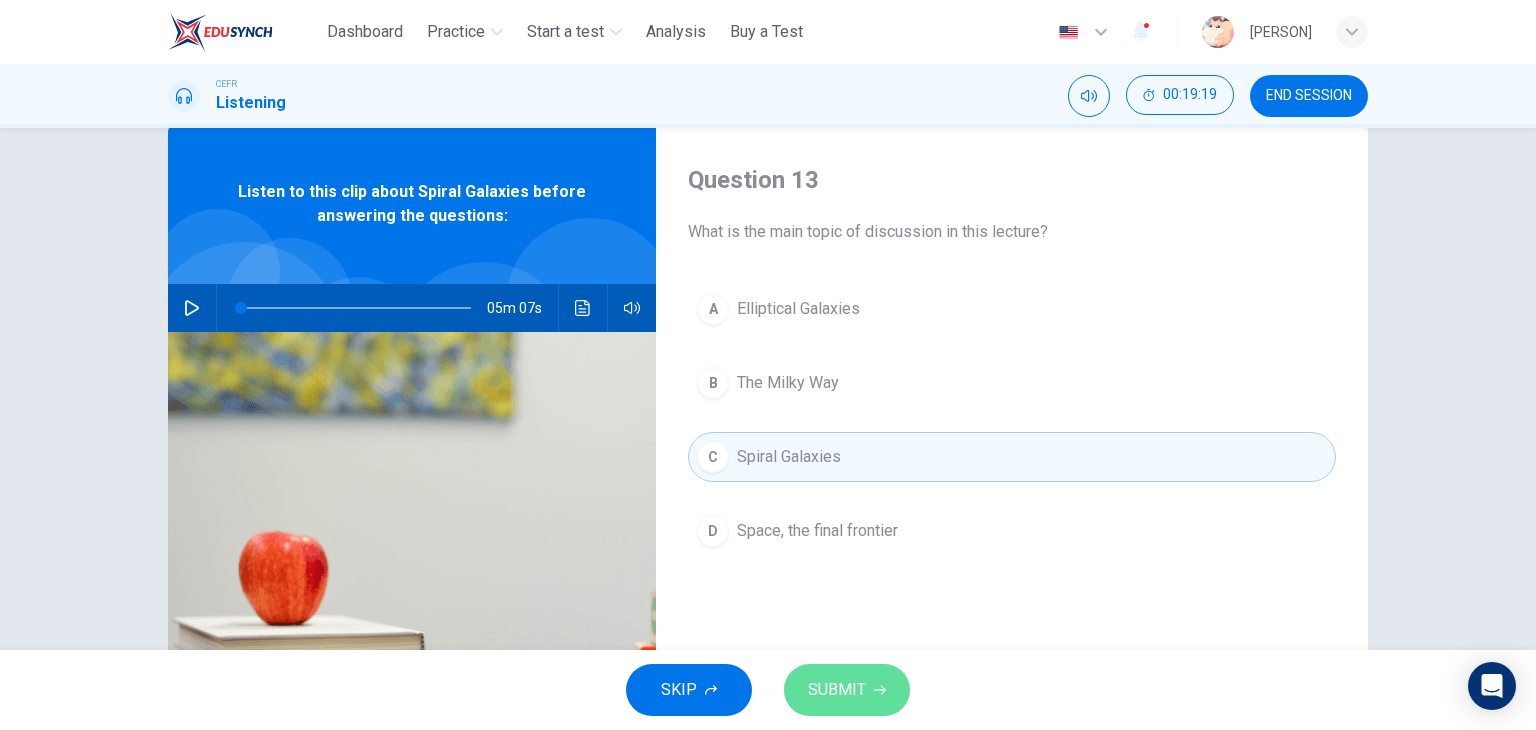 click on "SUBMIT" at bounding box center [847, 690] 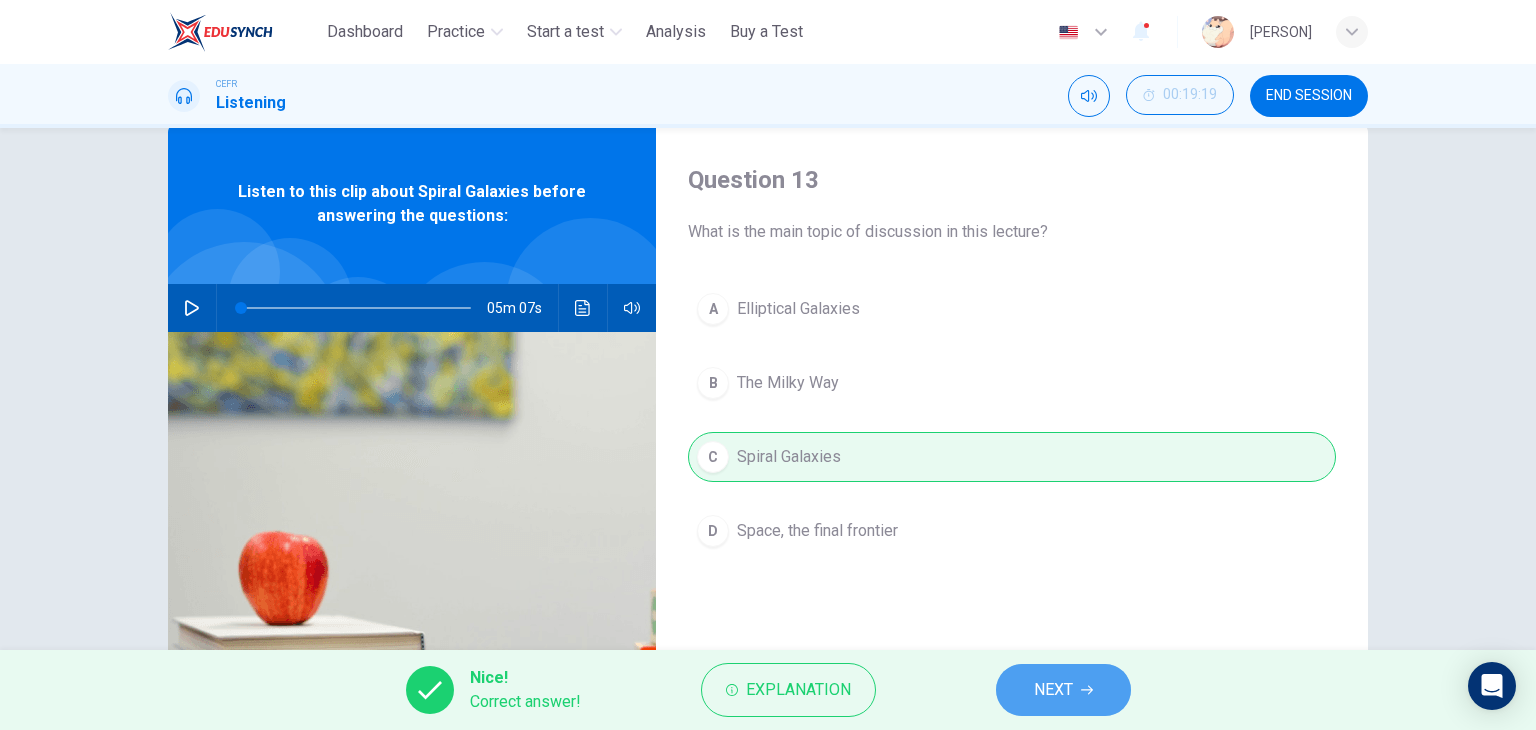 click on "NEXT" at bounding box center (1053, 690) 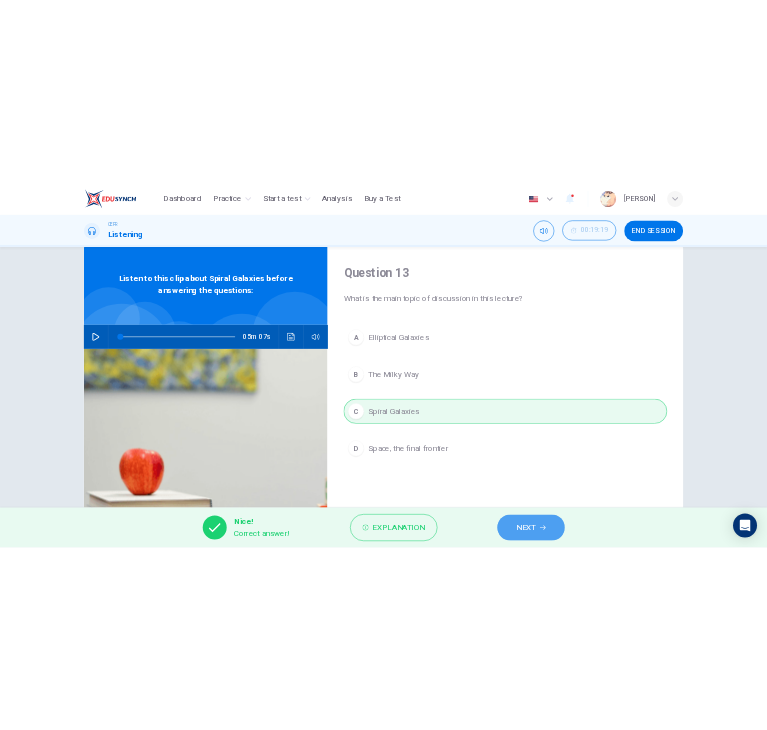 scroll, scrollTop: 0, scrollLeft: 0, axis: both 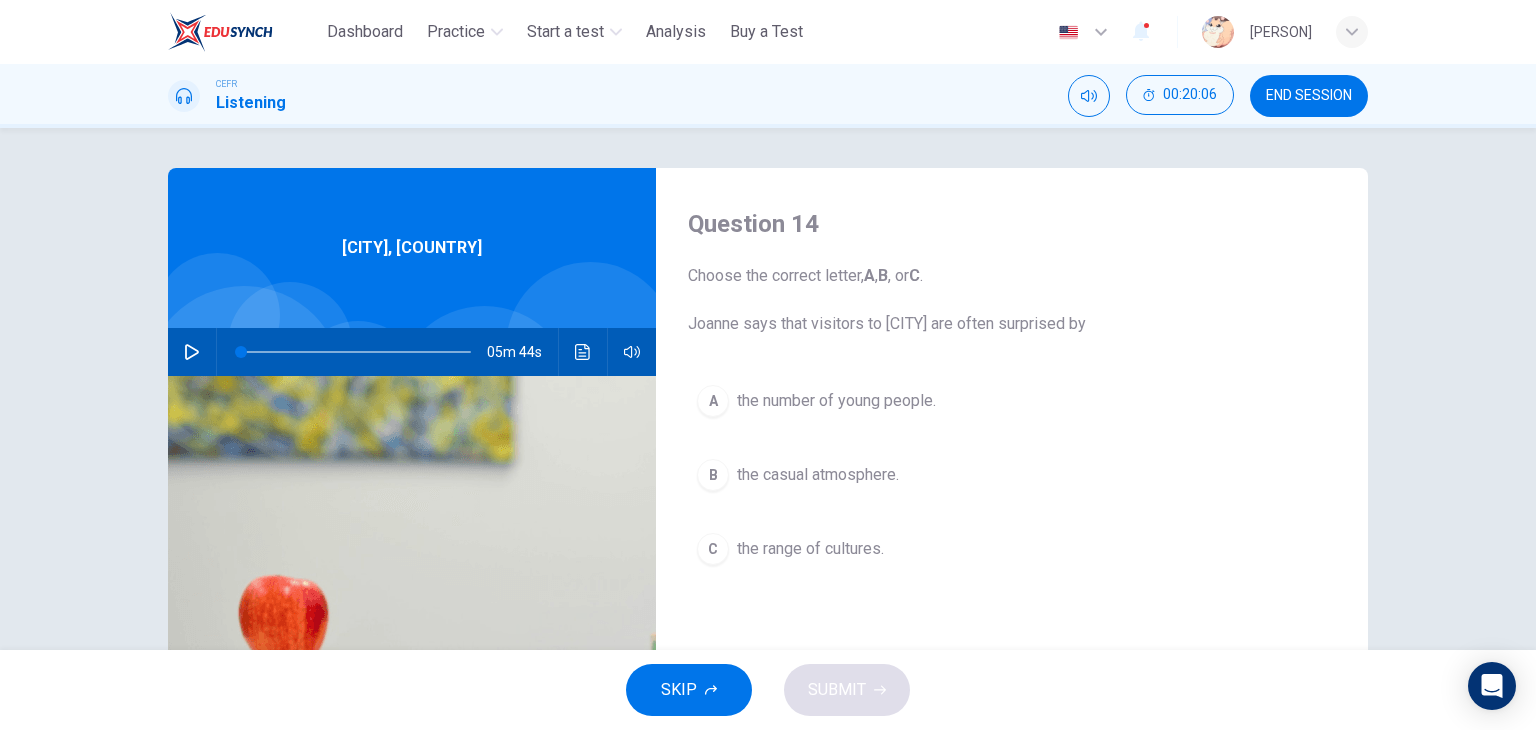 click on "Darwin, Australia" at bounding box center [412, 248] 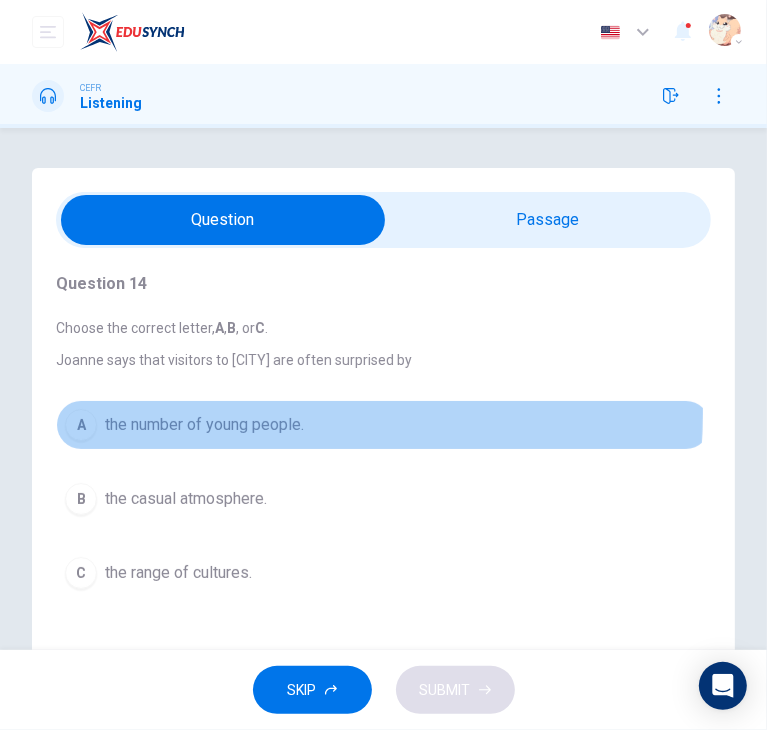 click on "the number of young people." at bounding box center (204, 425) 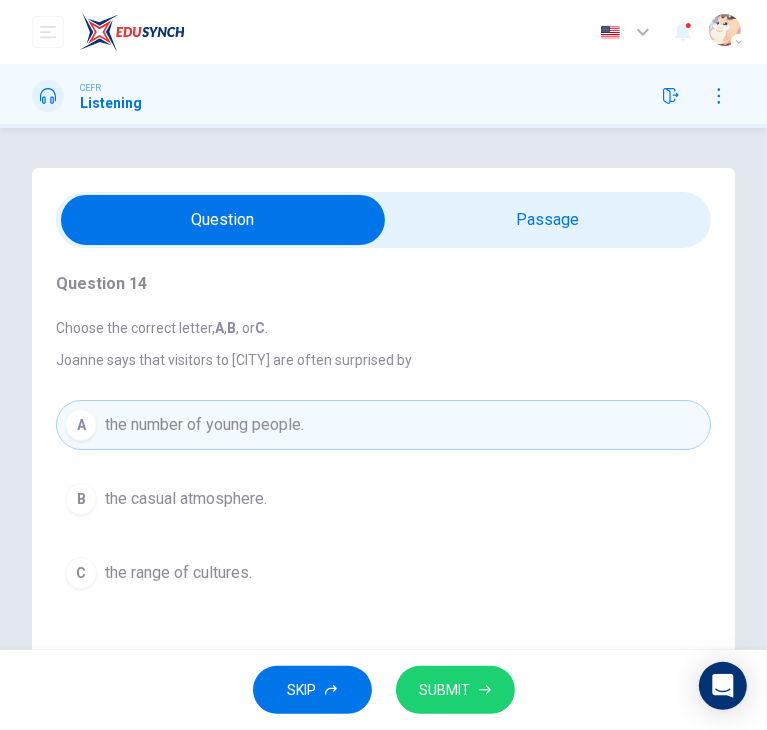 click on "SUBMIT" at bounding box center (445, 690) 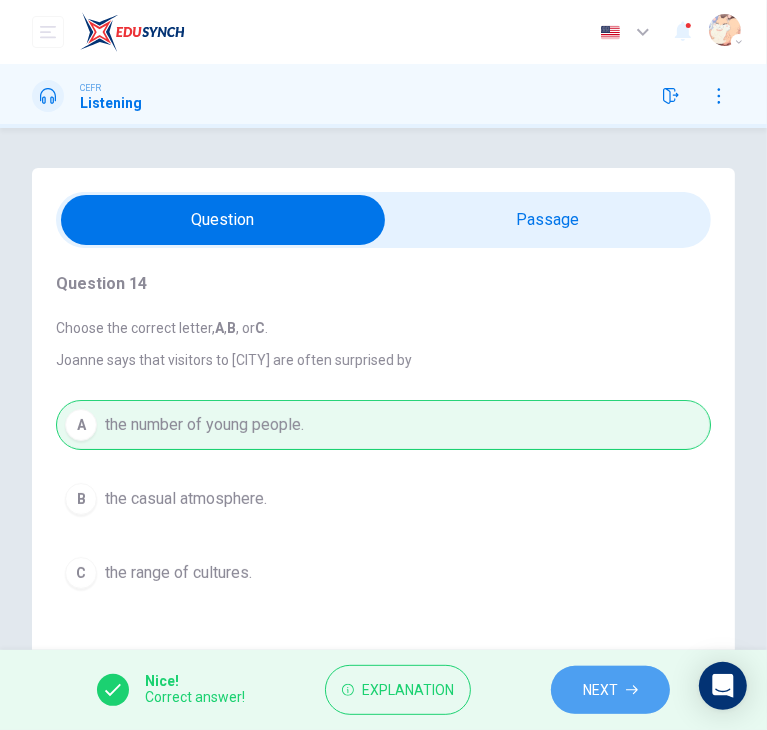 click on "NEXT" at bounding box center [600, 690] 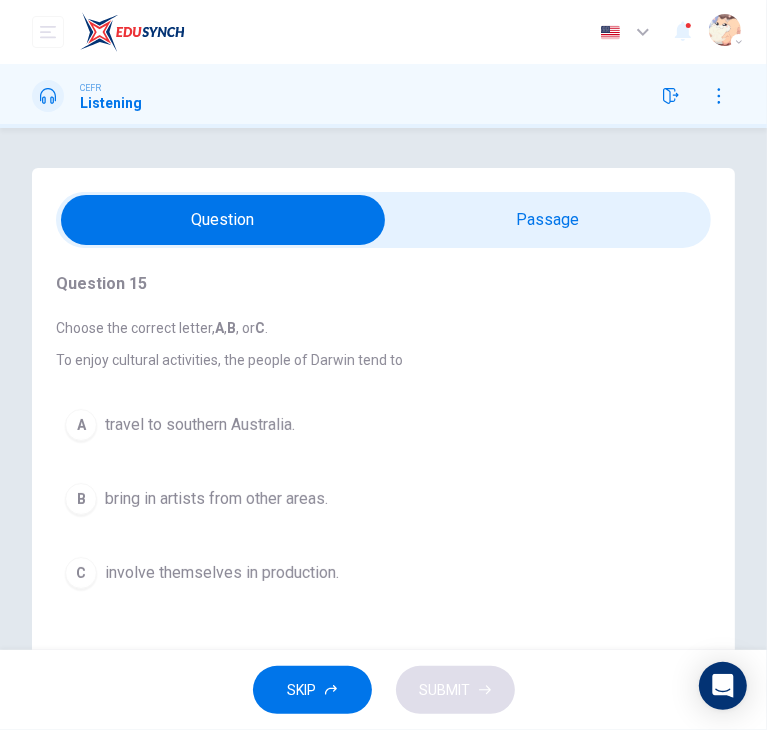 click on "A travel to southern Australia. B bring in artists from other areas. C involve themselves in production." at bounding box center (383, 499) 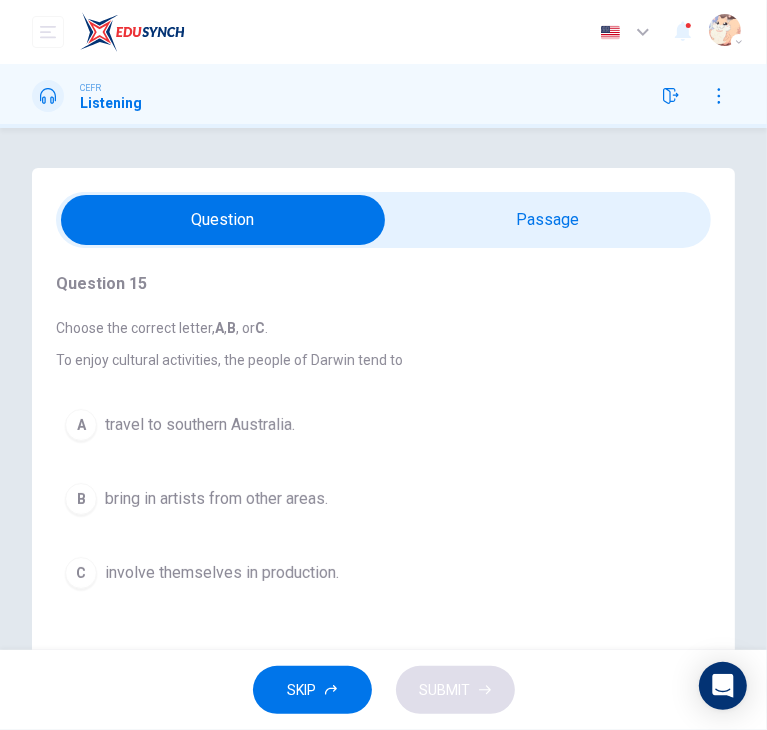 click on "involve themselves in production." at bounding box center (222, 573) 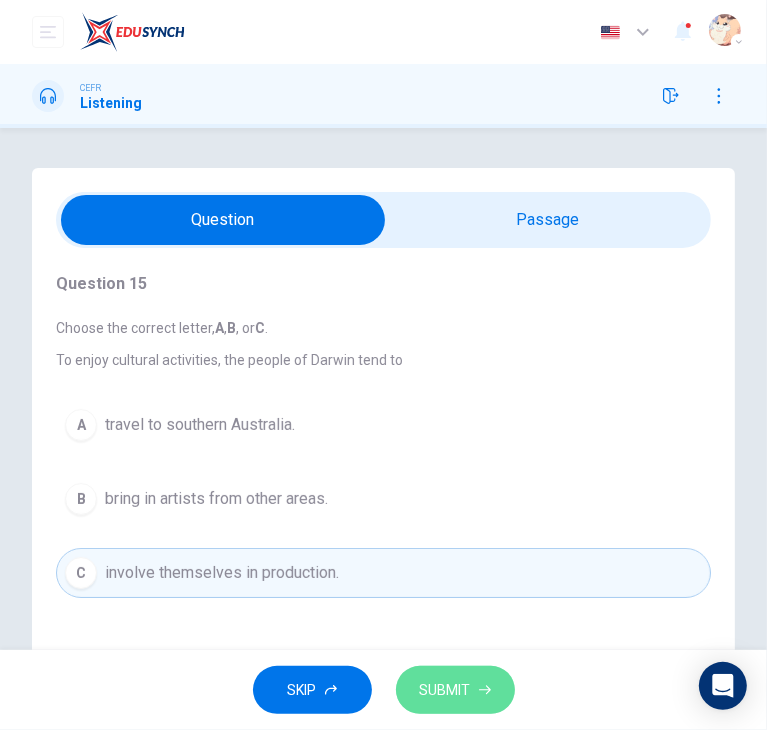 click on "SUBMIT" at bounding box center [445, 690] 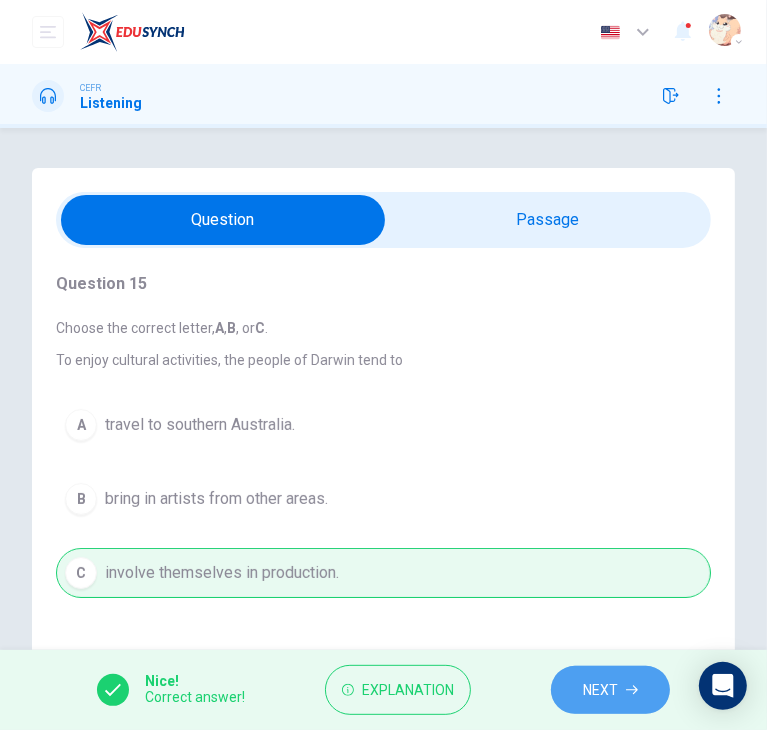 click on "NEXT" at bounding box center (600, 690) 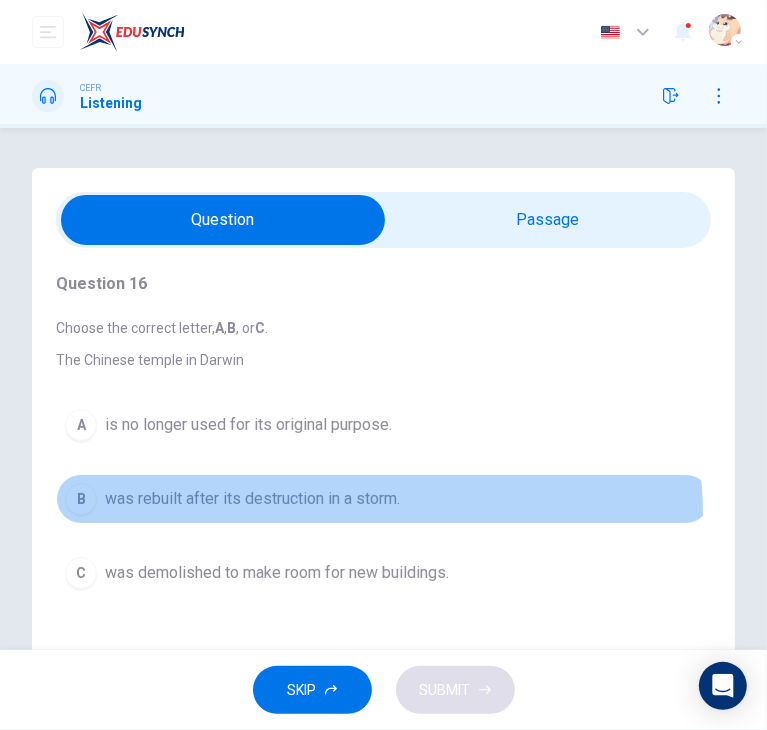 click on "B was rebuilt after its destruction in a storm." at bounding box center (383, 499) 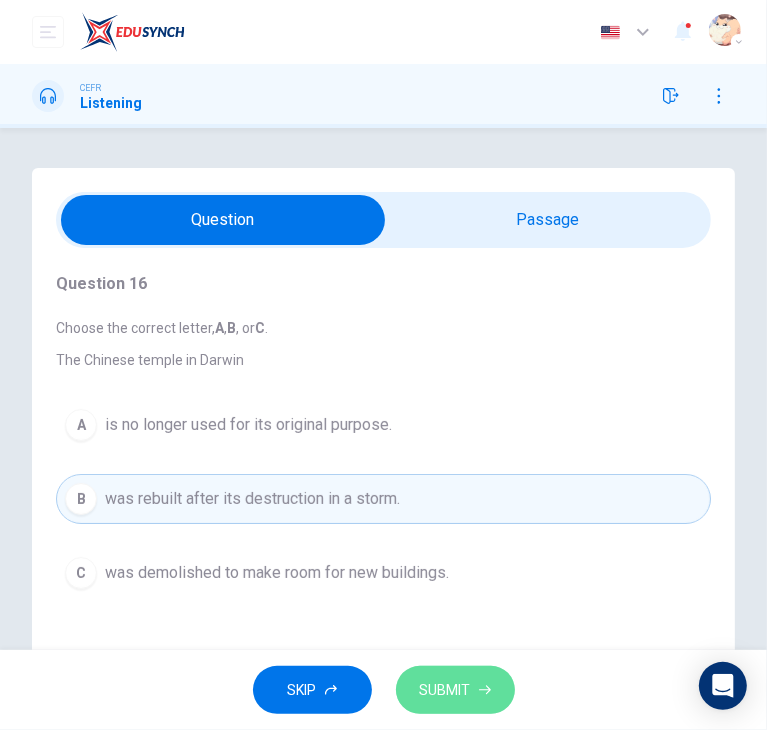click on "SUBMIT" at bounding box center [445, 690] 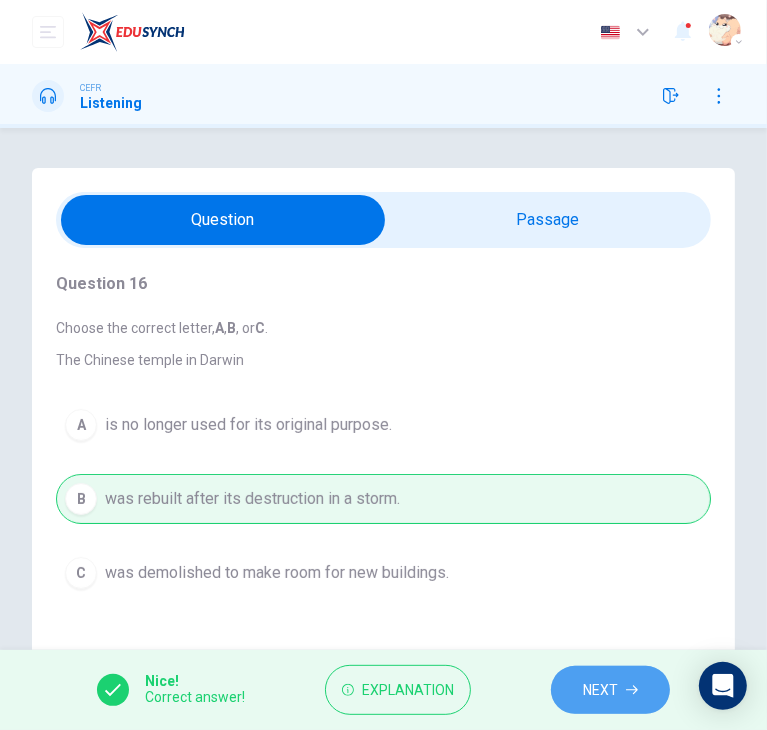 click on "NEXT" at bounding box center (610, 690) 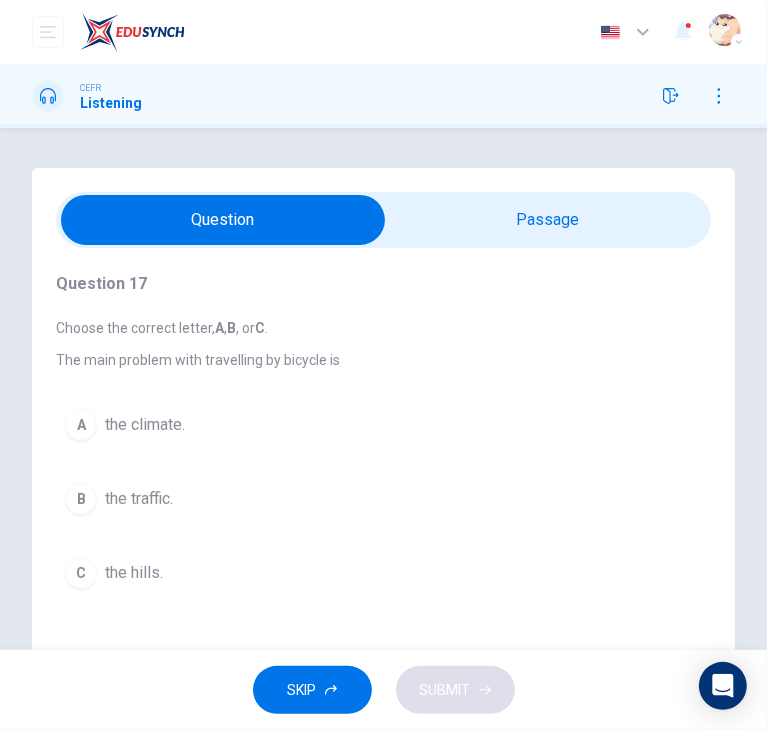 click on "A the climate." at bounding box center (383, 425) 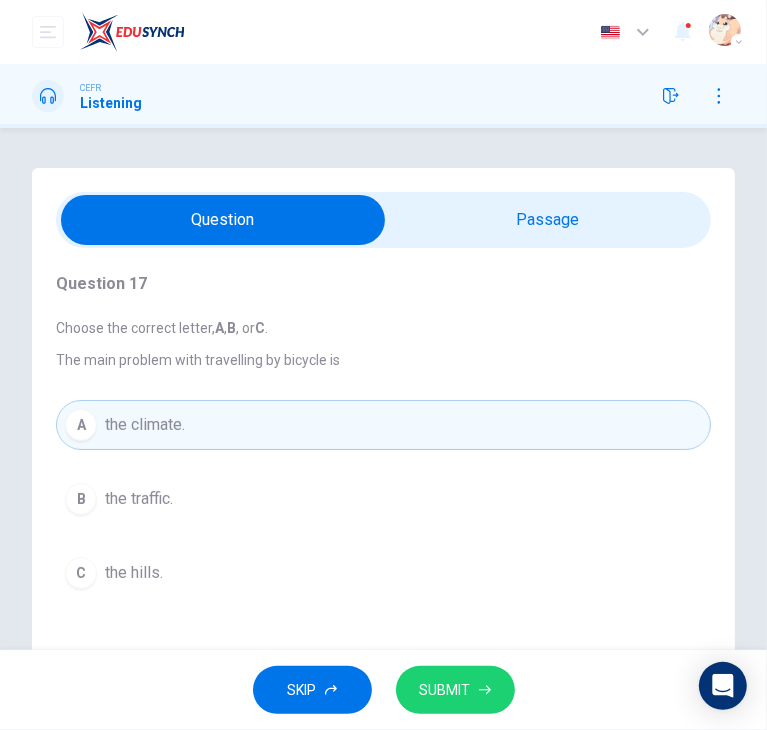 click on "SUBMIT" at bounding box center (455, 690) 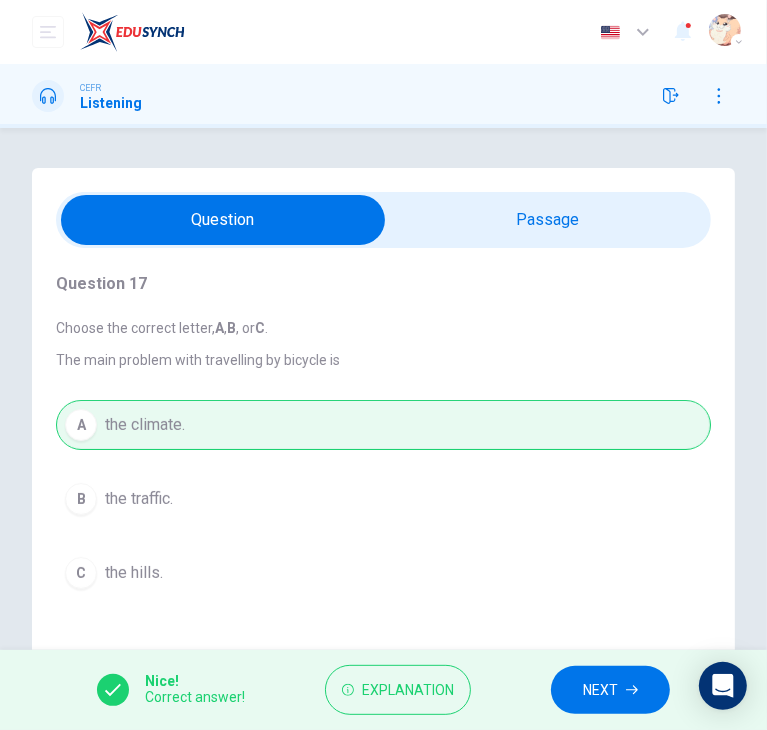 click on "NEXT" at bounding box center (610, 690) 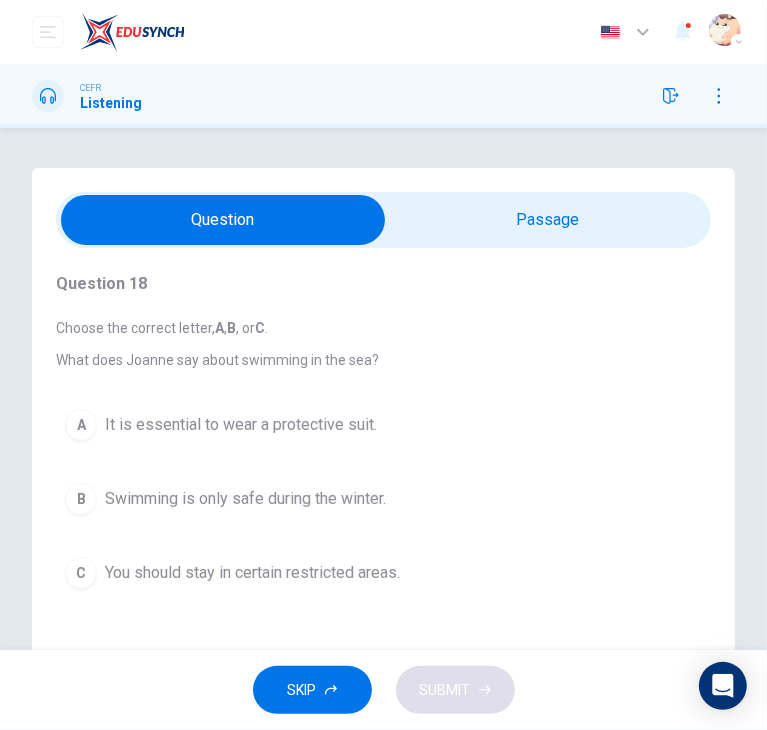 scroll, scrollTop: 34, scrollLeft: 0, axis: vertical 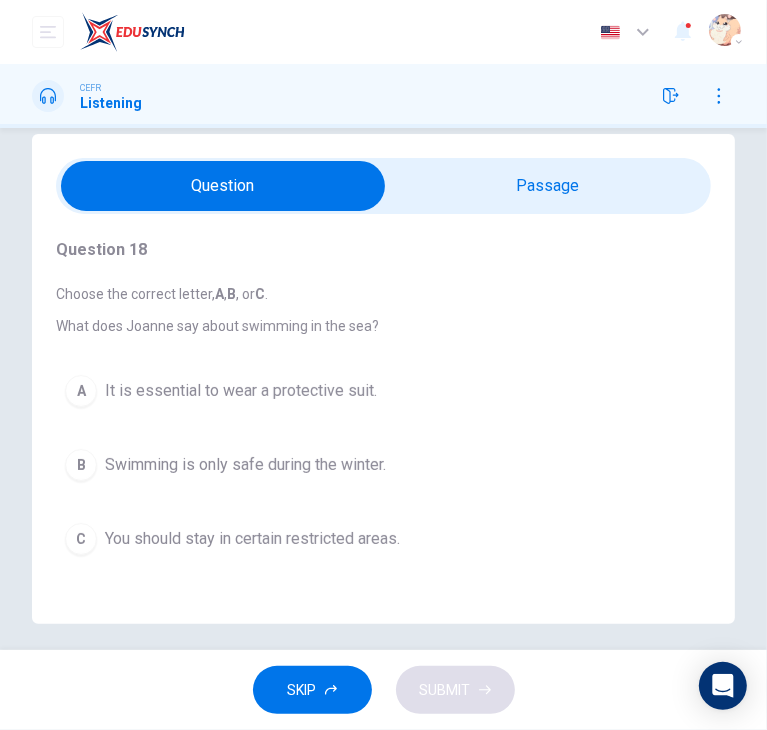 click on "You should stay in certain restricted areas." at bounding box center [252, 539] 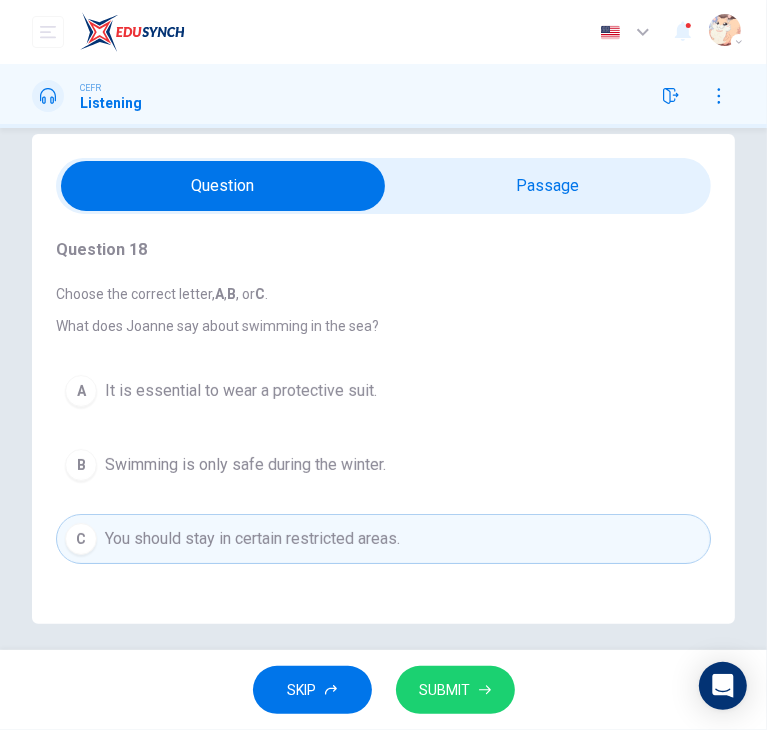click on "SUBMIT" at bounding box center (455, 690) 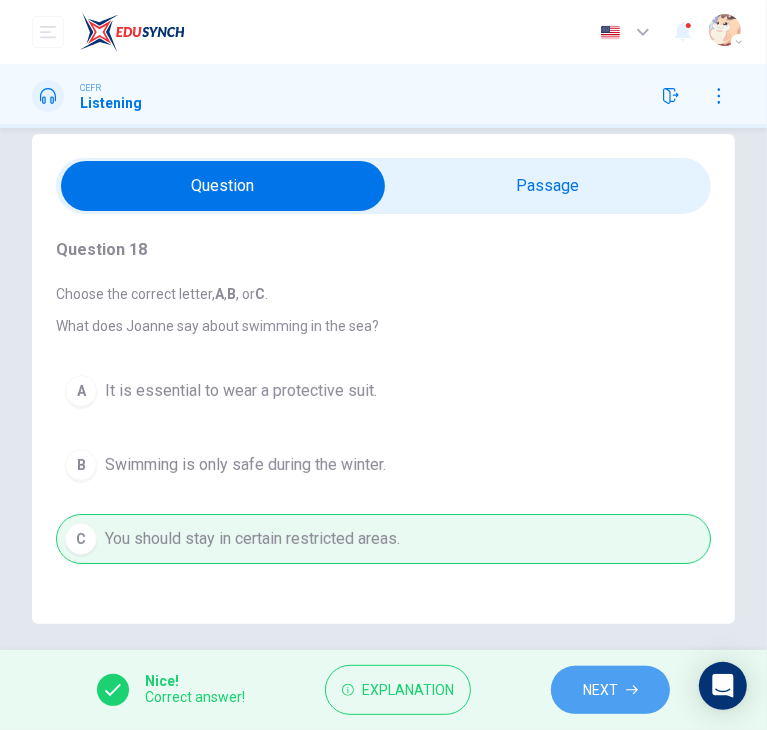 click on "NEXT" at bounding box center [600, 690] 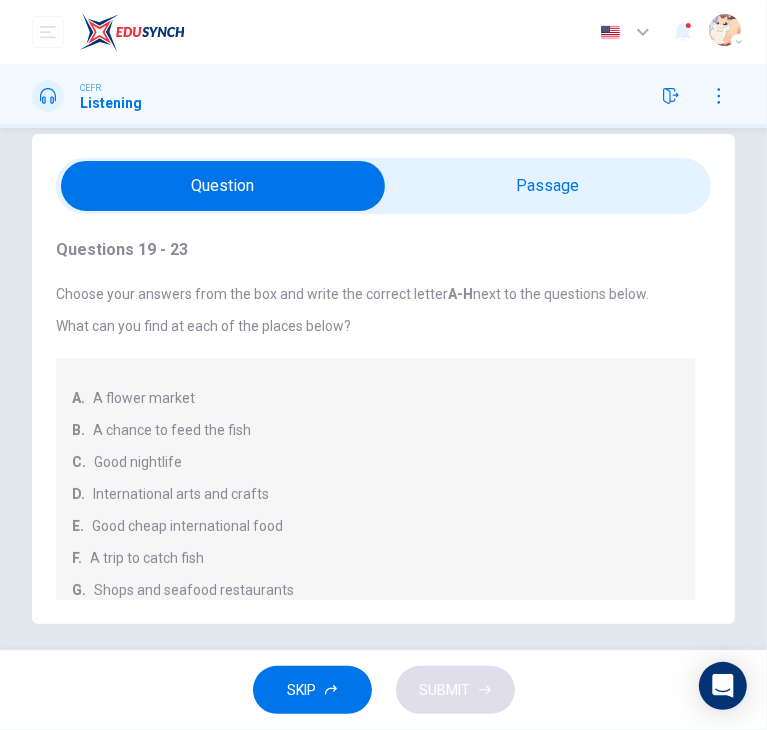 scroll, scrollTop: 358, scrollLeft: 0, axis: vertical 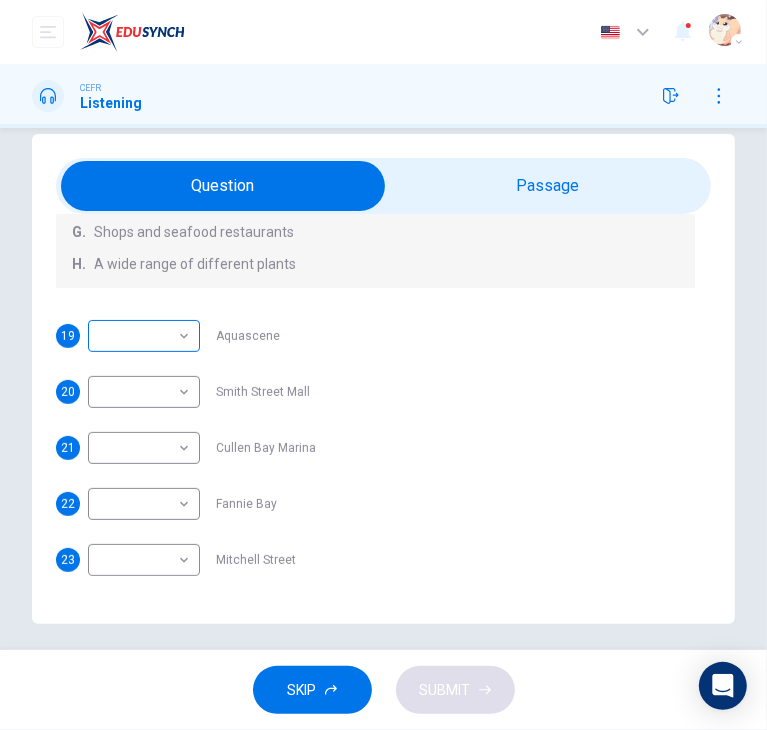 click on "This site uses cookies, as explained in our  Privacy Policy . If you agree to the use of cookies, please click the Accept button and continue to browse our site.   Privacy Policy Accept Dashboard Practice Start a test Analysis Buy a Test English ** ​ Jocelyn Ho CEFR Listening Questions 19 - 23 Choose your answers from the box and write the correct letter  A-H  next to the questions below.
What can you find at each of the places below? A. A flower market B. A chance to feed the fish C. Good nightlife D. International arts and crafts E. Good cheap international food F. A trip to catch fish G. Shops and seafood restaurants H. A wide range of different plants 19 ​ ​ Aquascene 20 ​ ​ Smith Street Mall 21 ​ ​ Cullen Bay Marina 22 ​ ​ Fannie Bay 23 ​ ​ Mitchell Street Darwin, Australia 05m 44s SKIP SUBMIT ELTC - EduSynch CEFR Test for Teachers in Malaysia
Dashboard Practice Start a test Analysis Pricing   Notifications 1 © Copyright  2025 Audio Timer 00:20:49 END SESSION" at bounding box center (383, 365) 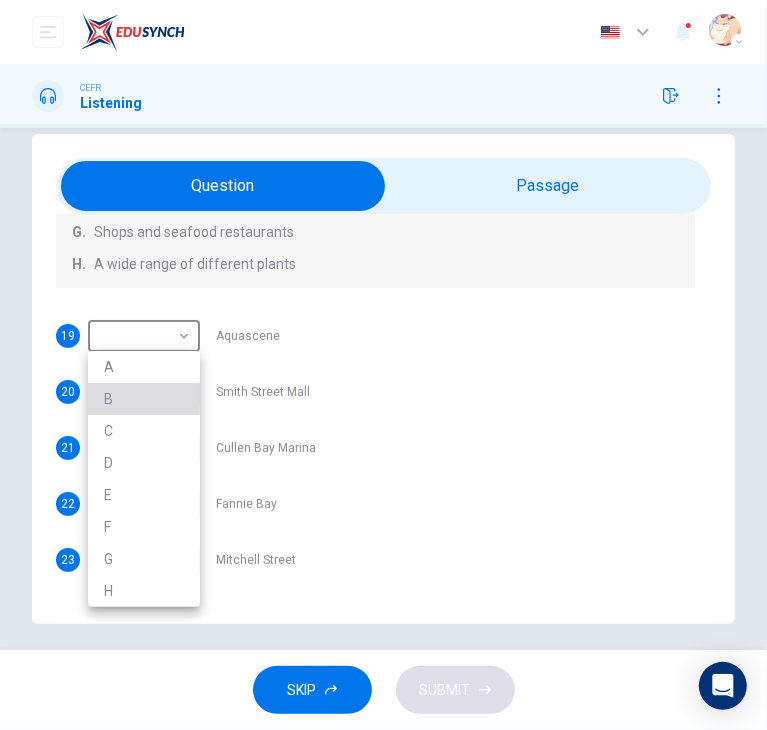 click on "B" at bounding box center [144, 399] 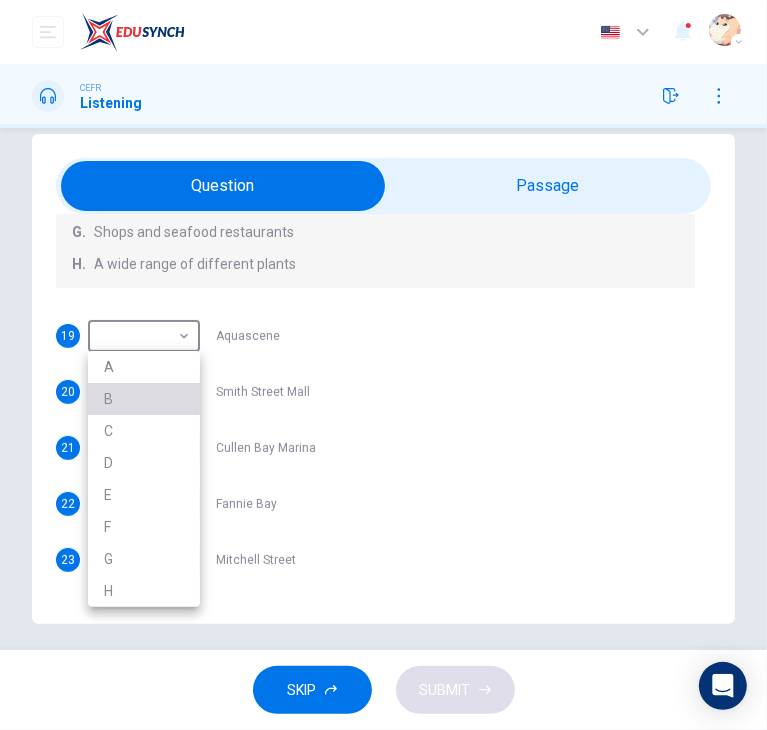 type on "*" 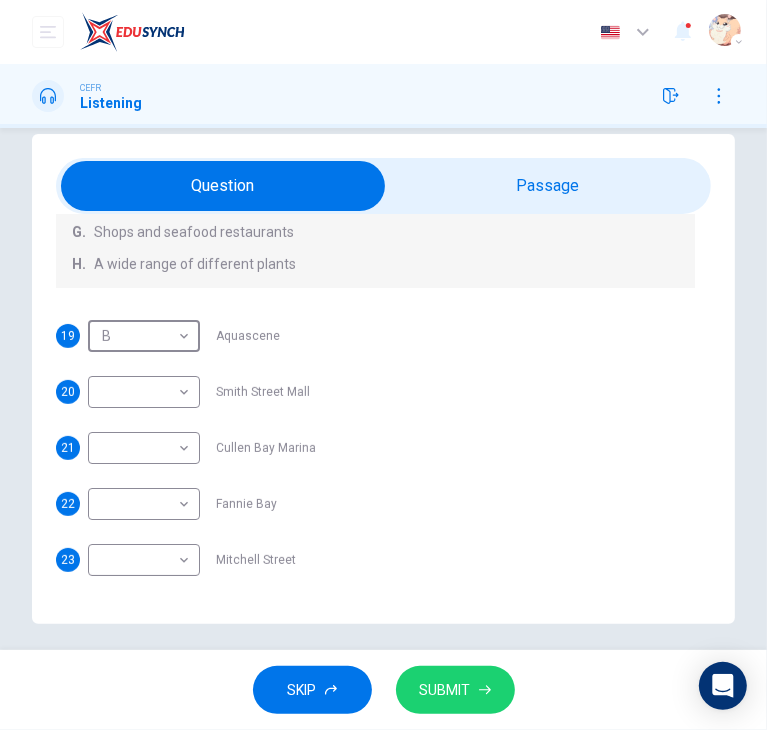 click on "This site uses cookies, as explained in our  Privacy Policy . If you agree to the use of cookies, please click the Accept button and continue to browse our site.   Privacy Policy Accept Dashboard Practice Start a test Analysis Buy a Test English ** ​ Jocelyn Ho CEFR Listening Questions 19 - 23 Choose your answers from the box and write the correct letter  A-H  next to the questions below.
What can you find at each of the places below? A. A flower market B. A chance to feed the fish C. Good nightlife D. International arts and crafts E. Good cheap international food F. A trip to catch fish G. Shops and seafood restaurants H. A wide range of different plants 19 B * ​ Aquascene 20 ​ ​ Smith Street Mall 21 ​ ​ Cullen Bay Marina 22 ​ ​ Fannie Bay 23 ​ ​ Mitchell Street Darwin, Australia 05m 44s SKIP SUBMIT ELTC - EduSynch CEFR Test for Teachers in Malaysia
Dashboard Practice Start a test Analysis Pricing   Notifications 1 © Copyright  2025 Audio Timer 00:20:50 END SESSION" at bounding box center (383, 365) 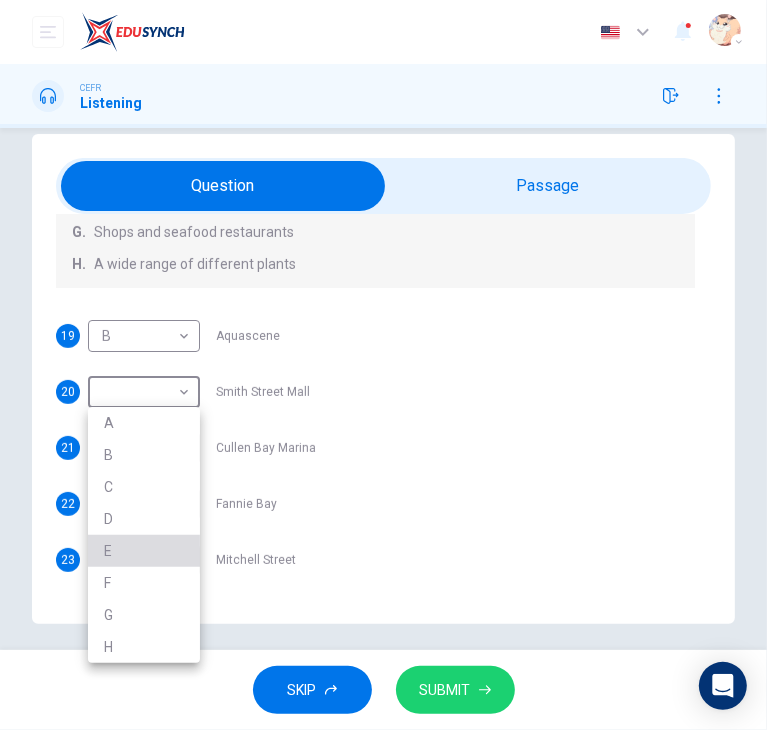 click on "E" at bounding box center (144, 551) 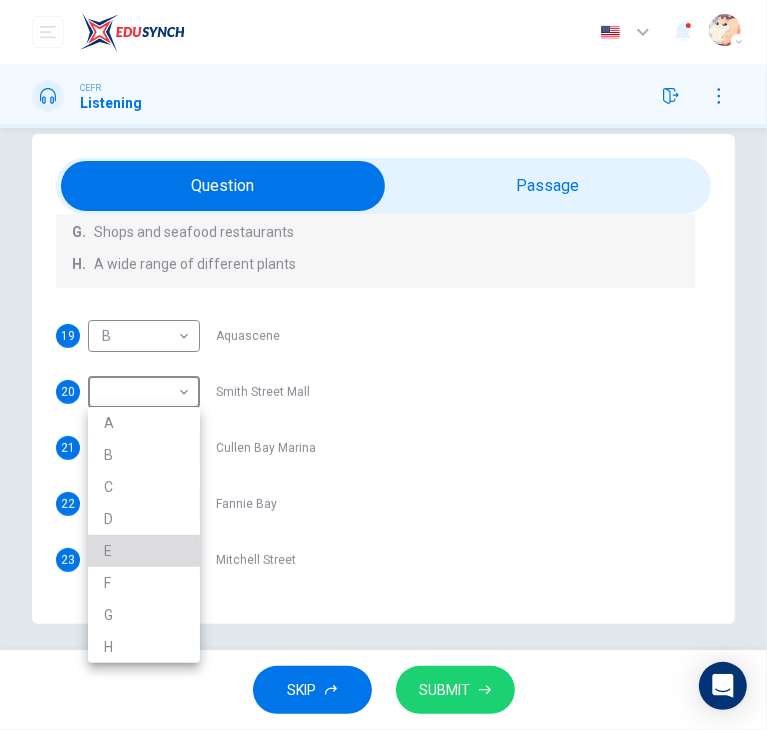 type on "*" 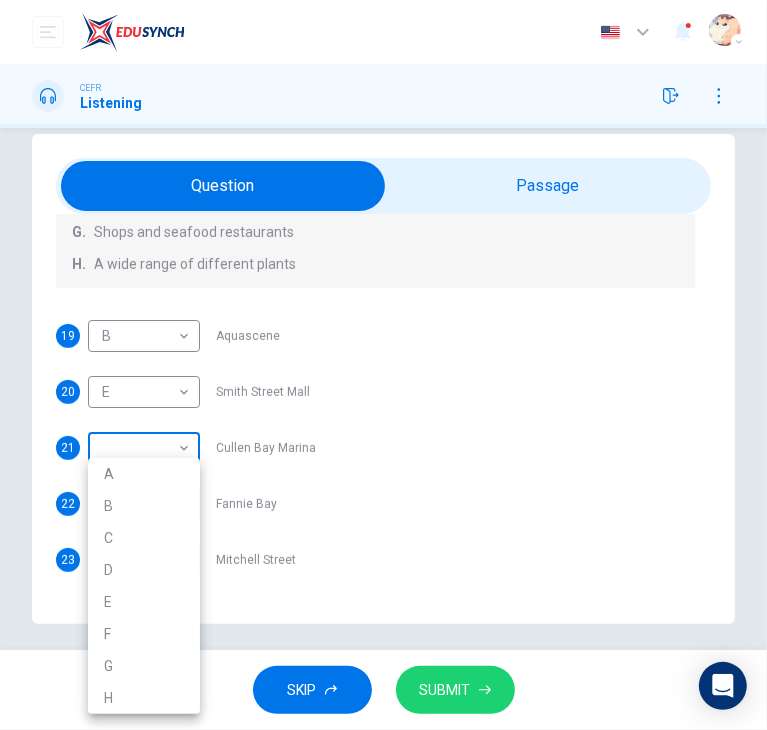 click on "This site uses cookies, as explained in our  Privacy Policy . If you agree to the use of cookies, please click the Accept button and continue to browse our site.   Privacy Policy Accept Dashboard Practice Start a test Analysis Buy a Test English ** ​ Jocelyn Ho CEFR Listening Questions 19 - 23 Choose your answers from the box and write the correct letter  A-H  next to the questions below.
What can you find at each of the places below? A. A flower market B. A chance to feed the fish C. Good nightlife D. International arts and crafts E. Good cheap international food F. A trip to catch fish G. Shops and seafood restaurants H. A wide range of different plants 19 B * ​ Aquascene 20 E * ​ Smith Street Mall 21 ​ ​ Cullen Bay Marina 22 ​ ​ Fannie Bay 23 ​ ​ Mitchell Street Darwin, Australia 05m 44s SKIP SUBMIT ELTC - EduSynch CEFR Test for Teachers in Malaysia
Dashboard Practice Start a test Analysis Pricing   Notifications 1 © Copyright  2025 Audio Timer 00:20:55 END SESSION A B C D E F" at bounding box center (383, 365) 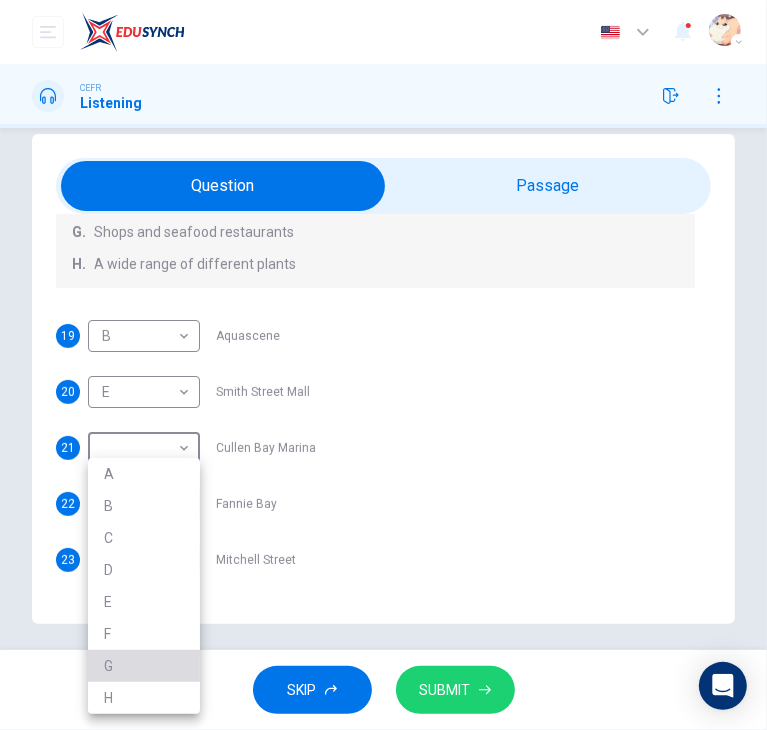 click on "G" at bounding box center [144, 666] 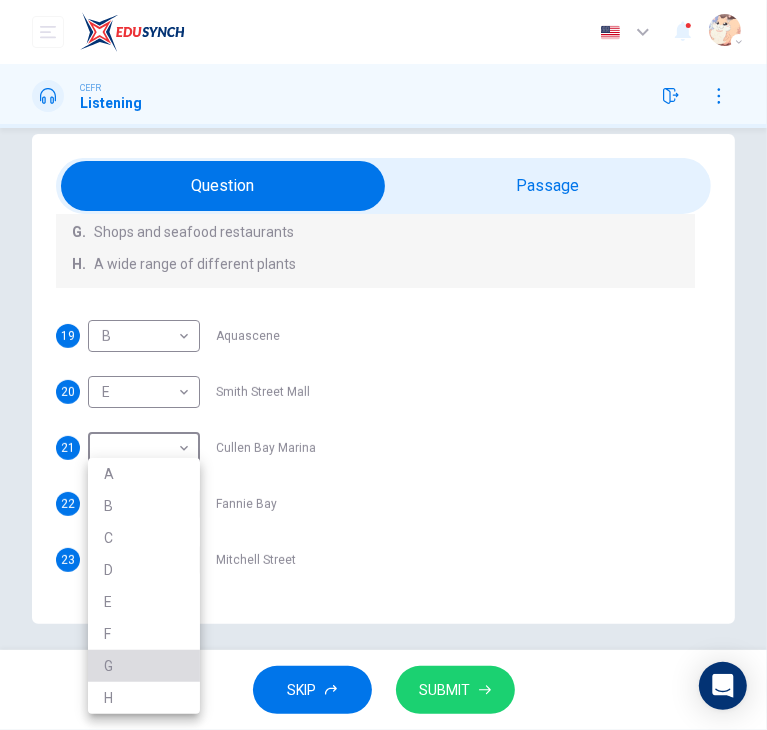 type on "*" 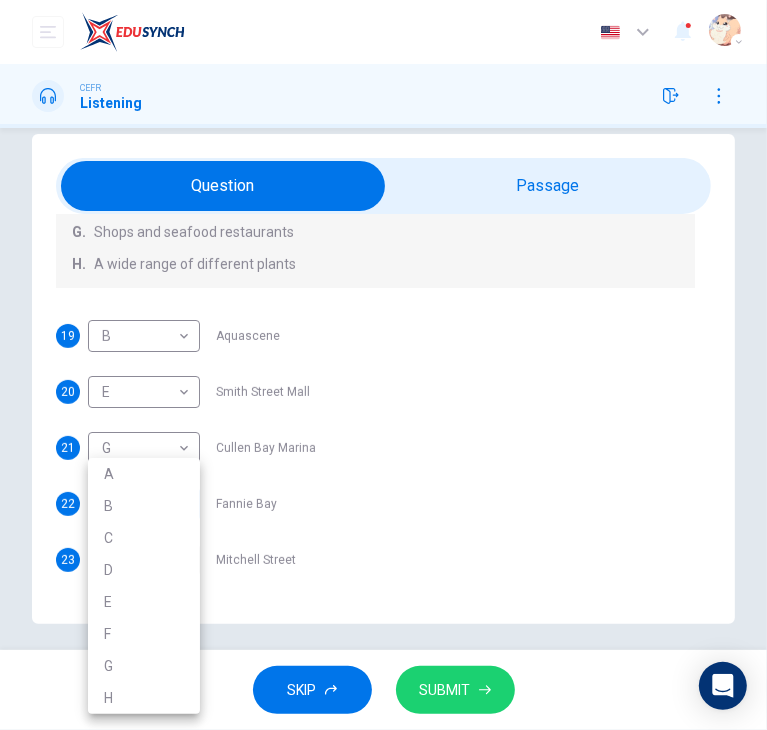 click on "This site uses cookies, as explained in our  Privacy Policy . If you agree to the use of cookies, please click the Accept button and continue to browse our site.   Privacy Policy Accept Dashboard Practice Start a test Analysis Buy a Test English ** ​ Jocelyn Ho CEFR Listening Questions 19 - 23 Choose your answers from the box and write the correct letter  A-H  next to the questions below.
What can you find at each of the places below? A. A flower market B. A chance to feed the fish C. Good nightlife D. International arts and crafts E. Good cheap international food F. A trip to catch fish G. Shops and seafood restaurants H. A wide range of different plants 19 B * ​ Aquascene 20 E * ​ Smith Street Mall 21 G * ​ Cullen Bay Marina 22 ​ ​ Fannie Bay 23 ​ ​ Mitchell Street Darwin, Australia 05m 44s SKIP SUBMIT ELTC - EduSynch CEFR Test for Teachers in Malaysia
Dashboard Practice Start a test Analysis Pricing   Notifications 1 © Copyright  2025 Audio Timer 00:20:58 END SESSION A B C D E F" at bounding box center (383, 365) 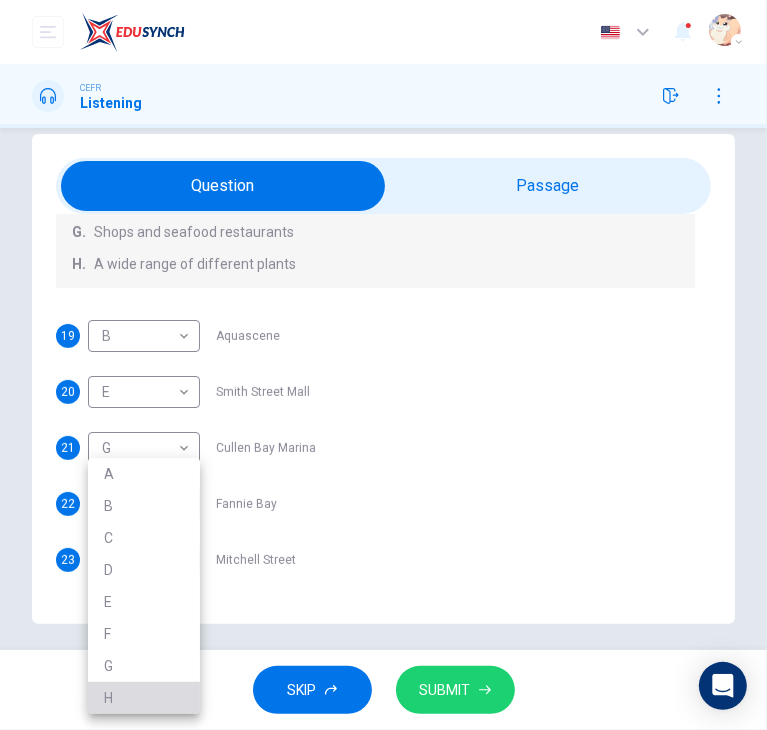 click on "H" at bounding box center [144, 698] 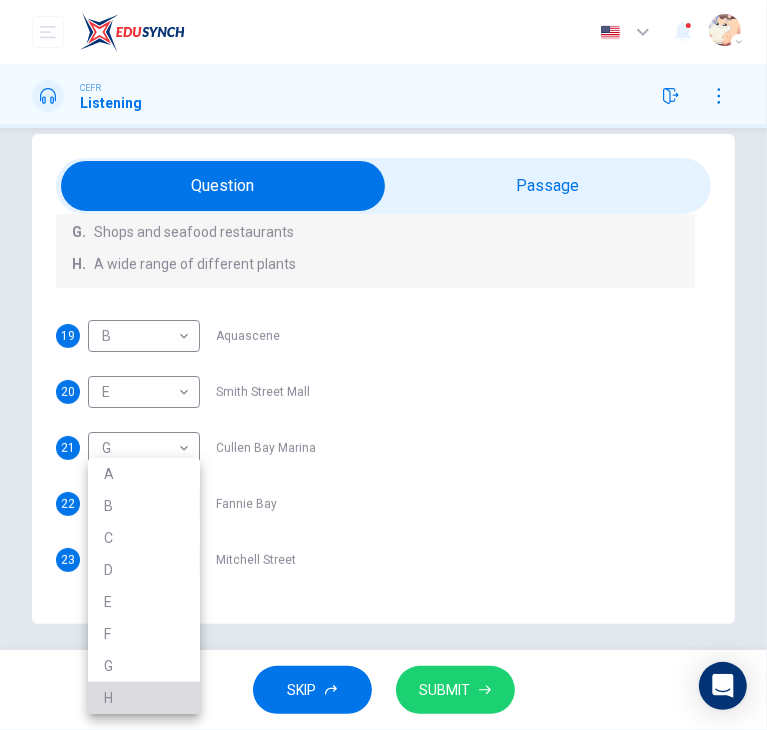 type on "*" 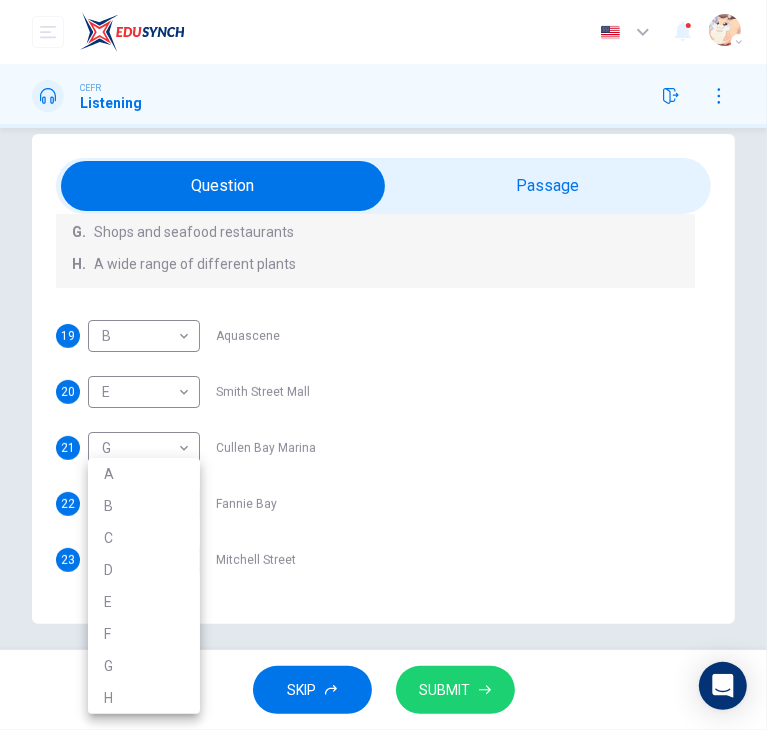 scroll, scrollTop: 12, scrollLeft: 0, axis: vertical 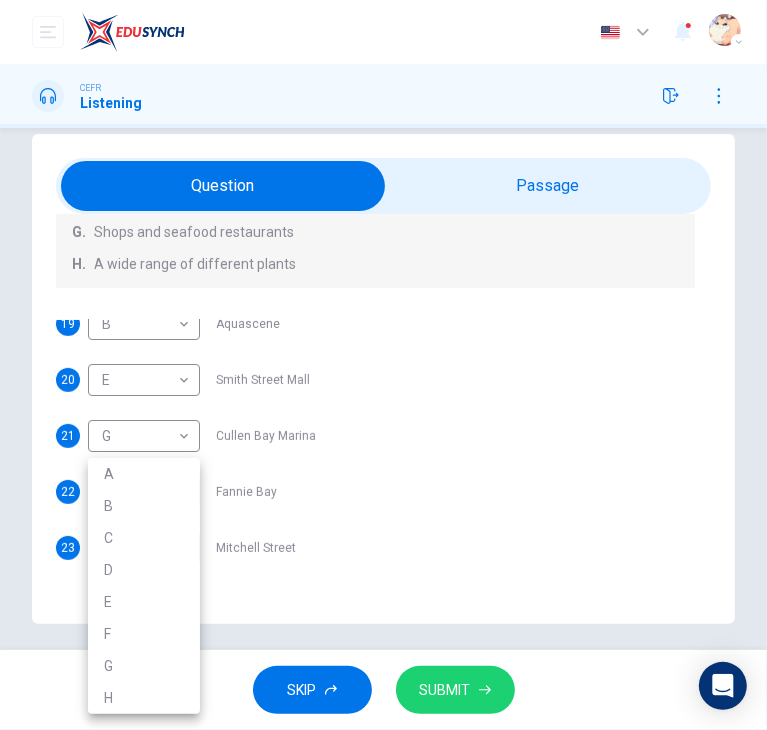 click on "This site uses cookies, as explained in our  Privacy Policy . If you agree to the use of cookies, please click the Accept button and continue to browse our site.   Privacy Policy Accept Dashboard Practice Start a test Analysis Buy a Test English ** ​ Jocelyn Ho CEFR Listening Questions 19 - 23 Choose your answers from the box and write the correct letter  A-H  next to the questions below.
What can you find at each of the places below? A. A flower market B. A chance to feed the fish C. Good nightlife D. International arts and crafts E. Good cheap international food F. A trip to catch fish G. Shops and seafood restaurants H. A wide range of different plants 19 B * ​ Aquascene 20 E * ​ Smith Street Mall 21 G * ​ Cullen Bay Marina 22 H * ​ Fannie Bay 23 ​ ​ Mitchell Street Darwin, Australia 05m 44s SKIP SUBMIT ELTC - EduSynch CEFR Test for Teachers in Malaysia
Dashboard Practice Start a test Analysis Pricing   Notifications 1 © Copyright  2025 Audio Timer 00:21:02 END SESSION A B C D E F" at bounding box center [383, 365] 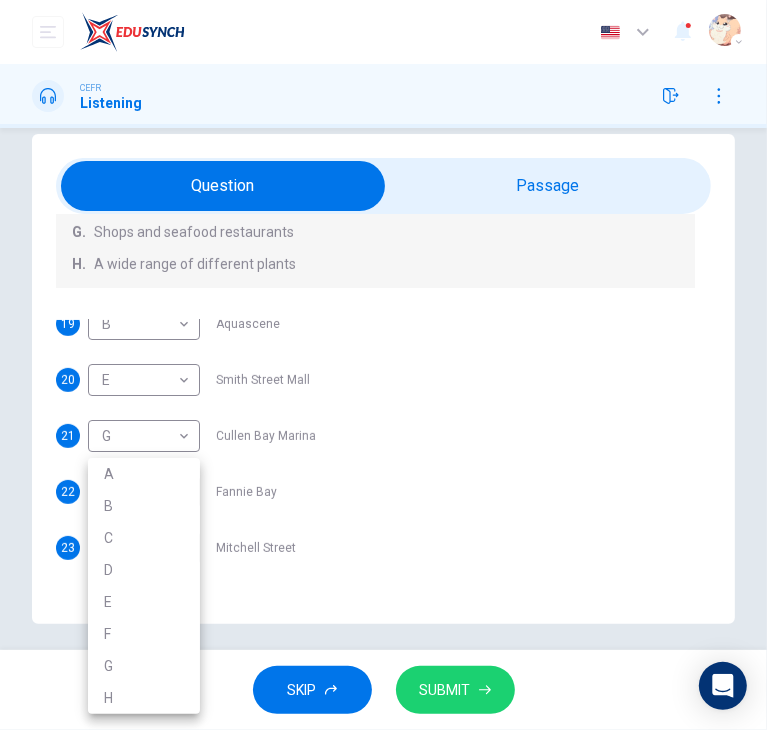 click on "C" at bounding box center [144, 538] 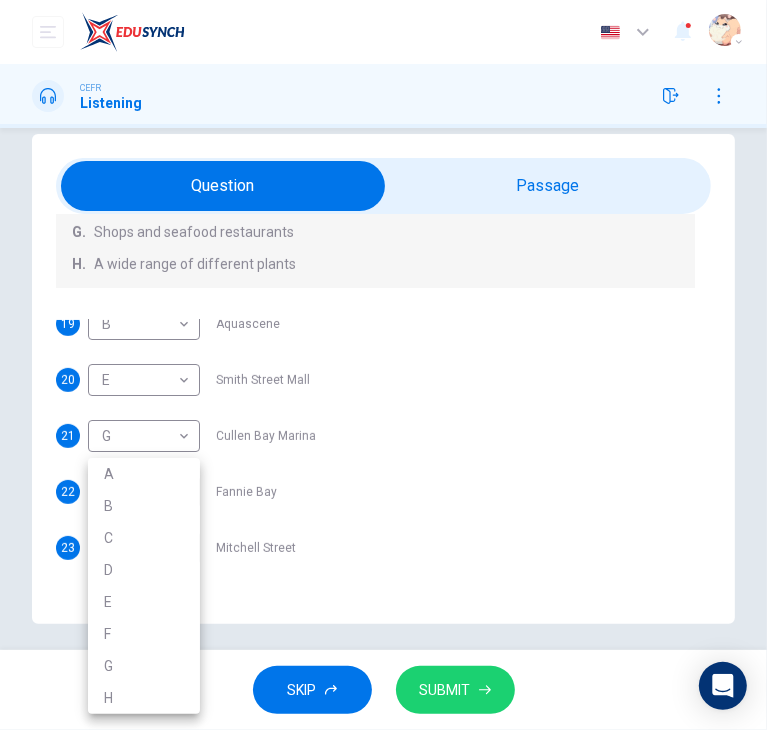 type on "*" 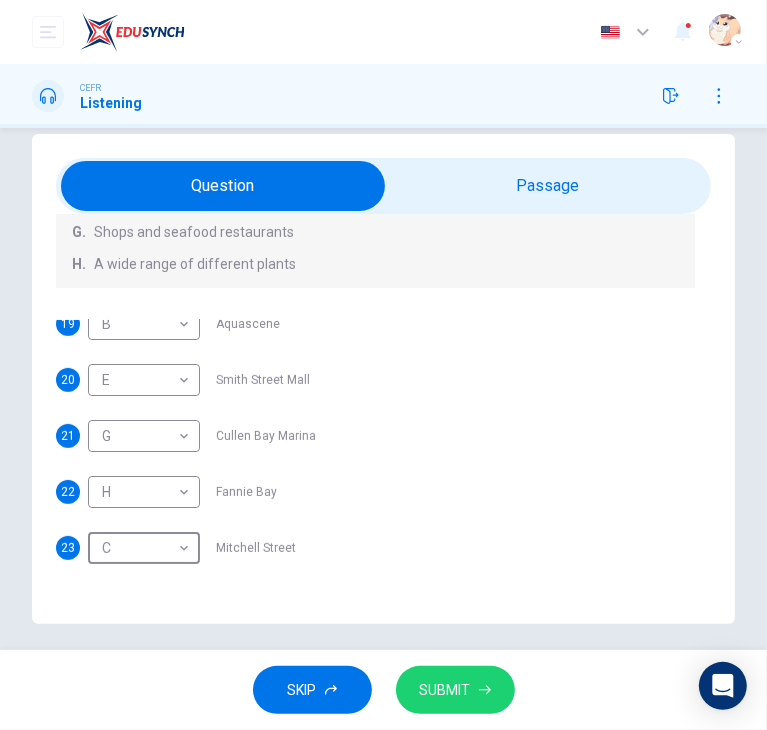 scroll, scrollTop: 48, scrollLeft: 0, axis: vertical 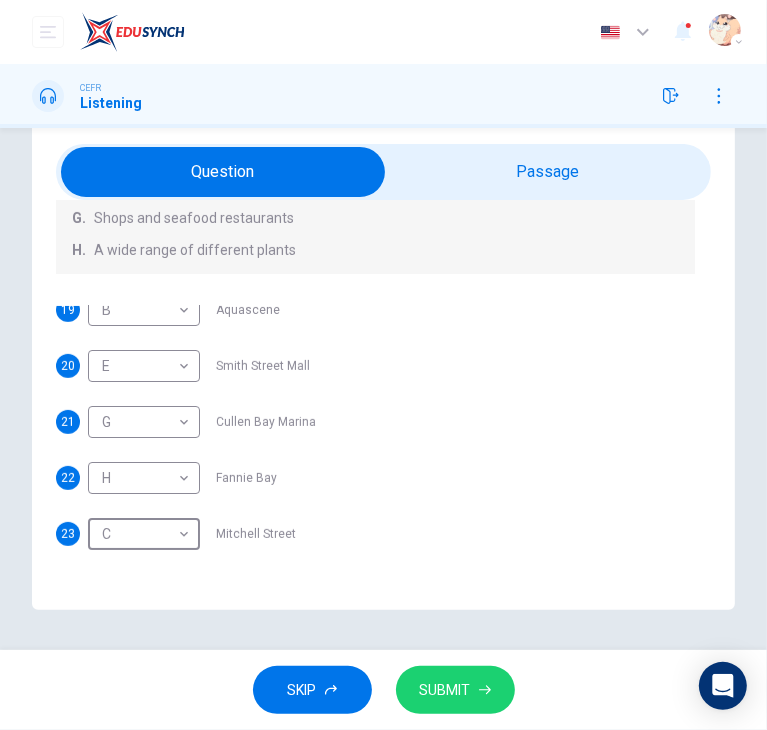 click on "SUBMIT" at bounding box center [445, 690] 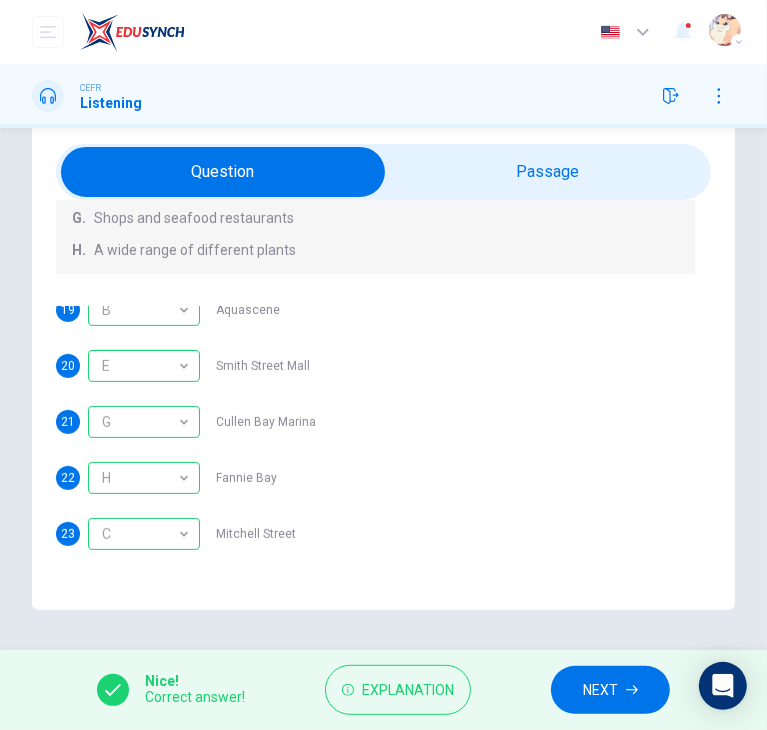 click on "NEXT" at bounding box center (610, 690) 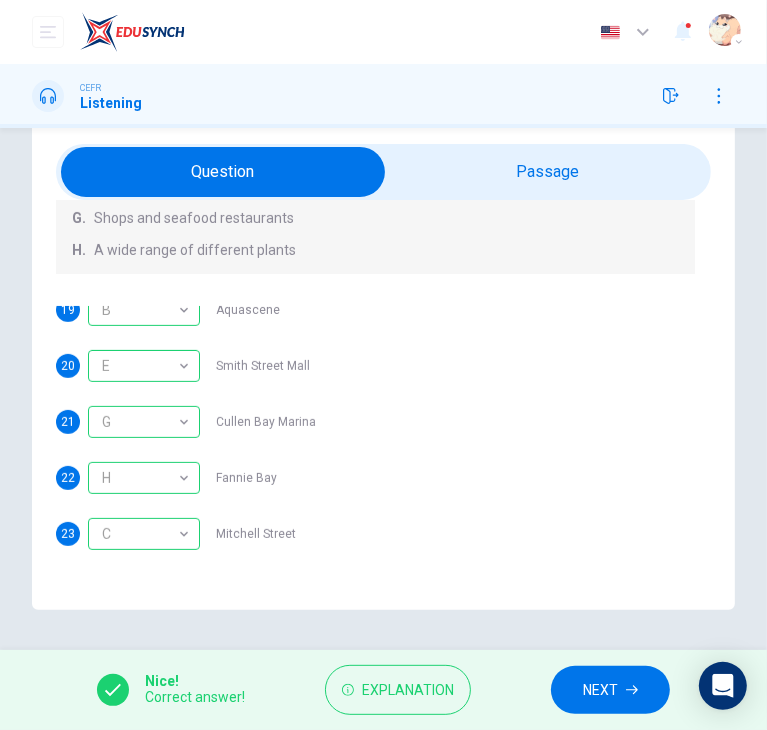 scroll, scrollTop: 0, scrollLeft: 0, axis: both 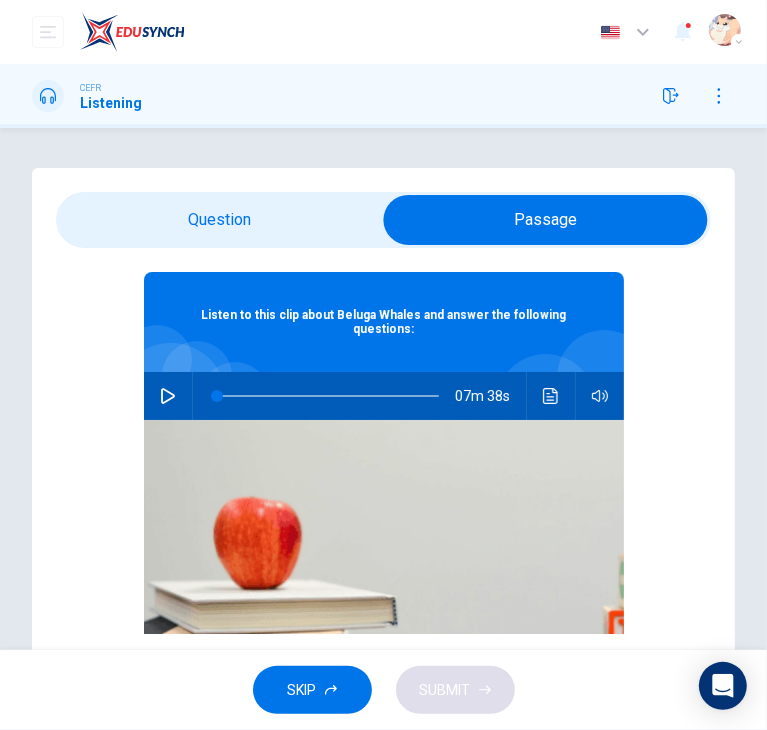 click at bounding box center [551, 396] 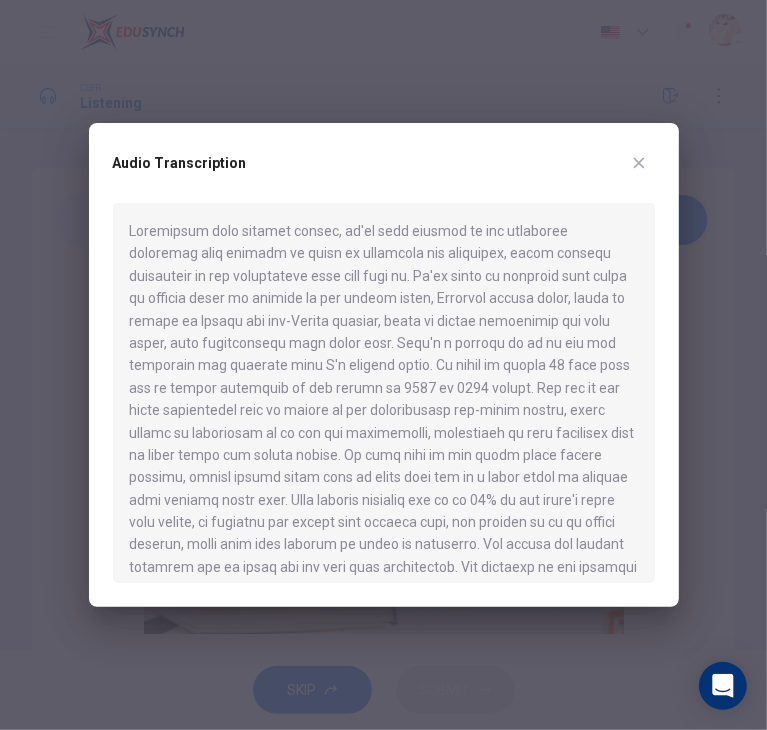 scroll, scrollTop: 12, scrollLeft: 0, axis: vertical 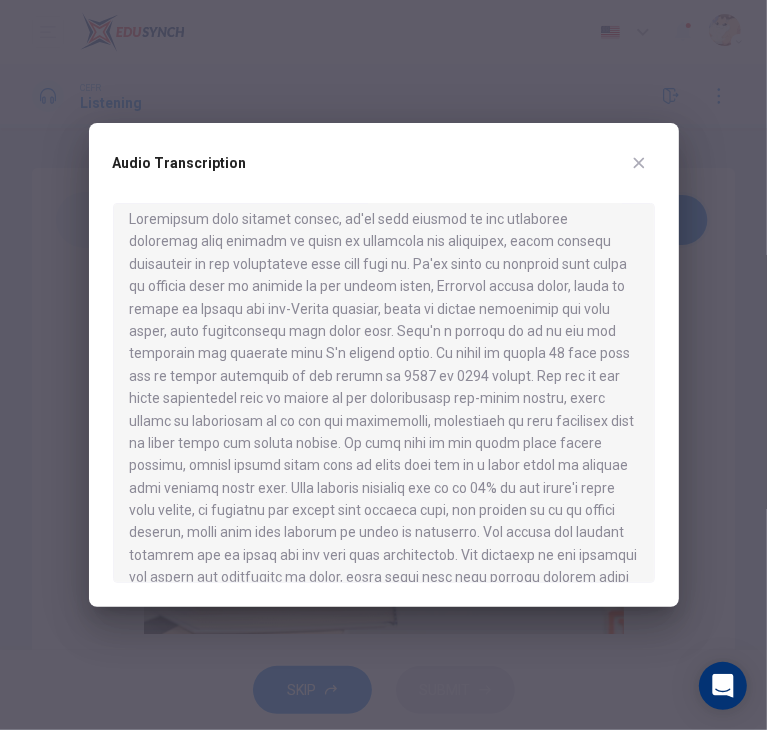 type 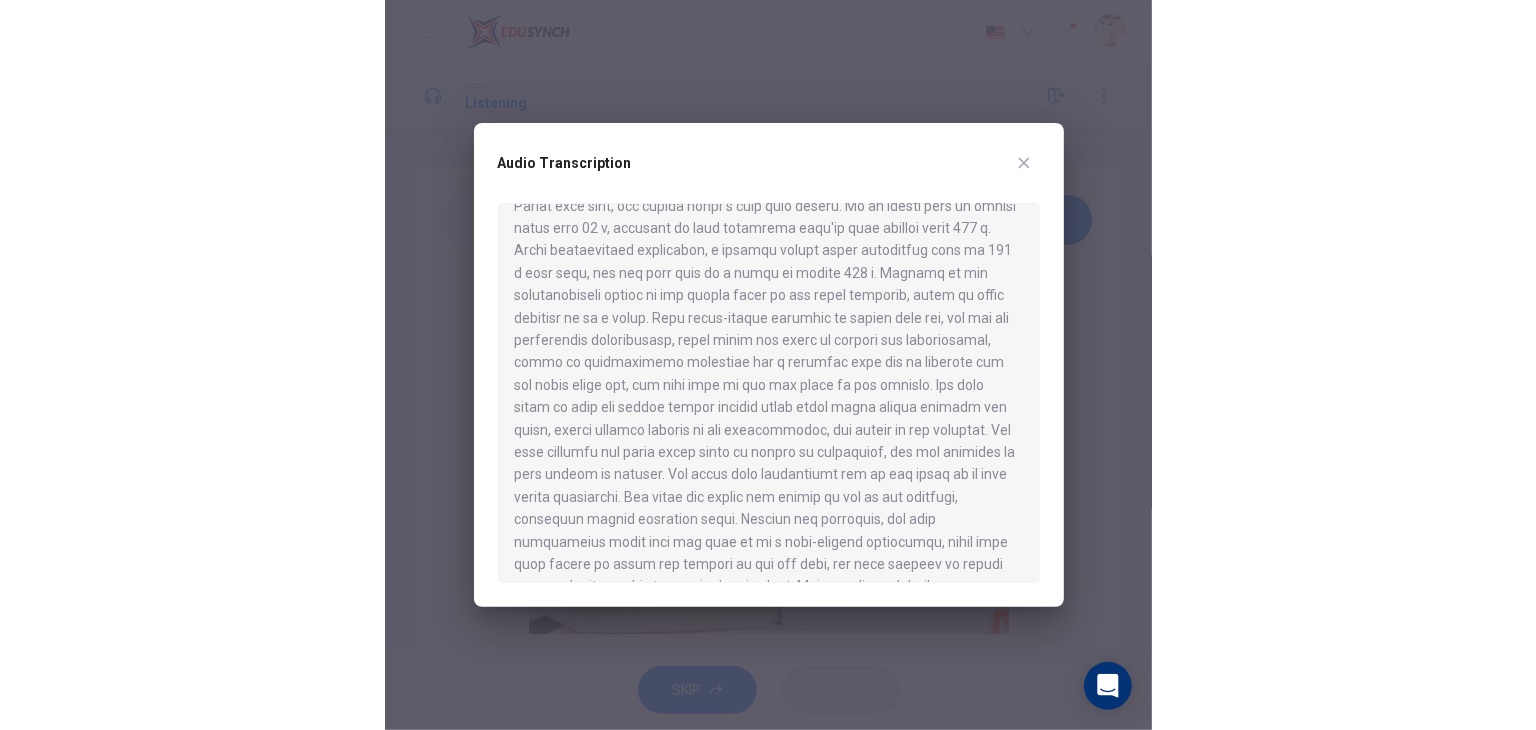 scroll, scrollTop: 1423, scrollLeft: 0, axis: vertical 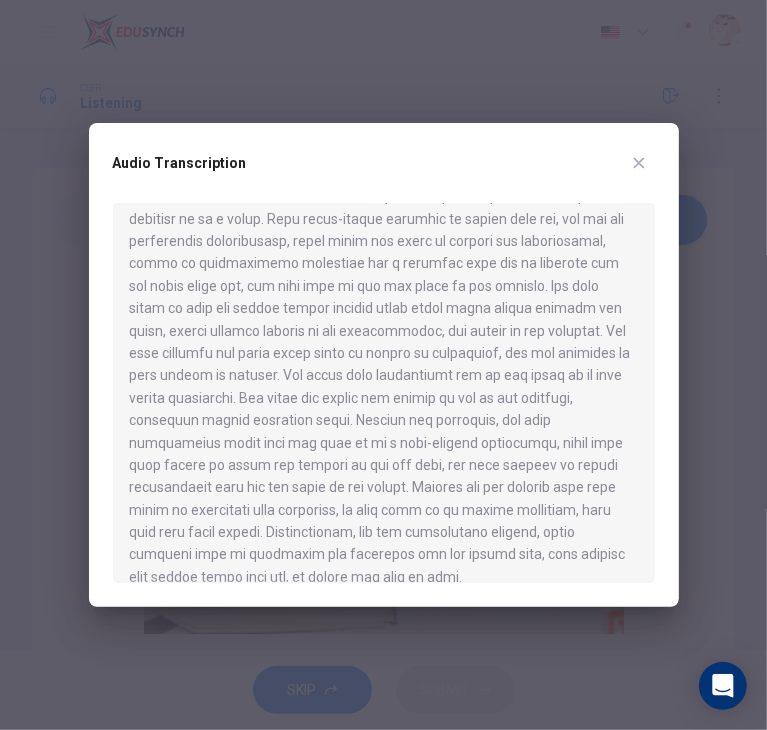 click at bounding box center [384, 393] 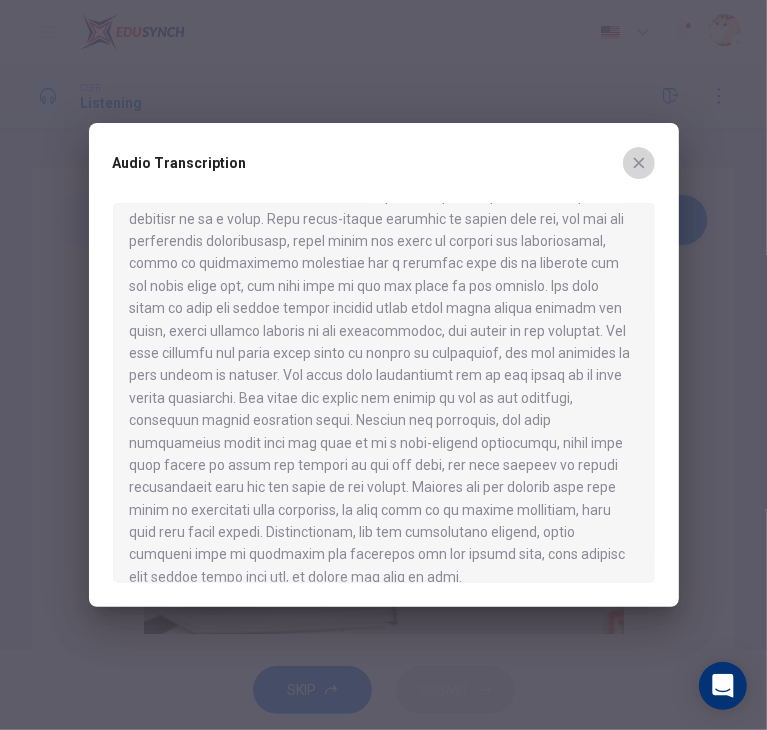 click at bounding box center (639, 163) 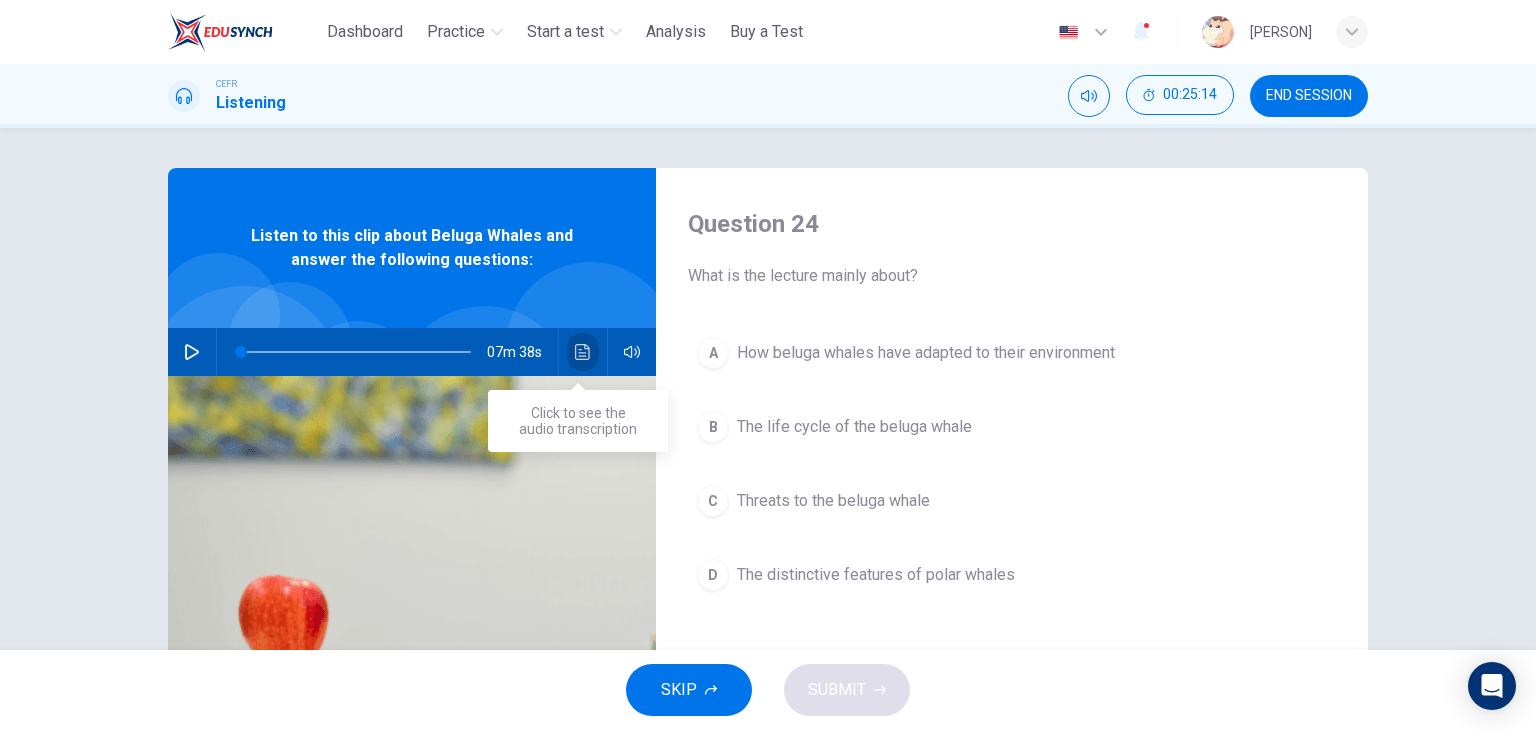 click 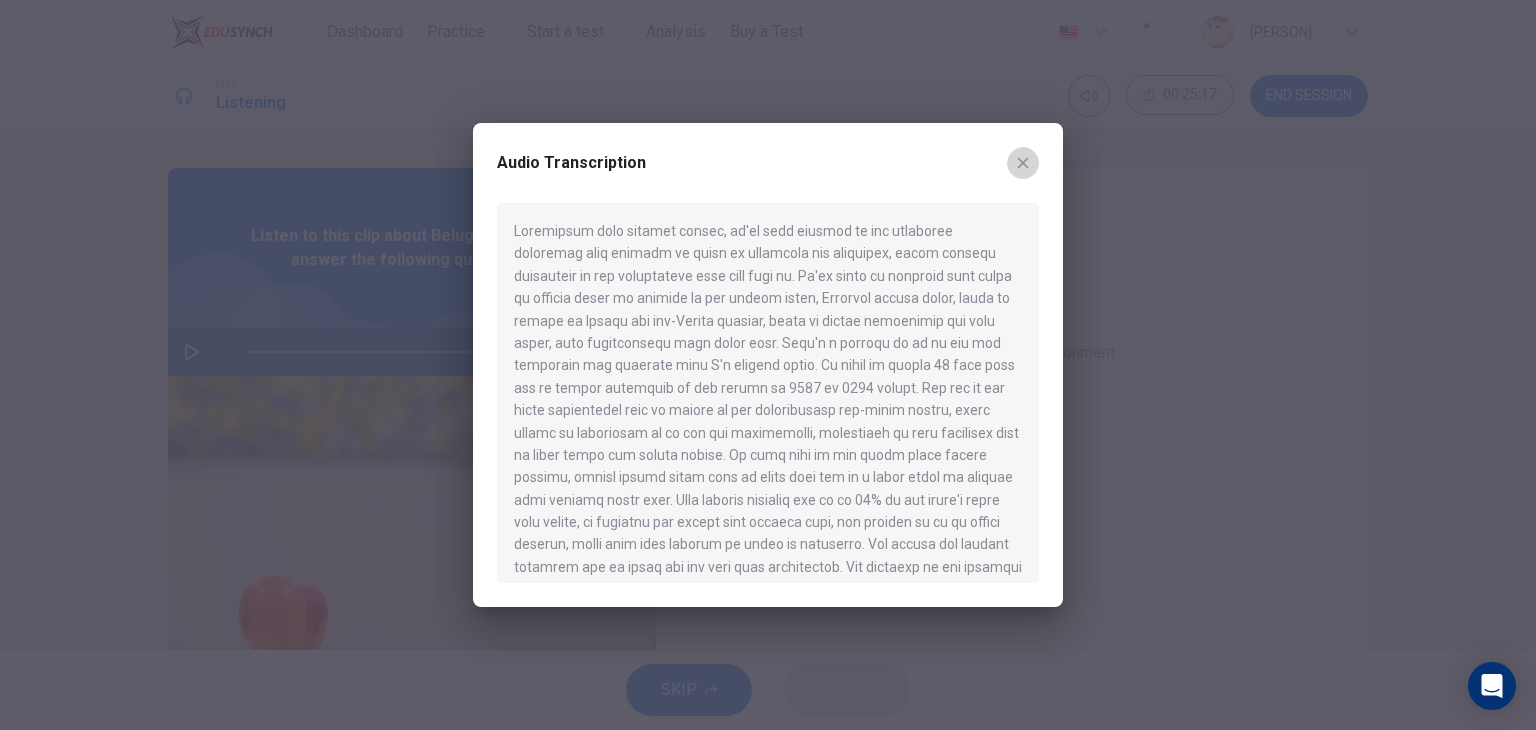 click 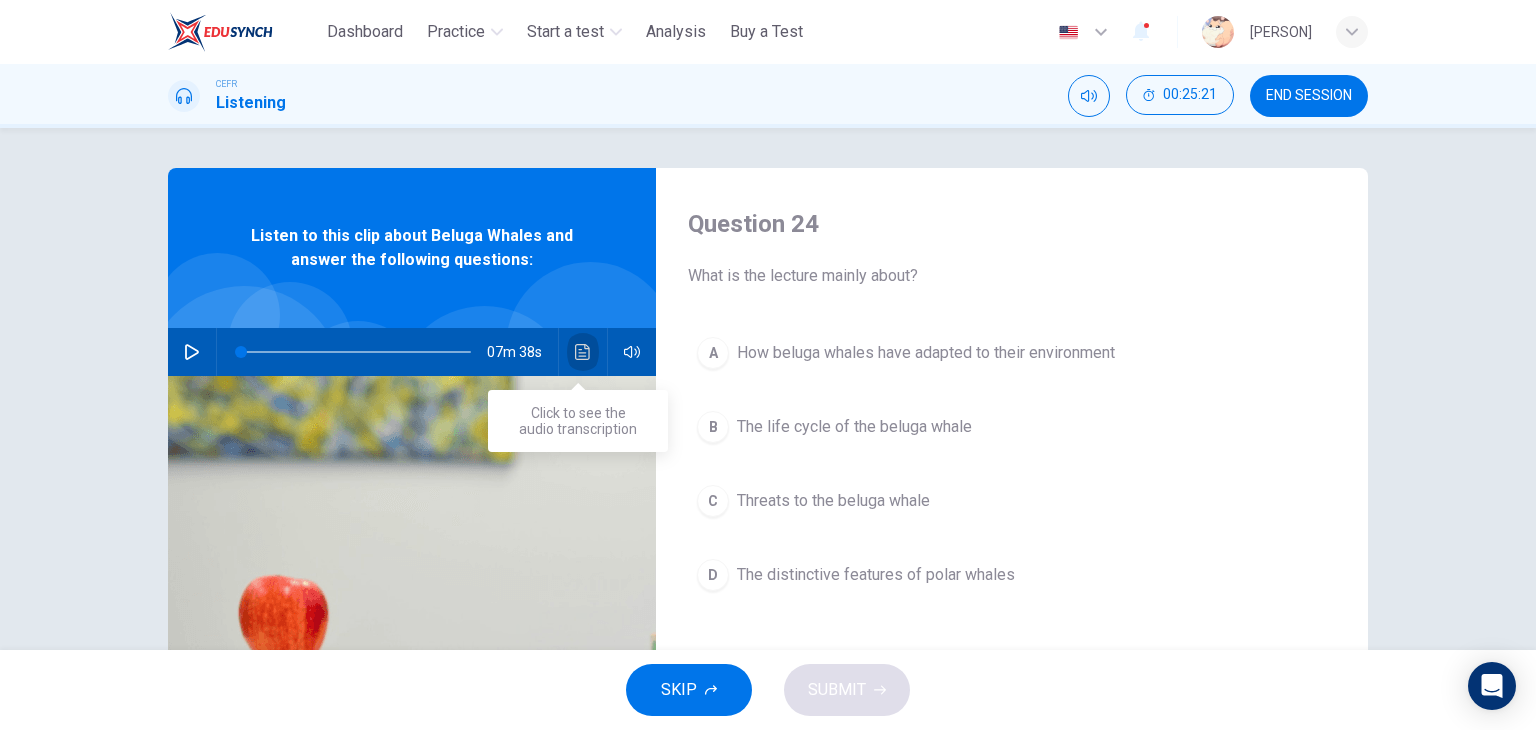 click 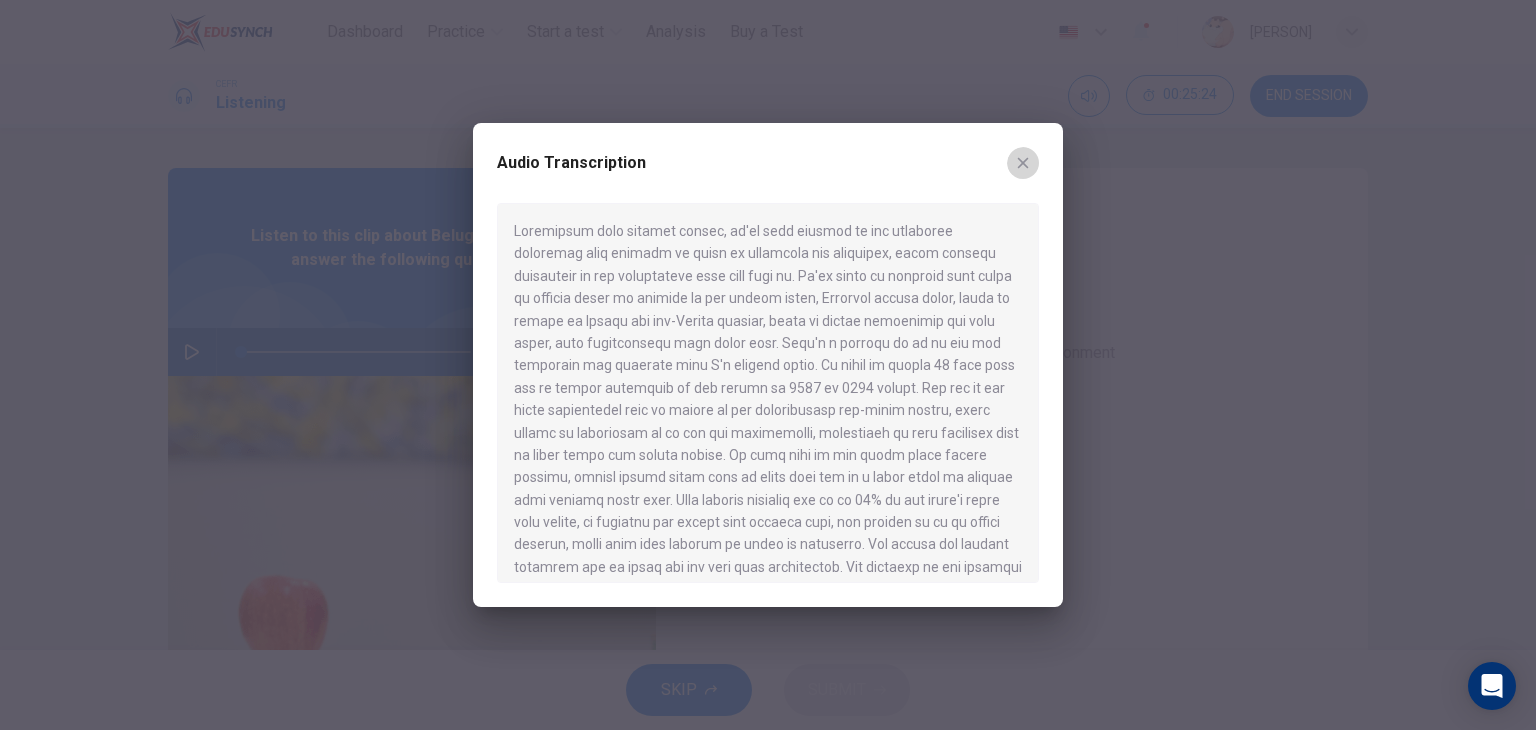 click at bounding box center [1023, 163] 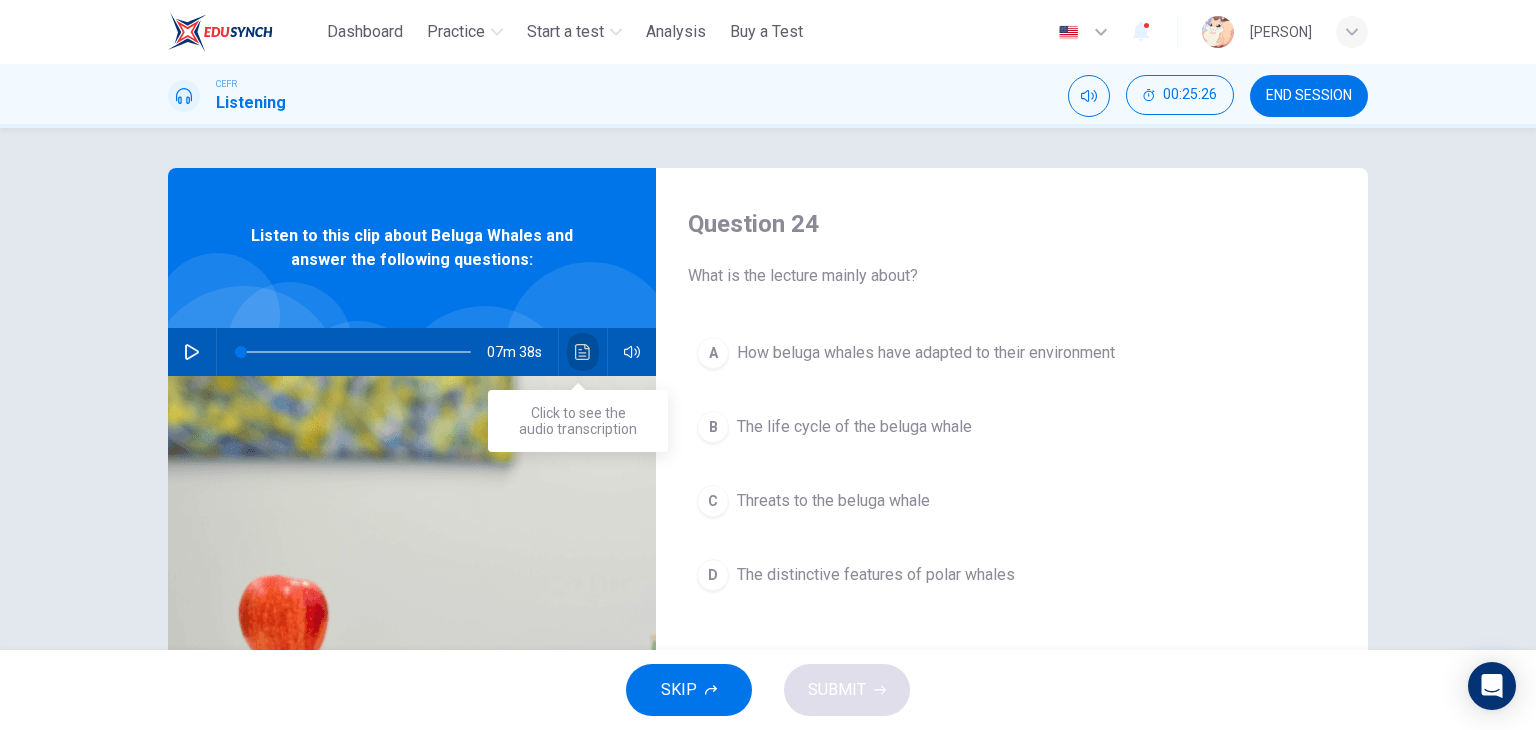 click 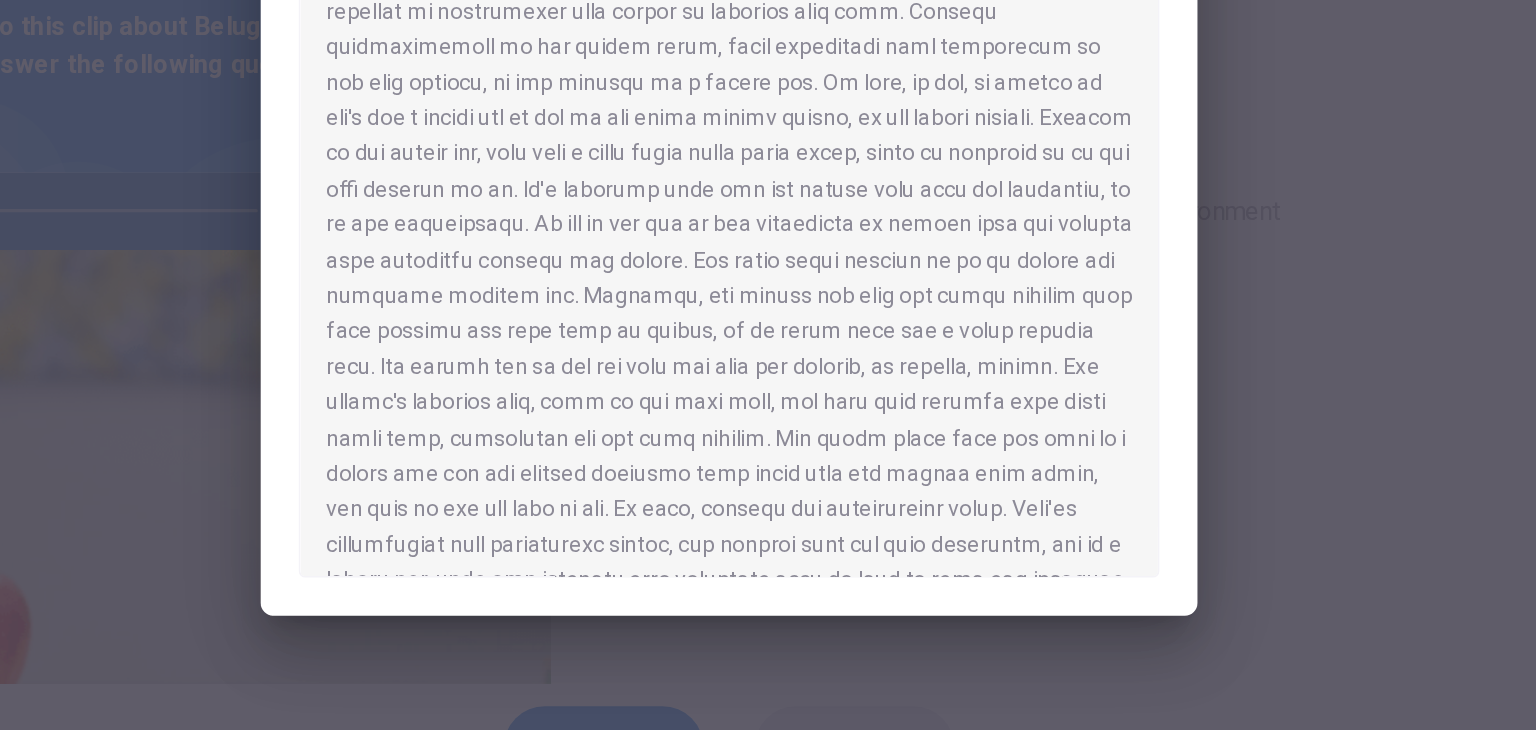 scroll, scrollTop: 455, scrollLeft: 0, axis: vertical 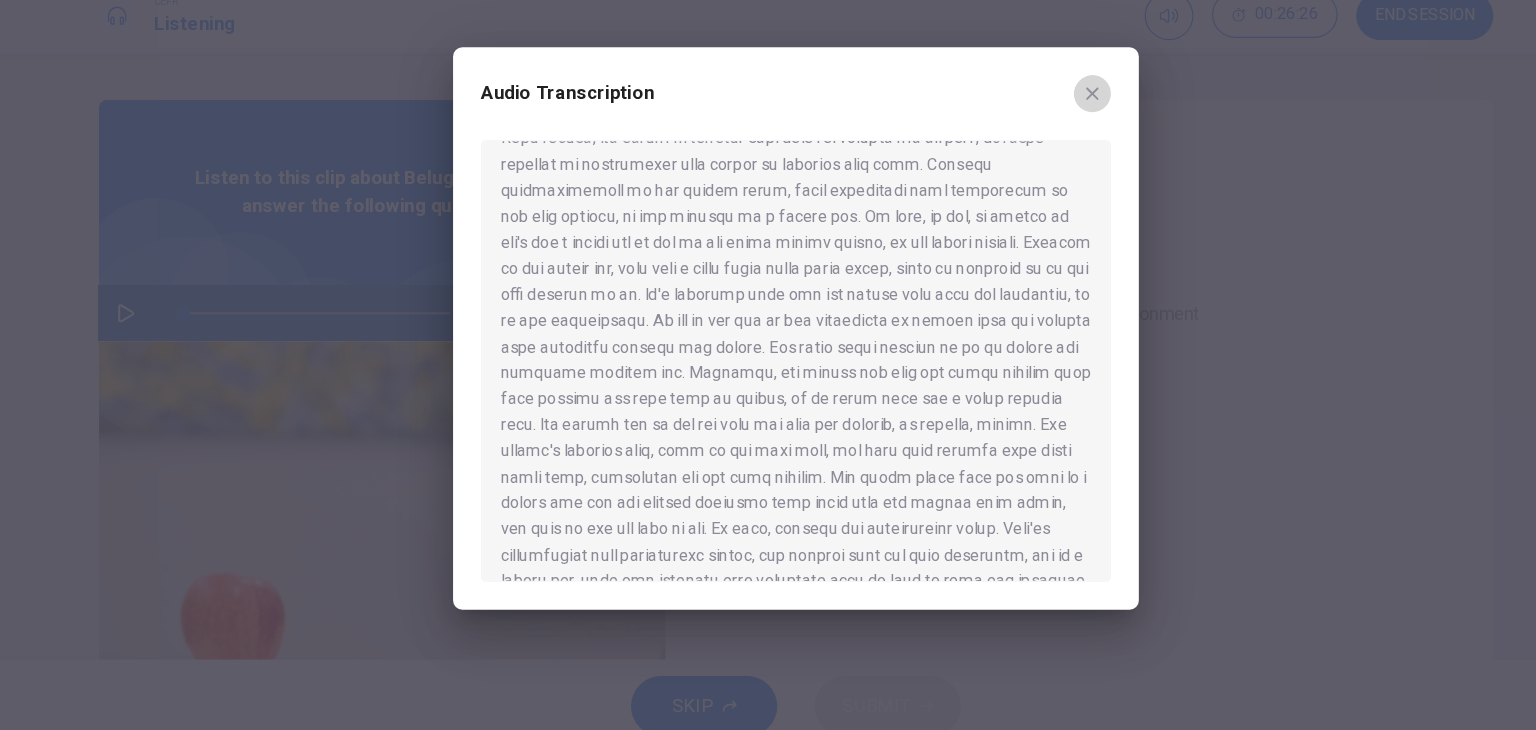 click at bounding box center [1023, 163] 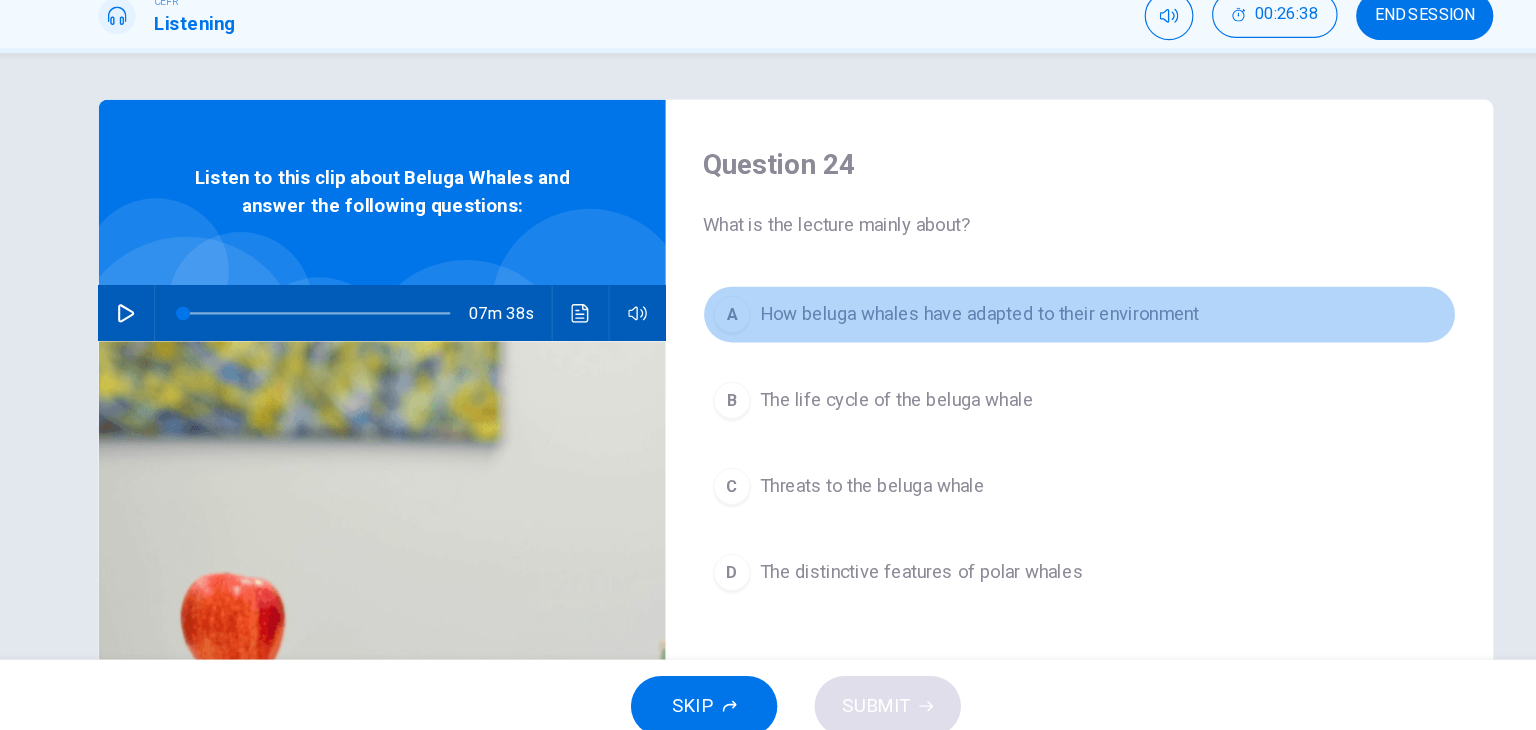 click on "How beluga whales have adapted to their environment" at bounding box center (926, 353) 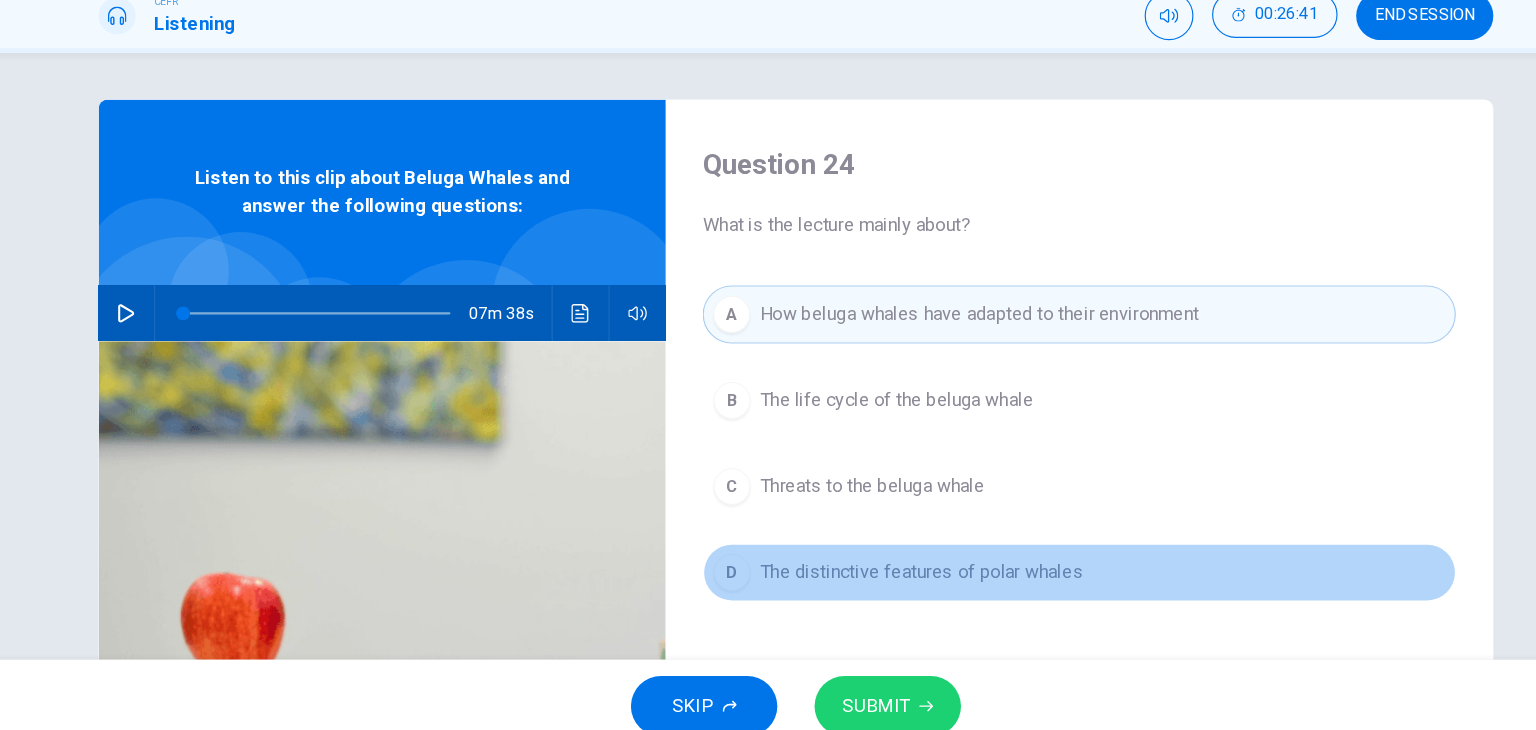 click on "D The distinctive features of polar whales" at bounding box center (1012, 575) 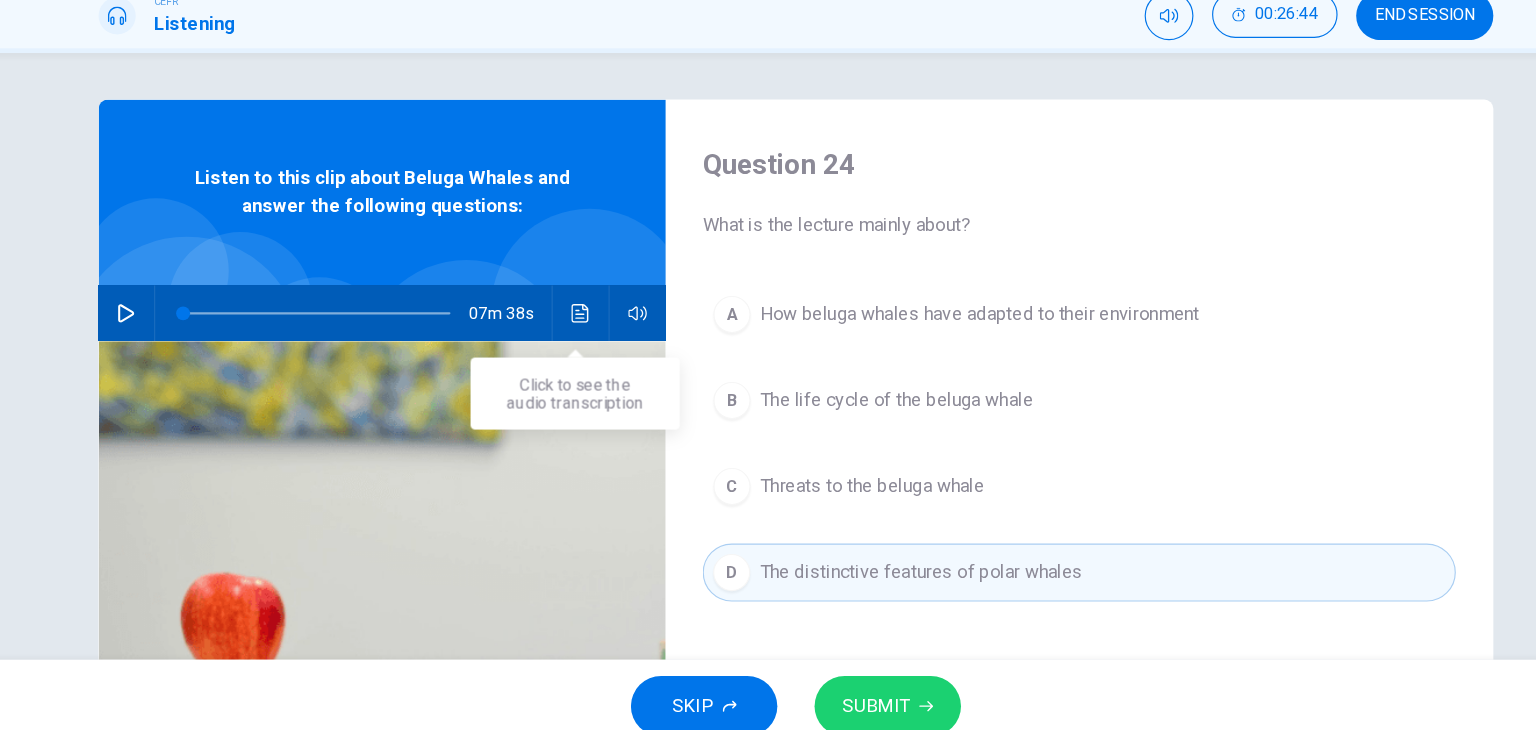 click at bounding box center (583, 352) 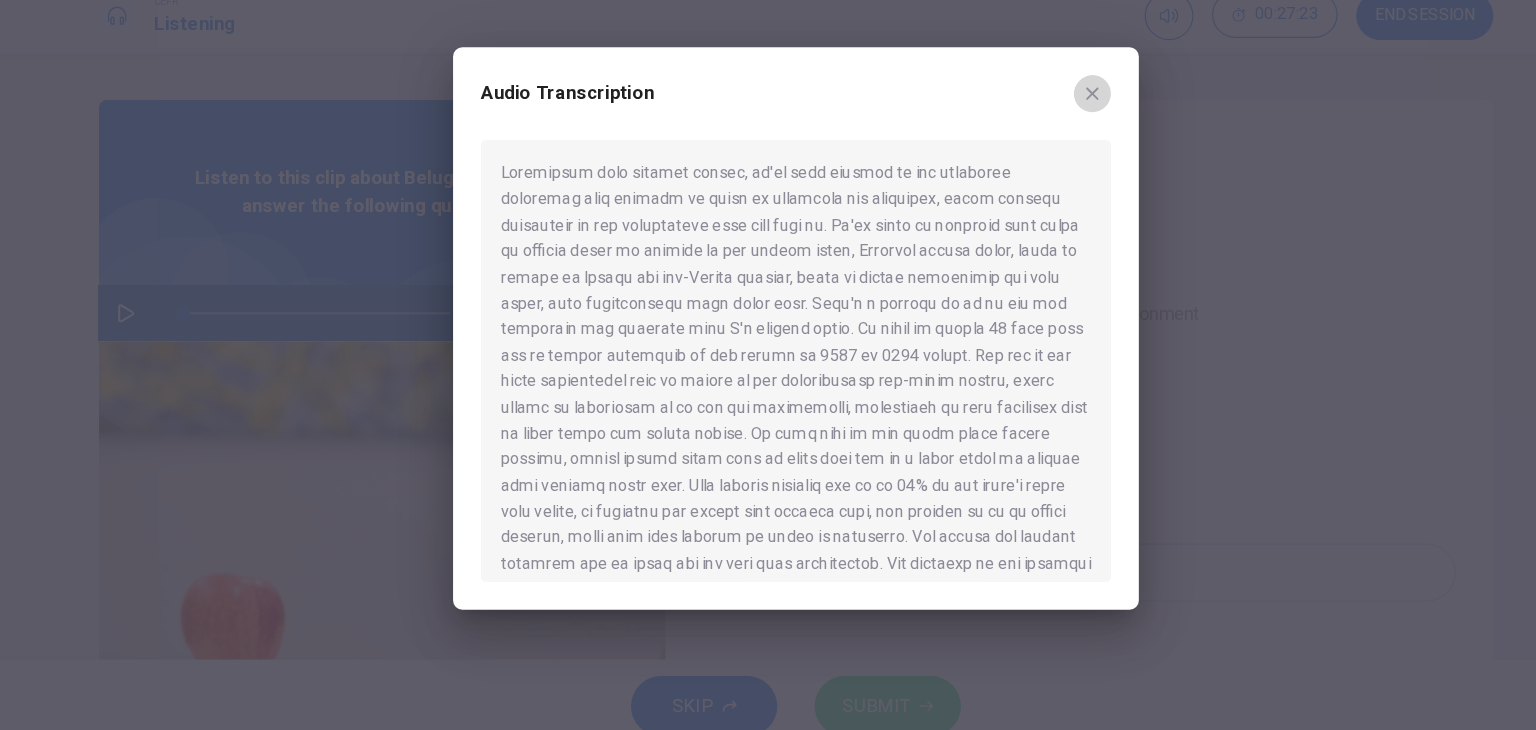 click 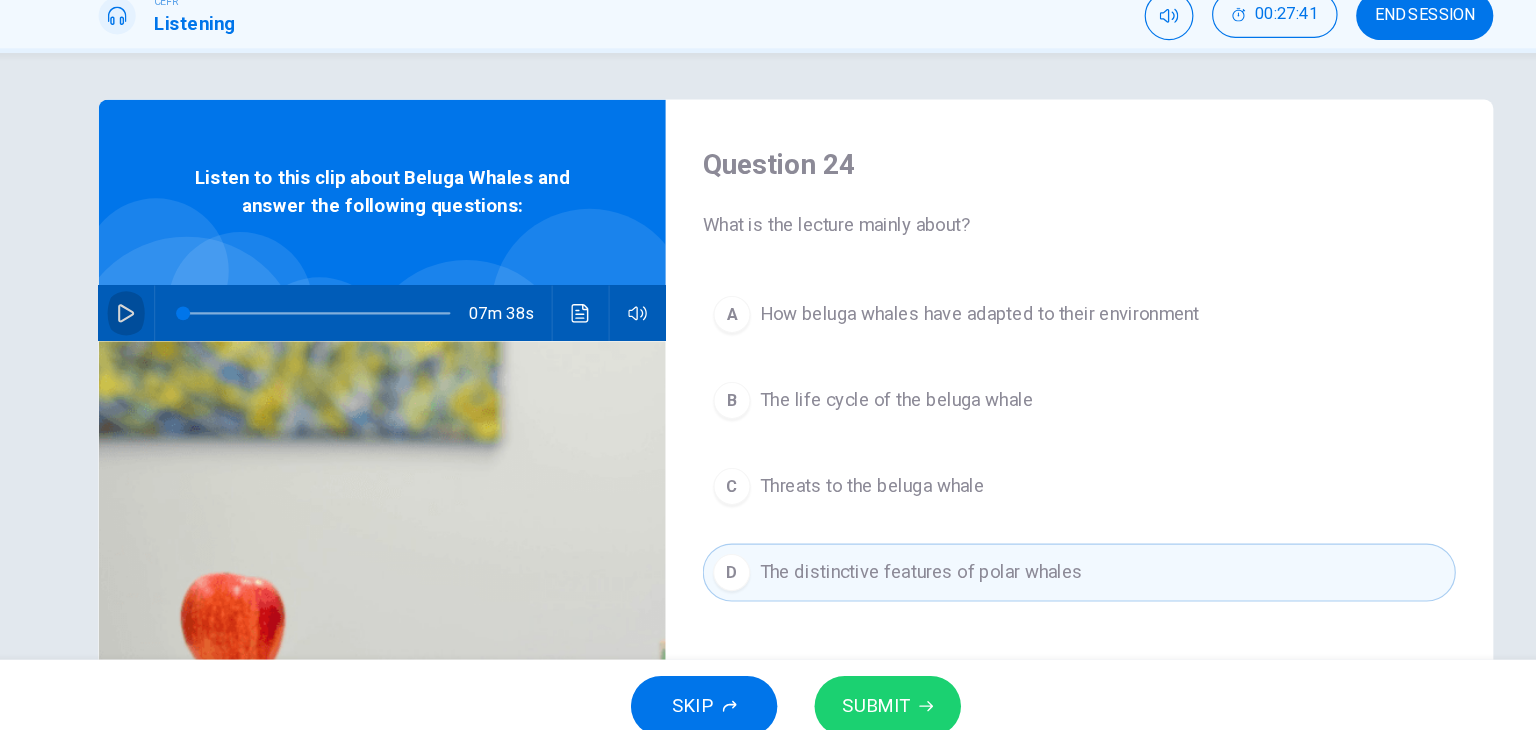 click 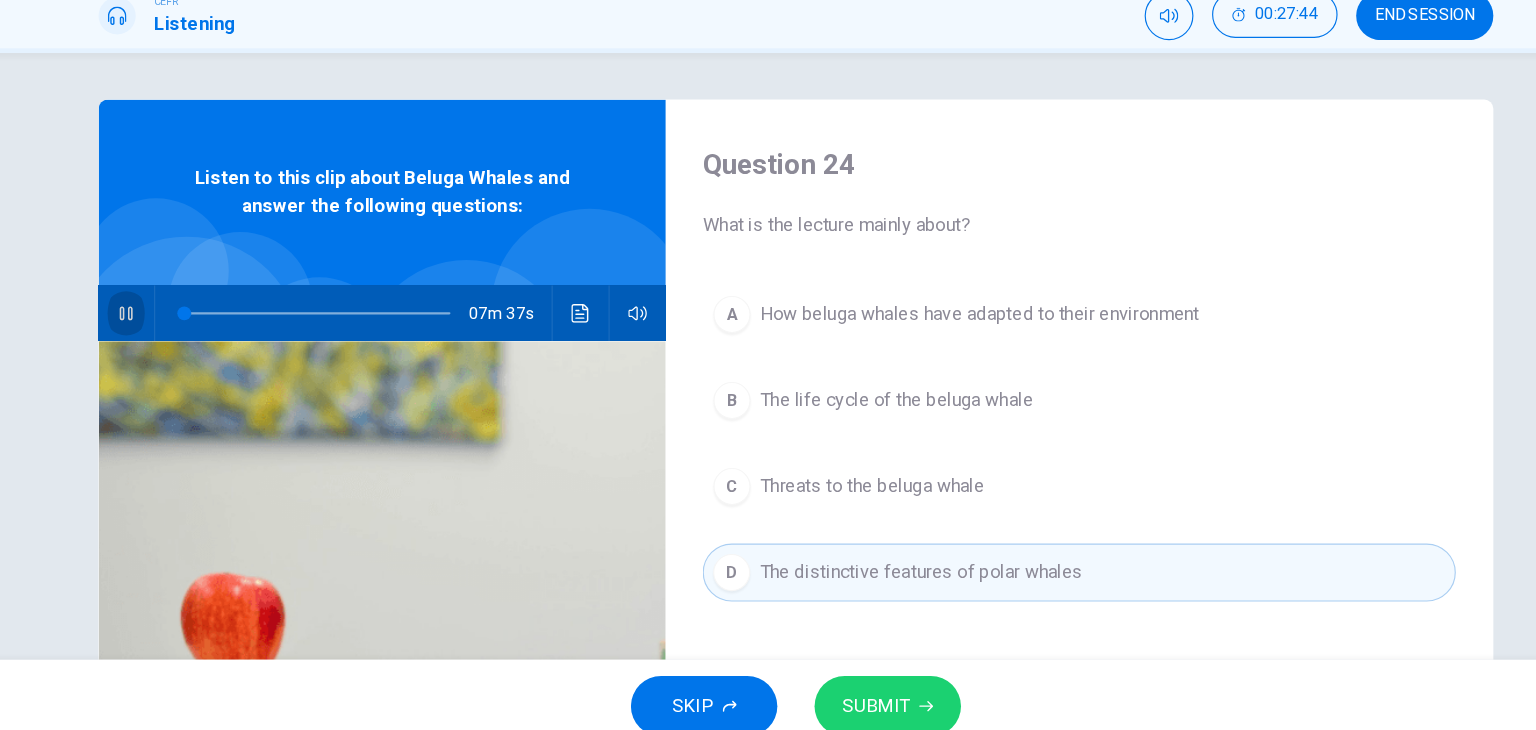 click 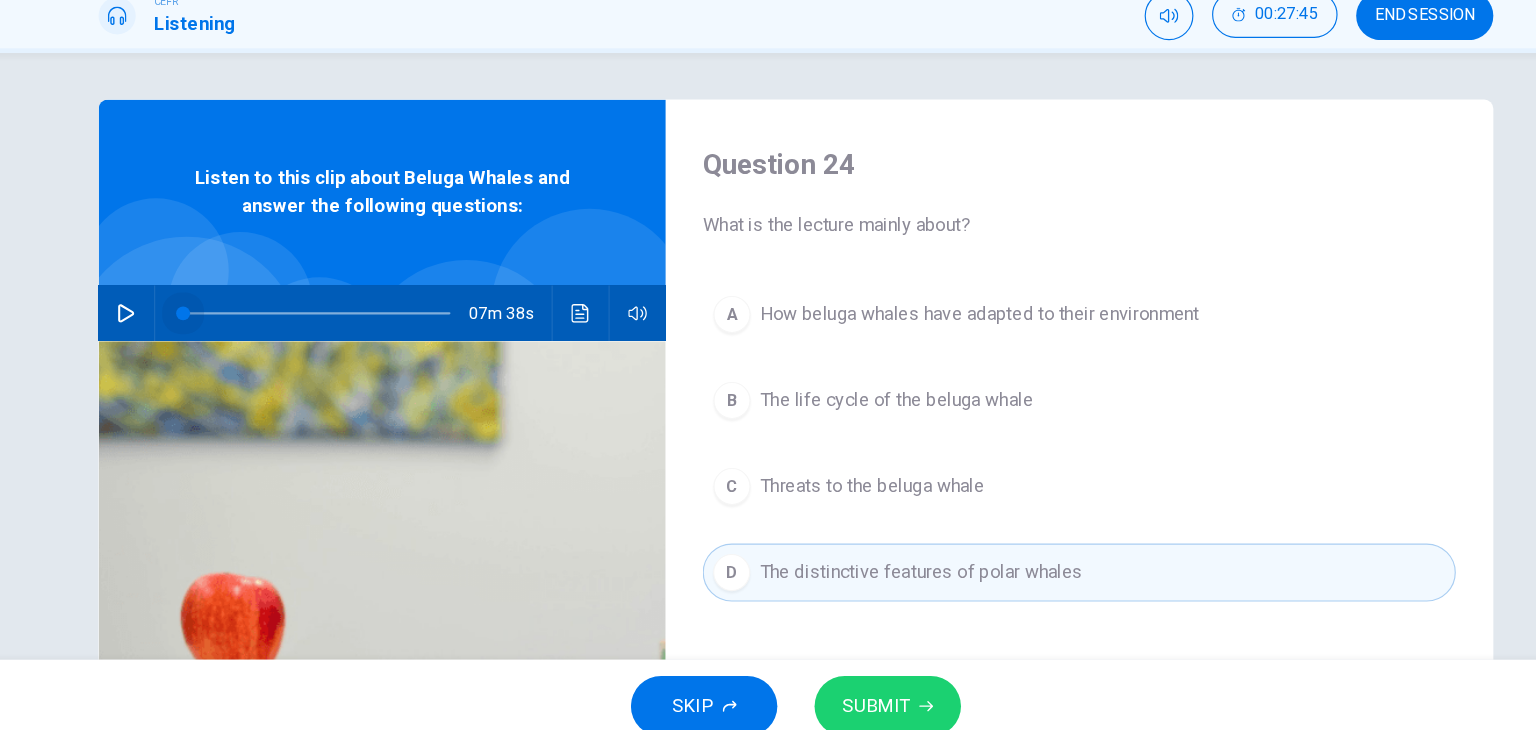 drag, startPoint x: 235, startPoint y: 348, endPoint x: 200, endPoint y: 357, distance: 36.138622 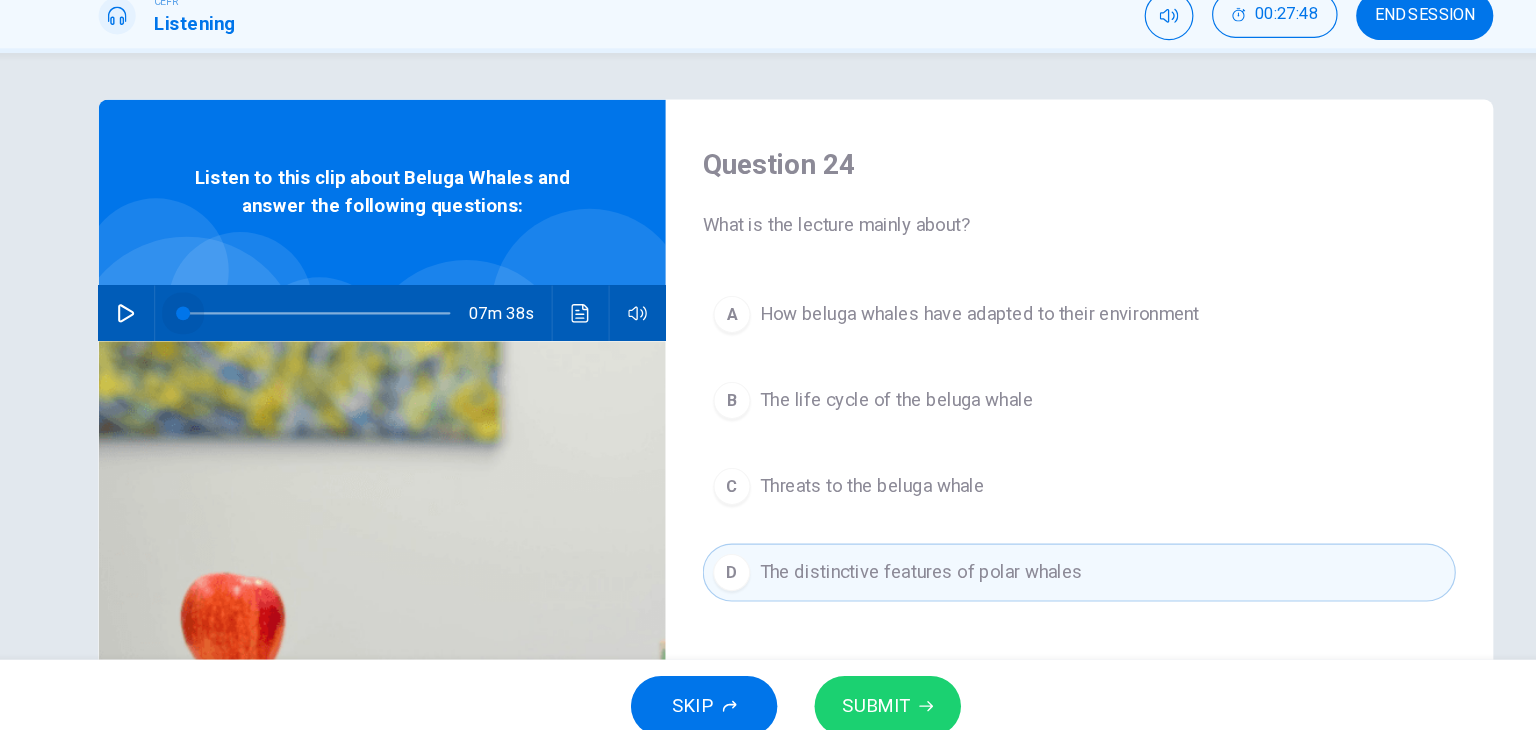 drag, startPoint x: 231, startPoint y: 348, endPoint x: 185, endPoint y: 373, distance: 52.35456 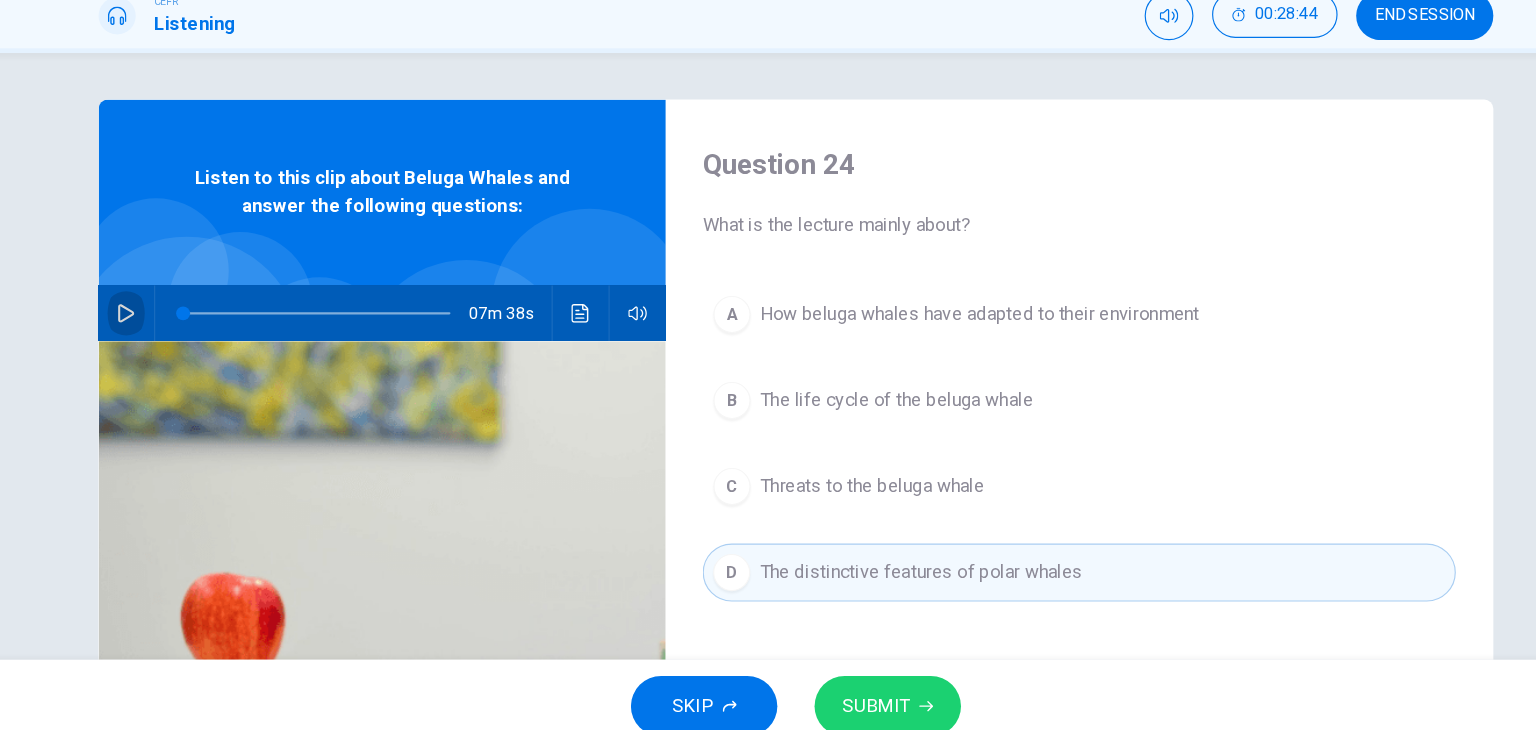 click 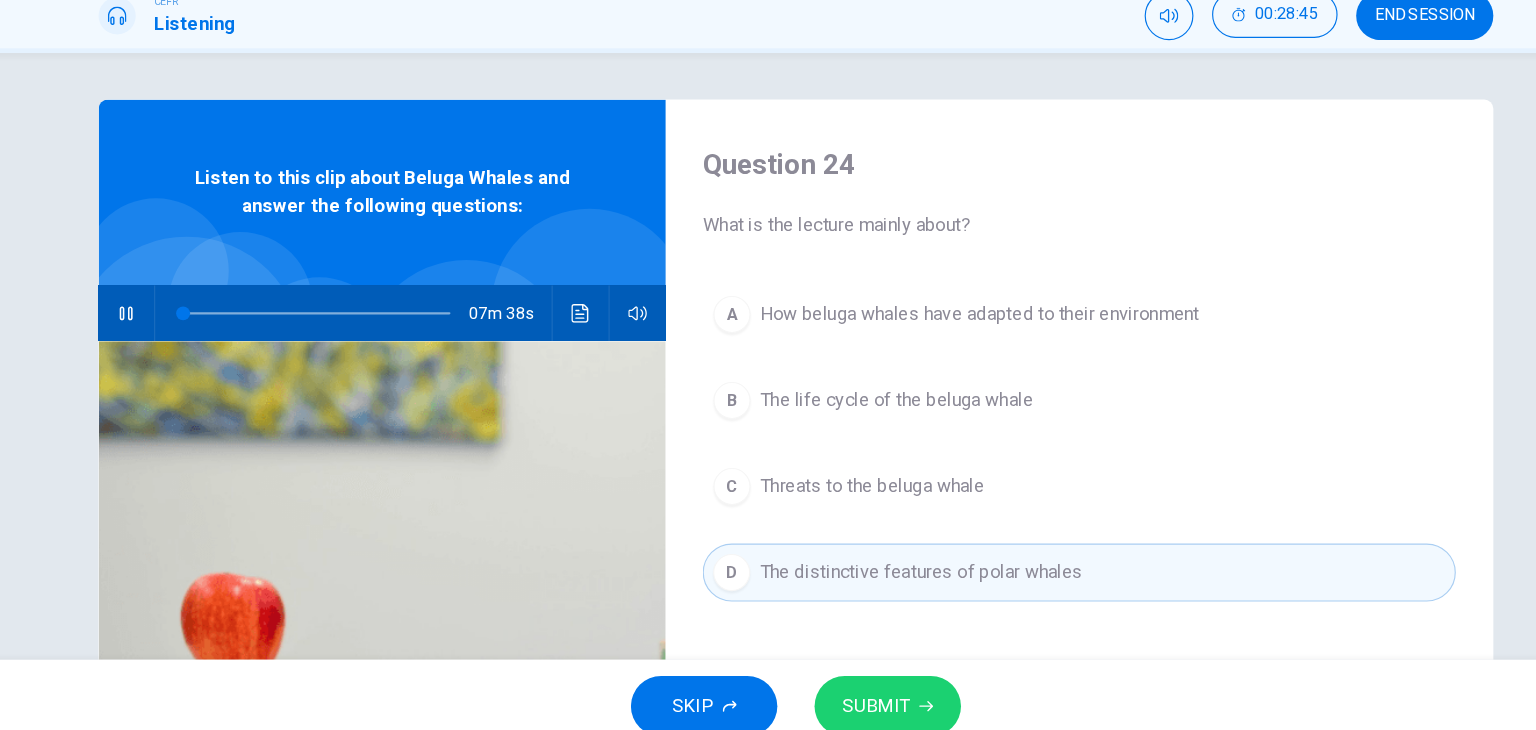 type on "*" 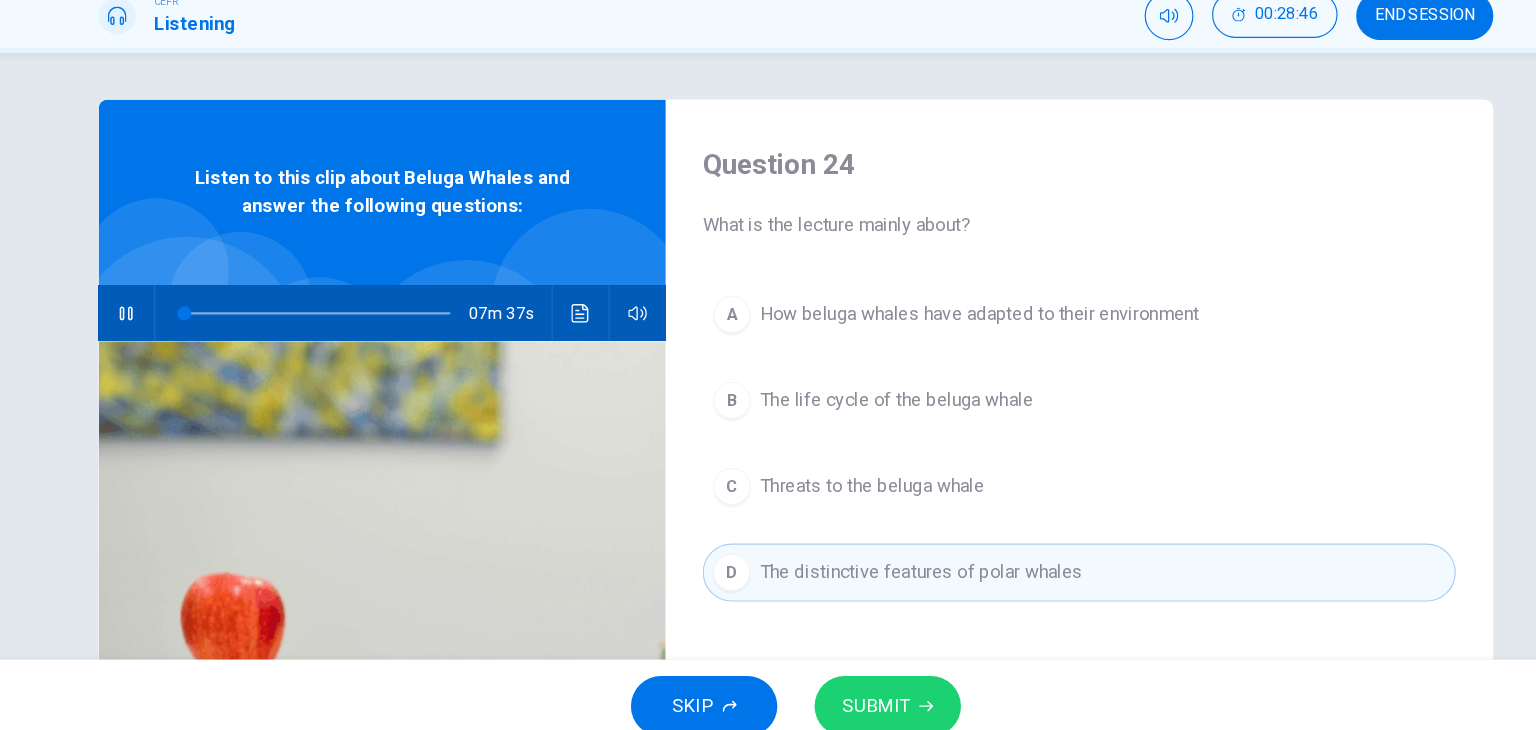 type 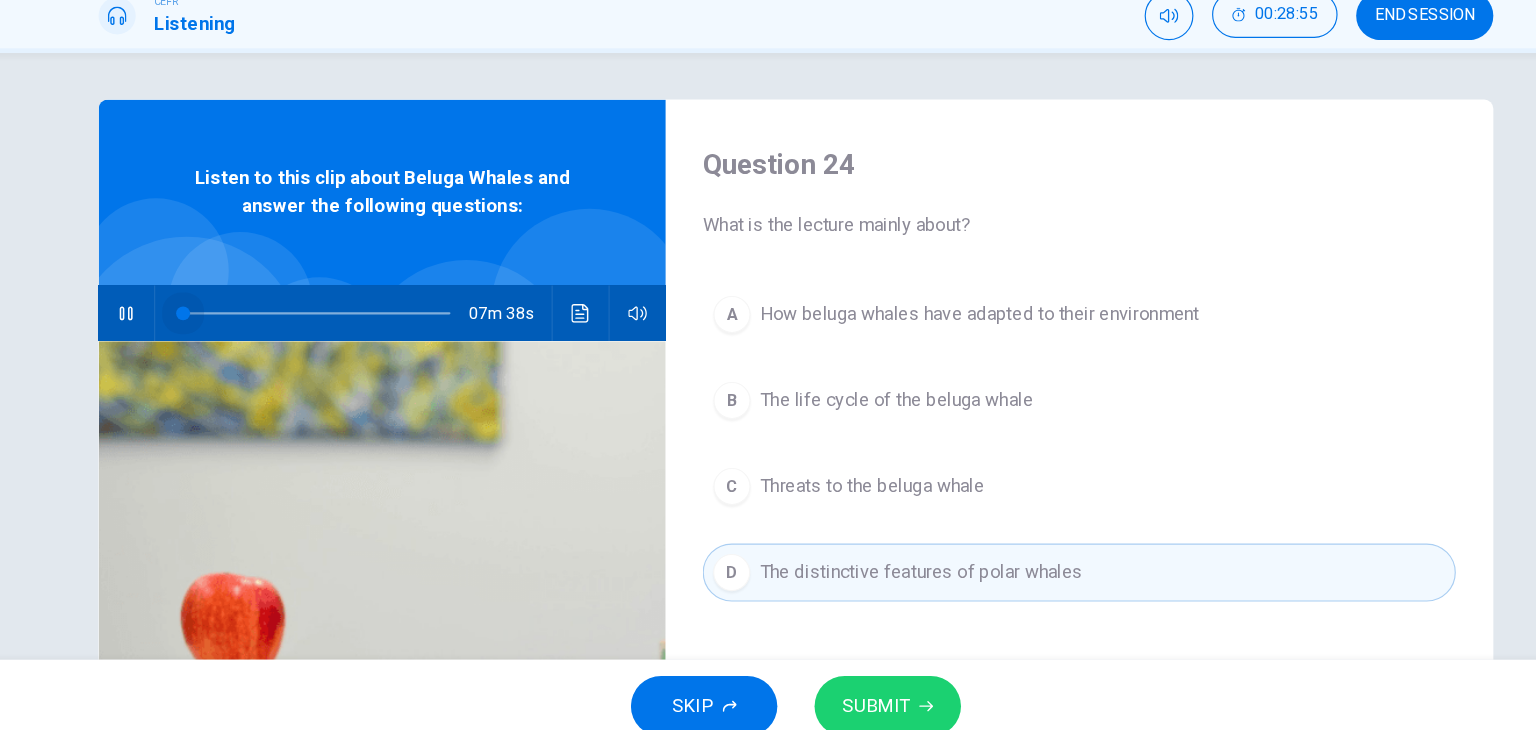 drag, startPoint x: 238, startPoint y: 350, endPoint x: 170, endPoint y: 357, distance: 68.359344 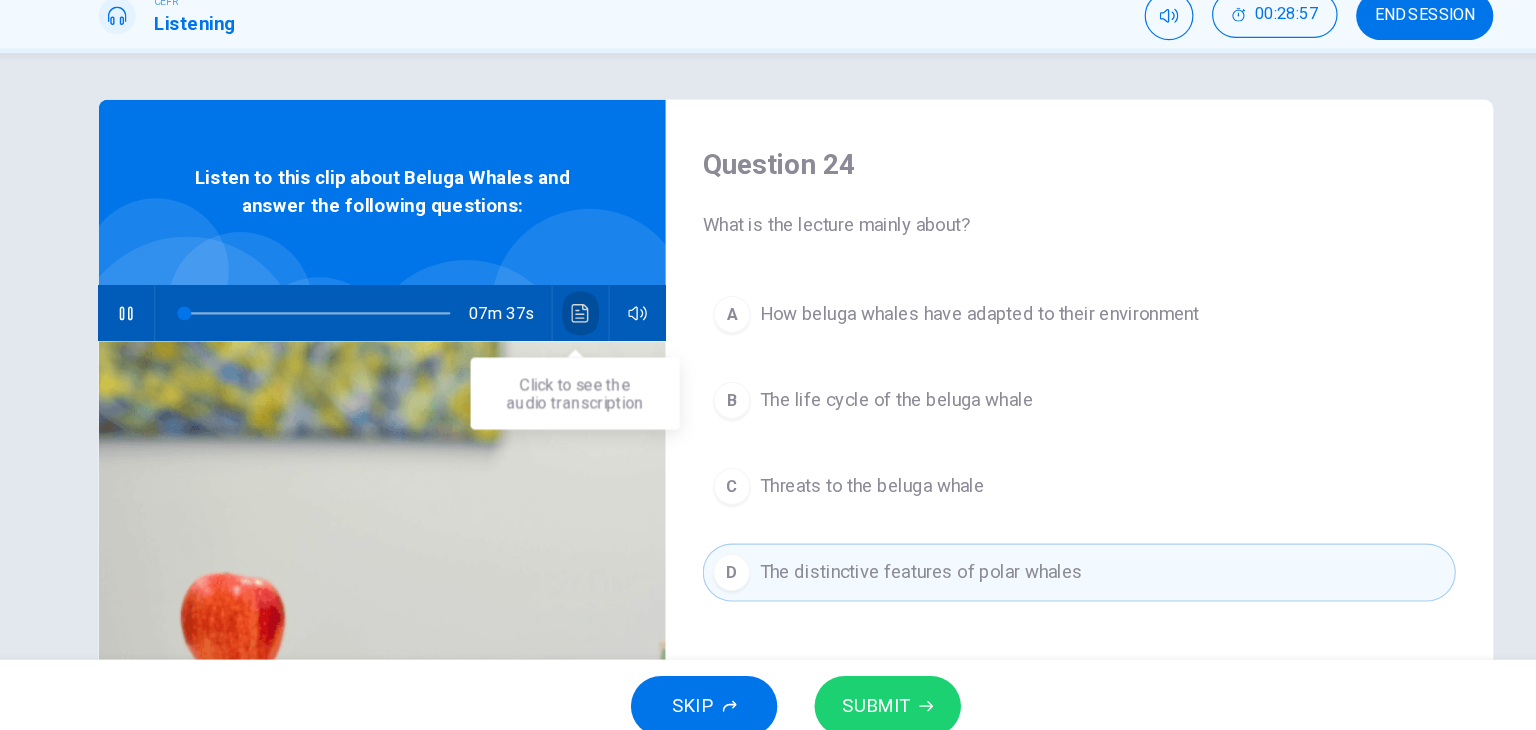 click 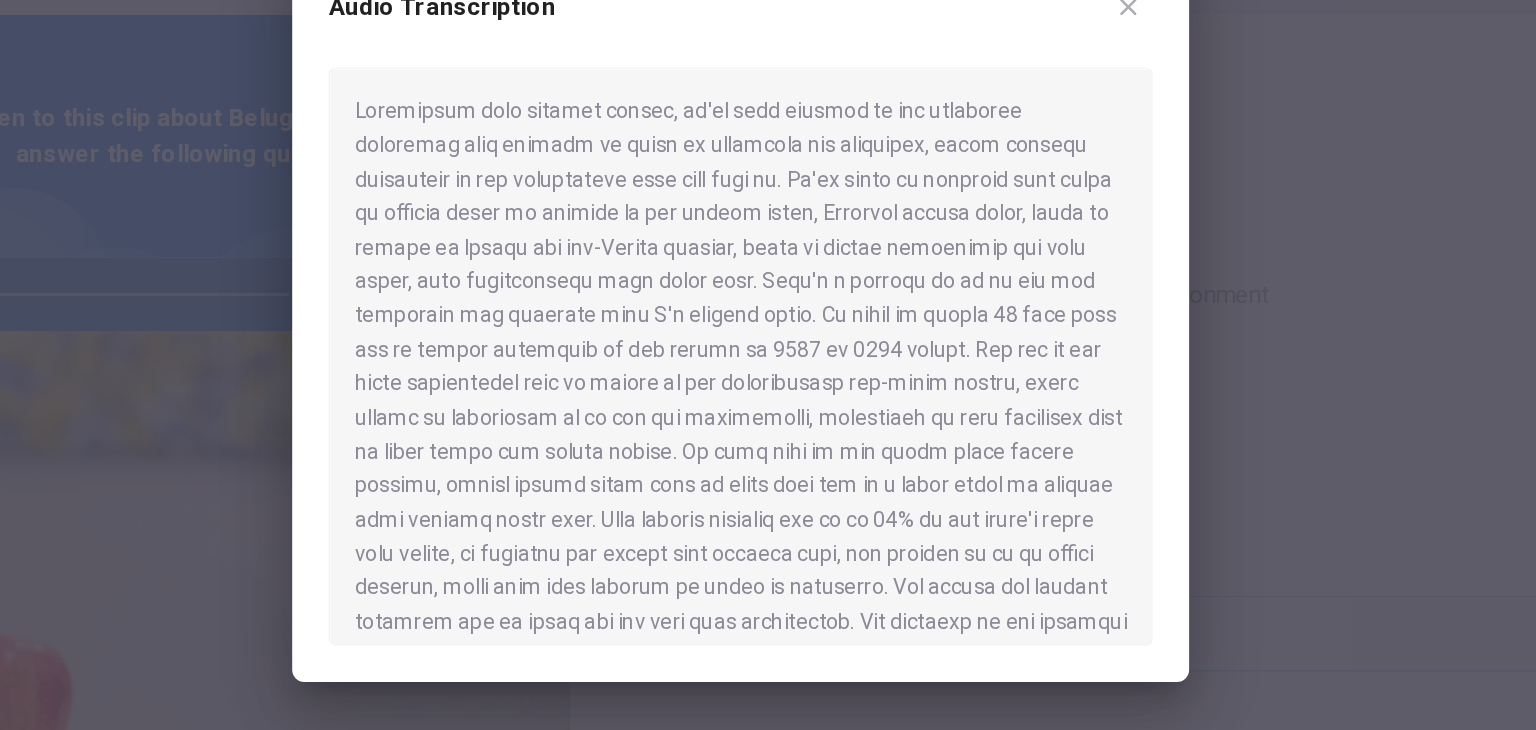 scroll, scrollTop: 0, scrollLeft: 0, axis: both 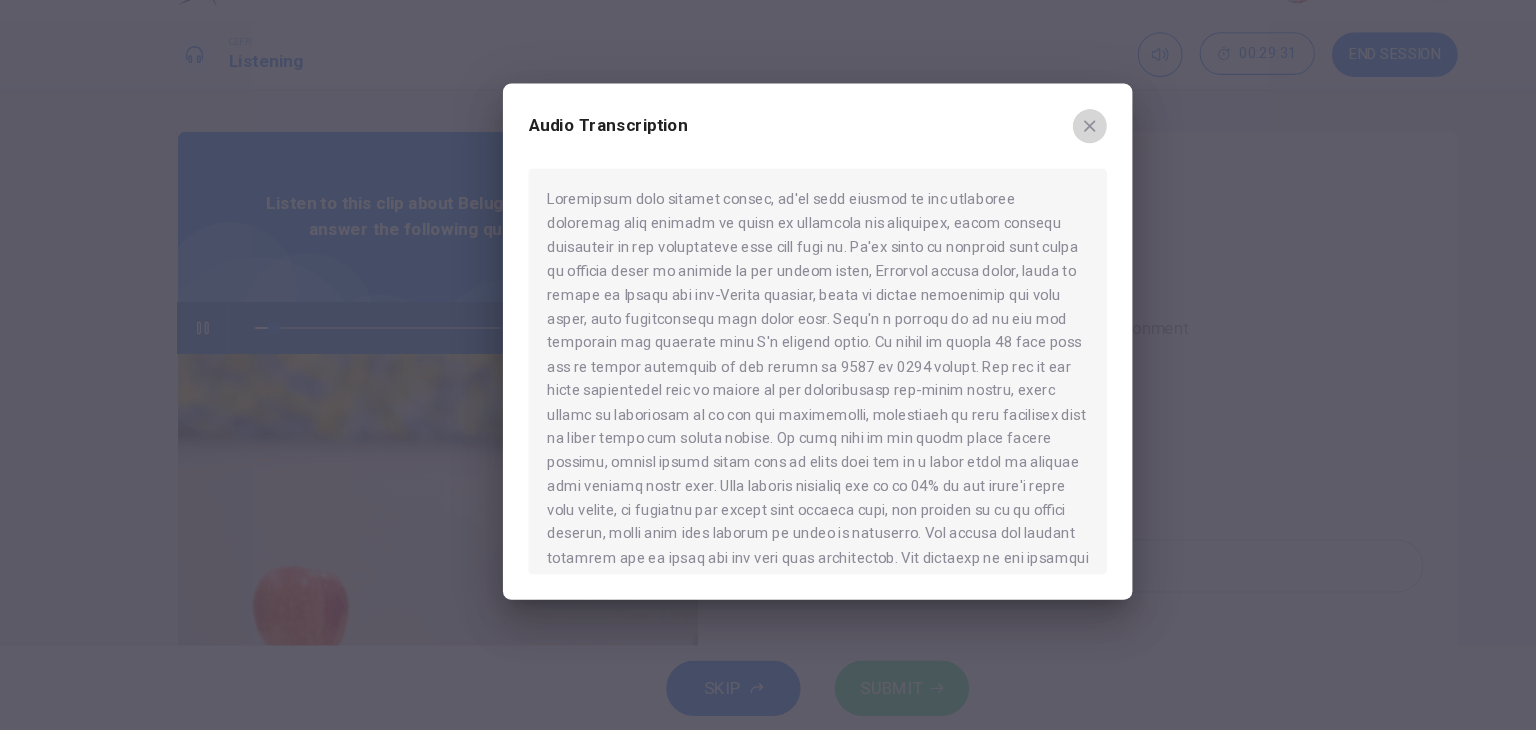 click at bounding box center (1023, 163) 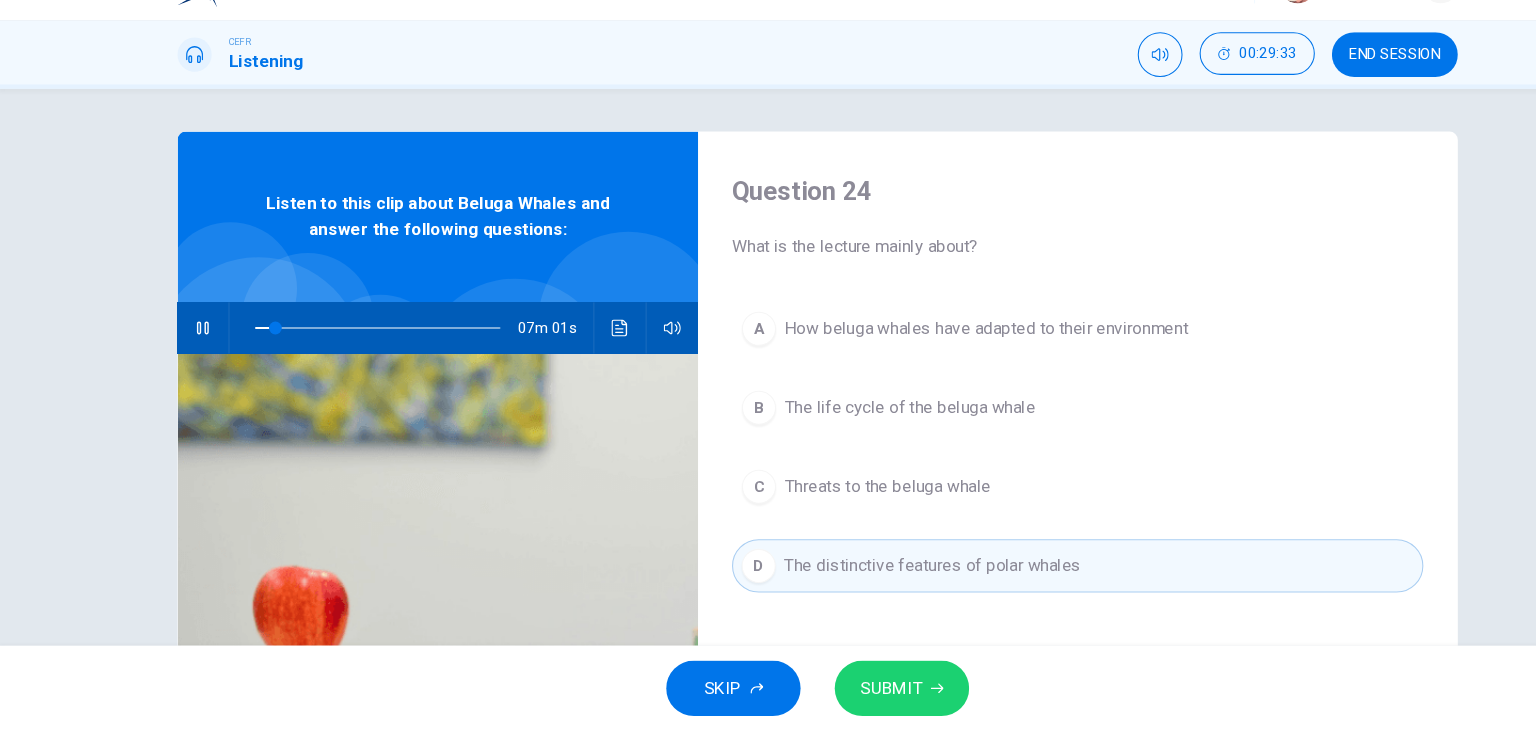 drag, startPoint x: 173, startPoint y: 367, endPoint x: 195, endPoint y: 344, distance: 31.827662 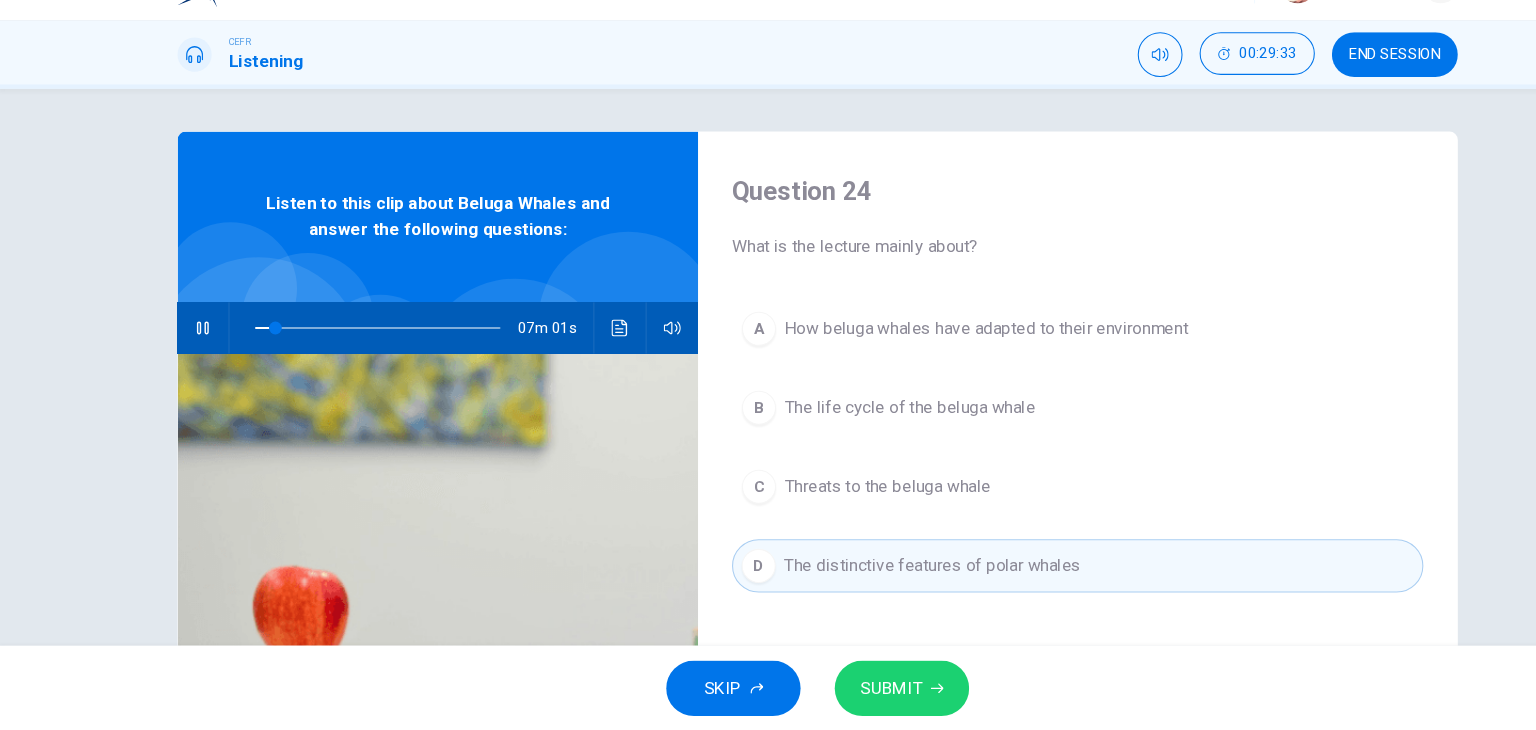 click on "07m 01s" at bounding box center (412, 352) 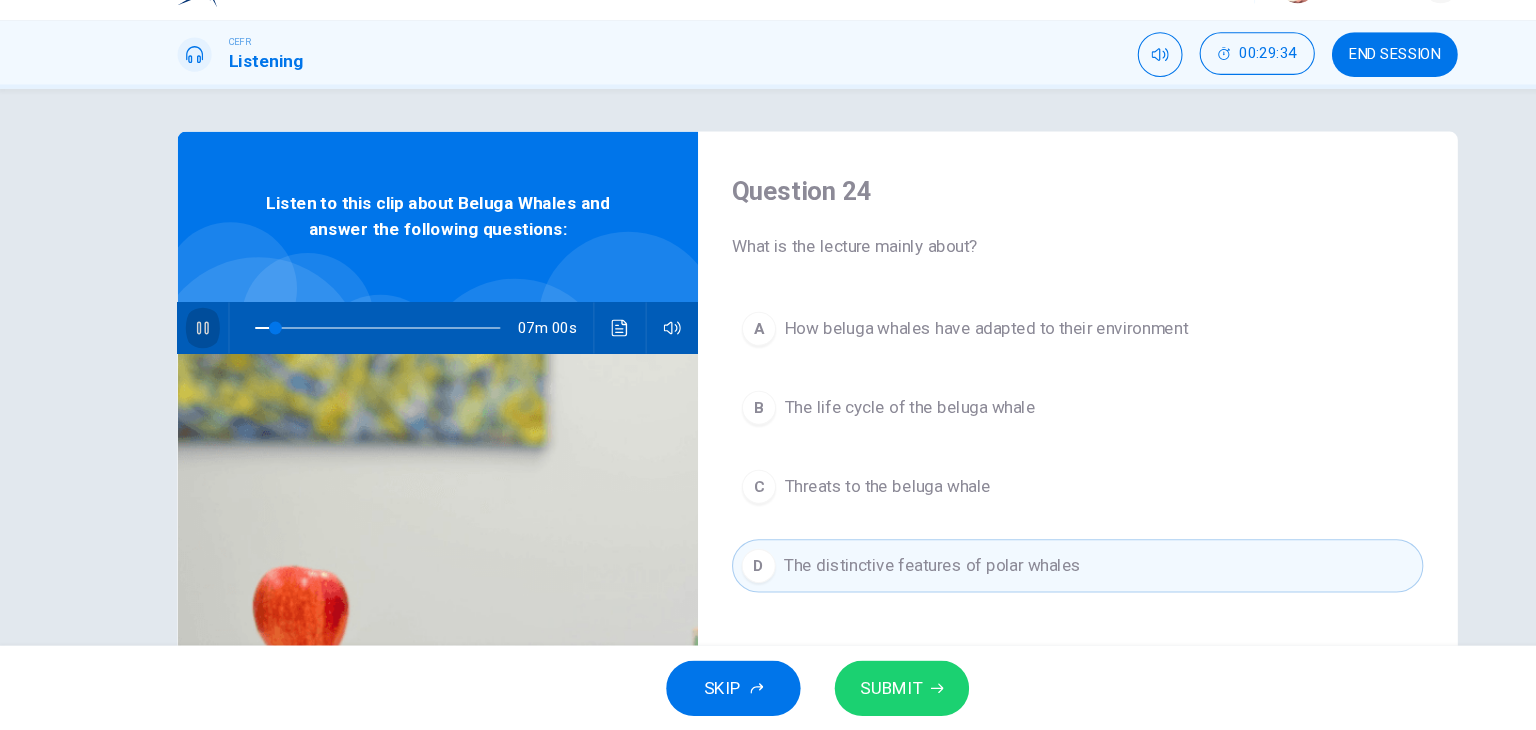 click at bounding box center [192, 352] 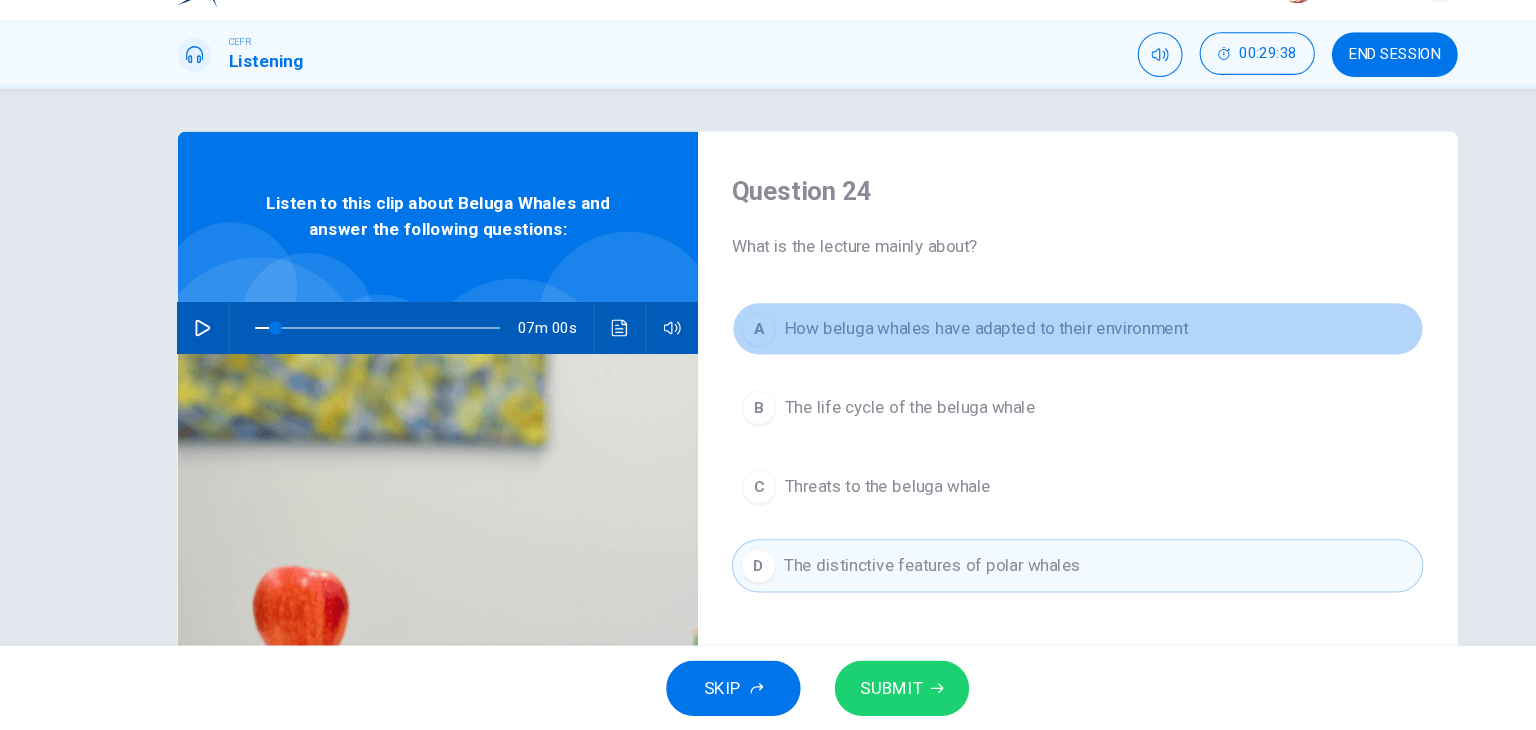 click on "A How beluga whales have adapted to their environment" at bounding box center [1012, 353] 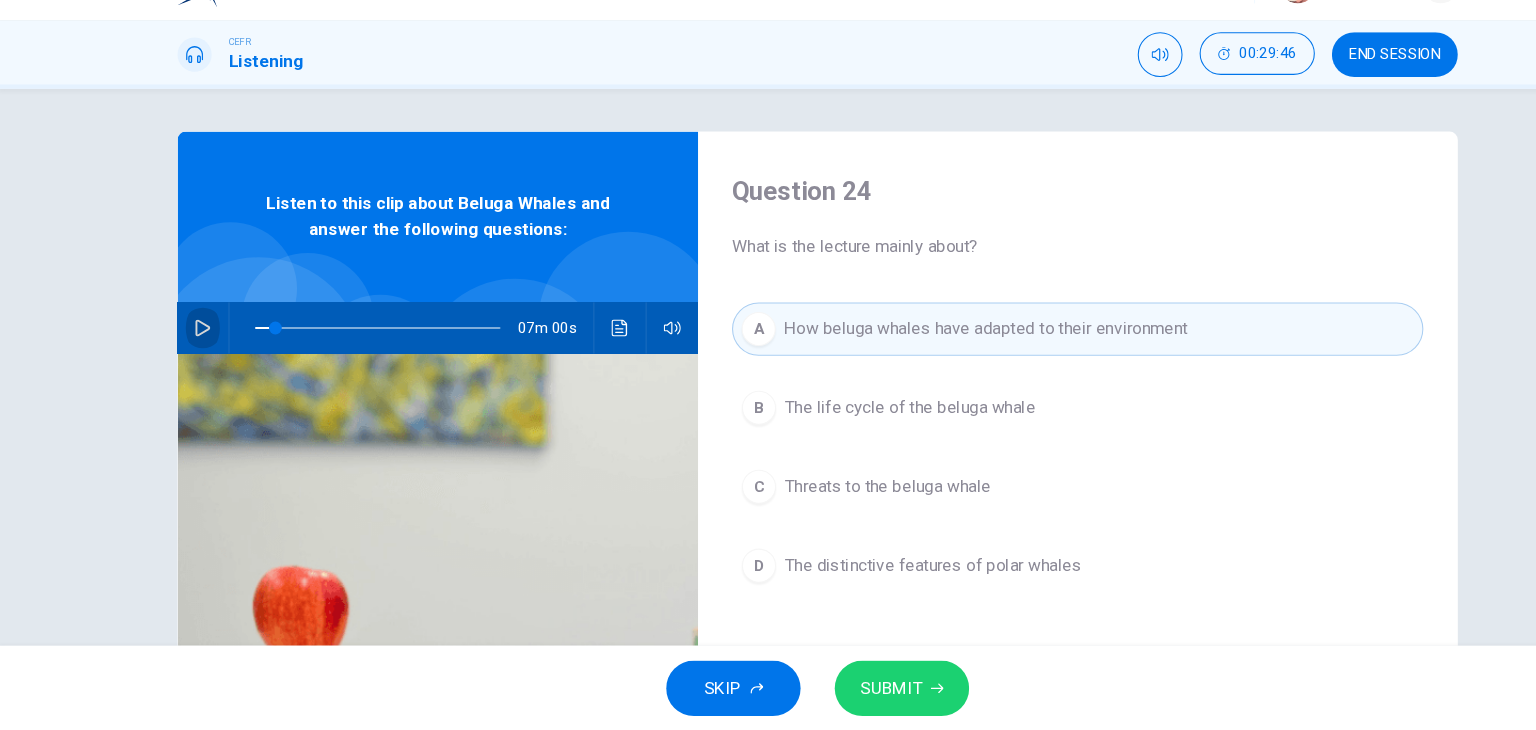 click 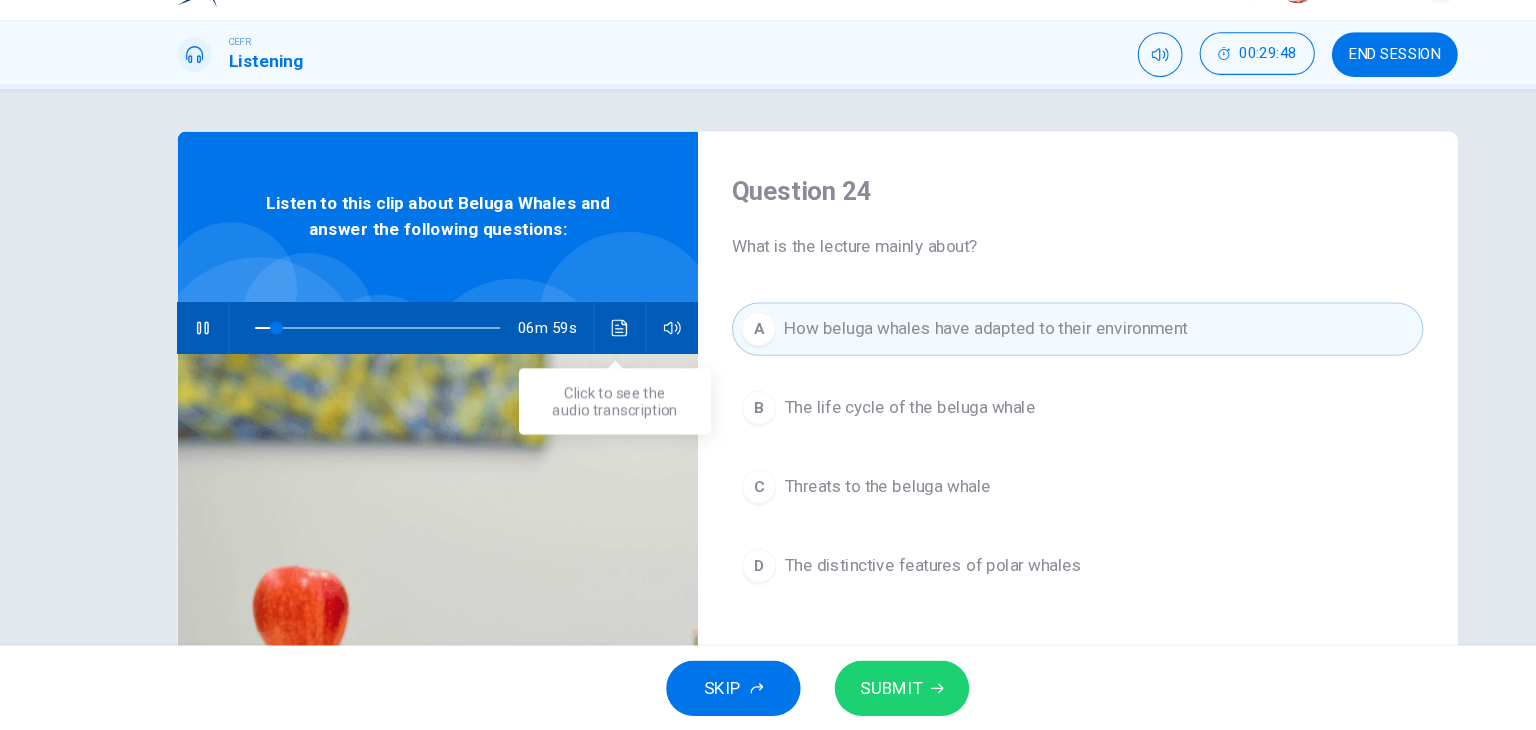 click 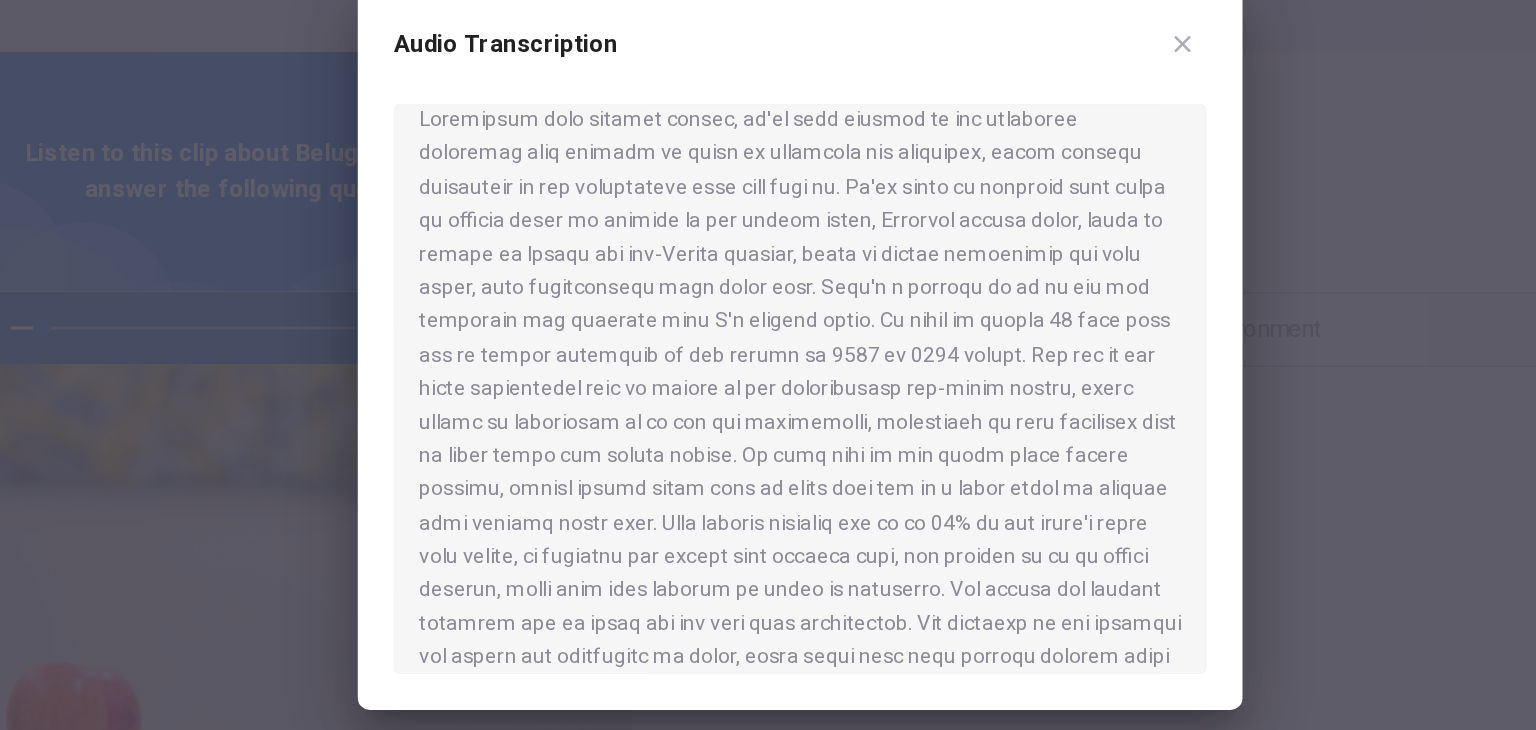 scroll, scrollTop: 19, scrollLeft: 0, axis: vertical 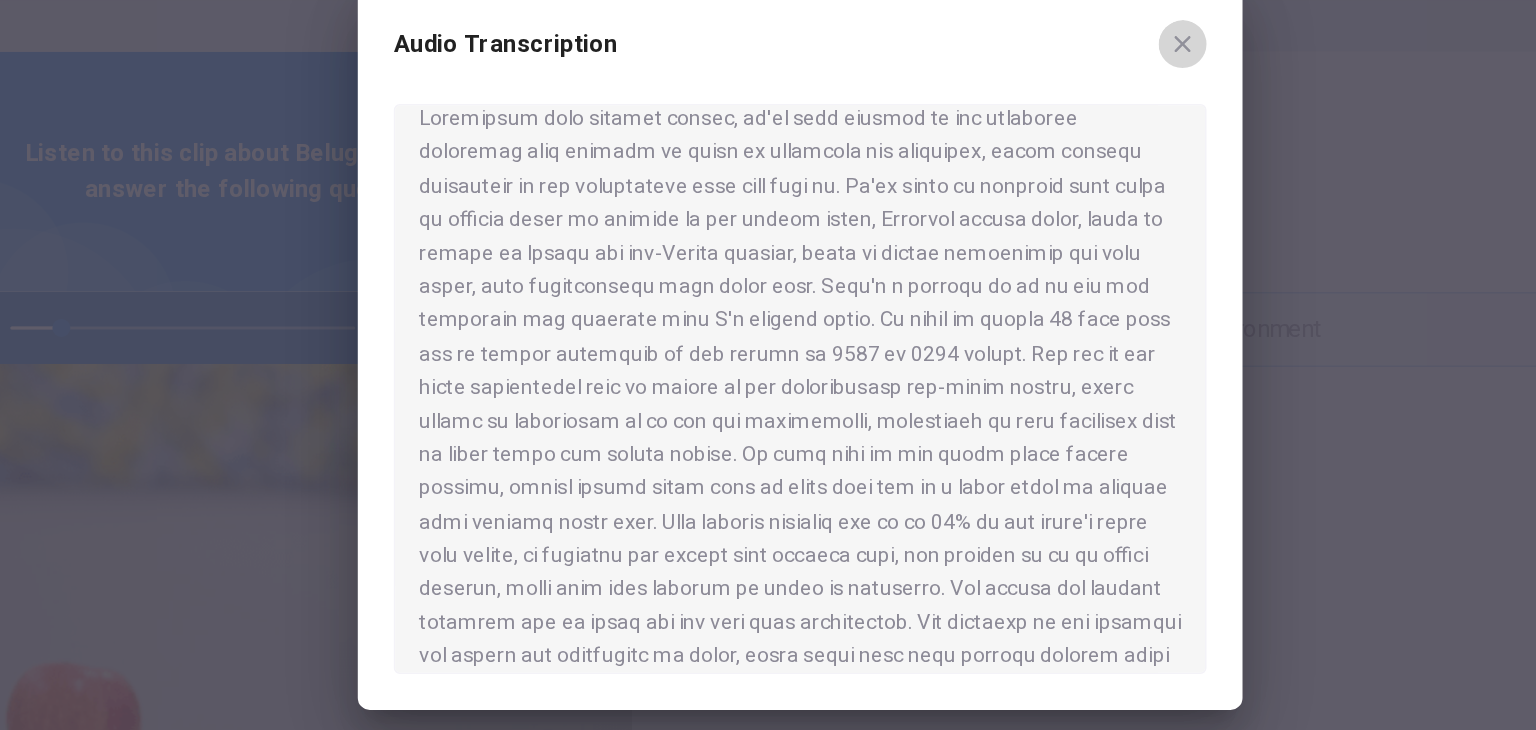 click 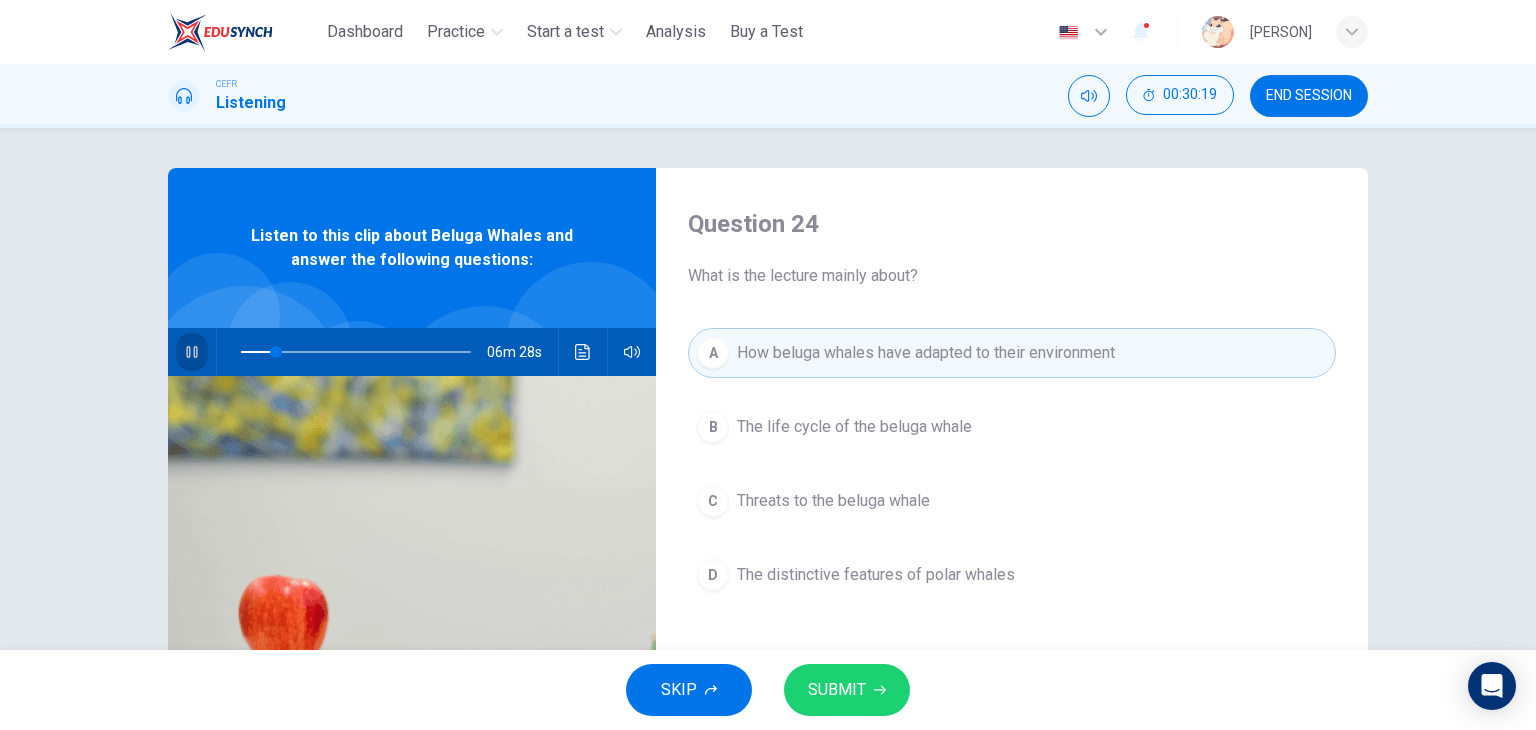 click 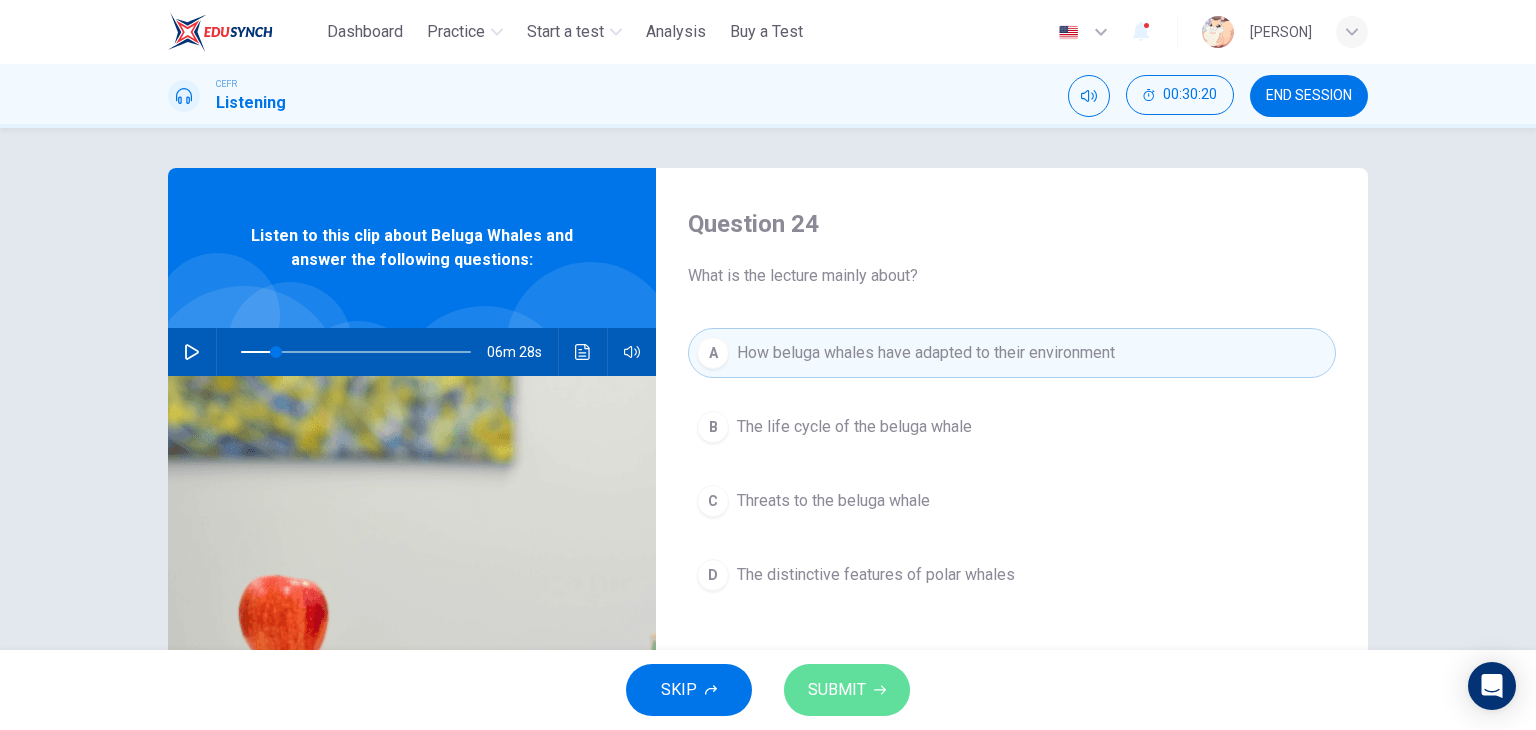 click on "SUBMIT" at bounding box center [847, 690] 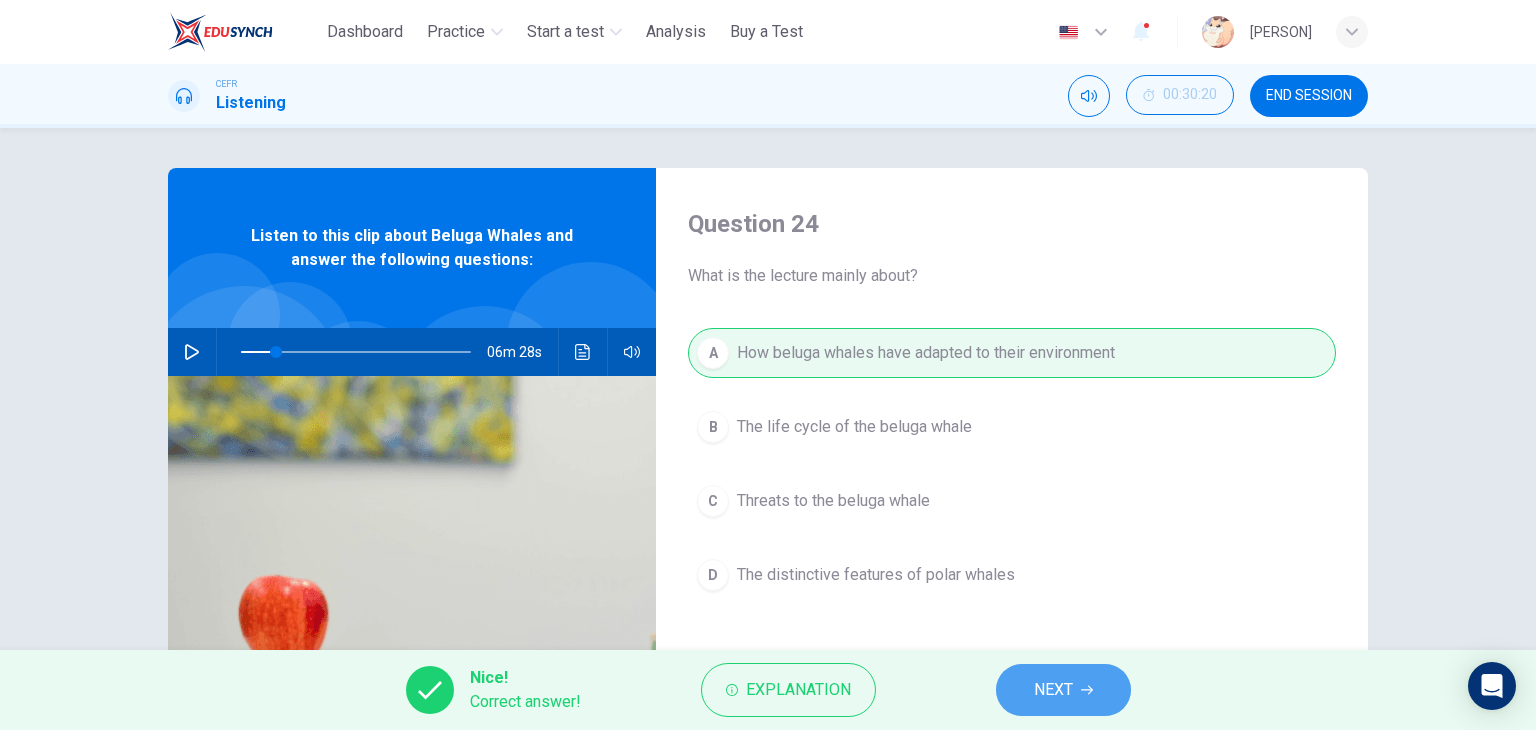 click on "NEXT" at bounding box center [1063, 690] 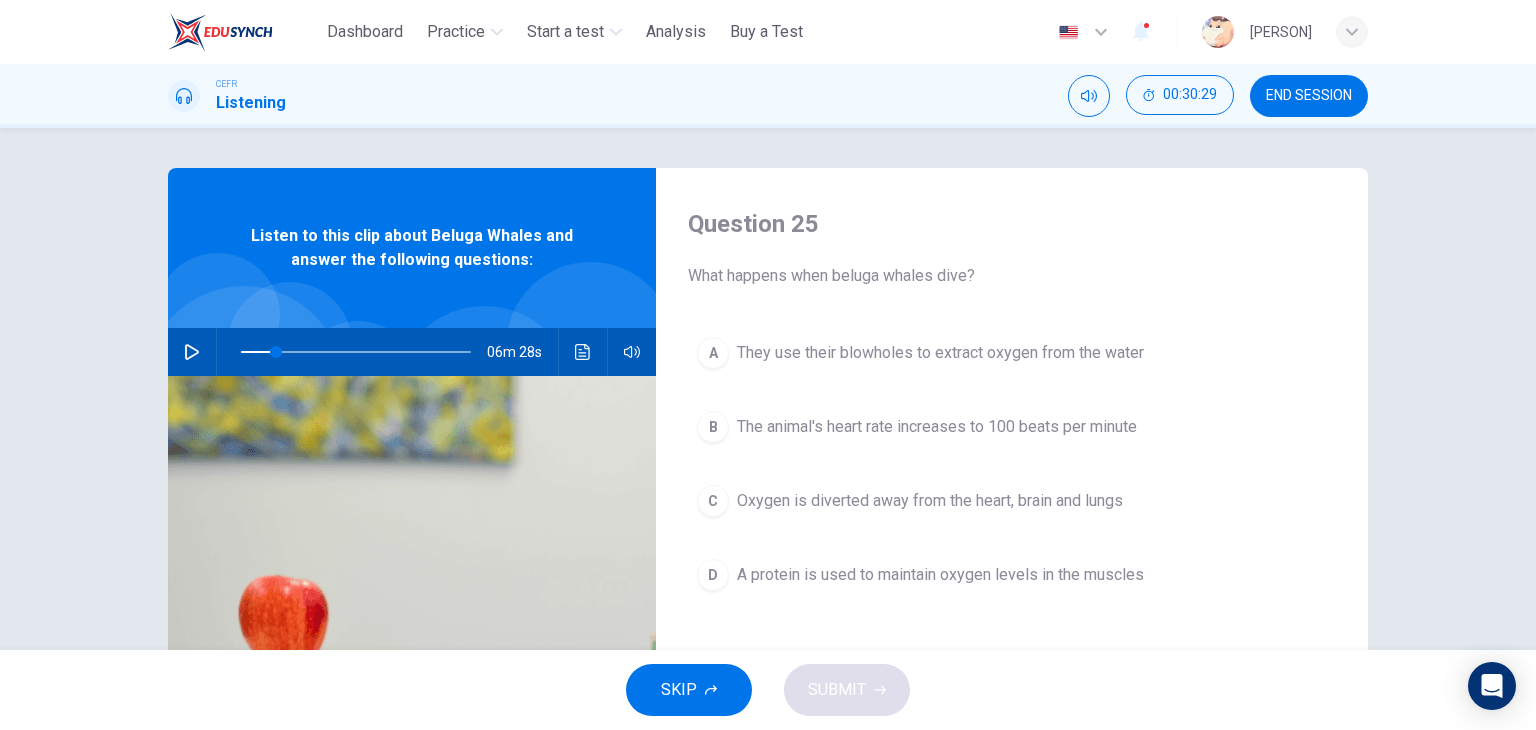 click at bounding box center [412, 619] 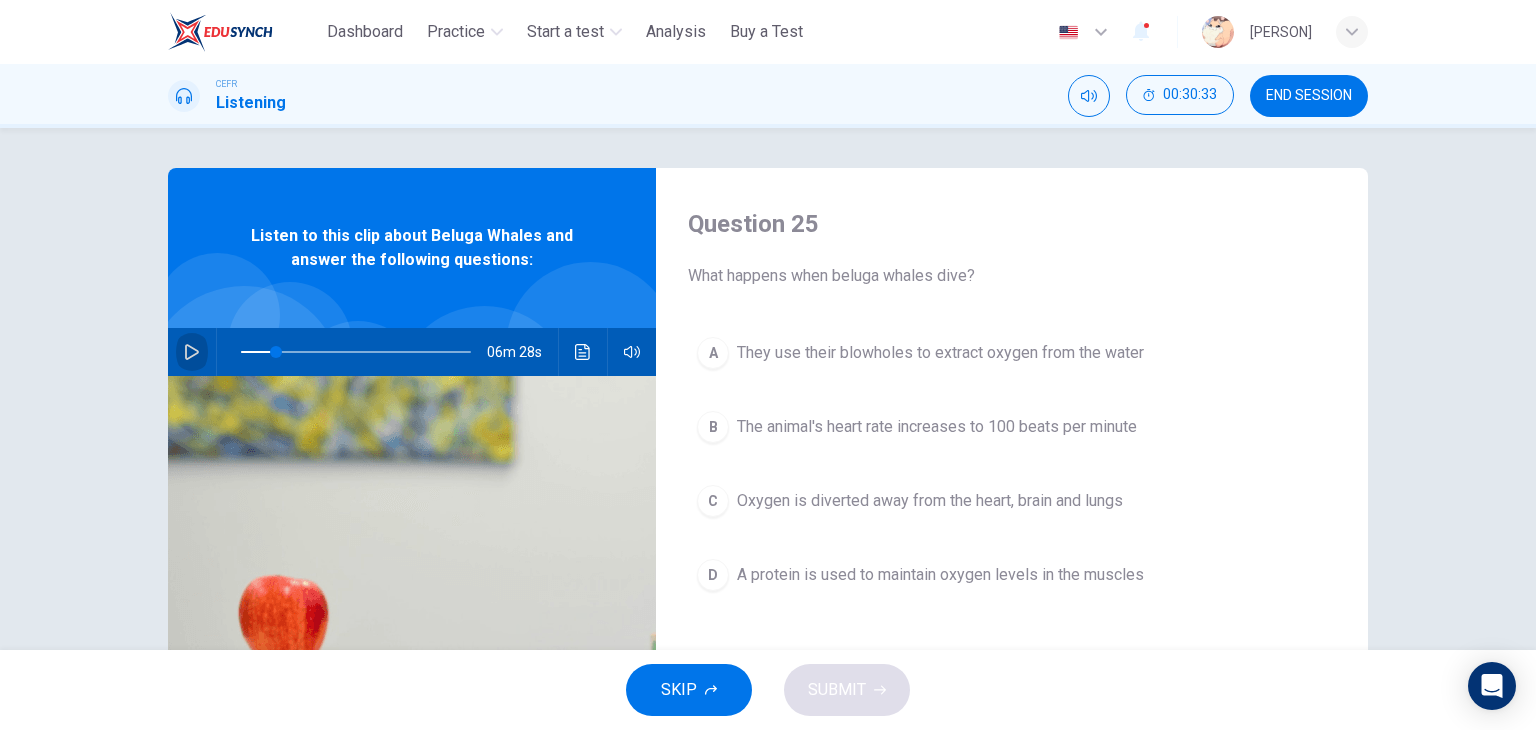 click at bounding box center [192, 352] 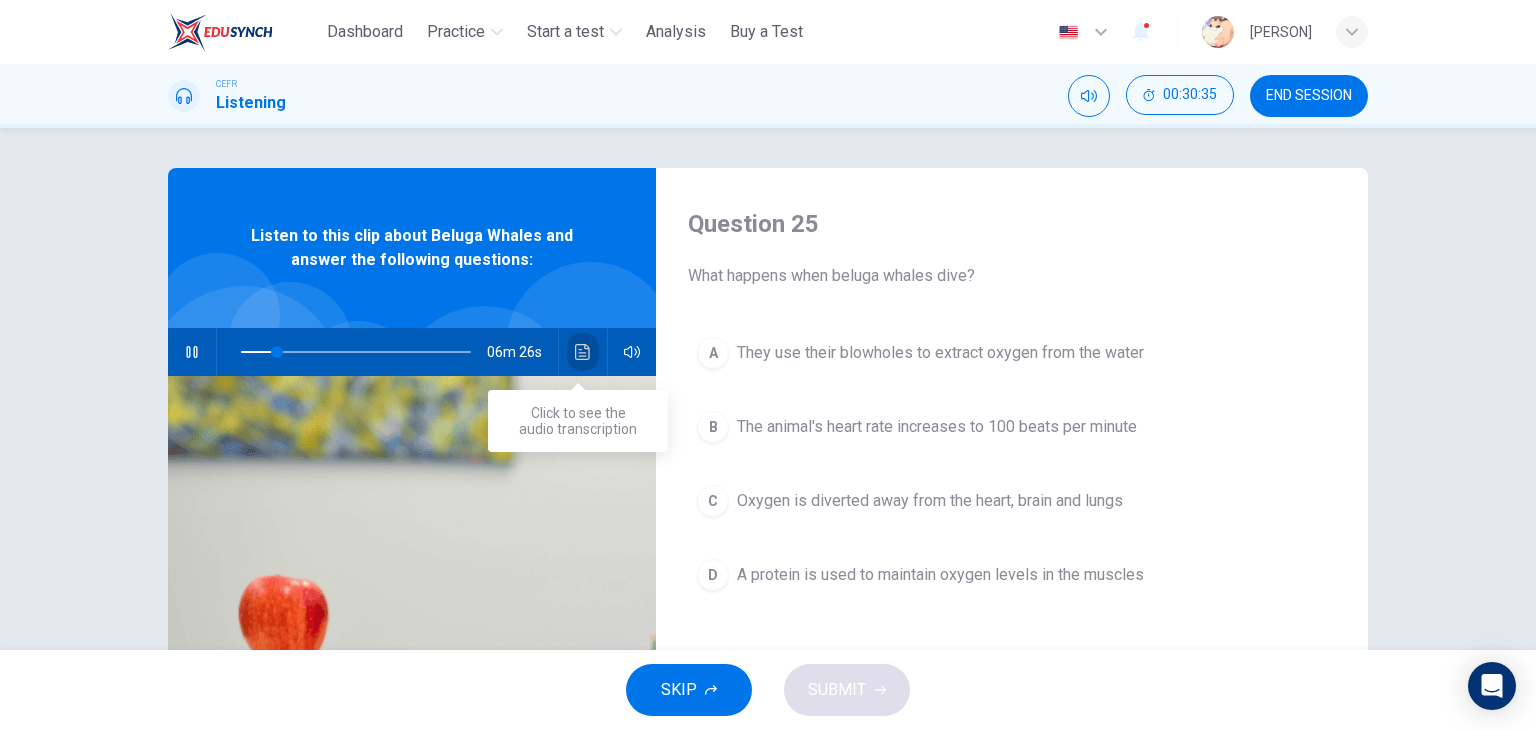 click at bounding box center [583, 352] 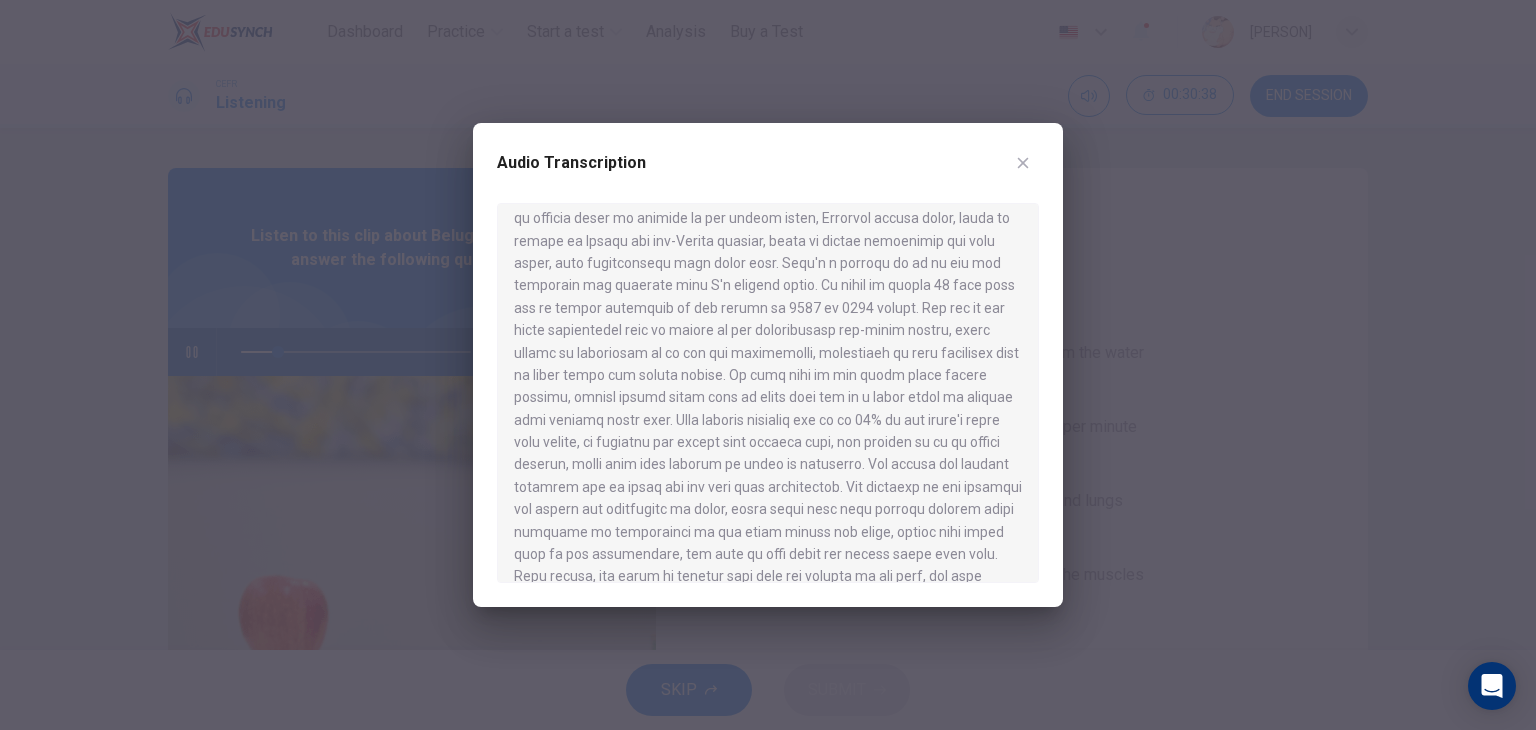 scroll, scrollTop: 83, scrollLeft: 0, axis: vertical 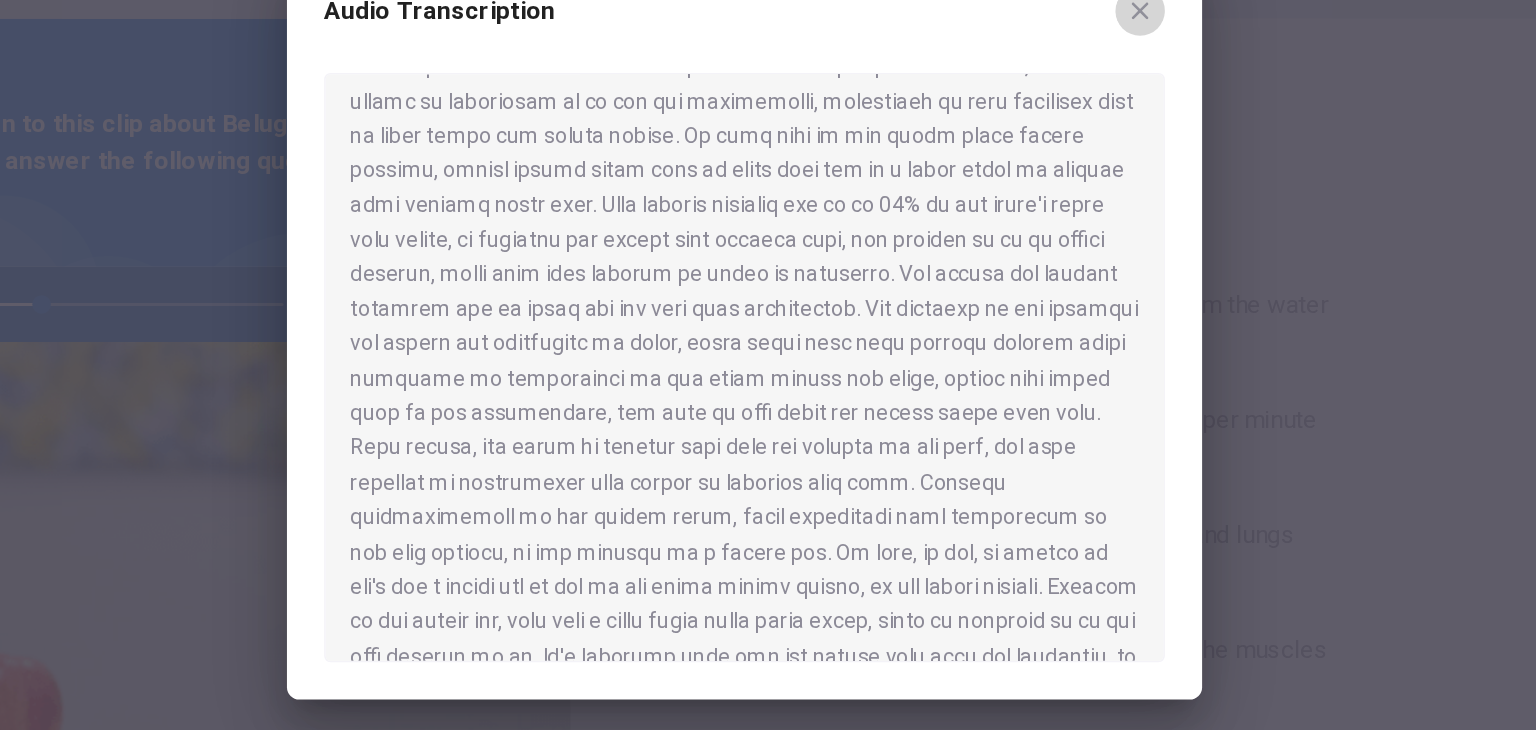 click 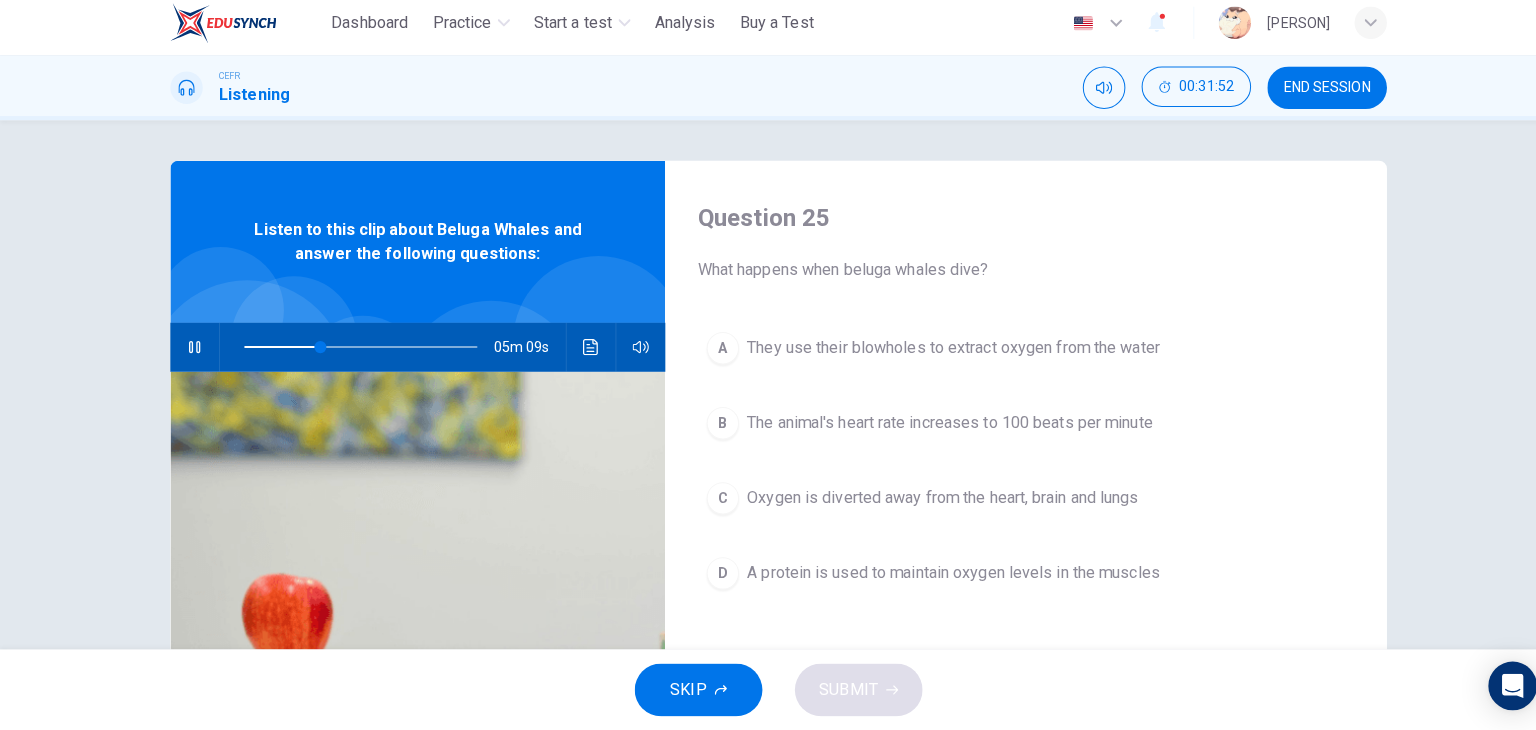 scroll, scrollTop: 0, scrollLeft: 0, axis: both 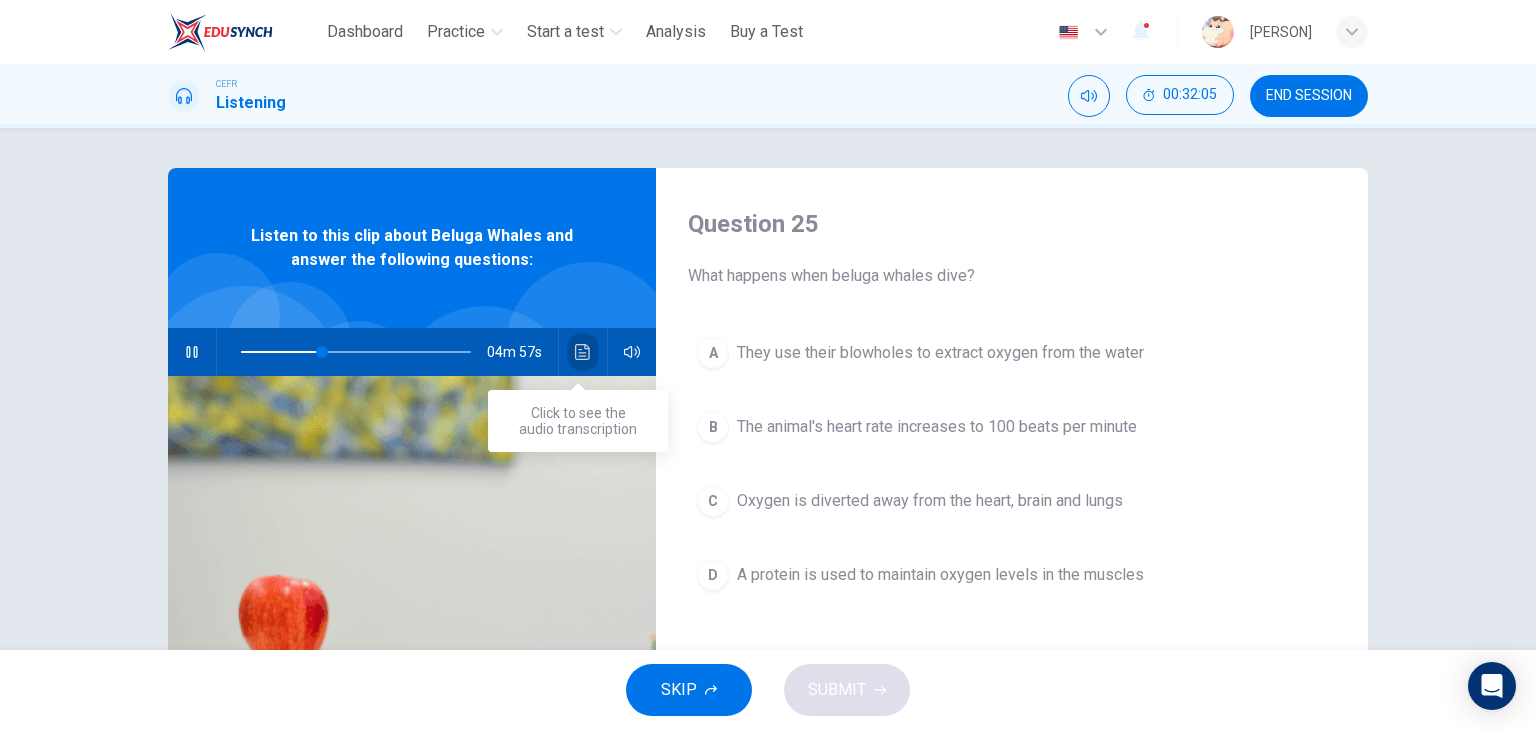 click at bounding box center [583, 352] 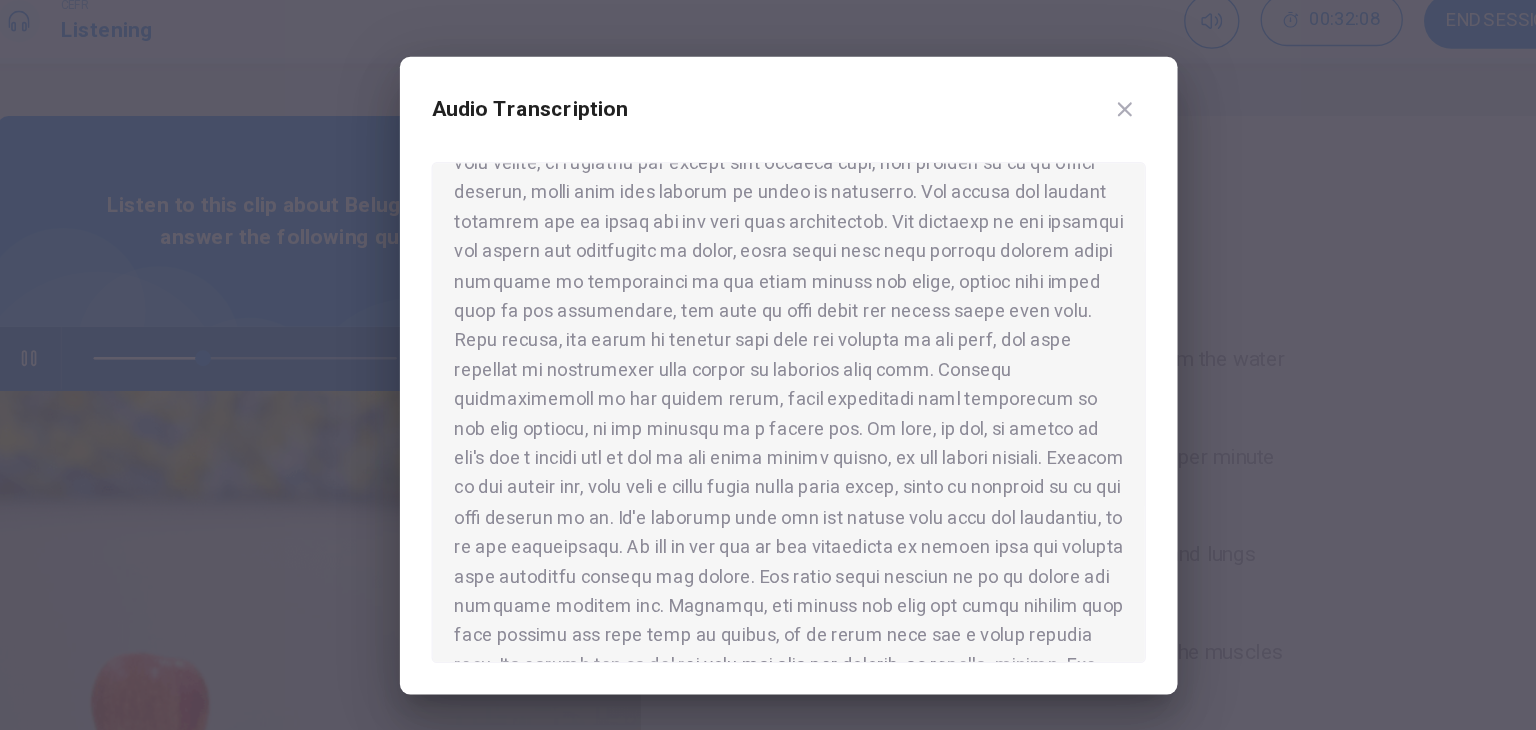 scroll, scrollTop: 319, scrollLeft: 0, axis: vertical 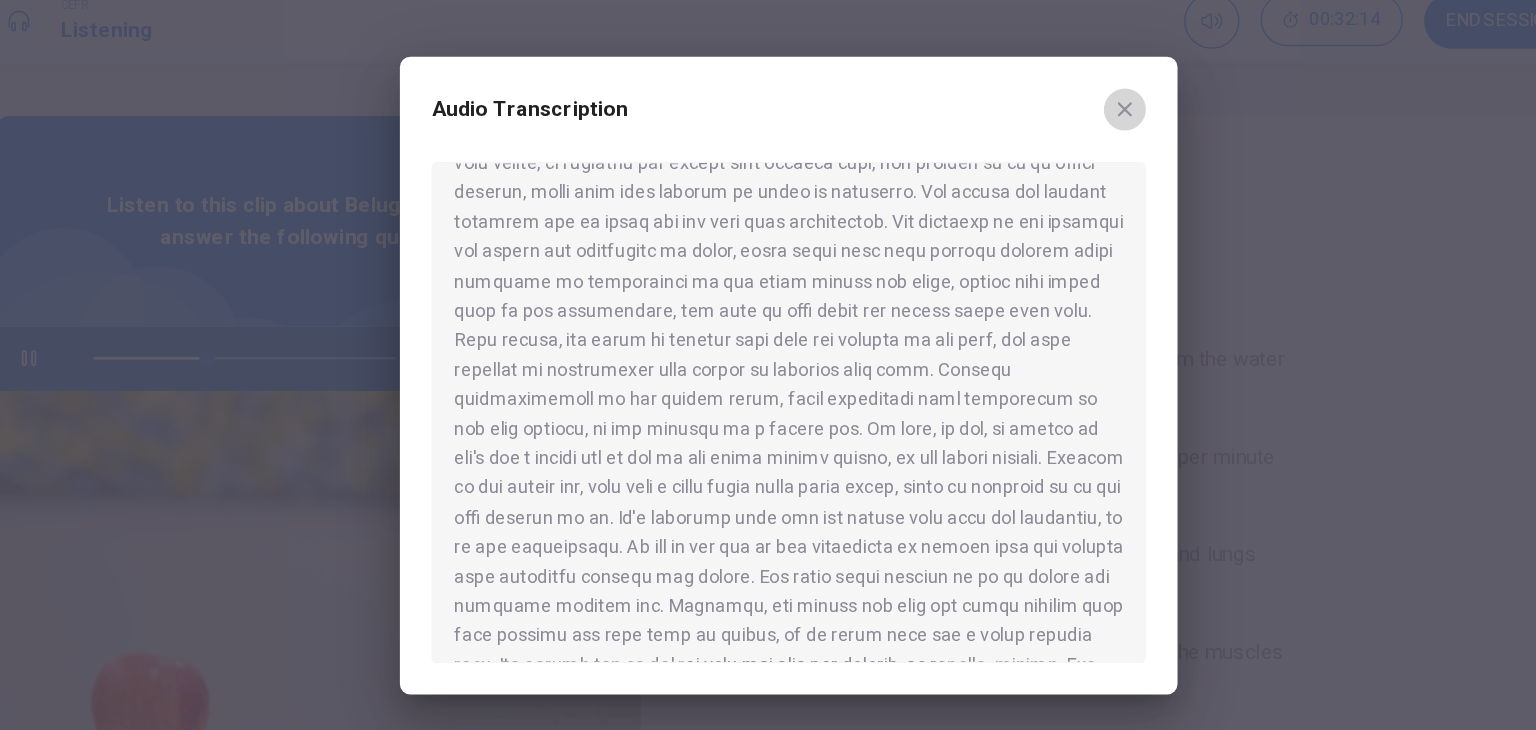 click at bounding box center (1023, 163) 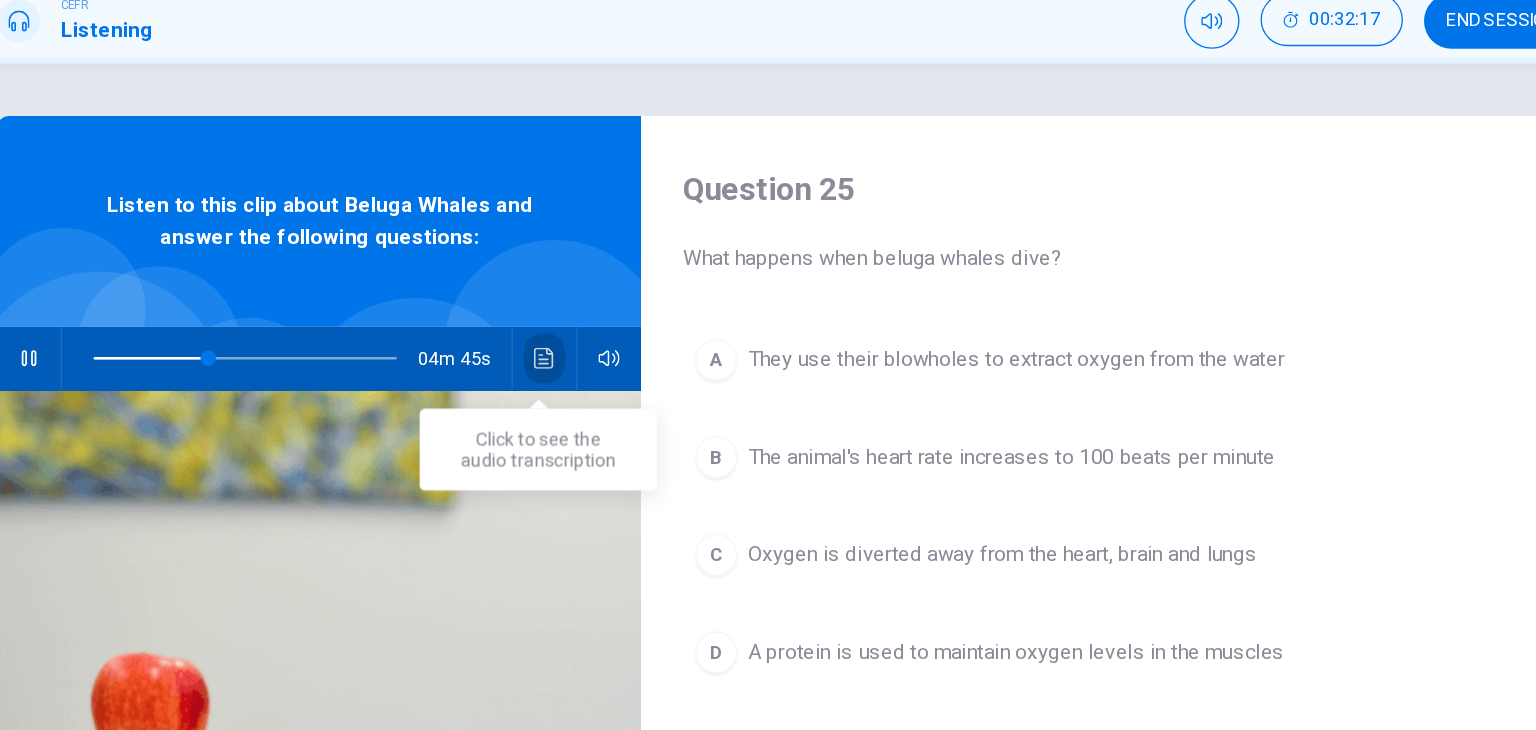 click 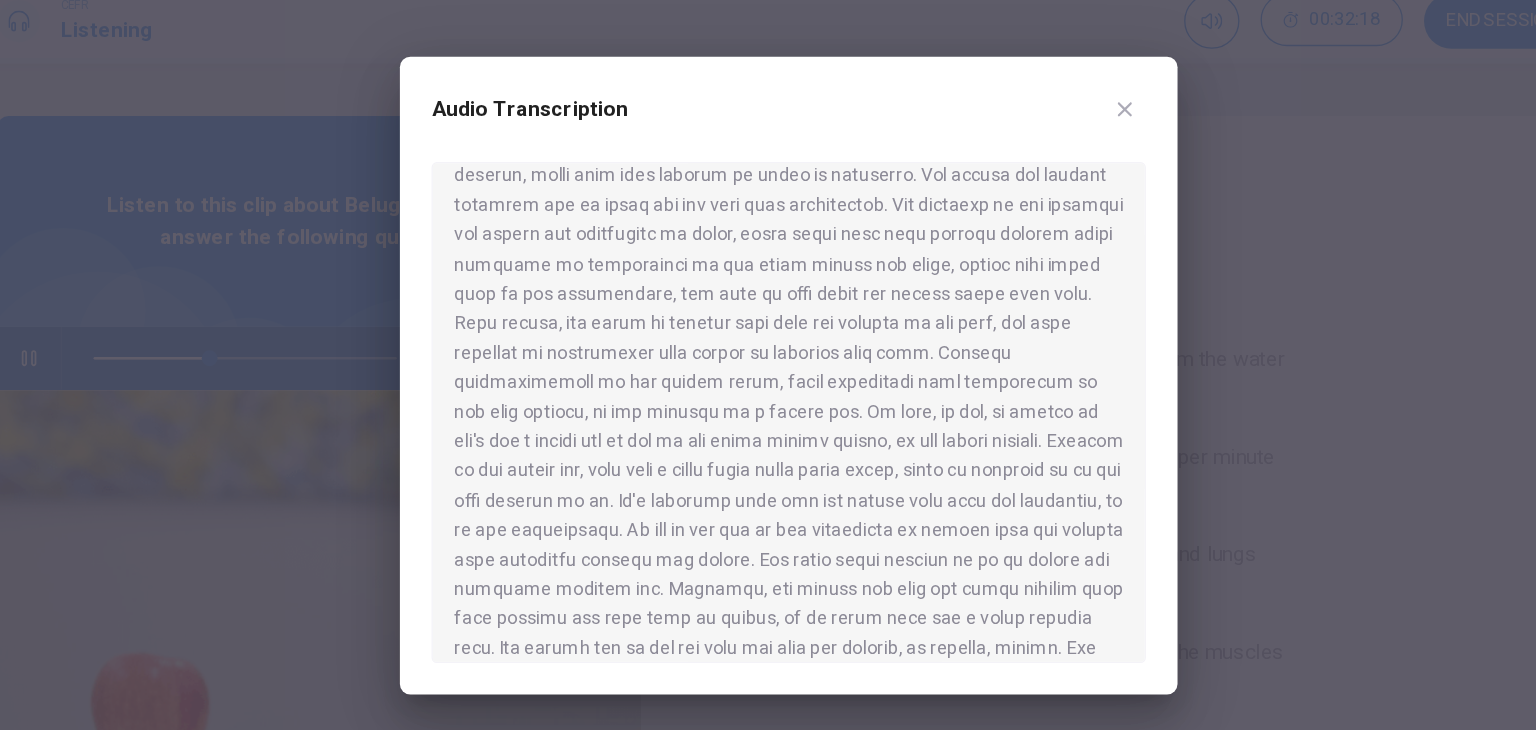 scroll, scrollTop: 341, scrollLeft: 0, axis: vertical 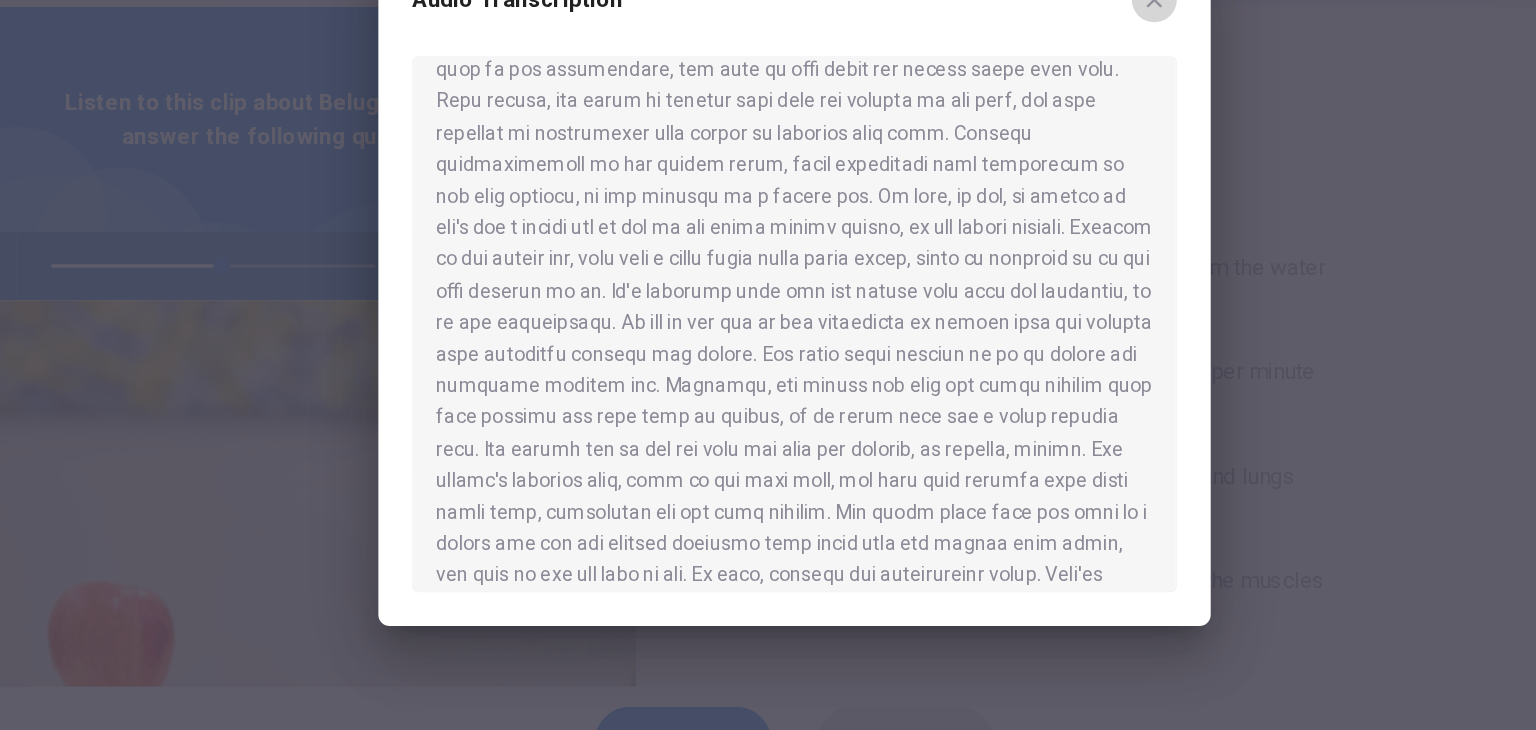 click at bounding box center (1023, 163) 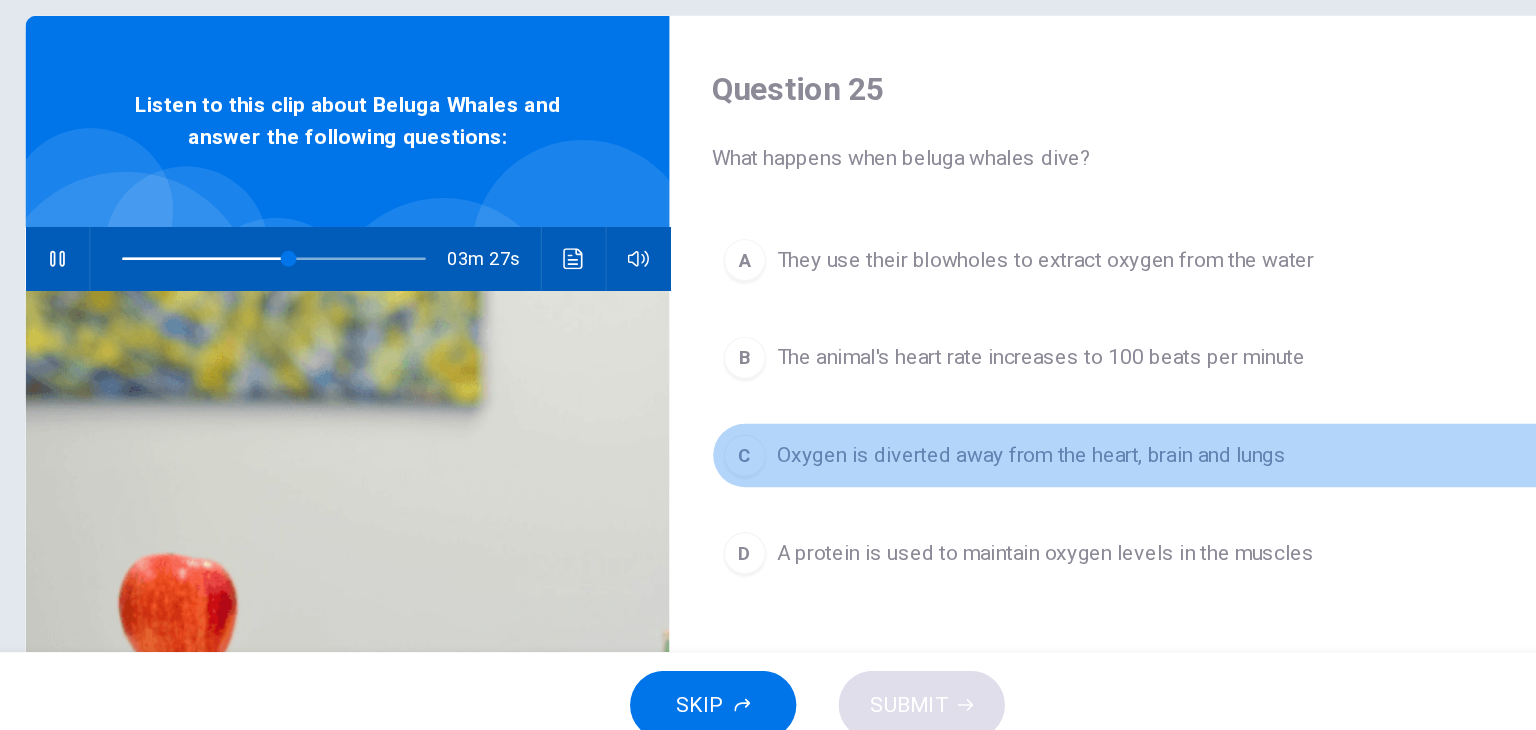 click on "Oxygen is diverted away from the heart, brain and lungs" at bounding box center [930, 501] 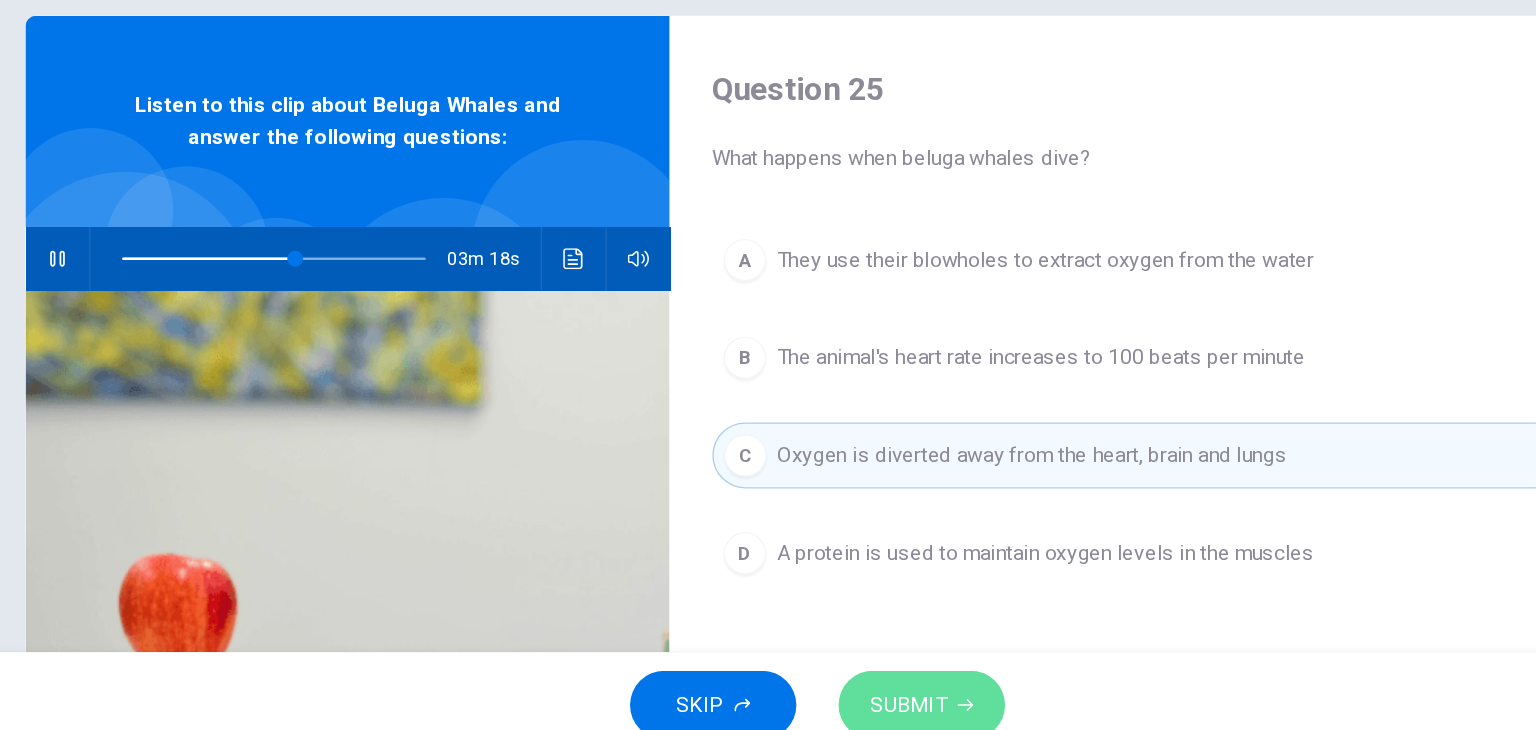 click on "SUBMIT" at bounding box center [837, 690] 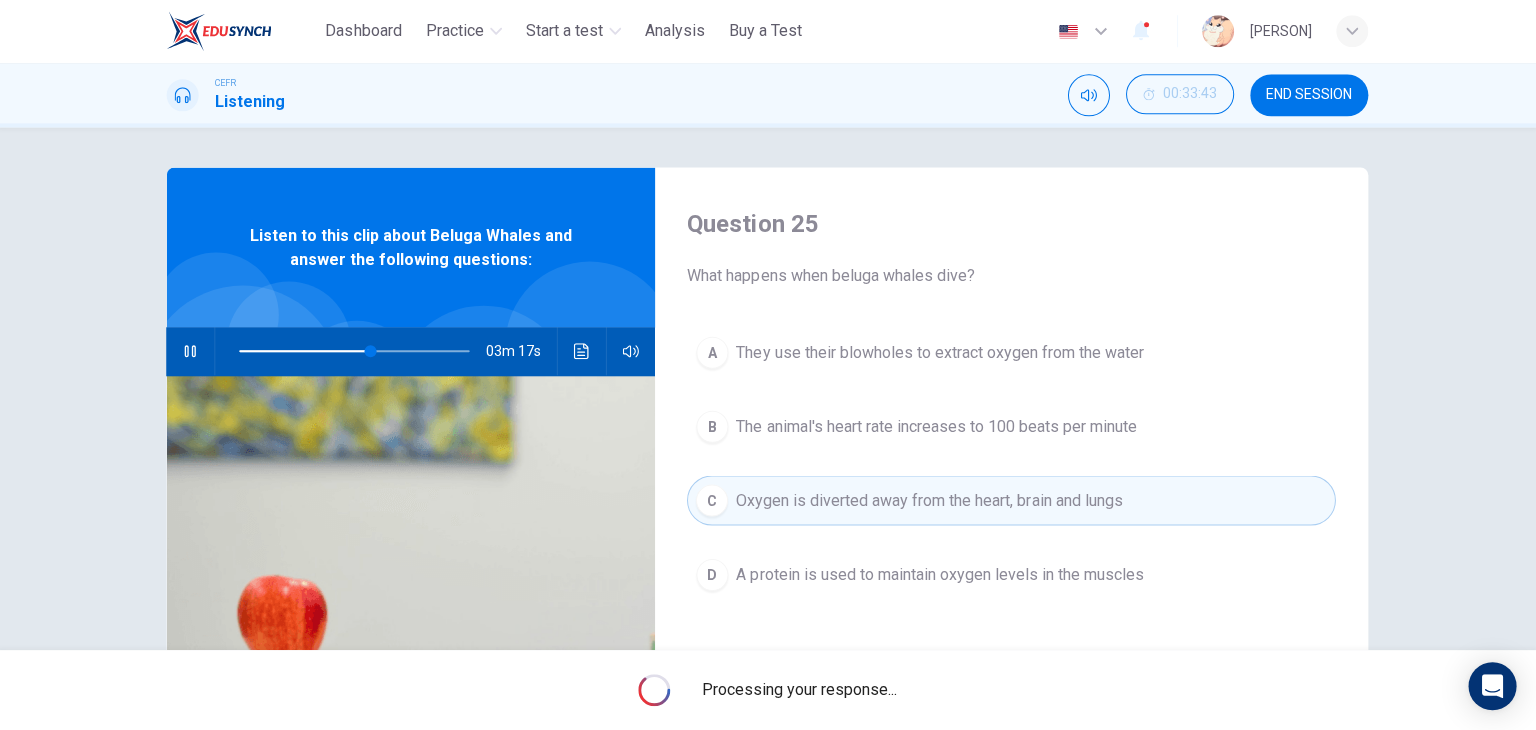 scroll, scrollTop: 0, scrollLeft: 0, axis: both 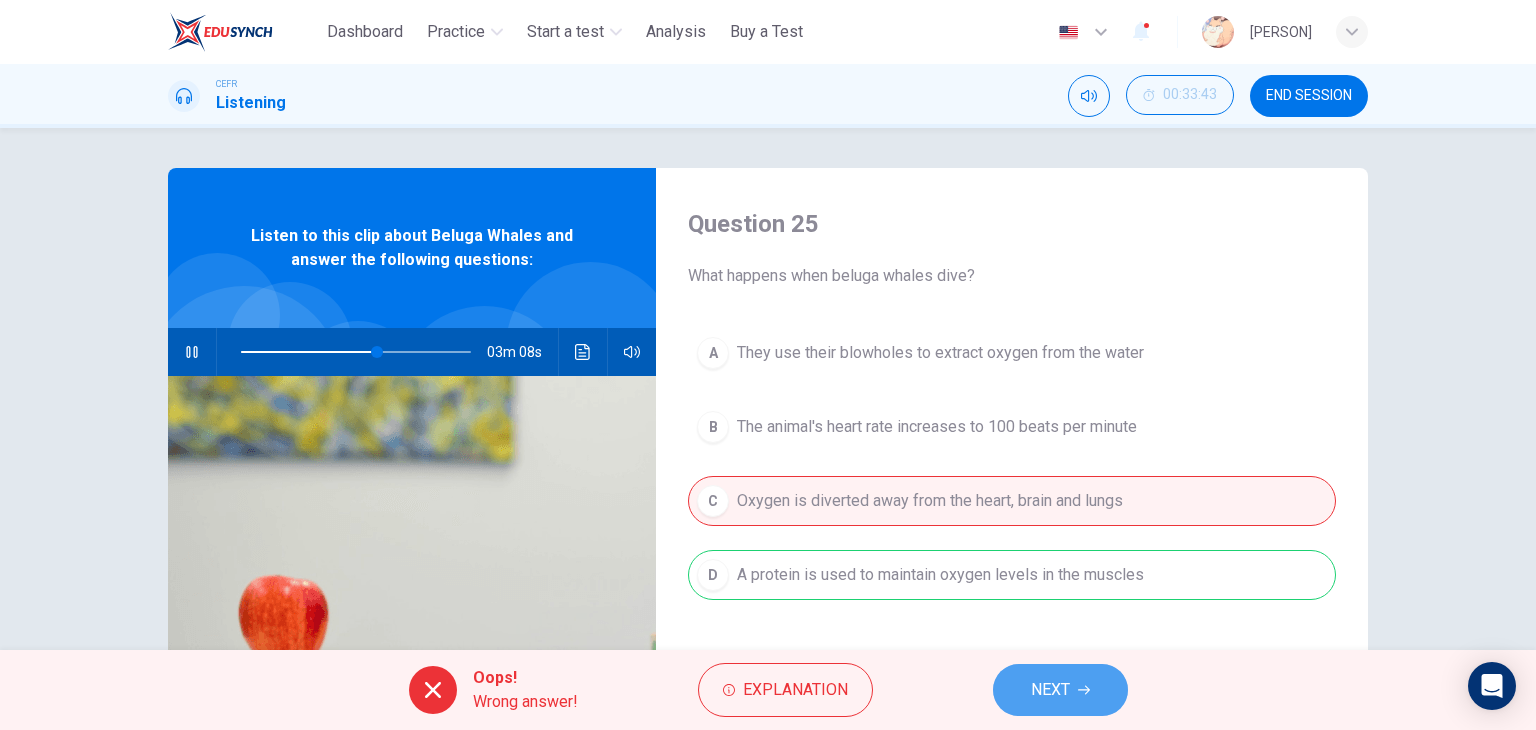 click on "NEXT" at bounding box center (1060, 690) 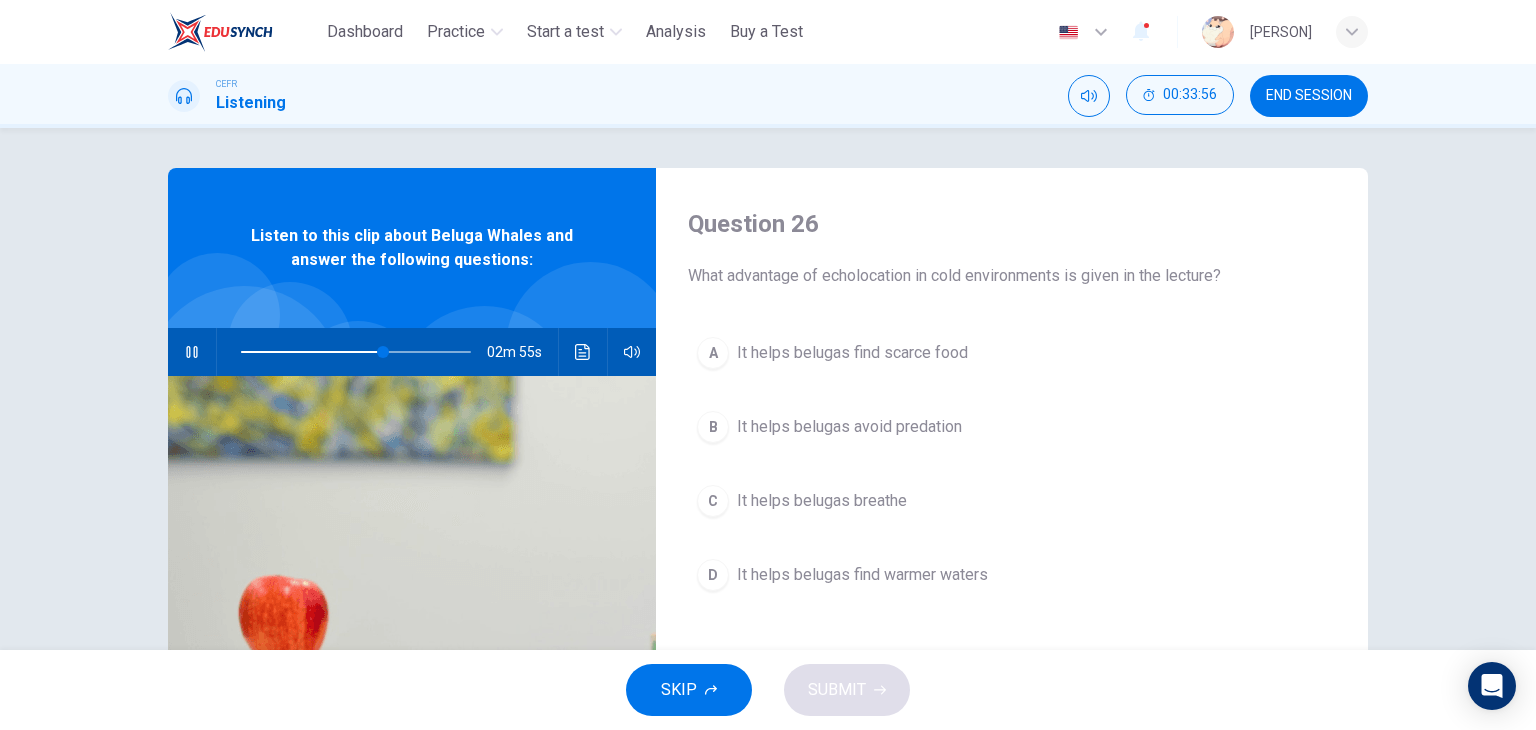 drag, startPoint x: 531, startPoint y: 505, endPoint x: 1000, endPoint y: 514, distance: 469.08633 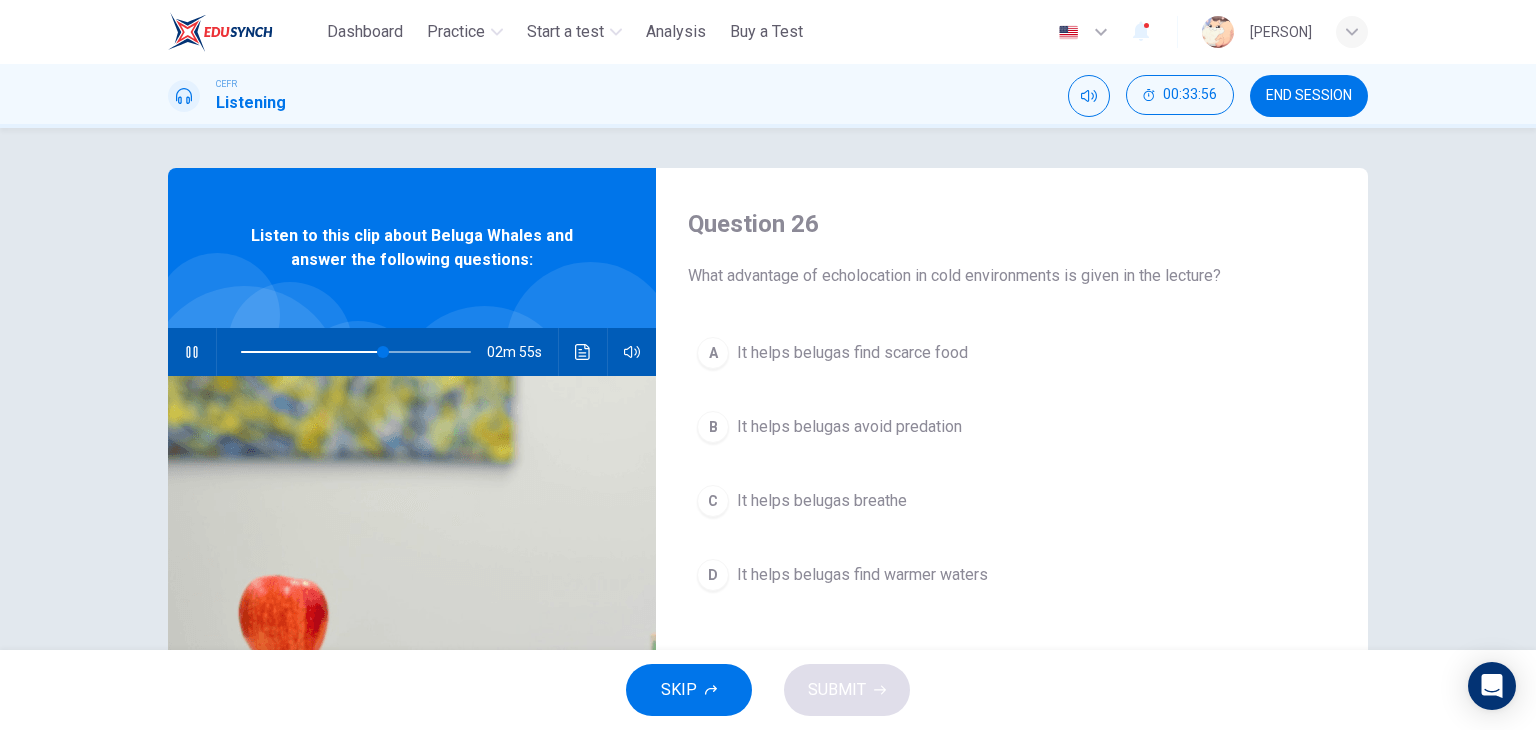 click on "Question 26 What advantage of echolocation in cold environments is given in the lecture? A It helps belugas find scarce food B It helps belugas avoid predation C It helps belugas breathe D It helps belugas find warmer waters Listen to this clip about Beluga Whales and answer the following questions: 02m 55s" at bounding box center (768, 515) 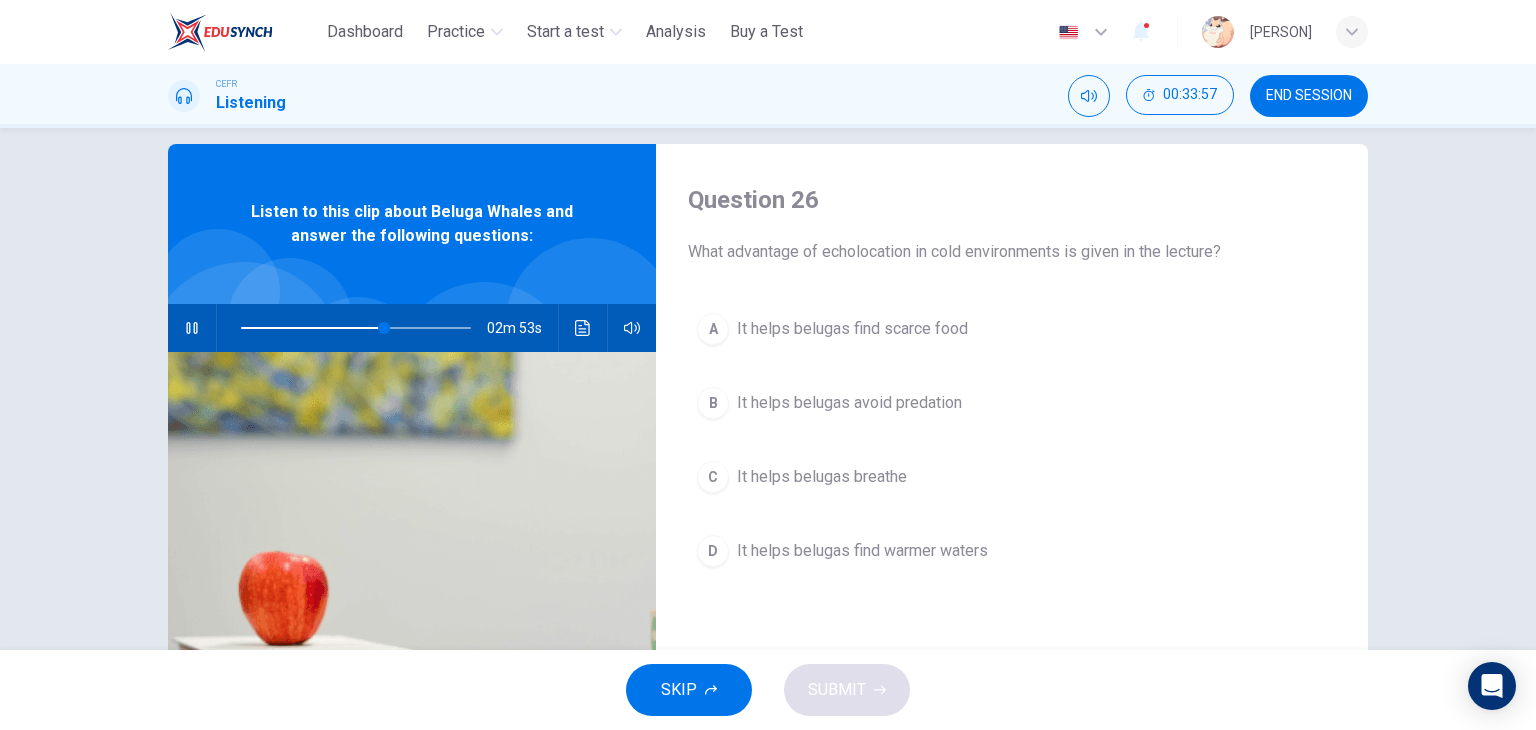 scroll, scrollTop: 26, scrollLeft: 0, axis: vertical 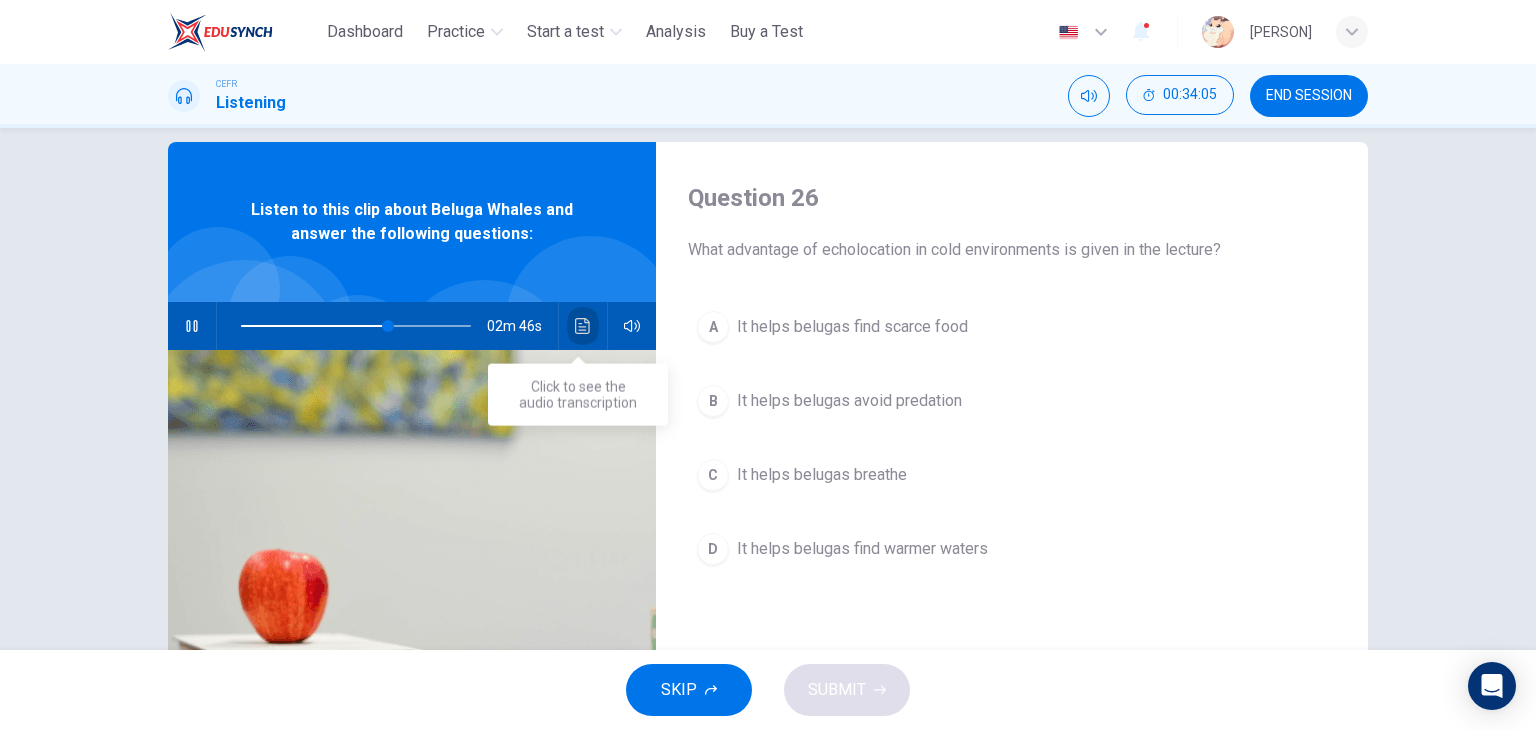 click at bounding box center (583, 326) 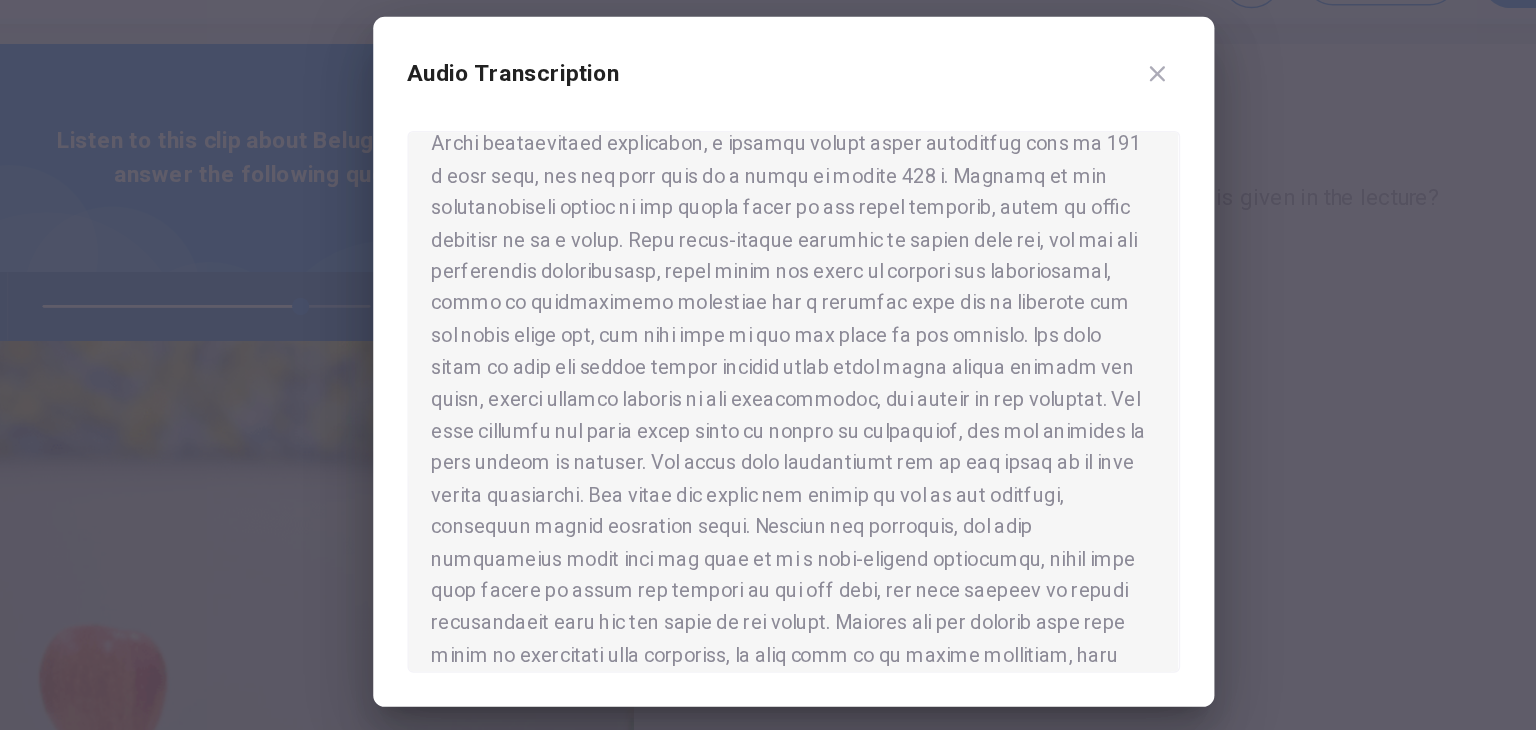 scroll, scrollTop: 1368, scrollLeft: 0, axis: vertical 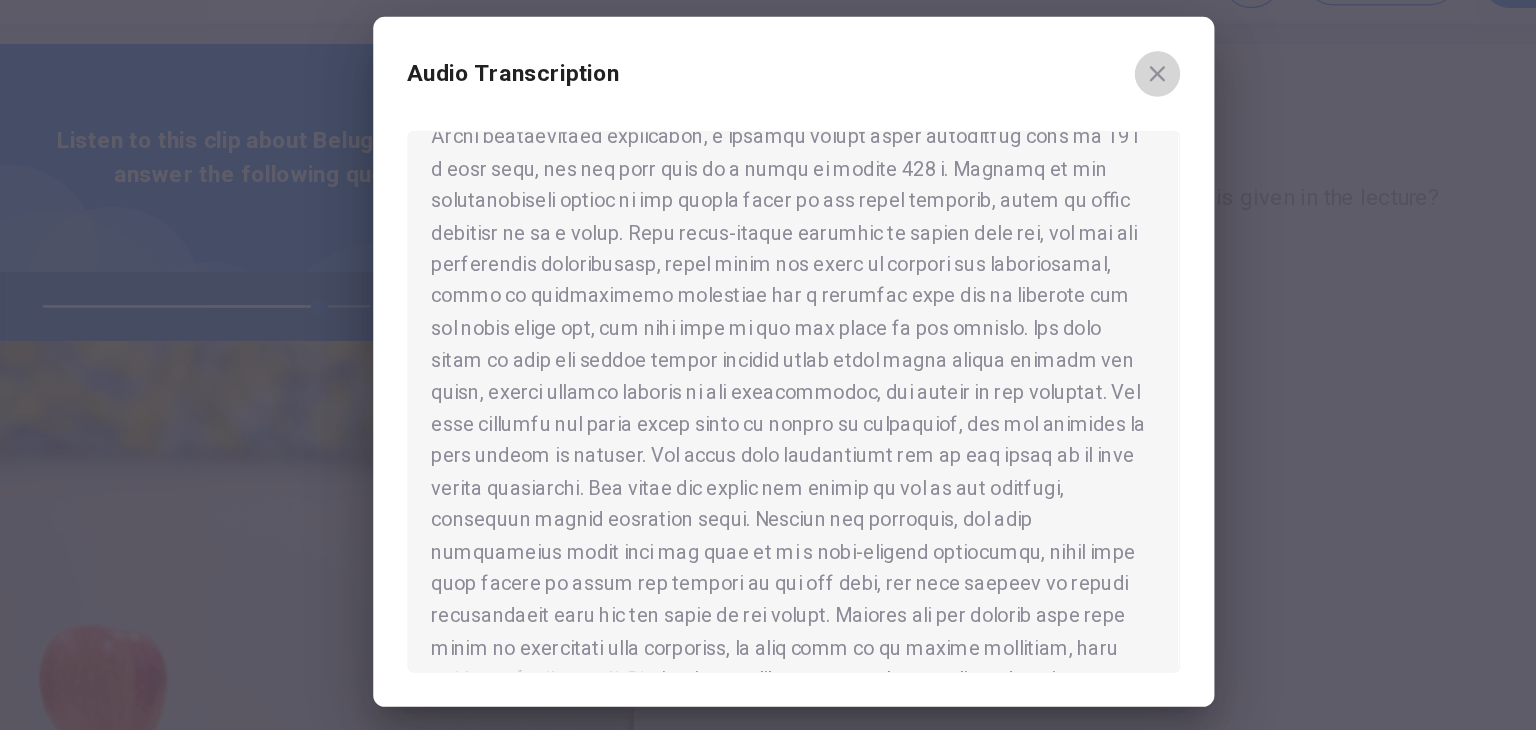 click 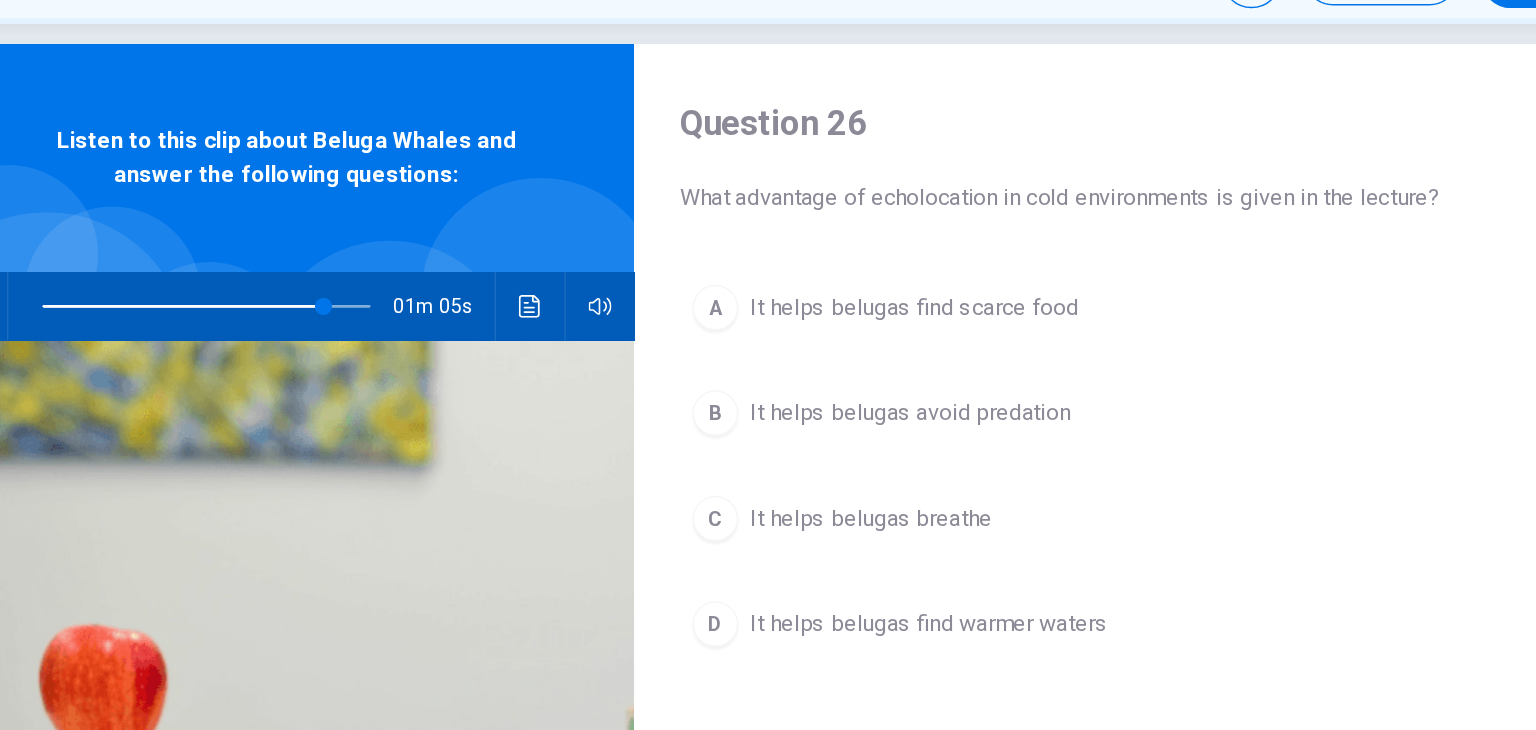 click on "It helps belugas breathe" at bounding box center (822, 475) 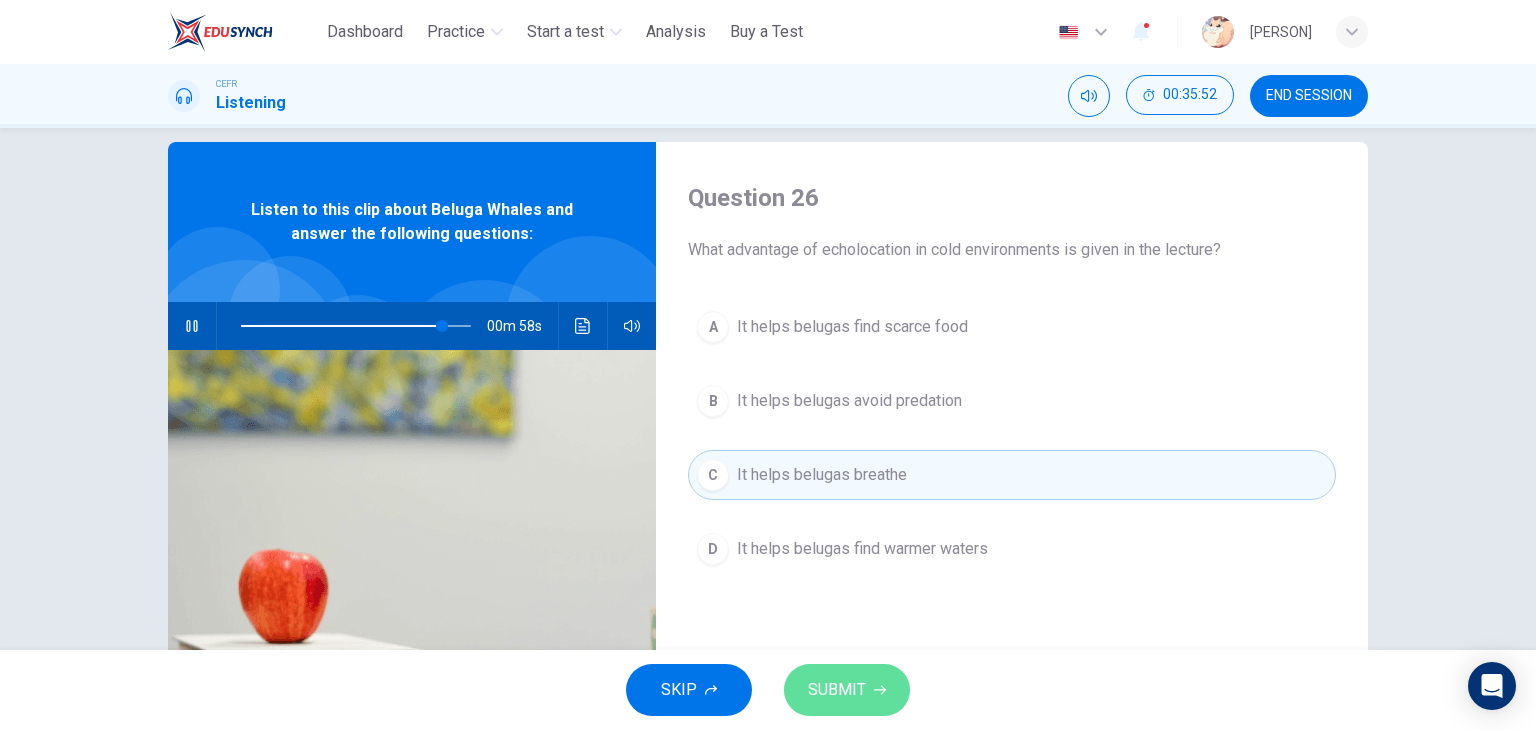 click on "SUBMIT" at bounding box center [837, 690] 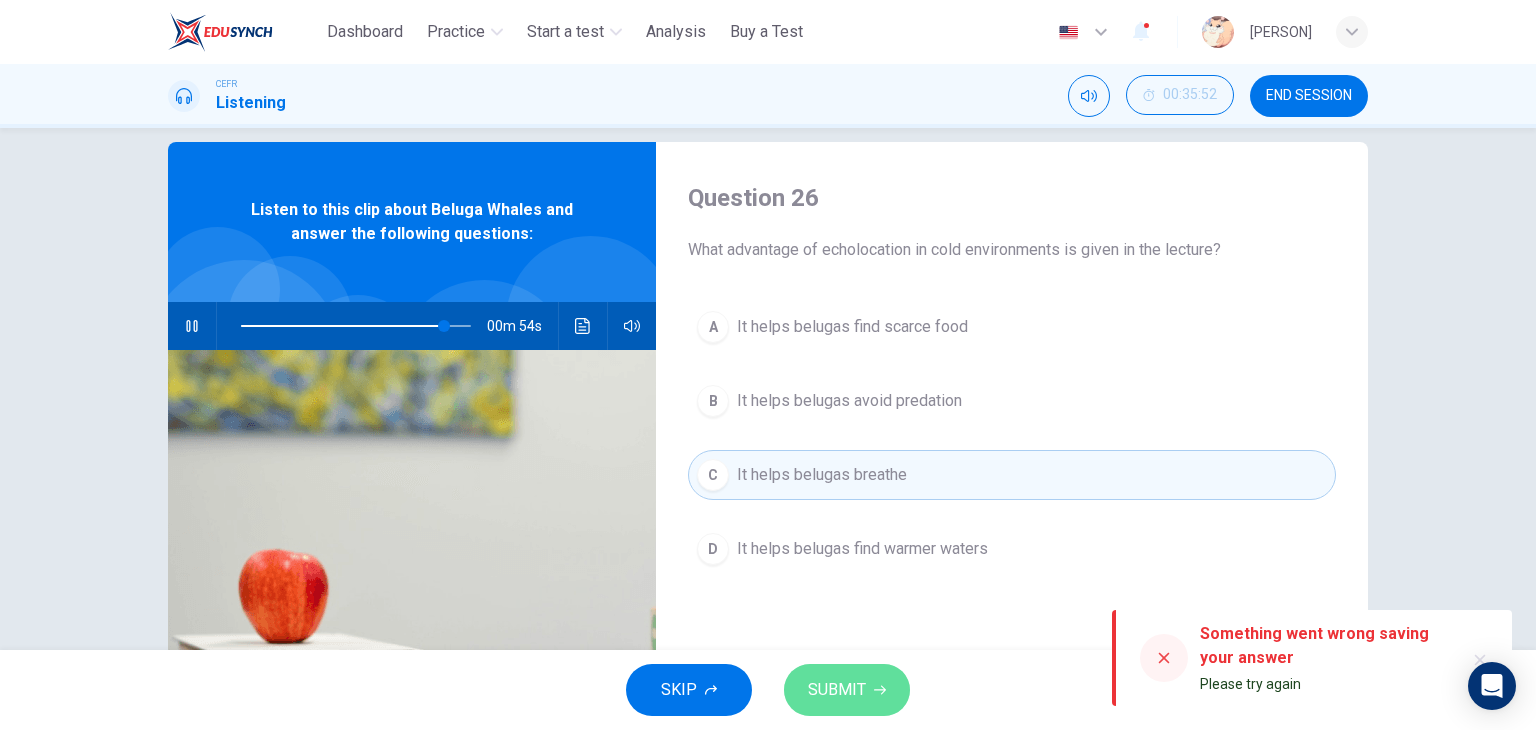 click on "SUBMIT" at bounding box center (837, 690) 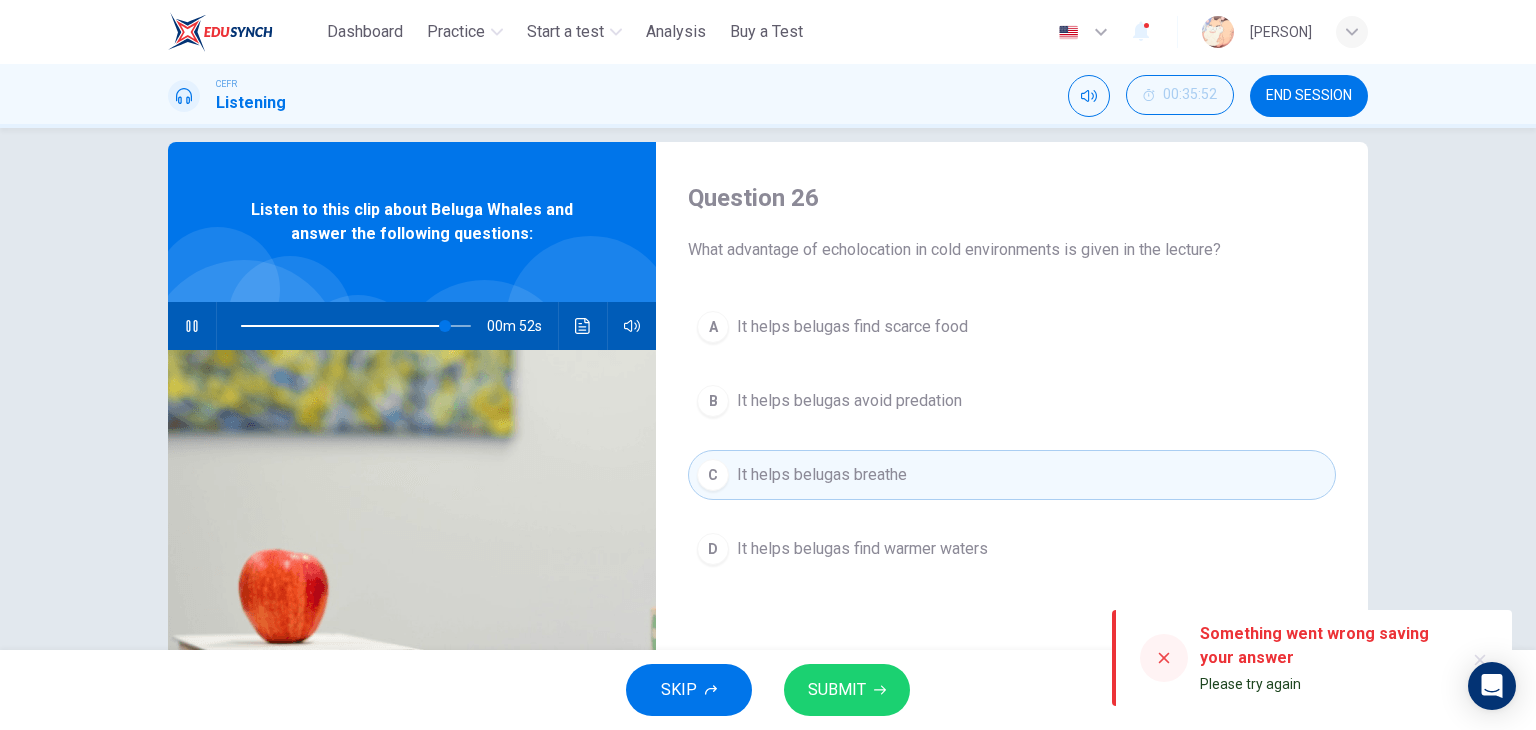 click on "SKIP SUBMIT" at bounding box center (768, 690) 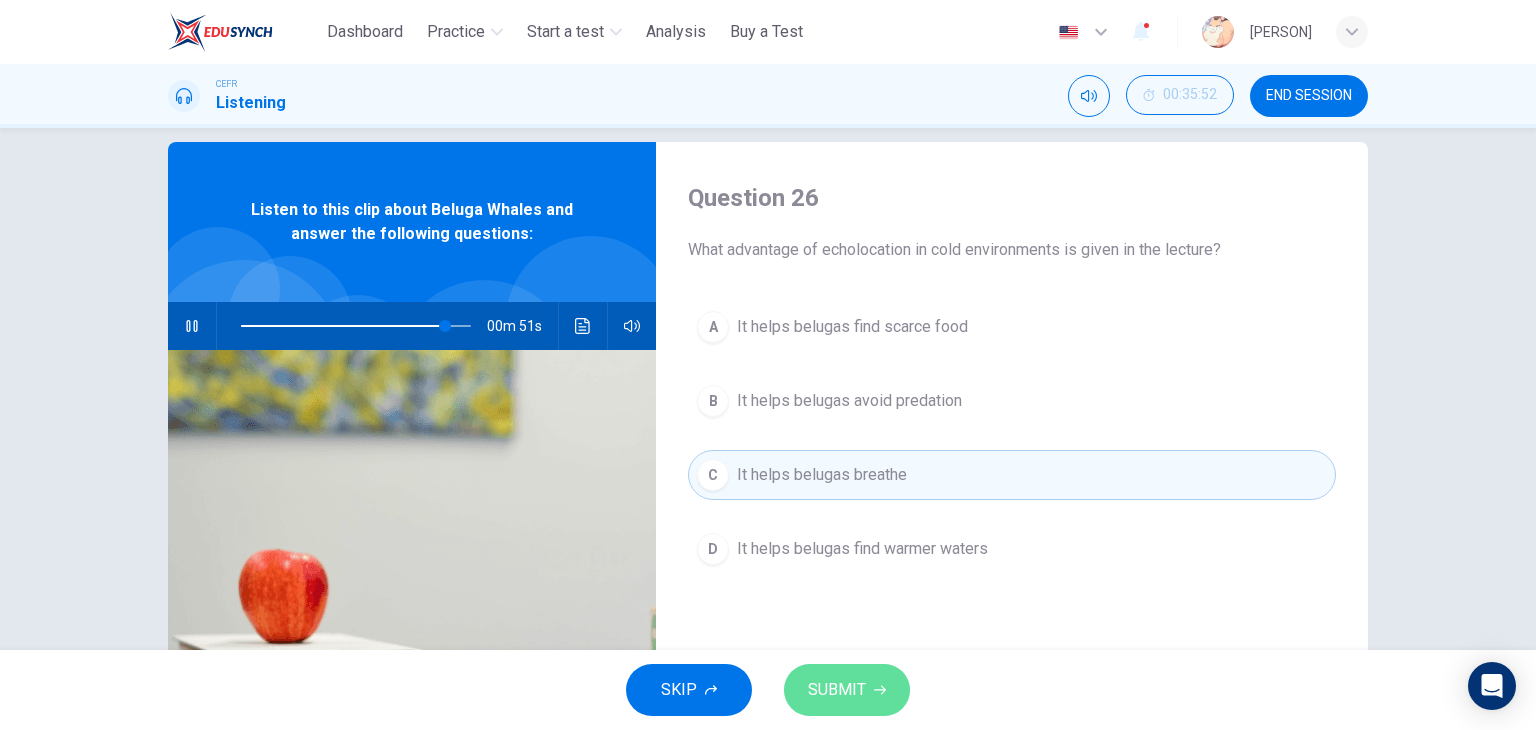 click on "SUBMIT" at bounding box center (847, 690) 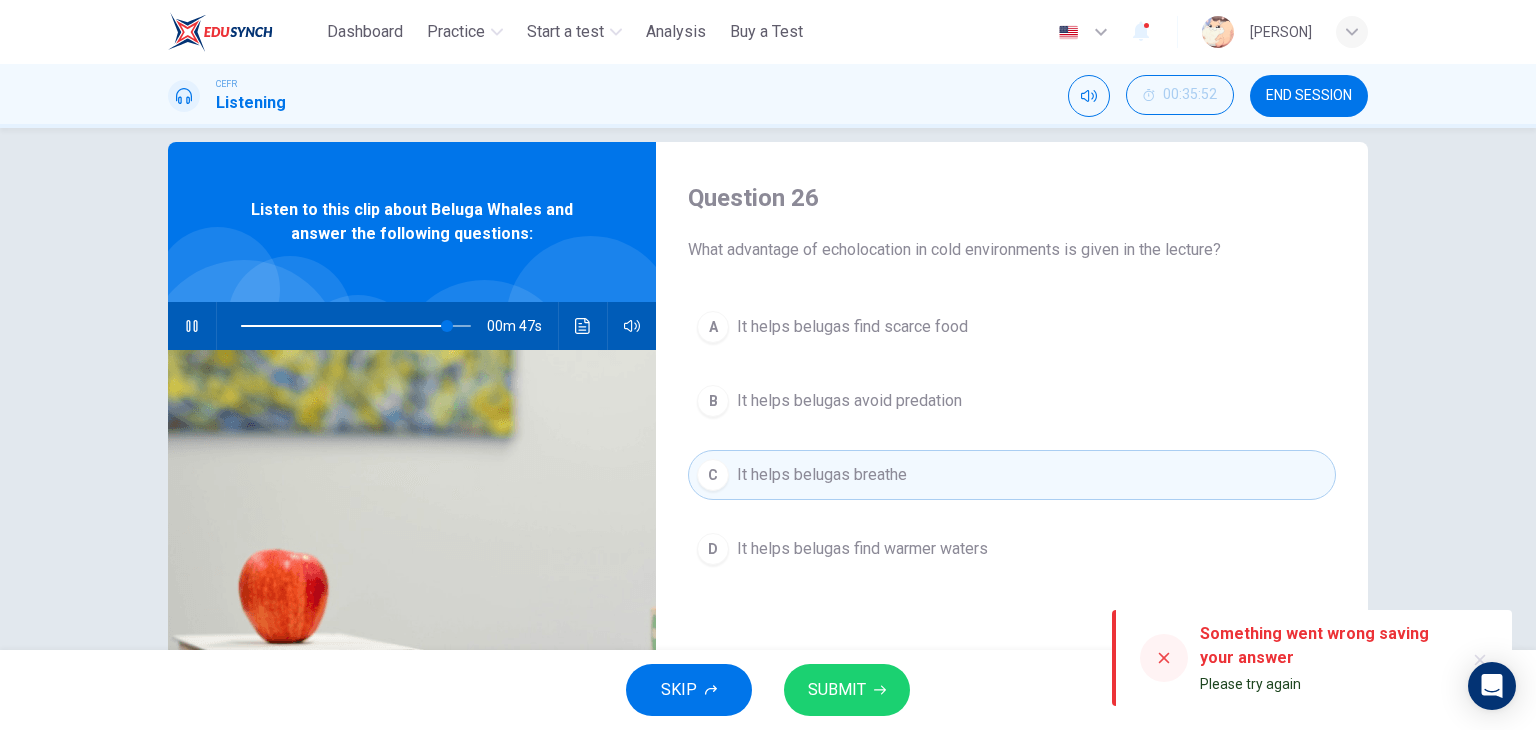 click 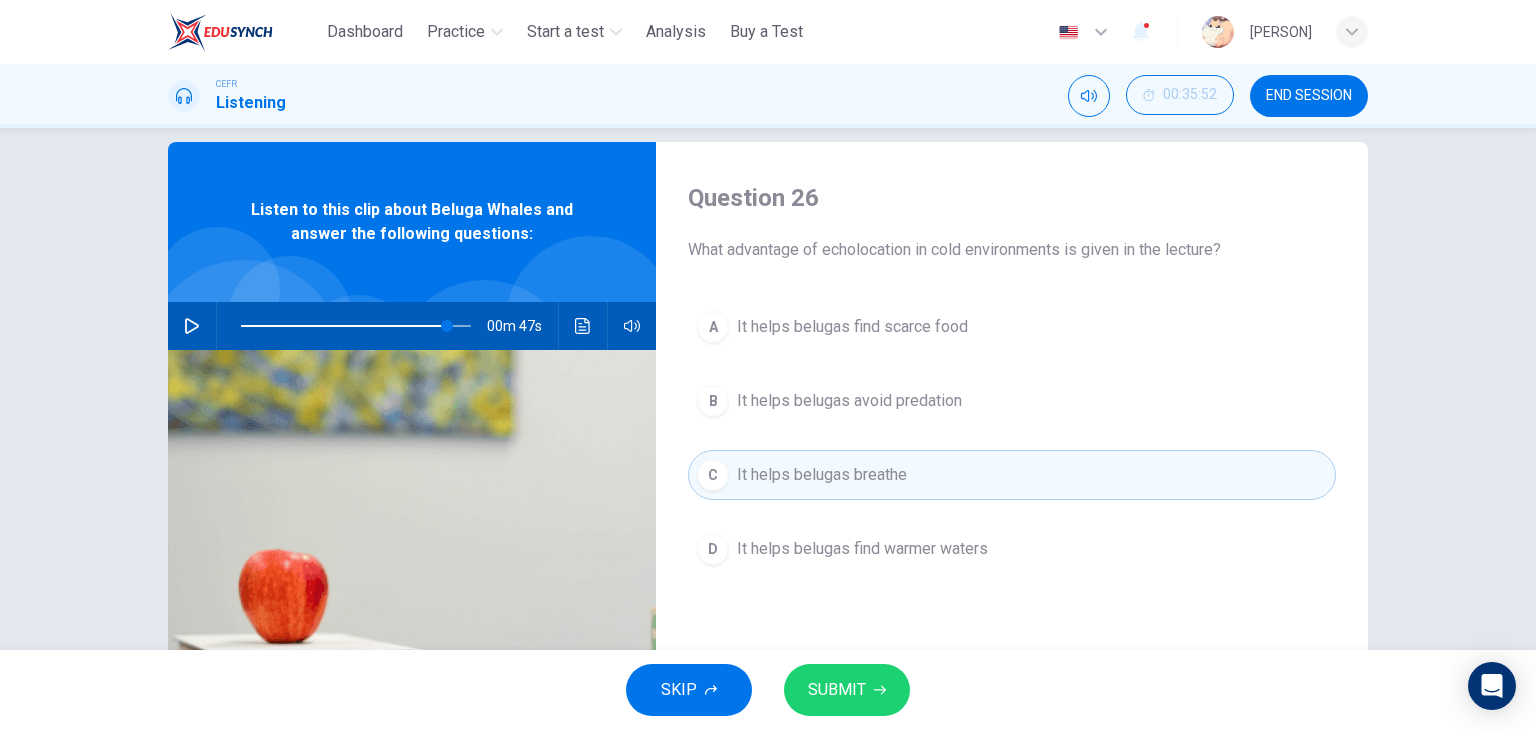 drag, startPoint x: 576, startPoint y: 461, endPoint x: 872, endPoint y: 696, distance: 377.9431 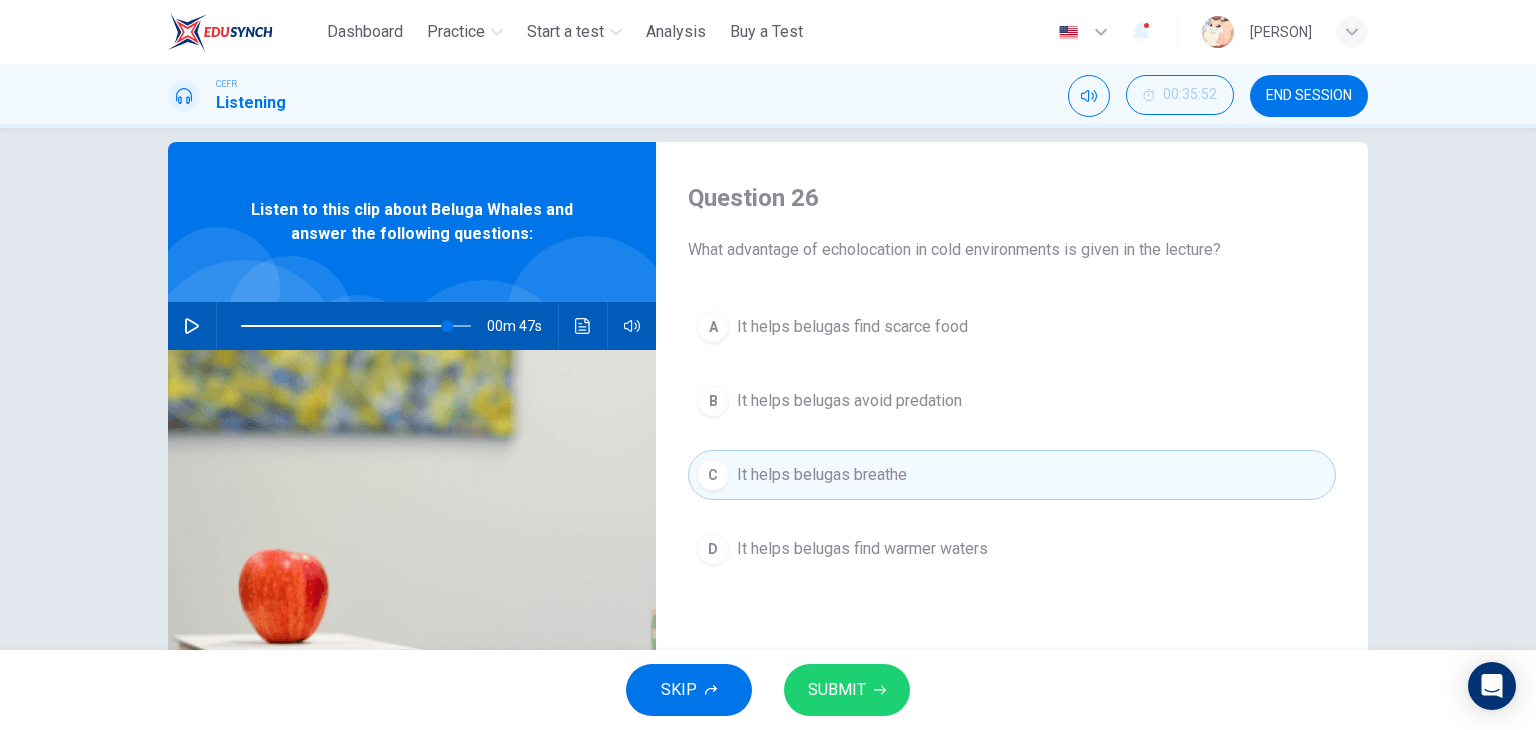 click on "Dashboard Practice Start a test Analysis Buy a Test English ** ​ Jocelyn Ho CEFR Listening 00:35:52 END SESSION Question 26 What advantage of echolocation in cold environments is given in the lecture? A It helps belugas find scarce food B It helps belugas avoid predation C It helps belugas breathe D It helps belugas find warmer waters Listen to this clip about Beluga Whales and answer the following questions: 00m 47s SKIP SUBMIT" at bounding box center [768, 365] 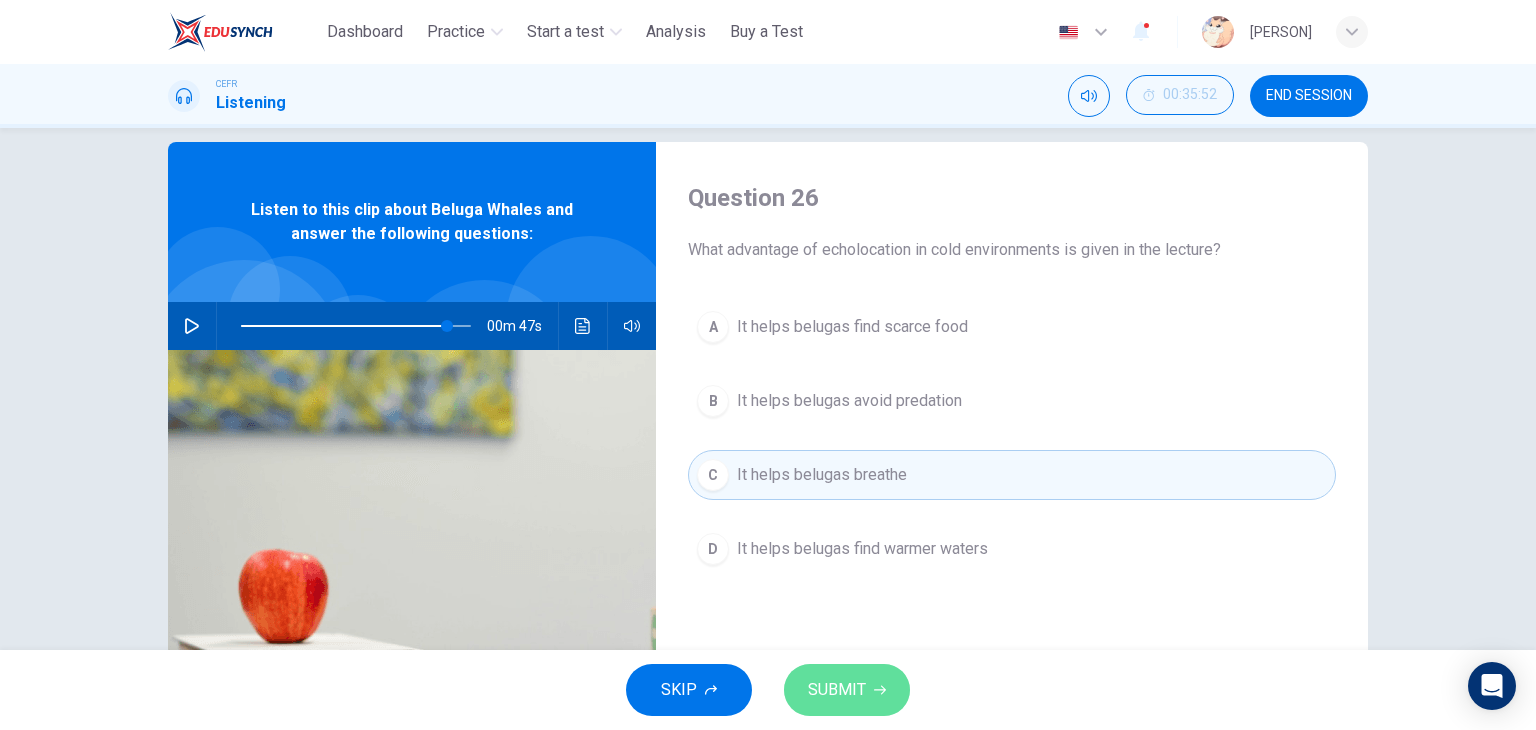 click on "SUBMIT" at bounding box center [847, 690] 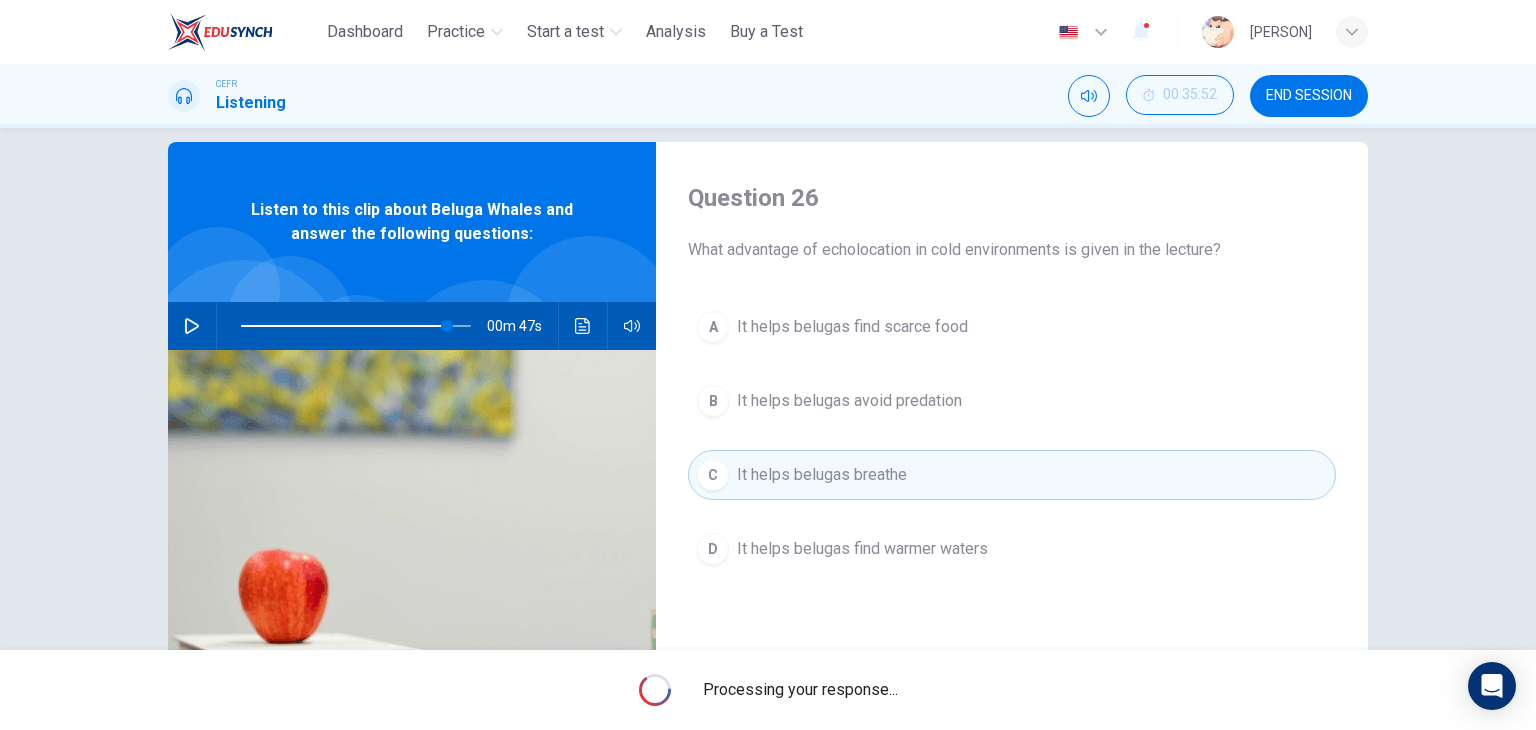 click on "Processing your response..." at bounding box center (800, 690) 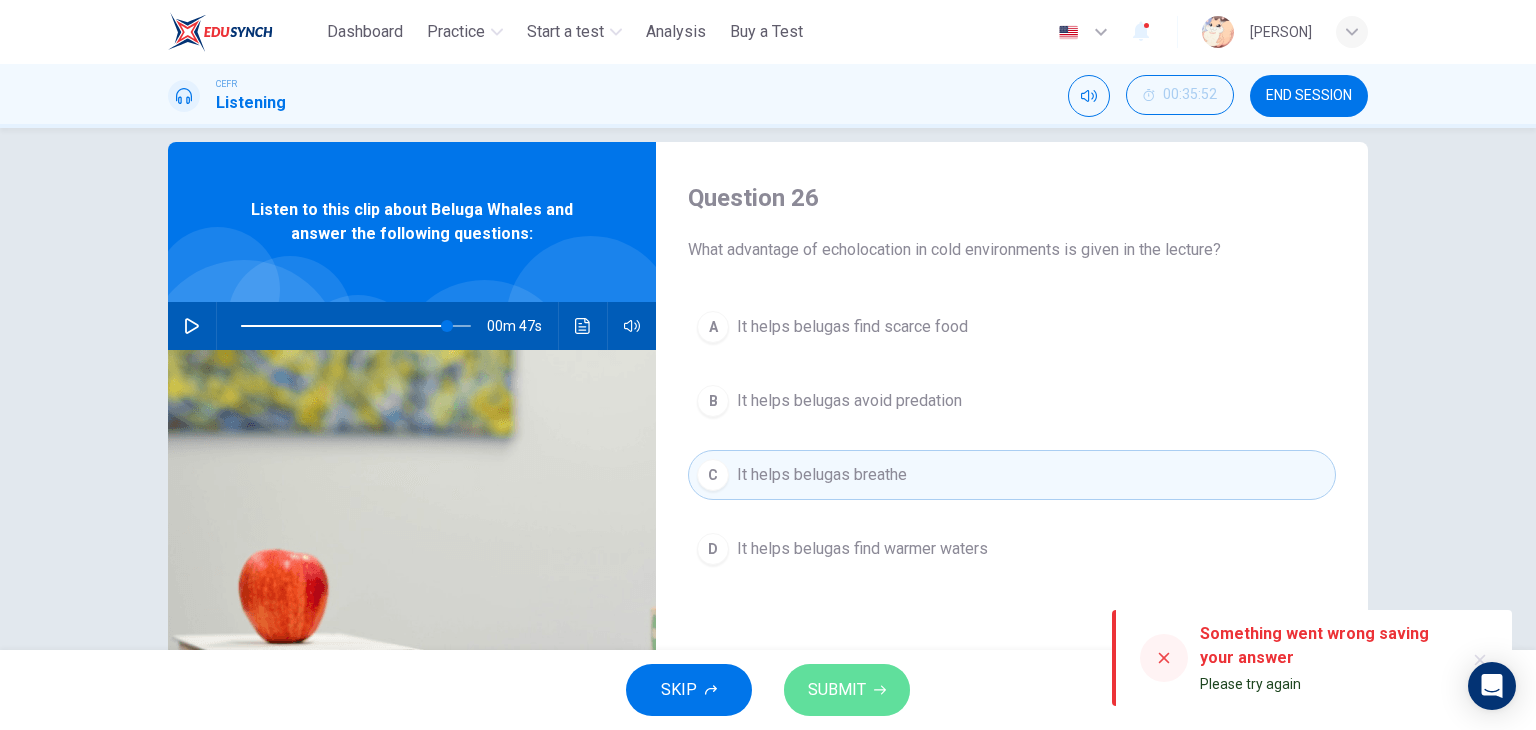 click on "SUBMIT" at bounding box center (847, 690) 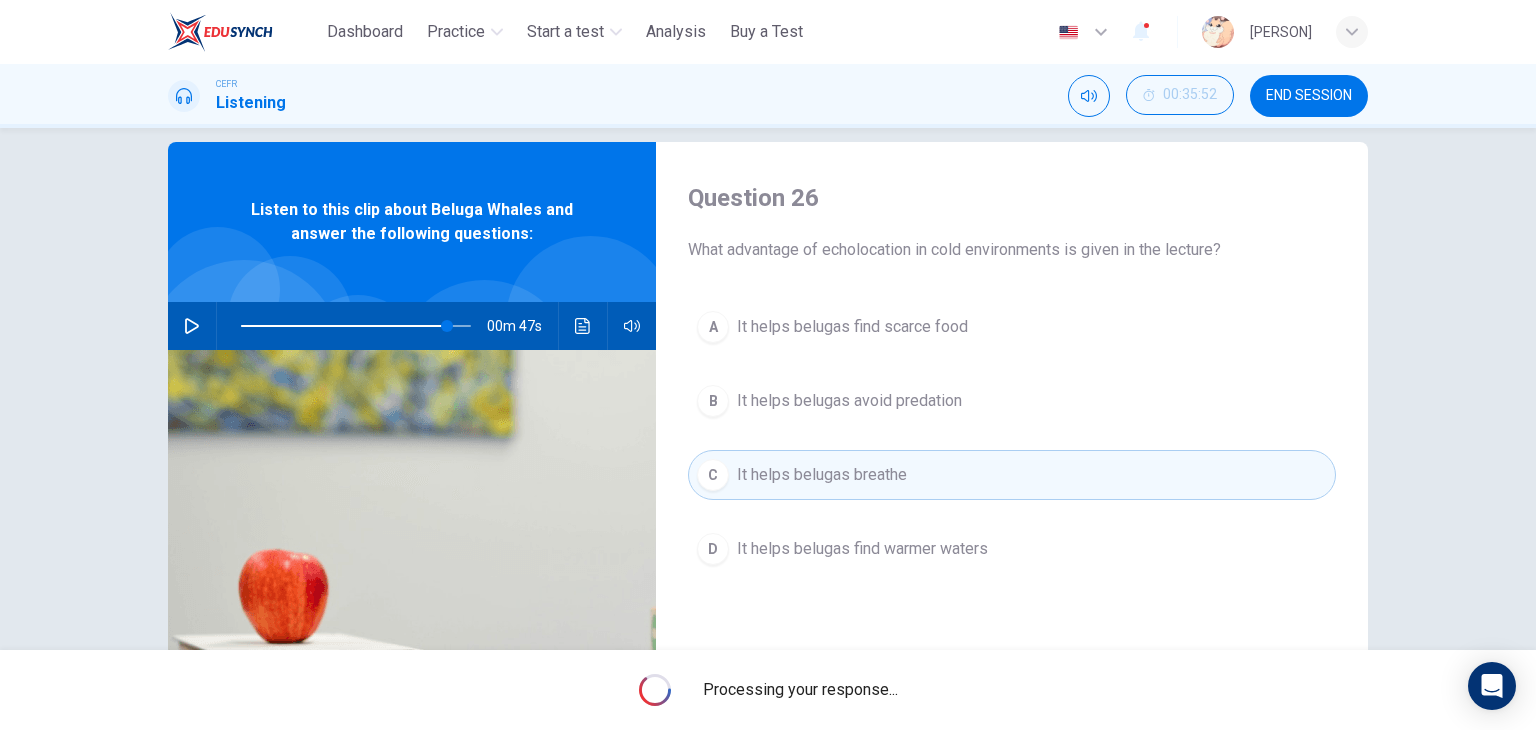 type on "**" 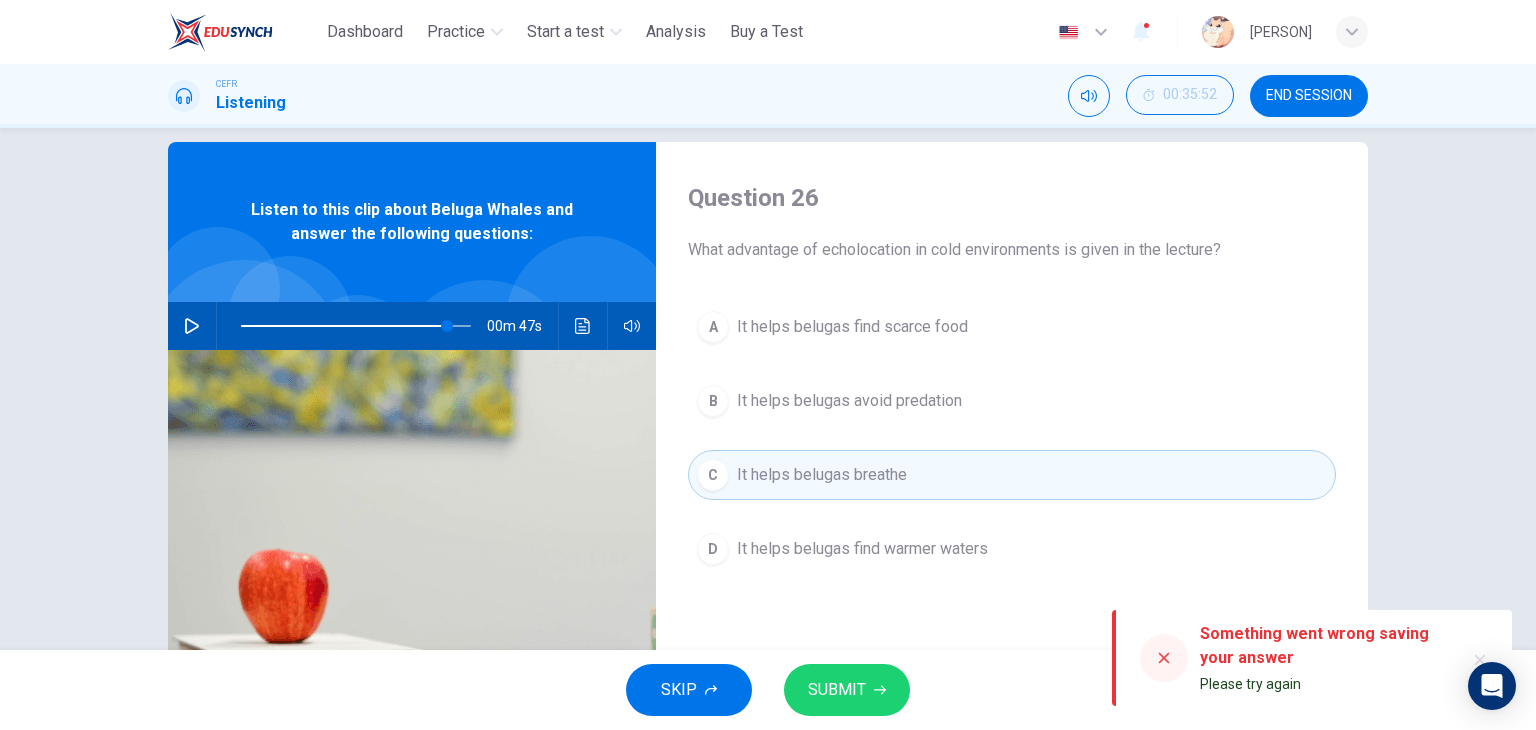 click on "END SESSION" at bounding box center [1309, 96] 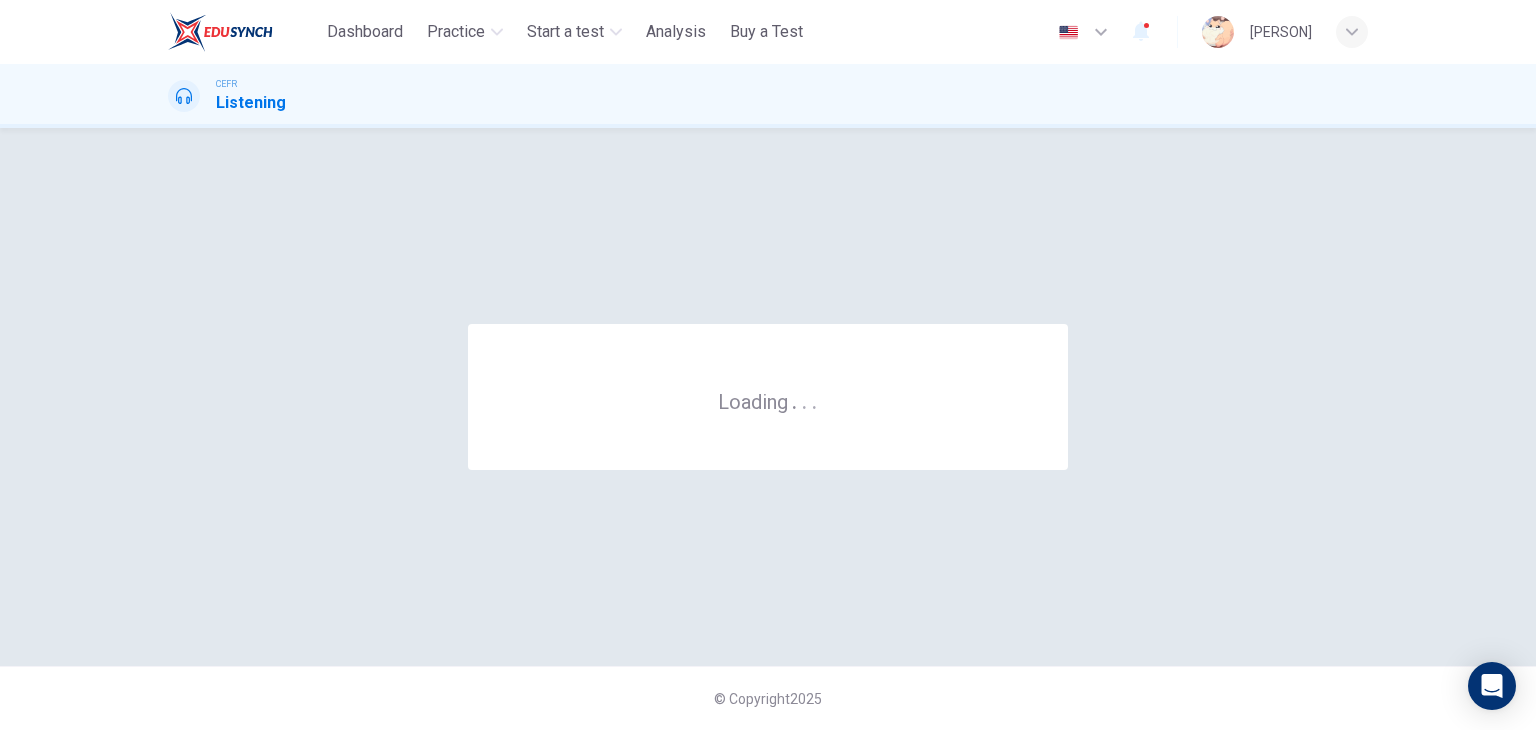 scroll, scrollTop: 0, scrollLeft: 0, axis: both 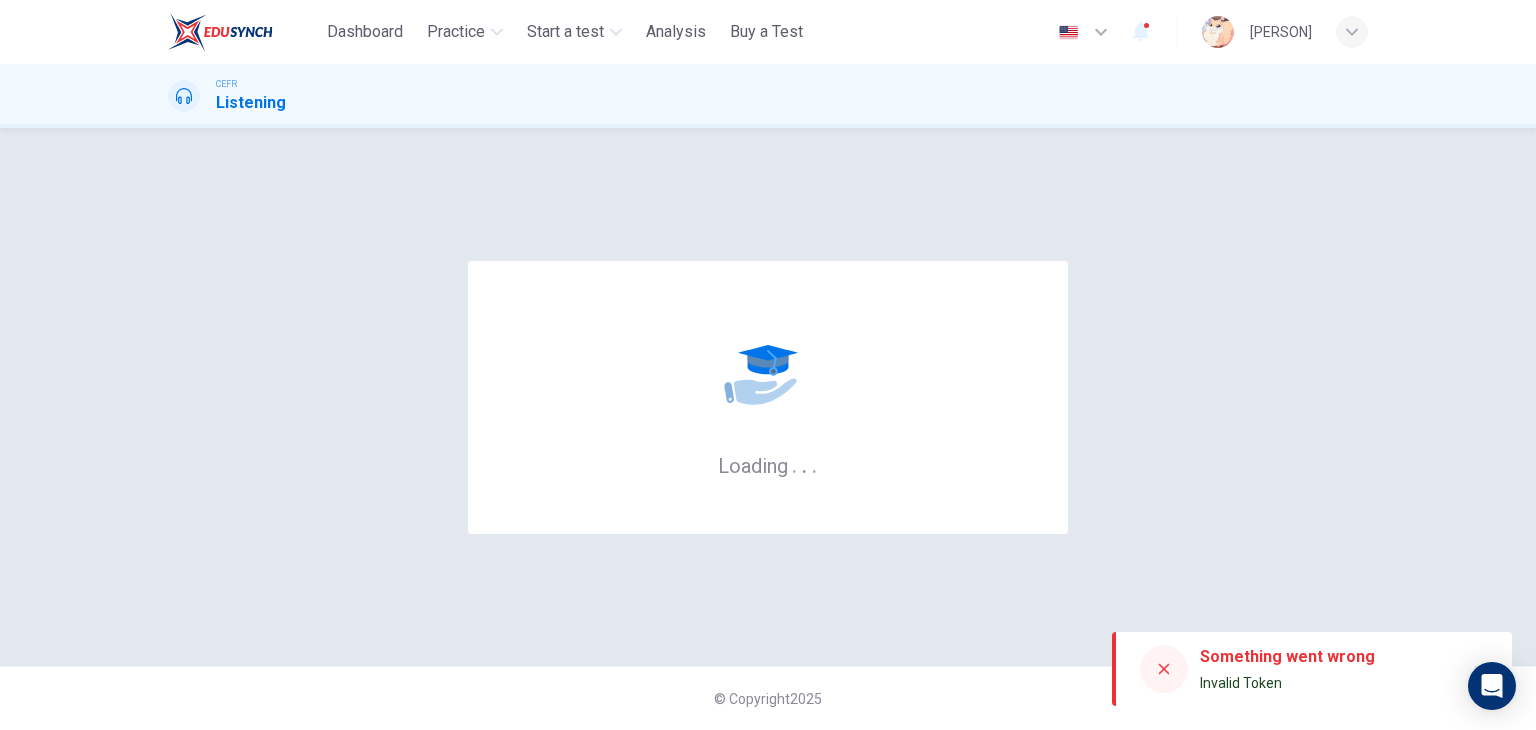 click on "Loading . . . © Copyright  2025" at bounding box center (768, 429) 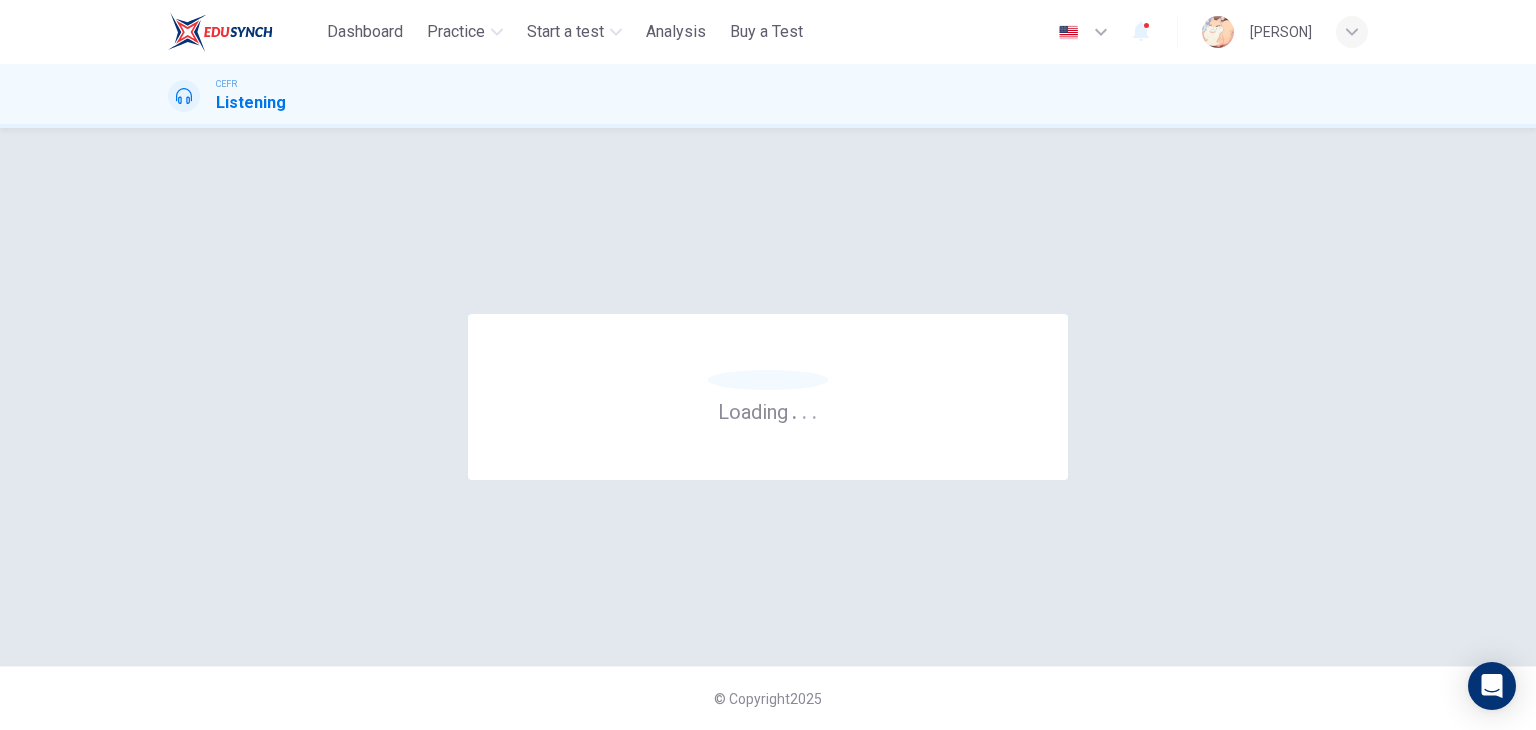 click on "Loading . . . © Copyright  2025" at bounding box center (768, 429) 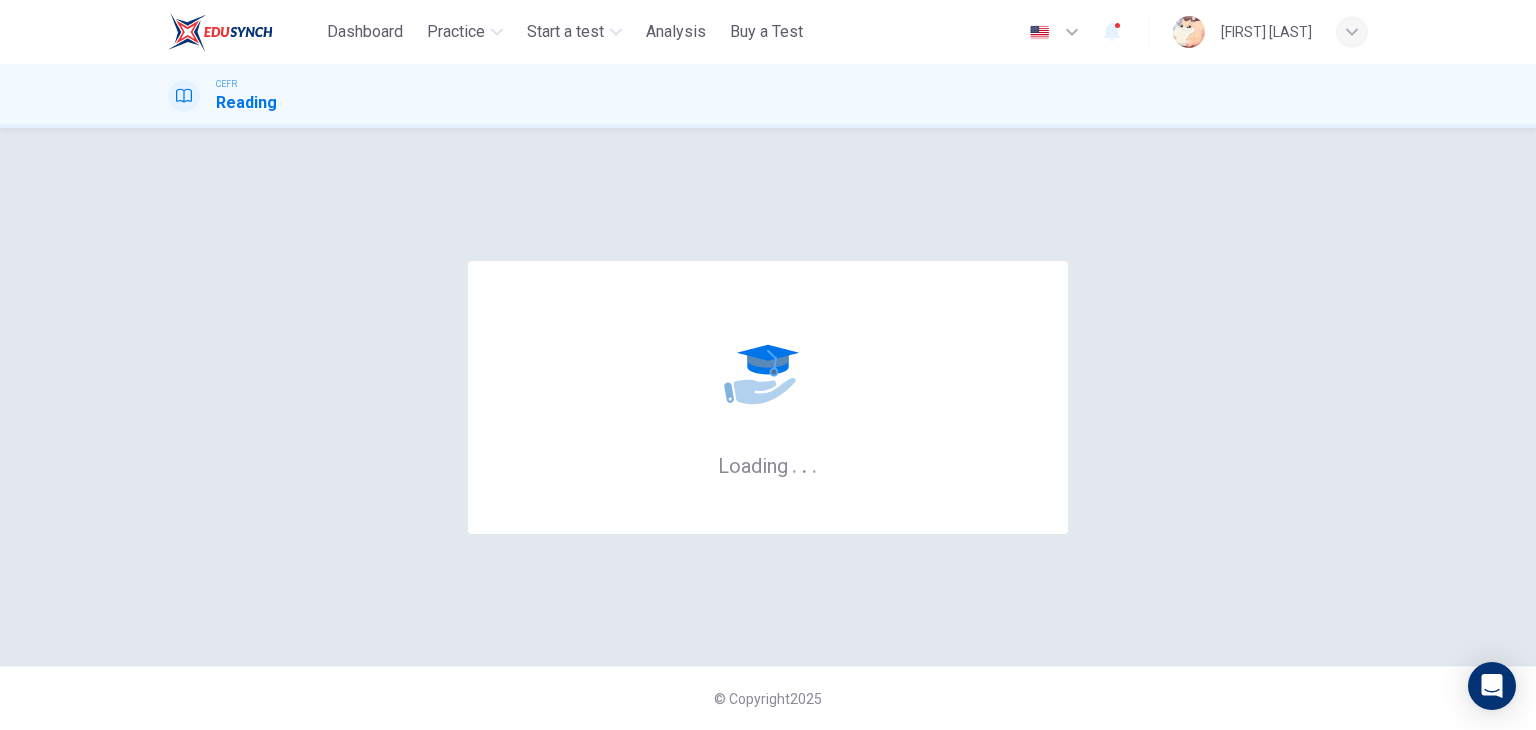 scroll, scrollTop: 0, scrollLeft: 0, axis: both 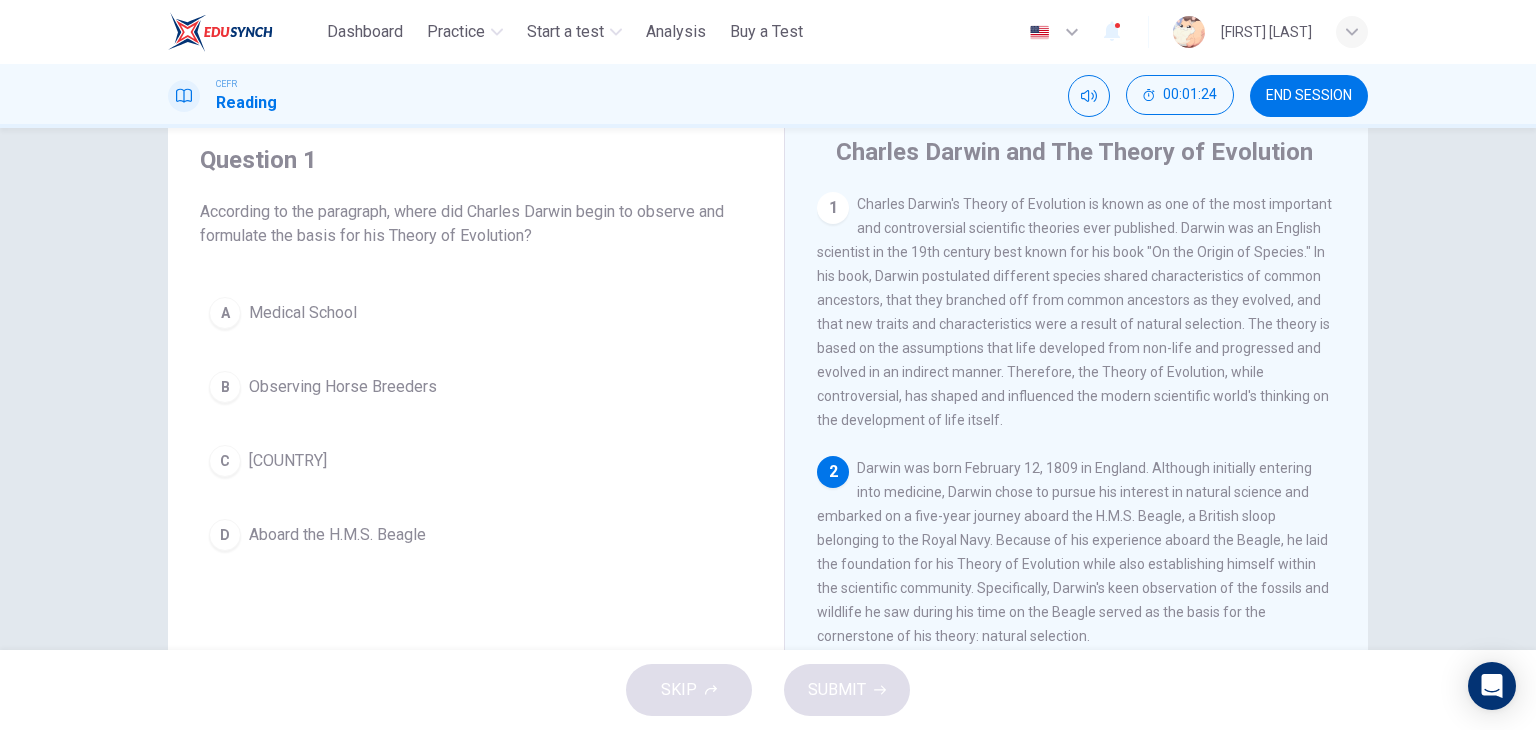 click on "According to the paragraph, where did Charles Darwin begin to observe and formulate the basis for his Theory of Evolution?" at bounding box center [476, 224] 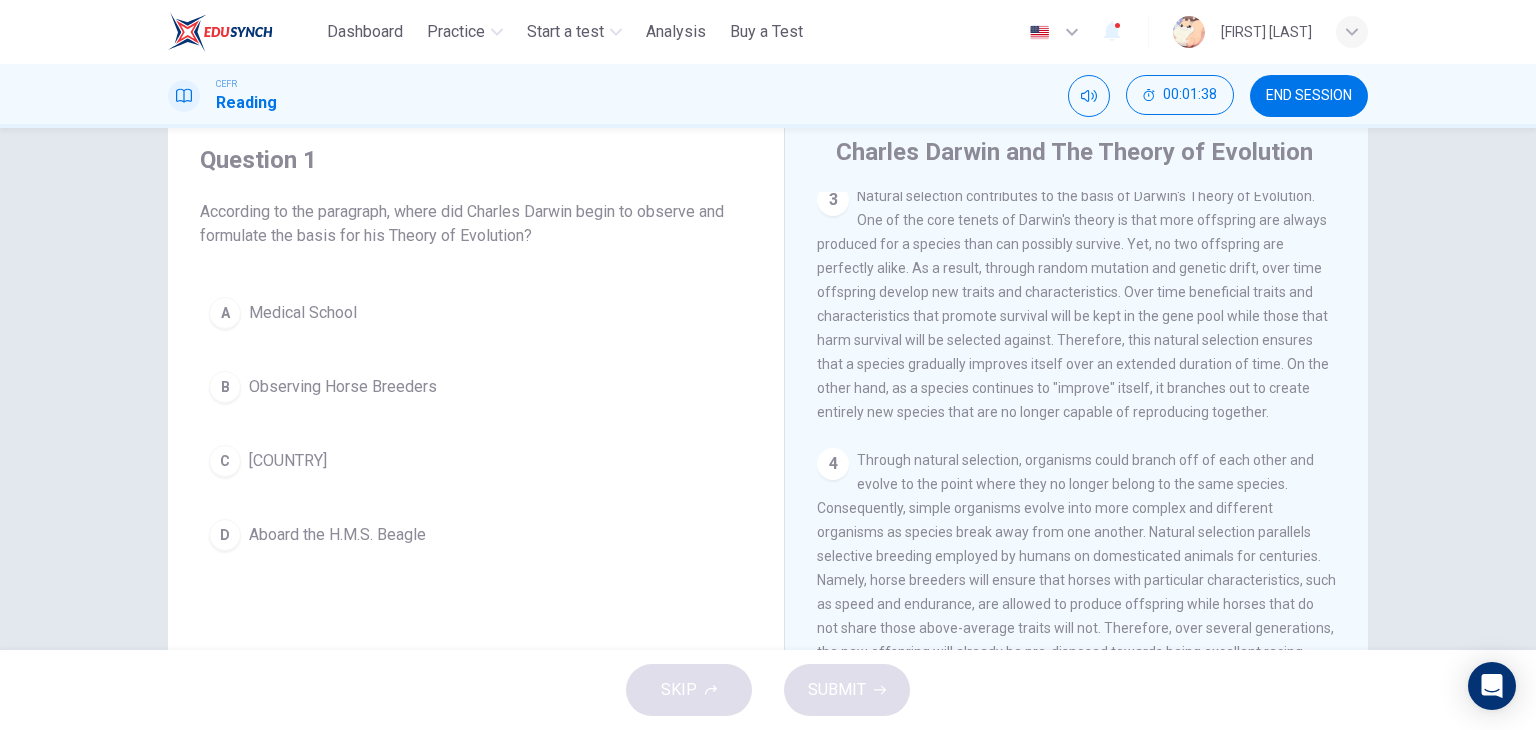 scroll, scrollTop: 488, scrollLeft: 0, axis: vertical 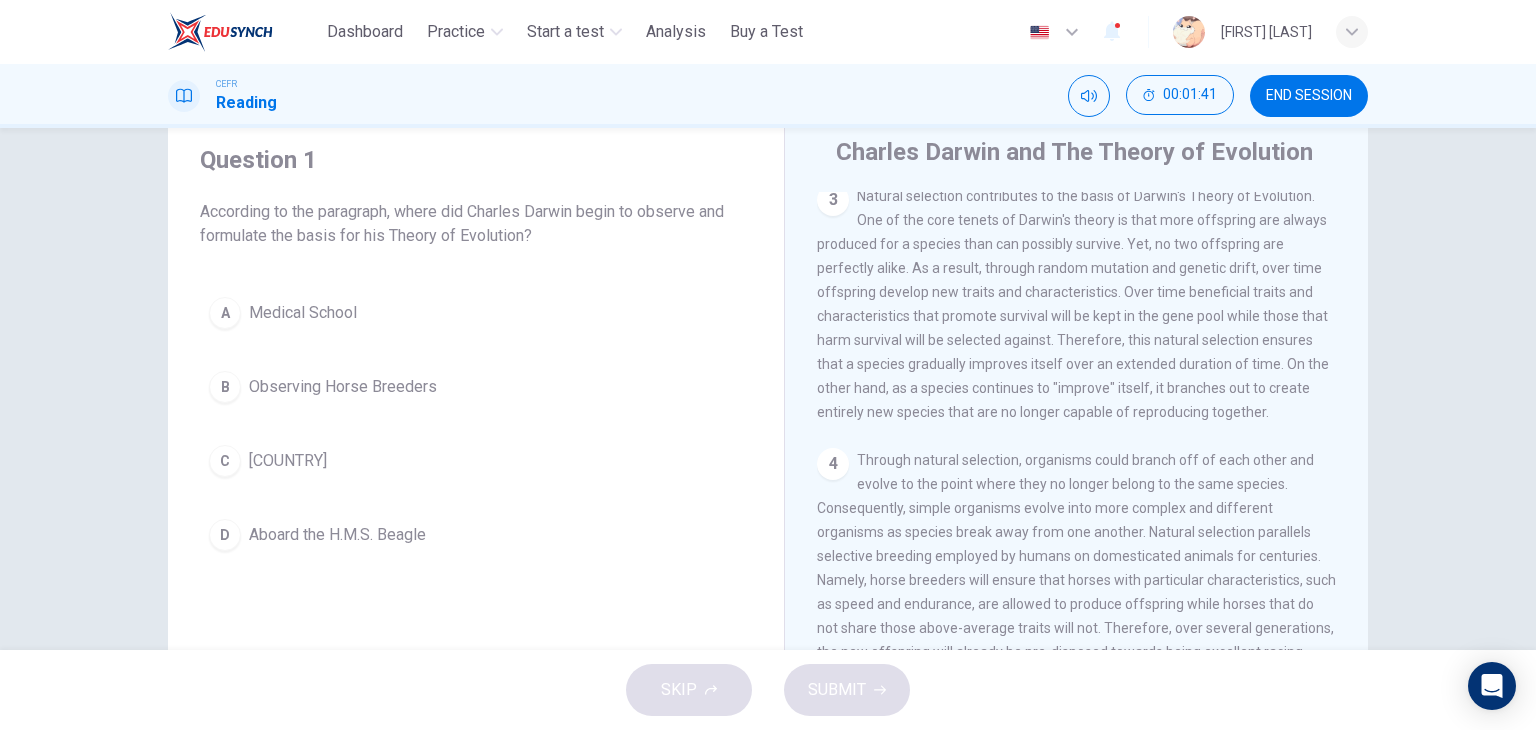 click on "According to the paragraph, where did Charles Darwin begin to observe and formulate the basis for his Theory of Evolution?" at bounding box center [476, 224] 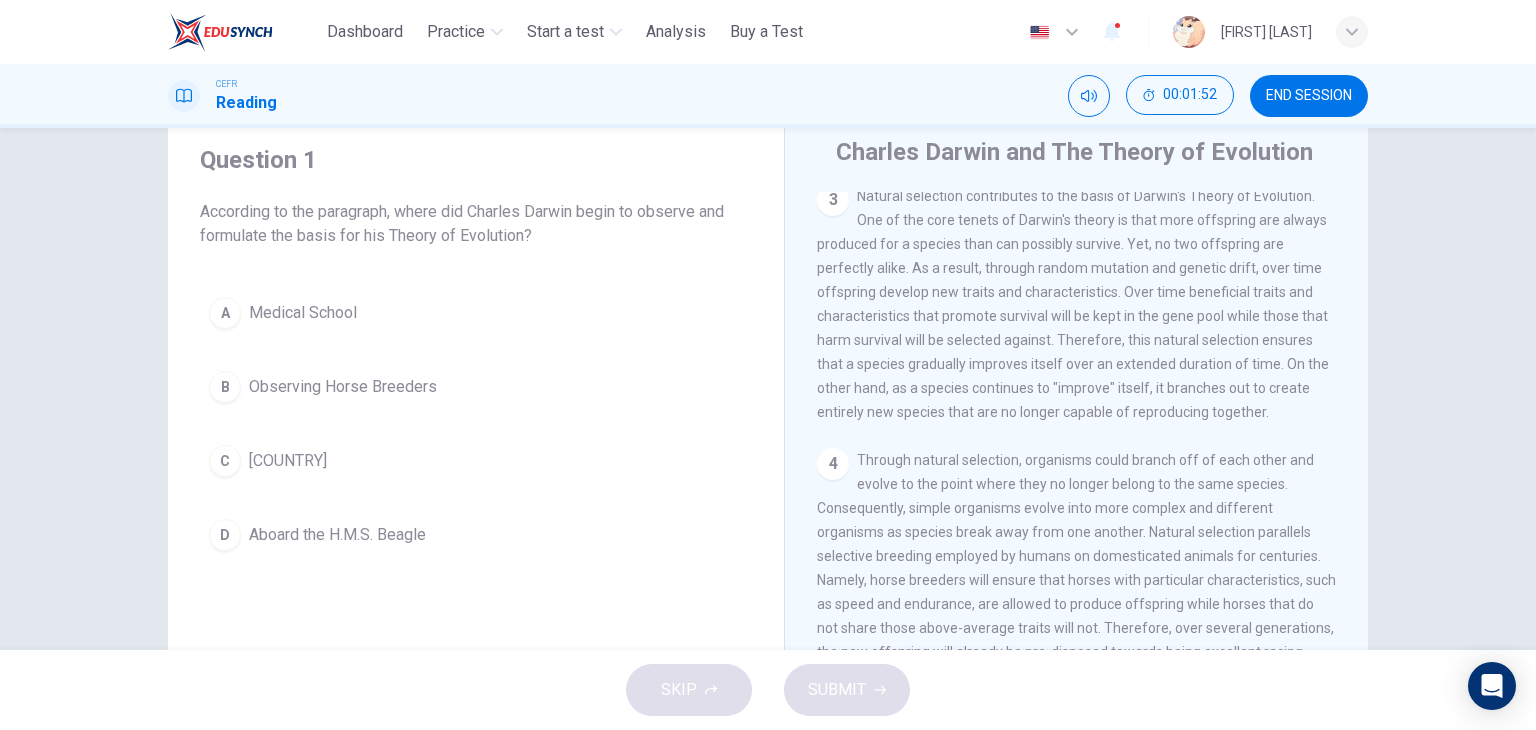 click on "Question 1" at bounding box center [476, 160] 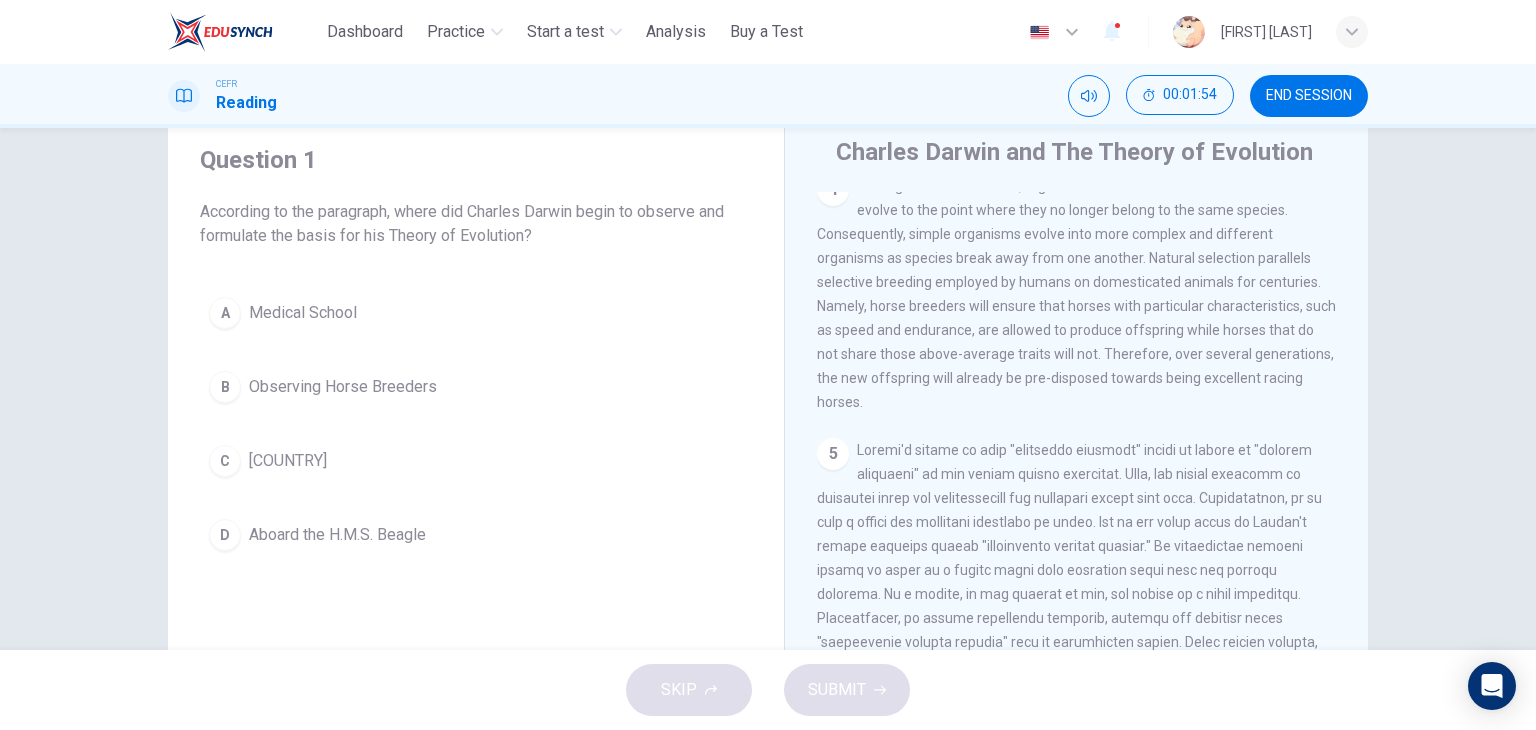 scroll, scrollTop: 759, scrollLeft: 0, axis: vertical 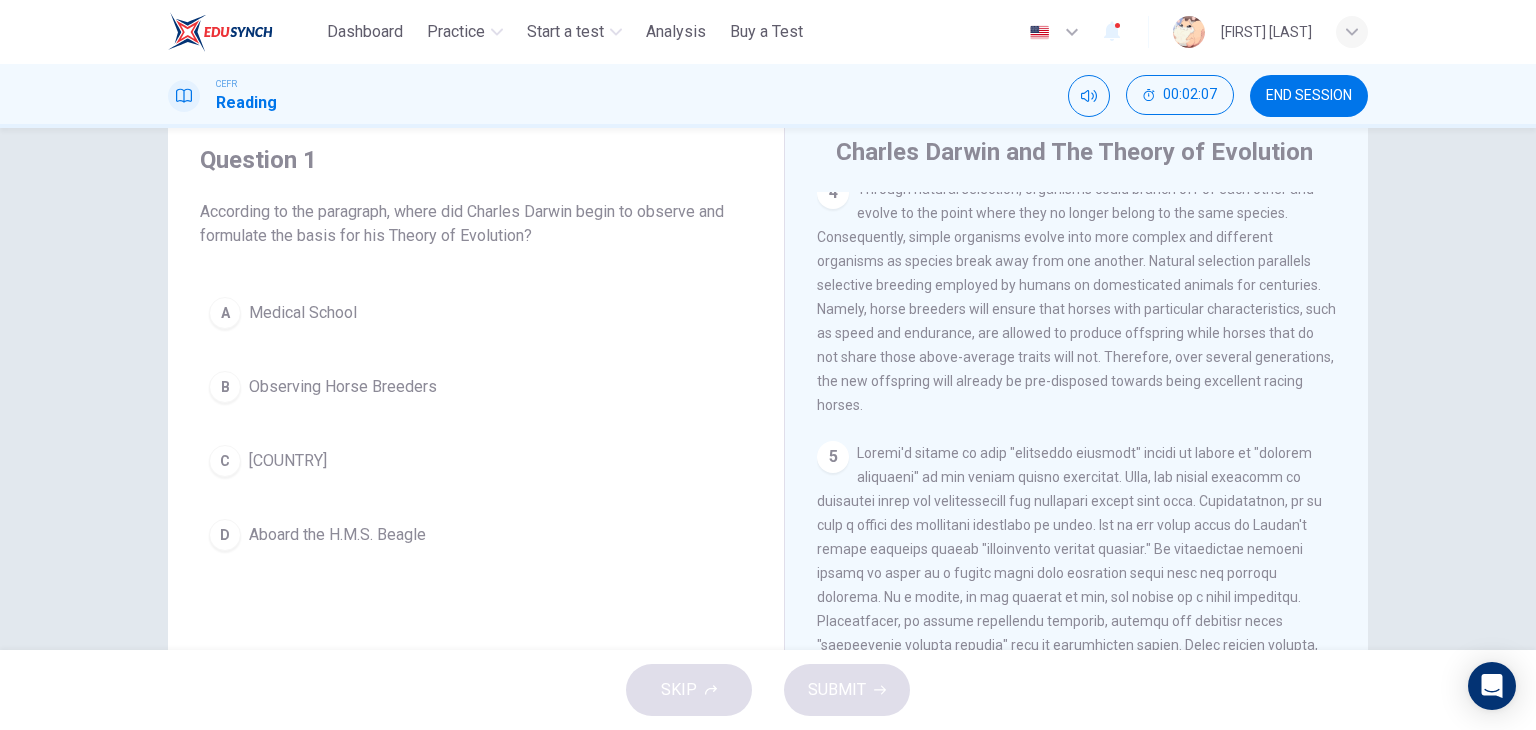 click on "According to the paragraph, where did Charles Darwin begin to observe and formulate the basis for his Theory of Evolution?" at bounding box center (476, 224) 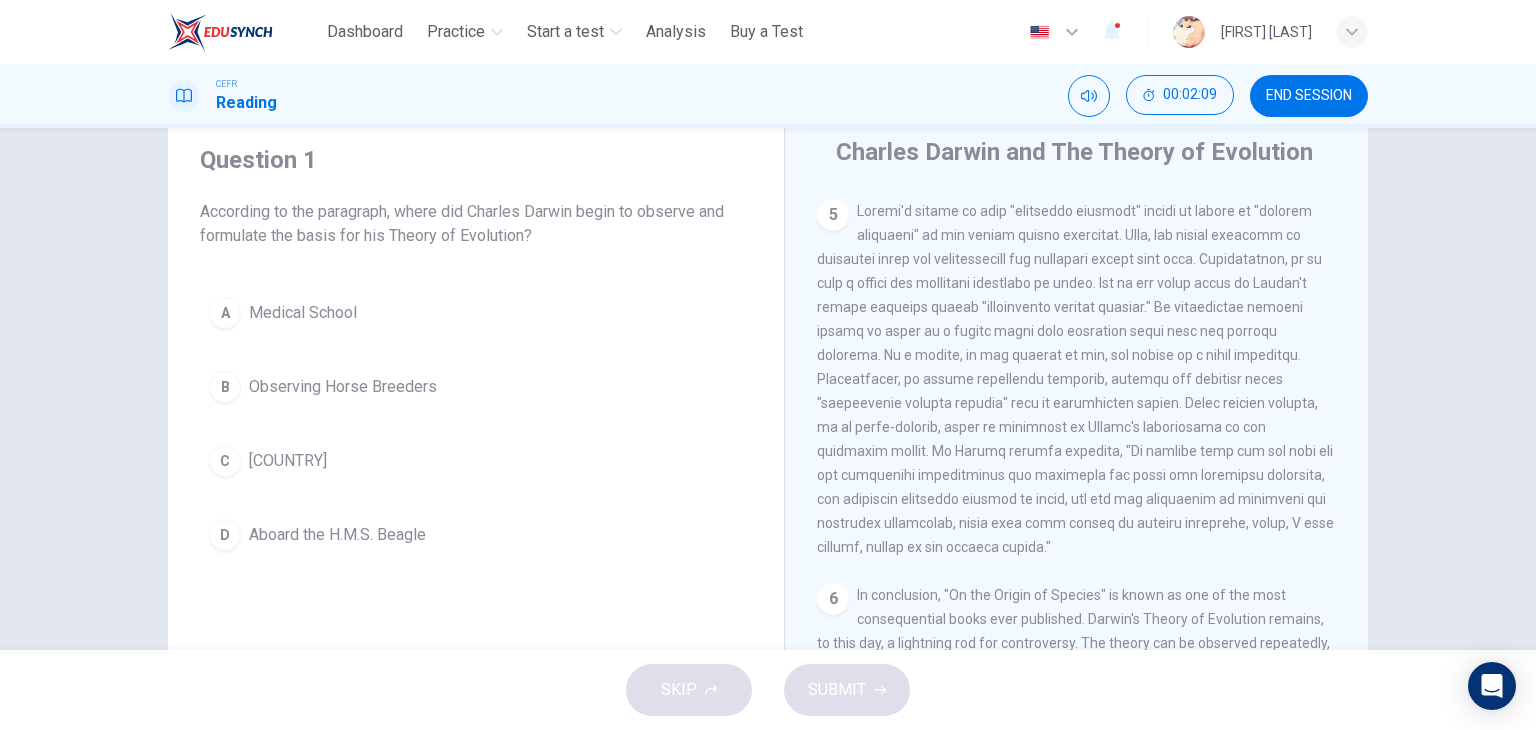 scroll, scrollTop: 1034, scrollLeft: 0, axis: vertical 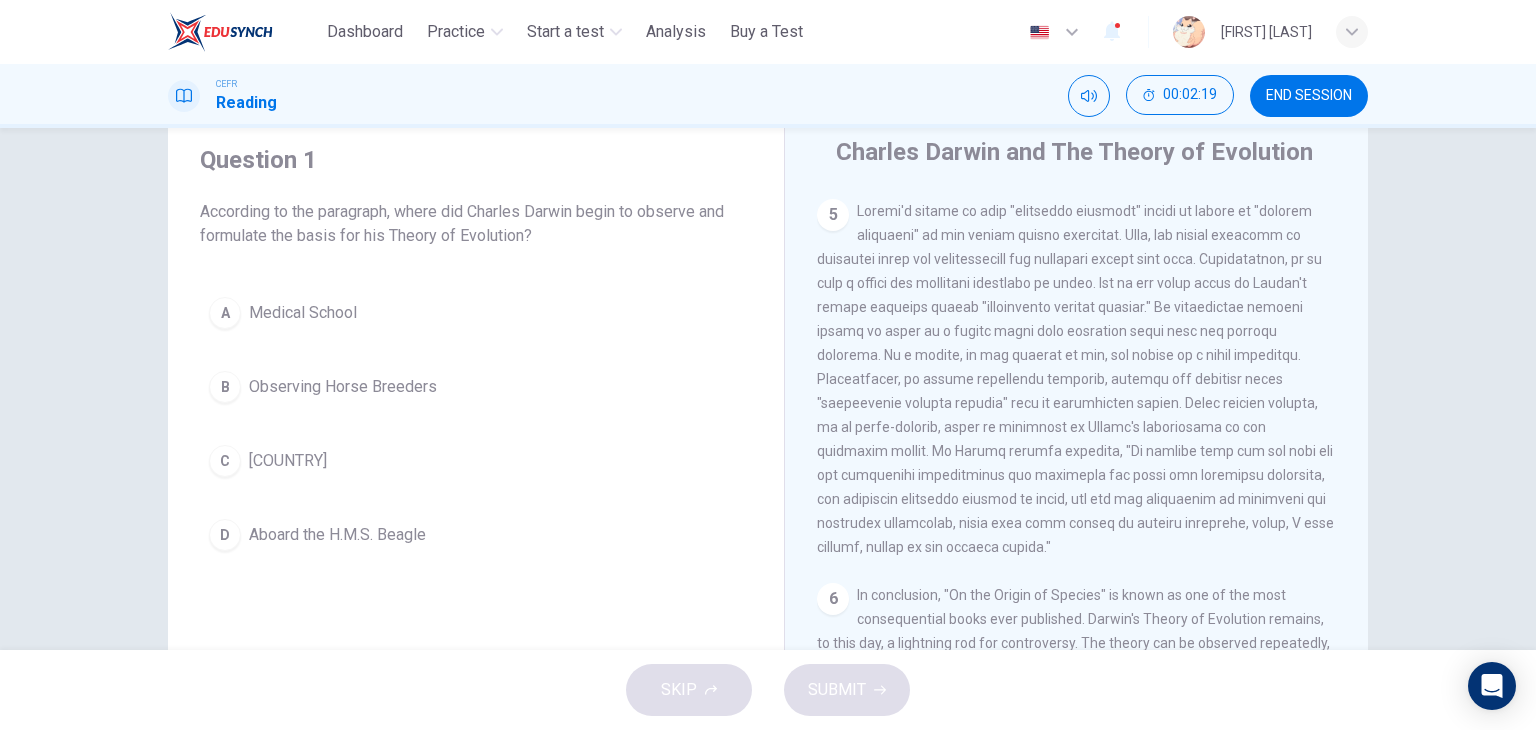 drag, startPoint x: 513, startPoint y: 169, endPoint x: 525, endPoint y: 173, distance: 12.649111 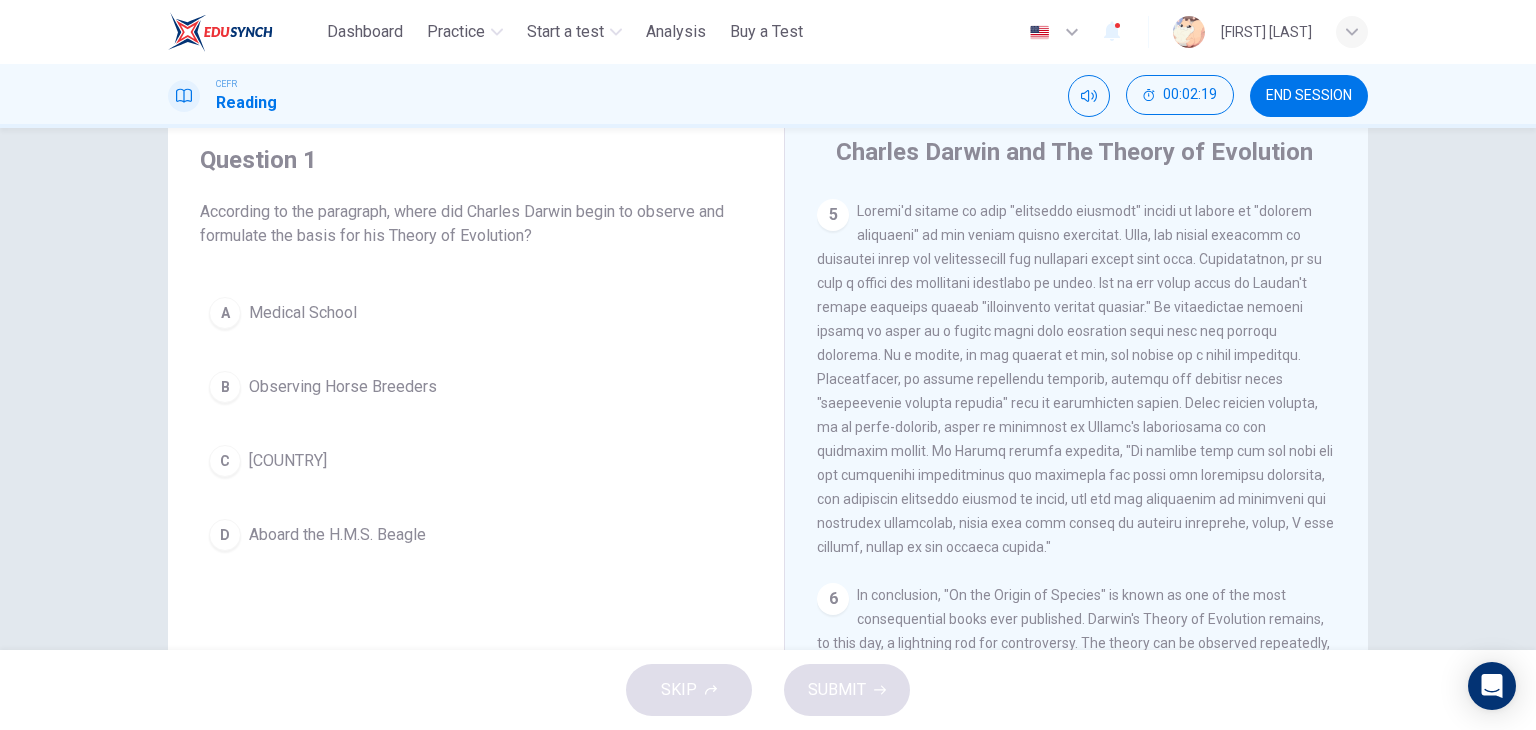 click on "Question 1" at bounding box center (476, 160) 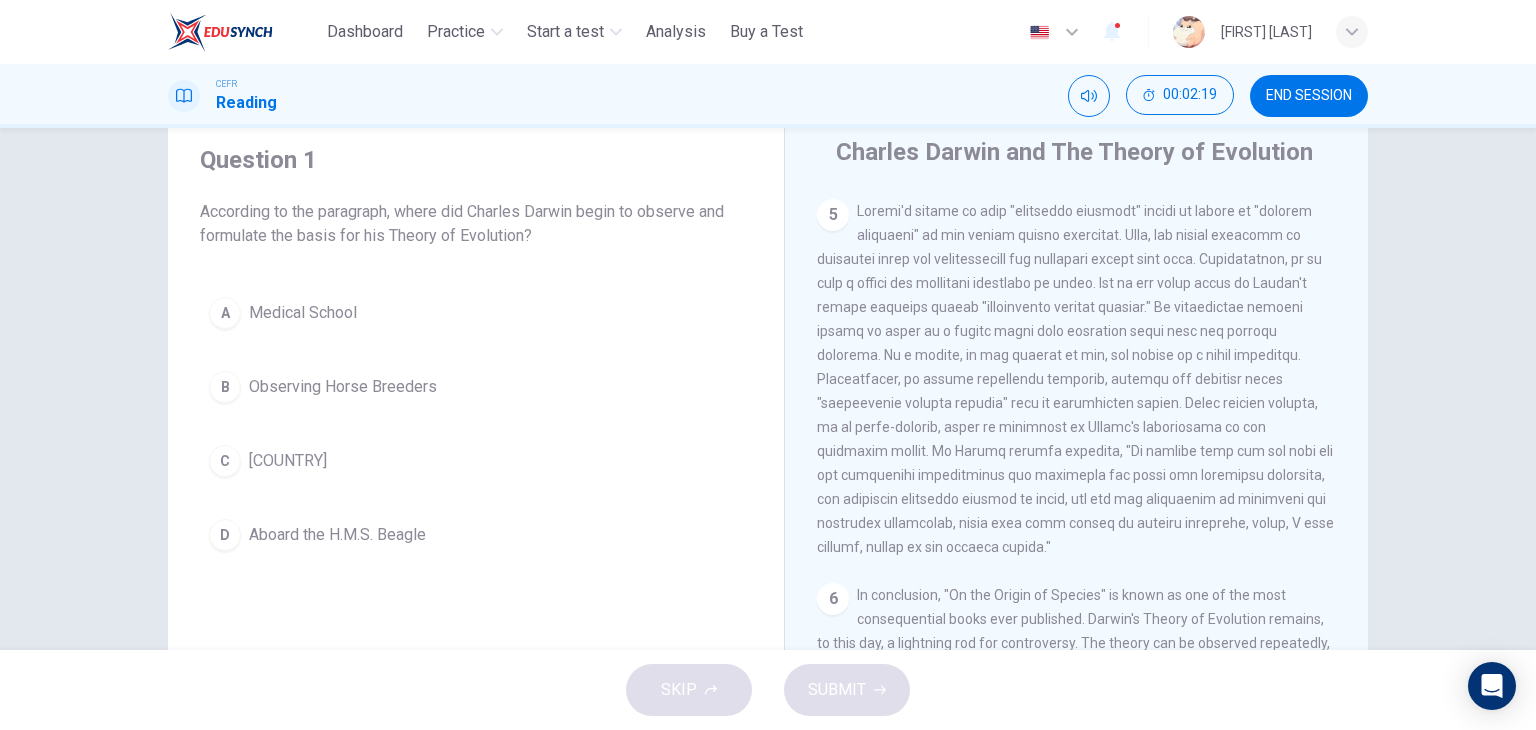 scroll, scrollTop: 1049, scrollLeft: 0, axis: vertical 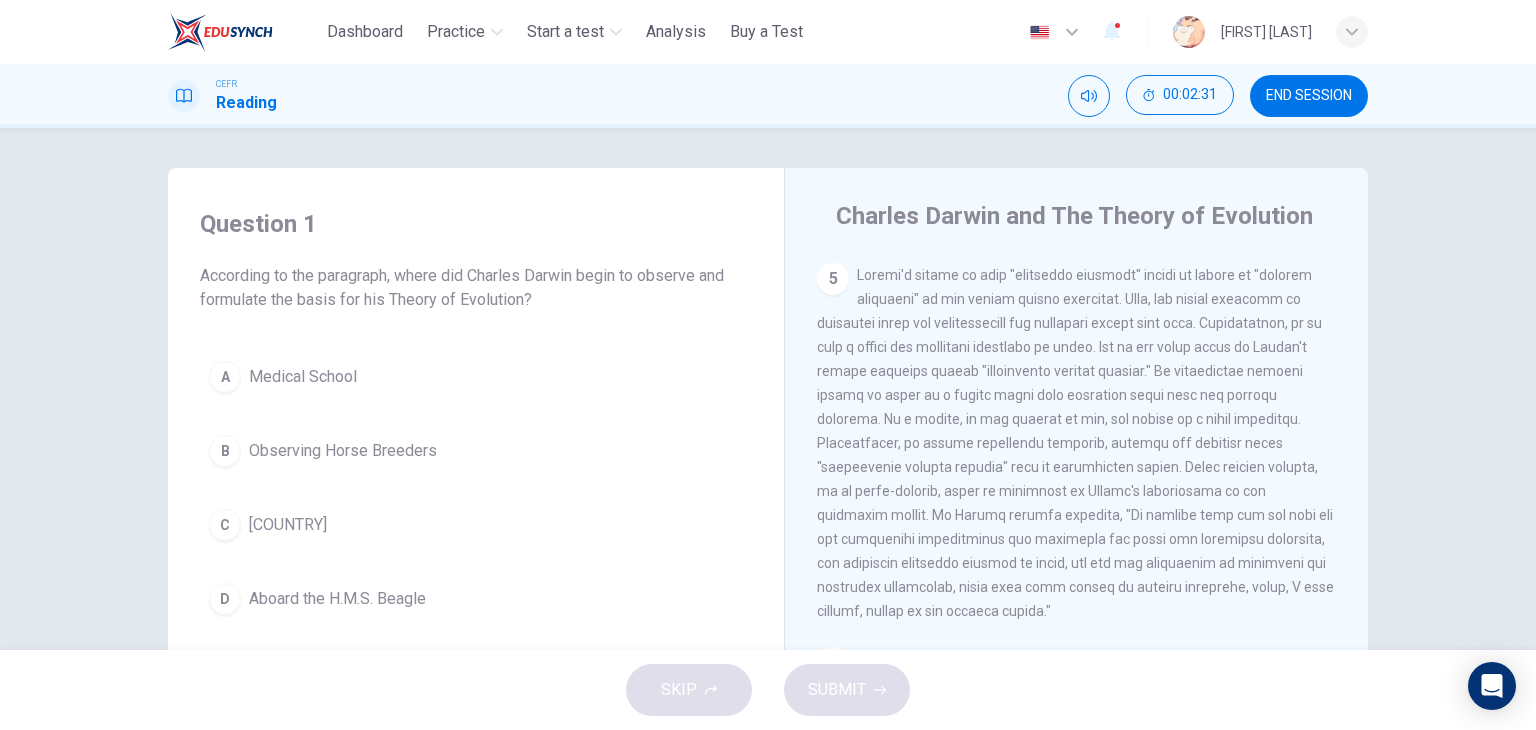 drag, startPoint x: 597, startPoint y: 202, endPoint x: 875, endPoint y: 274, distance: 287.17242 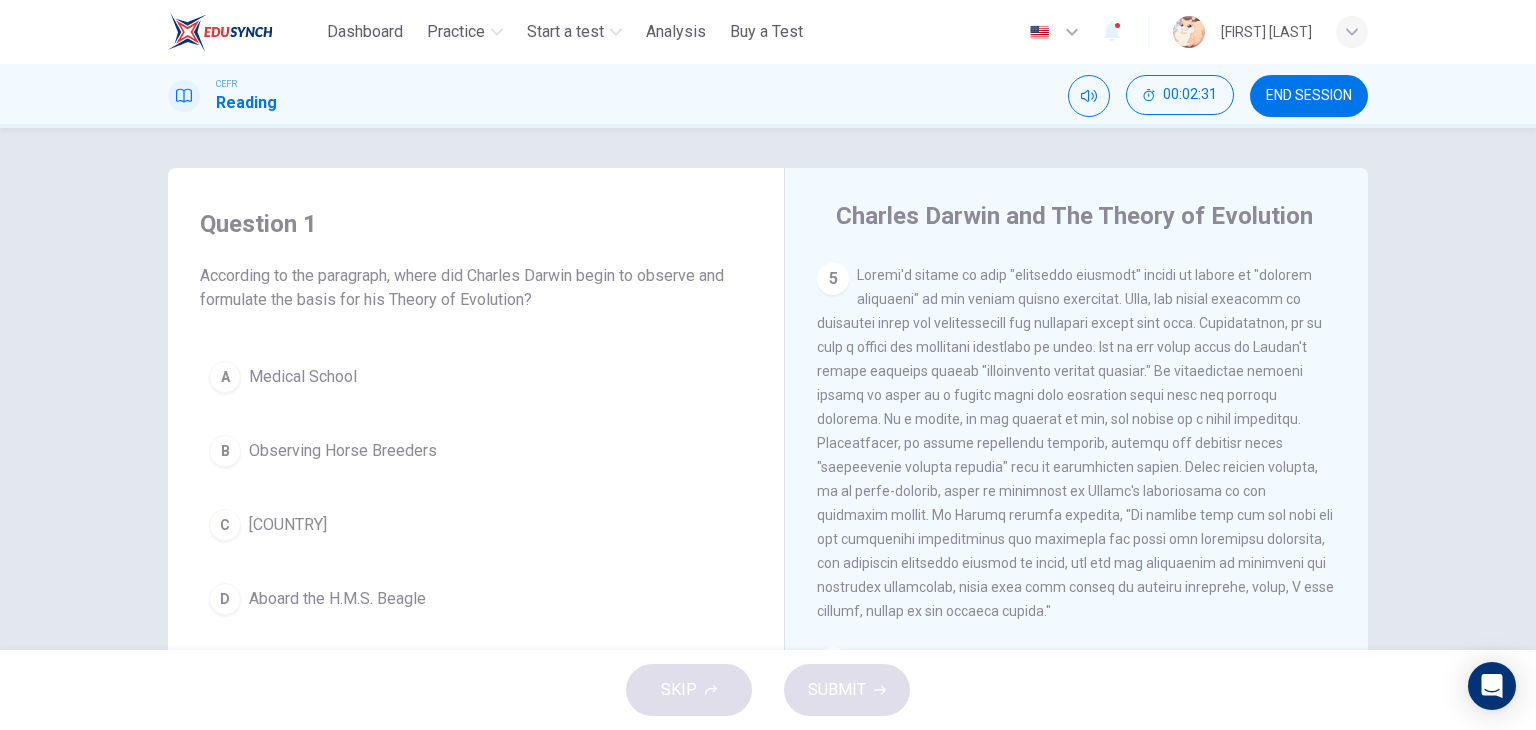 click on "Question 1 According to the paragraph, where did [PERSON] begin to observe and formulate the basis for his Theory of Evolution? A Medical School B Observing Horse Breeders C [COUNTRY] D Aboard the H.M.S. Beagle" at bounding box center (476, 416) 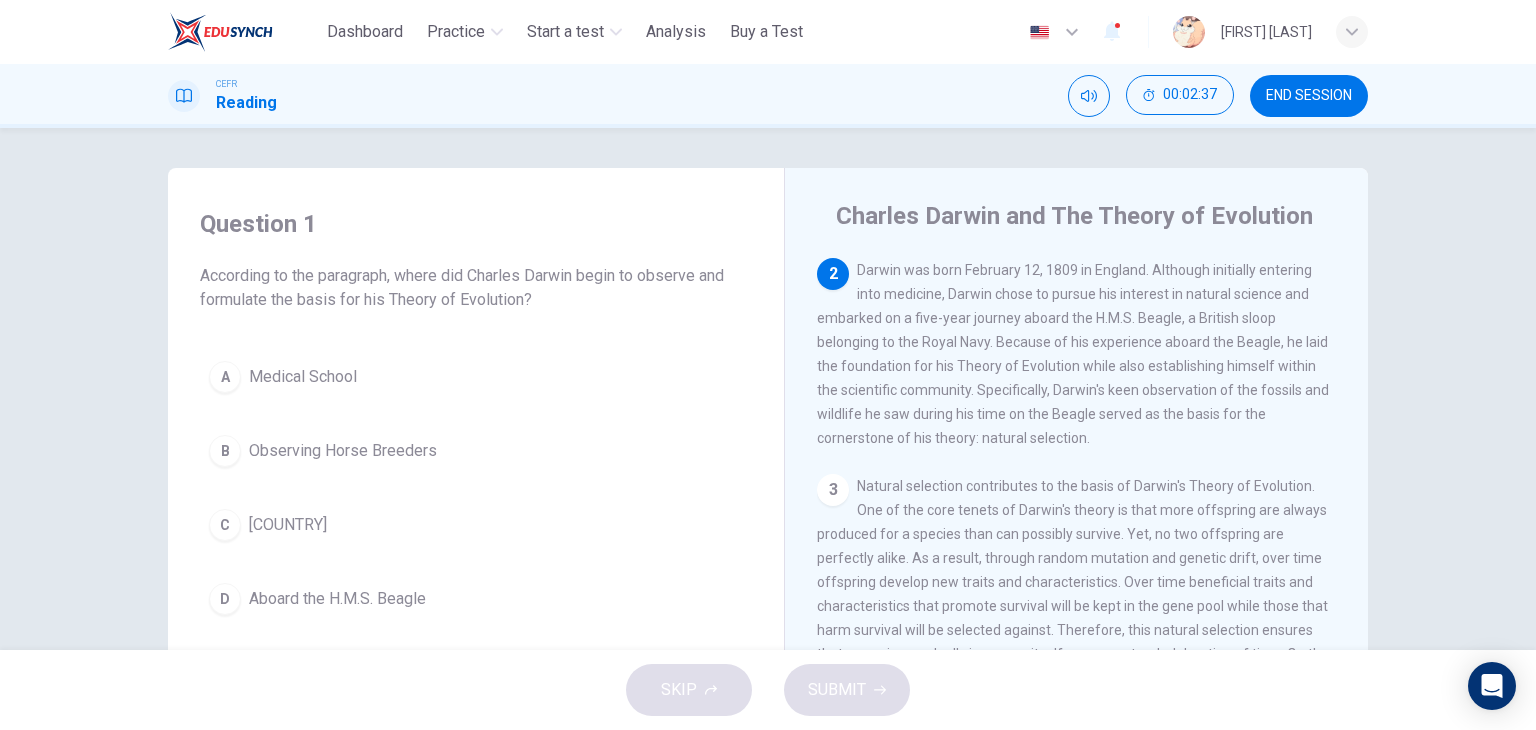 scroll, scrollTop: 260, scrollLeft: 0, axis: vertical 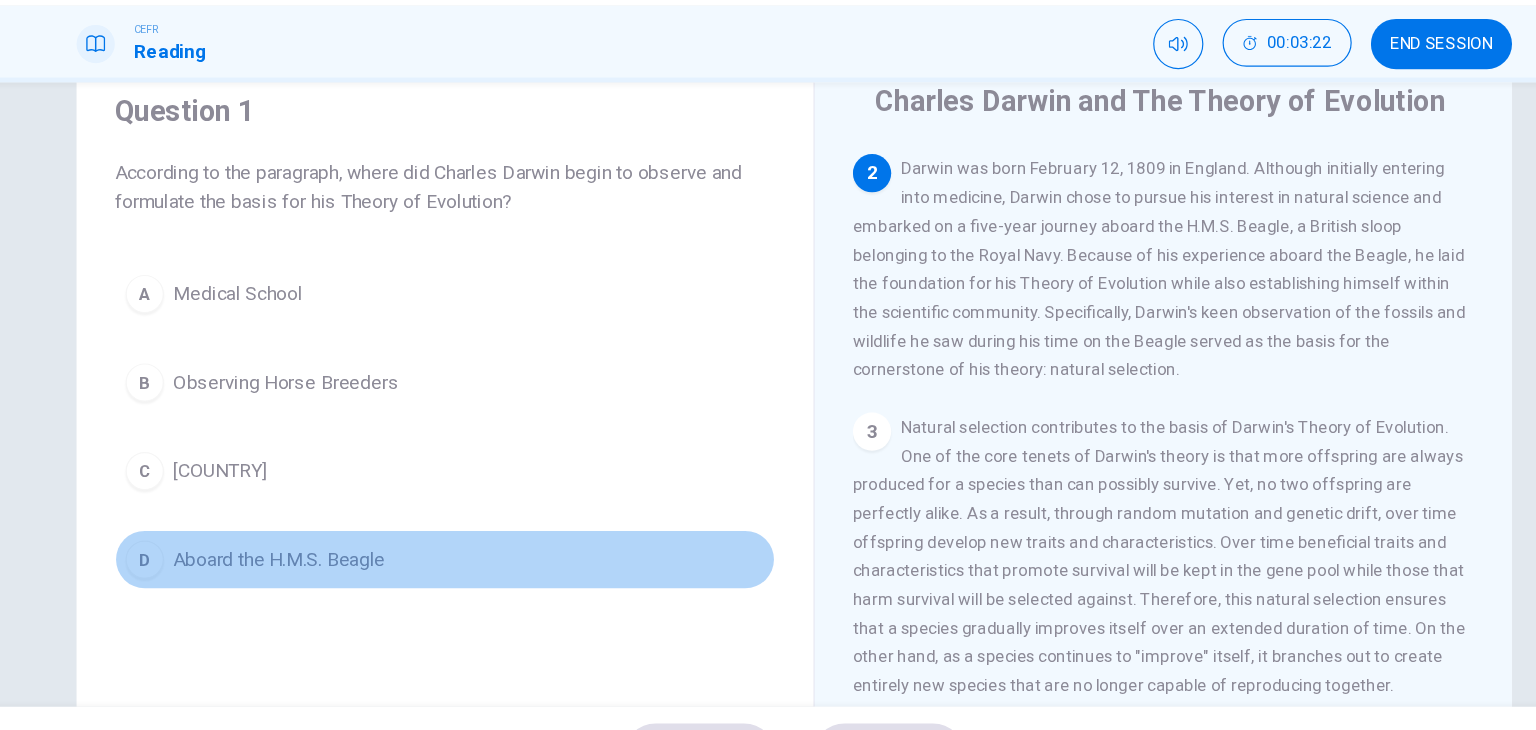 click on "Aboard the H.M.S. Beagle" at bounding box center [337, 527] 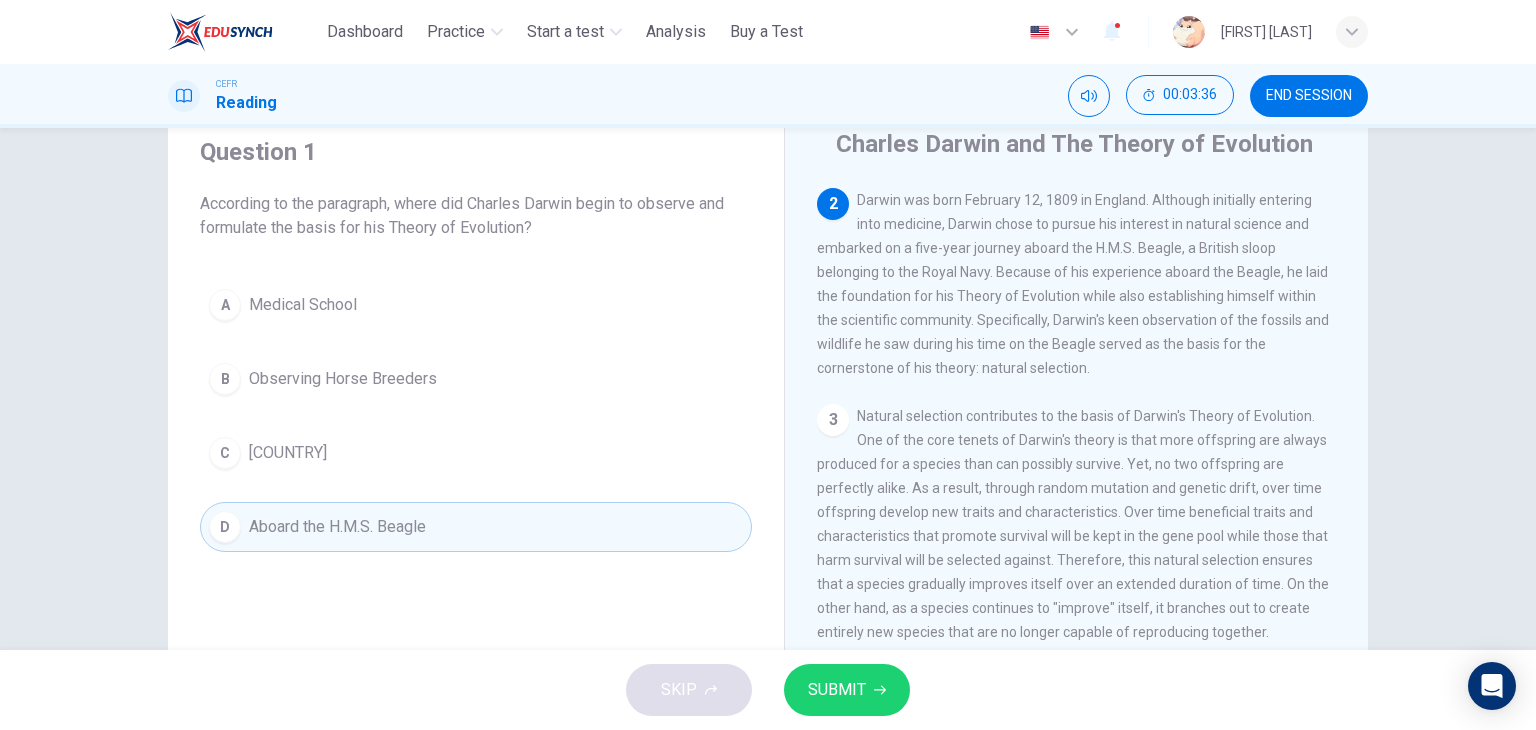 type 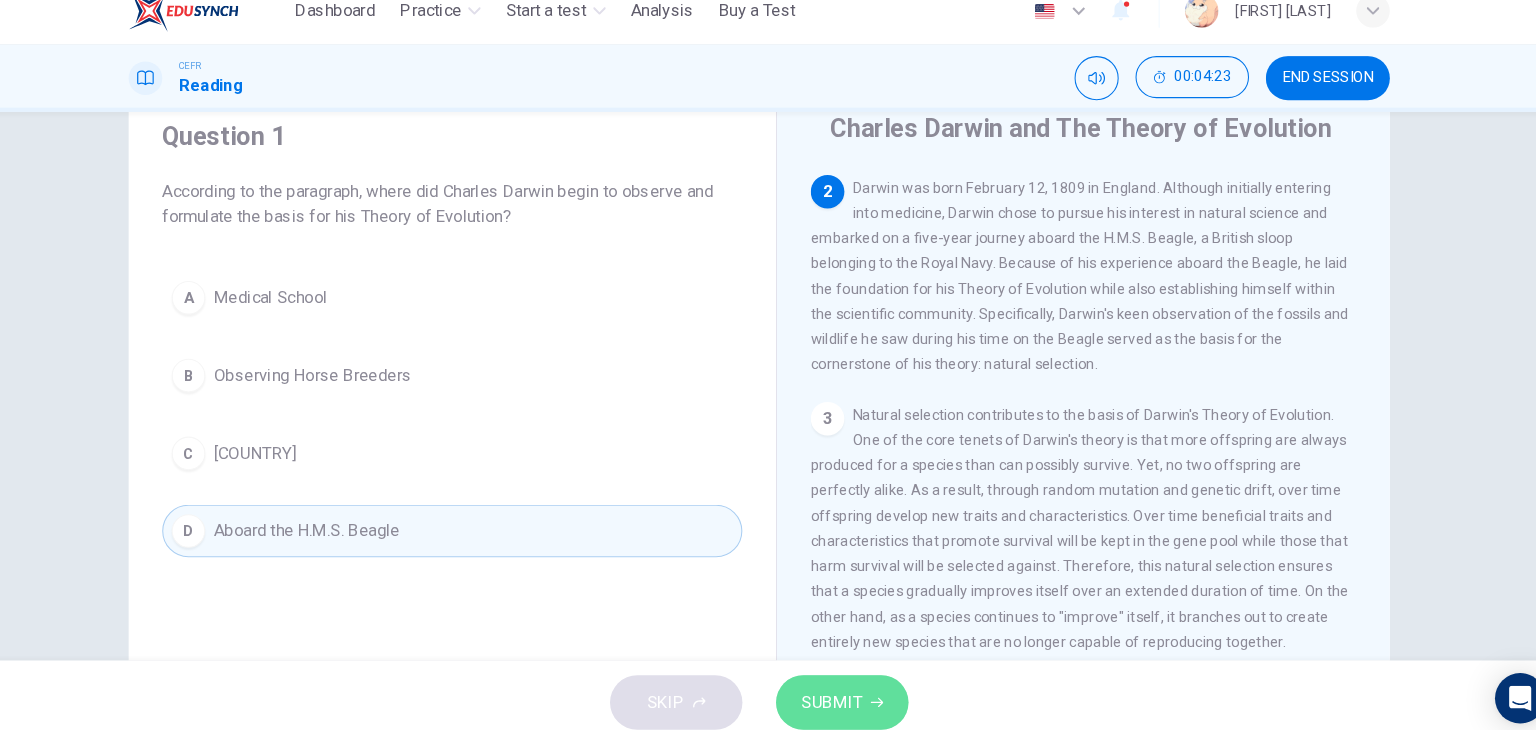 click on "SUBMIT" at bounding box center (837, 690) 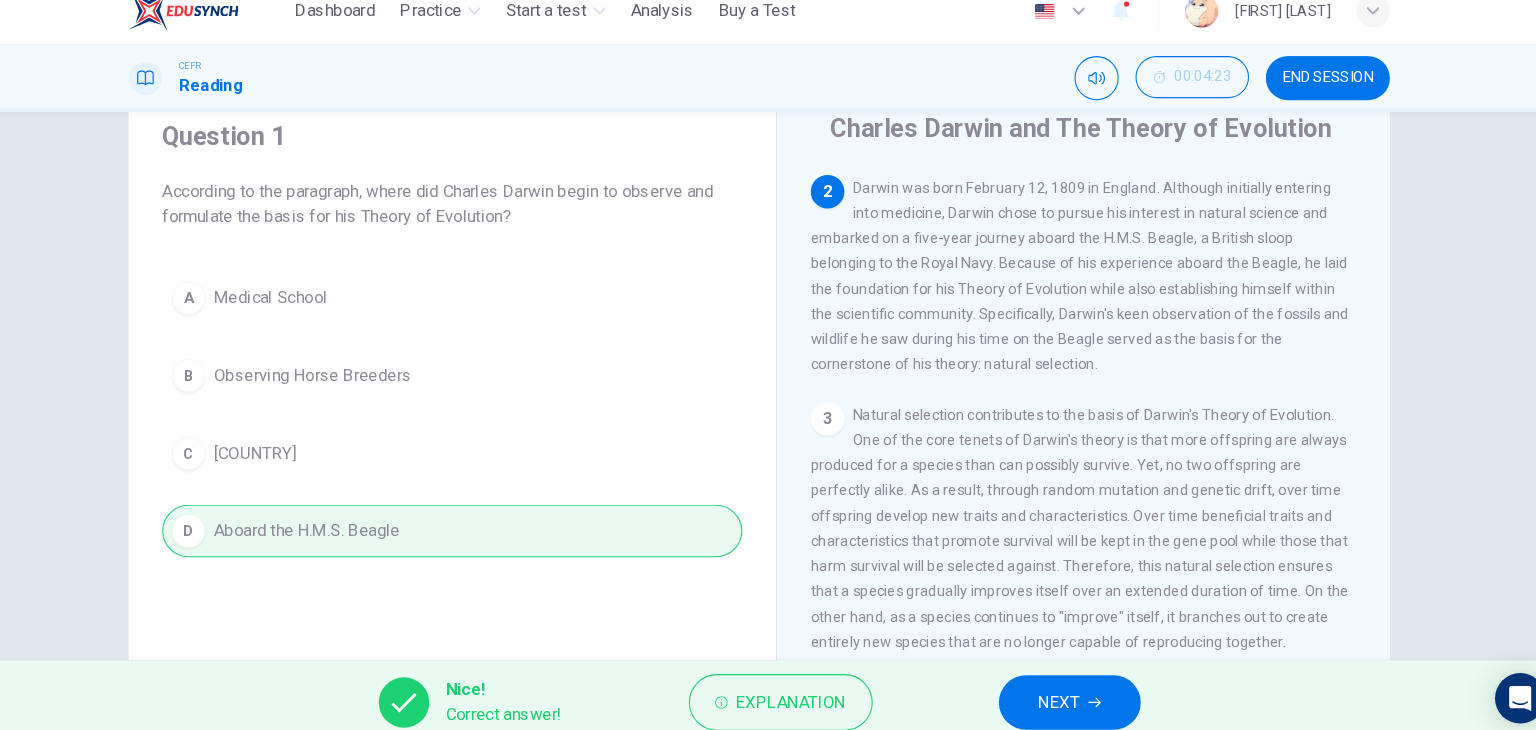 drag, startPoint x: 526, startPoint y: 319, endPoint x: 1025, endPoint y: 608, distance: 576.6472 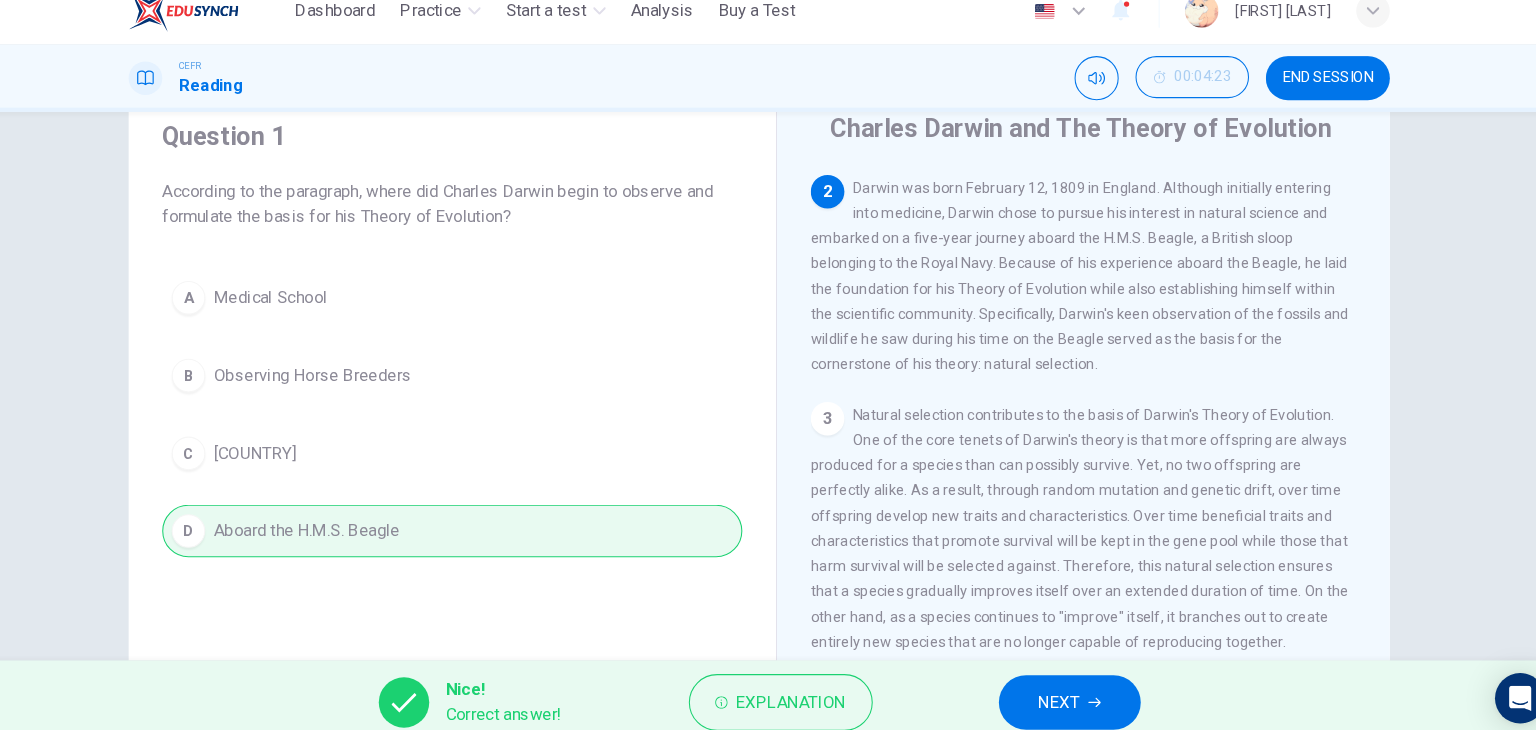 click on "Question 1 According to the paragraph, where did [PERSON] begin to observe and formulate the basis for his Theory of Evolution? A Medical School B Observing Horse Breeders C [COUNTRY] D Aboard the H.M.S. Beagle [PERSON] and The Theory of Evolution 1 [PERSON]'s Theory of Evolution is known as one of the most important and controversial scientific theories ever published. [PERSON] was an English scientist in the 19th century best known for his book "On the Origin of Species." In his book, [PERSON] postulated different species shared characteristics of common ancestors, that they branched off from common ancestors as they evolved, and that new traits and characteristics were a result of natural selection. The theory is based on the assumptions that life developed from non-life and progressed and evolved in an indirect manner. Therefore, the Theory of Evolution, while controversial, has shaped and influenced the modern scientific world's thinking on the development of life itself. 2 3 4 5 6" at bounding box center (768, 443) 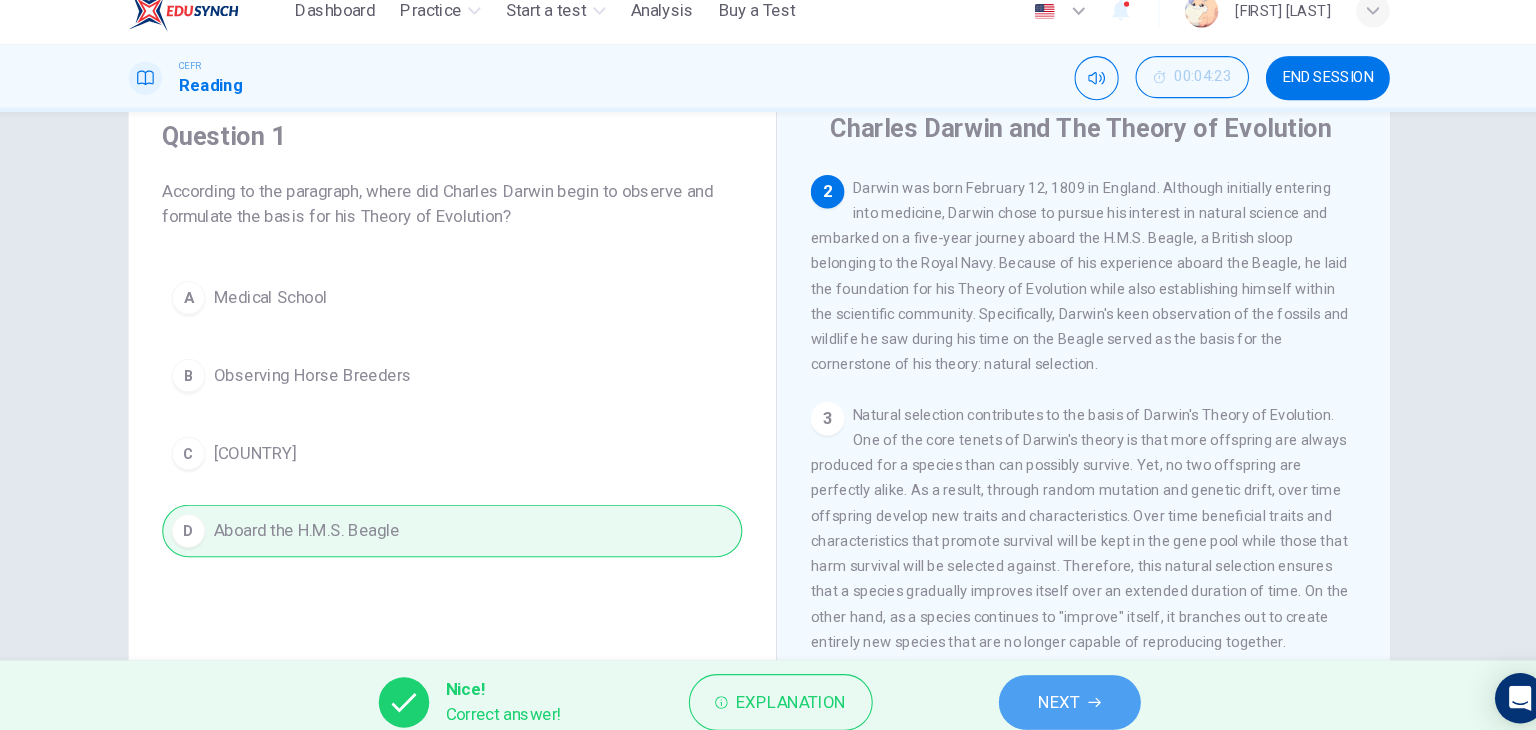 click on "NEXT" at bounding box center [1053, 690] 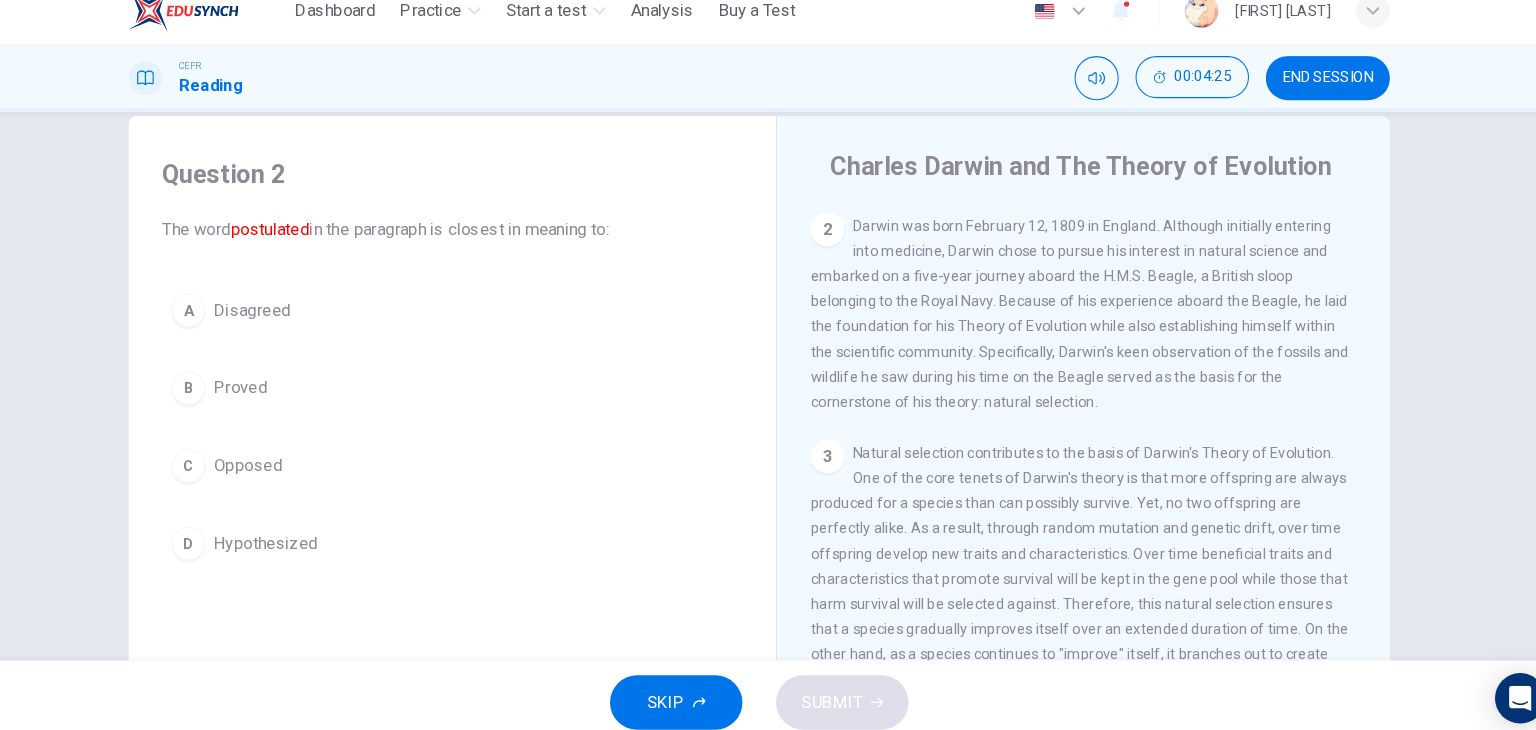 scroll, scrollTop: 32, scrollLeft: 0, axis: vertical 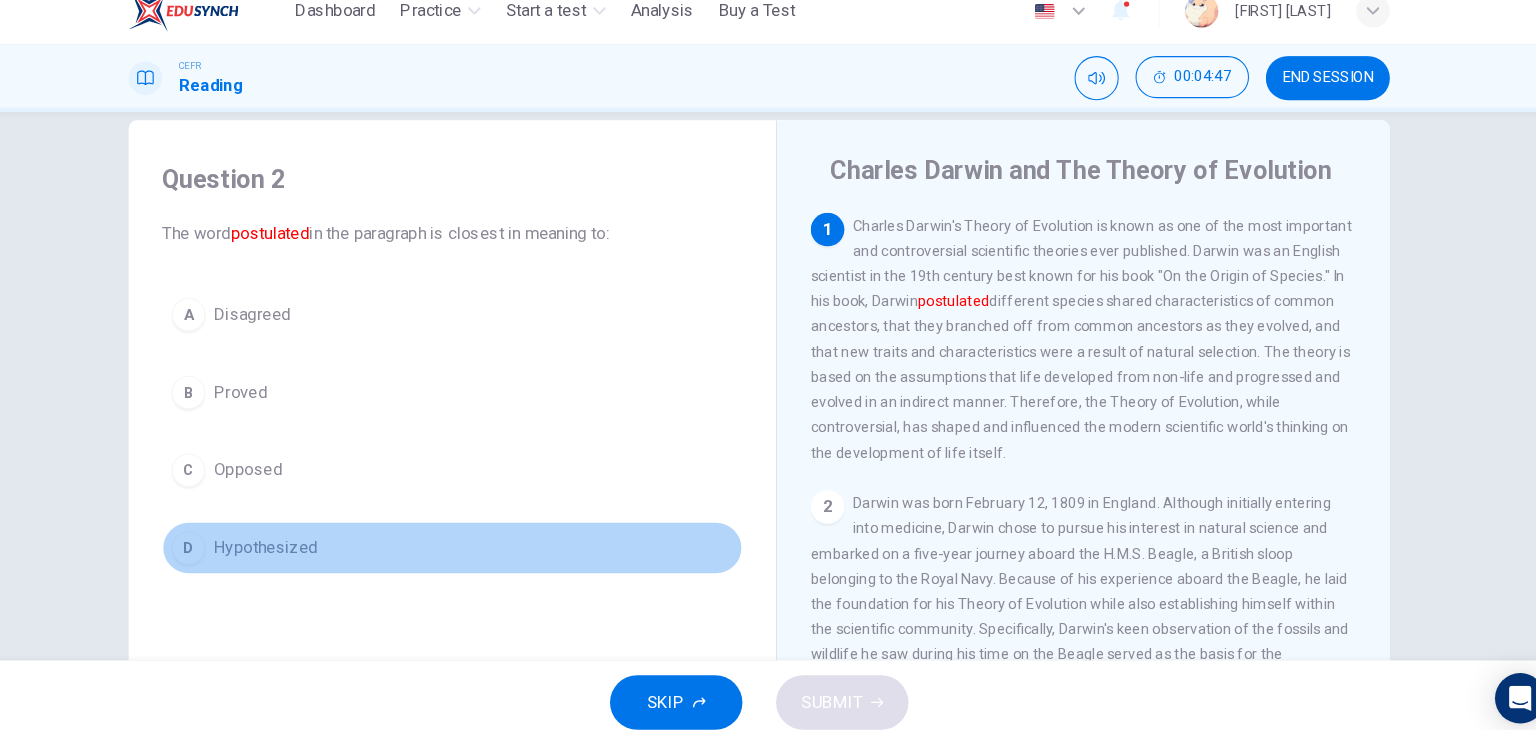 click on "D Hypothesized" at bounding box center (476, 543) 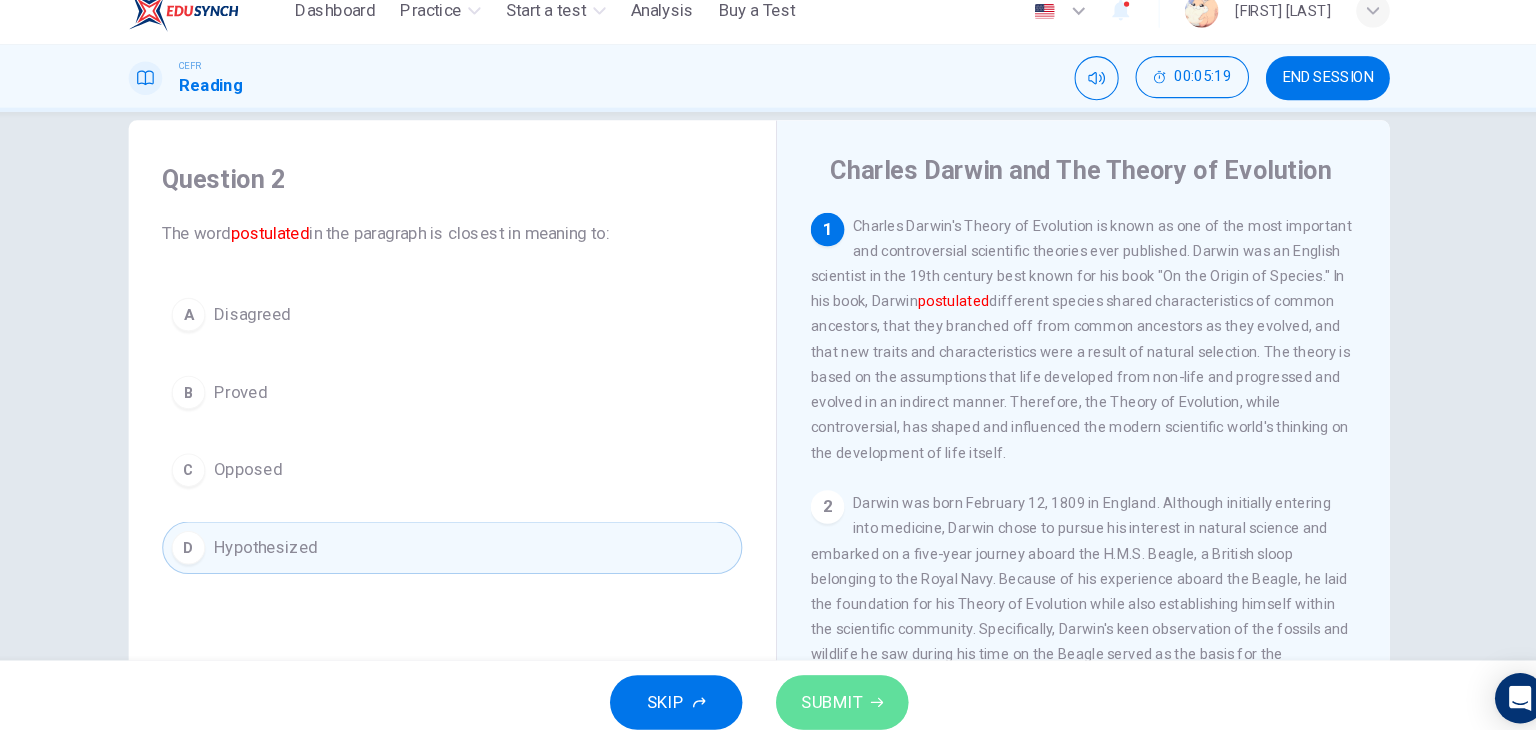 click on "SUBMIT" at bounding box center [847, 690] 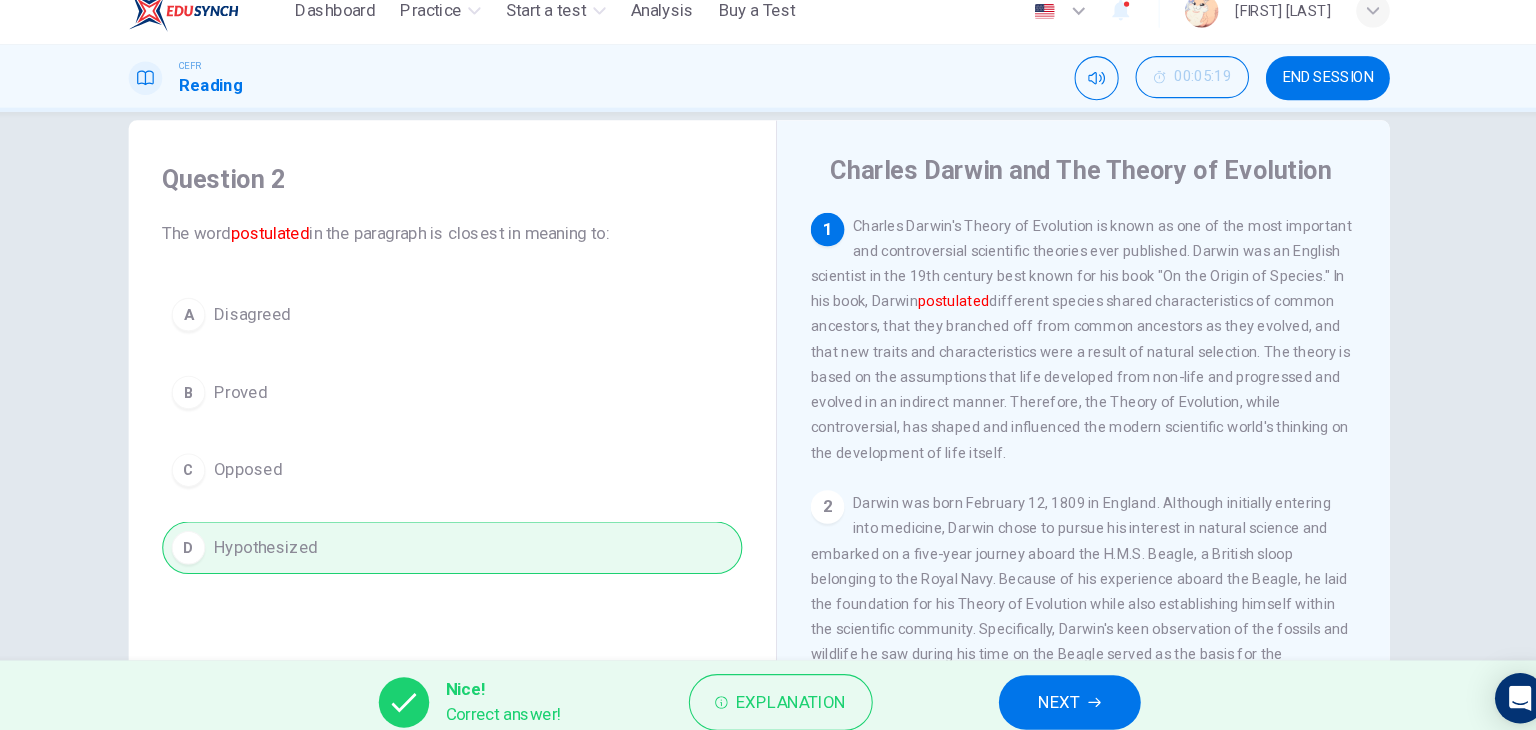click on "NEXT" at bounding box center [1063, 690] 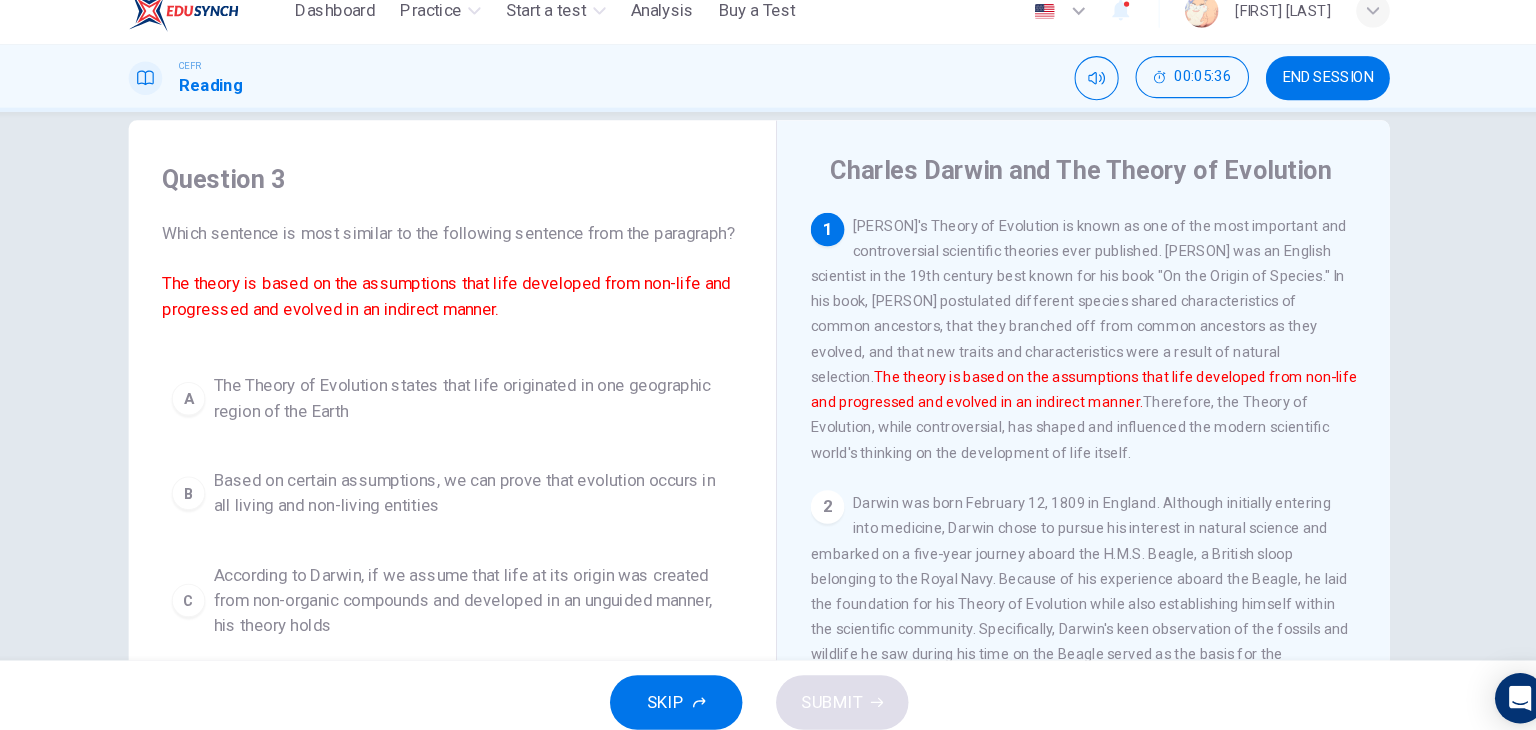 click on "Question 3 Which sentence is most similar to the following sentence from the paragraph?
The theory is based on the assumptions that life developed from non-life and progressed and evolved in an indirect manner." at bounding box center (476, 252) 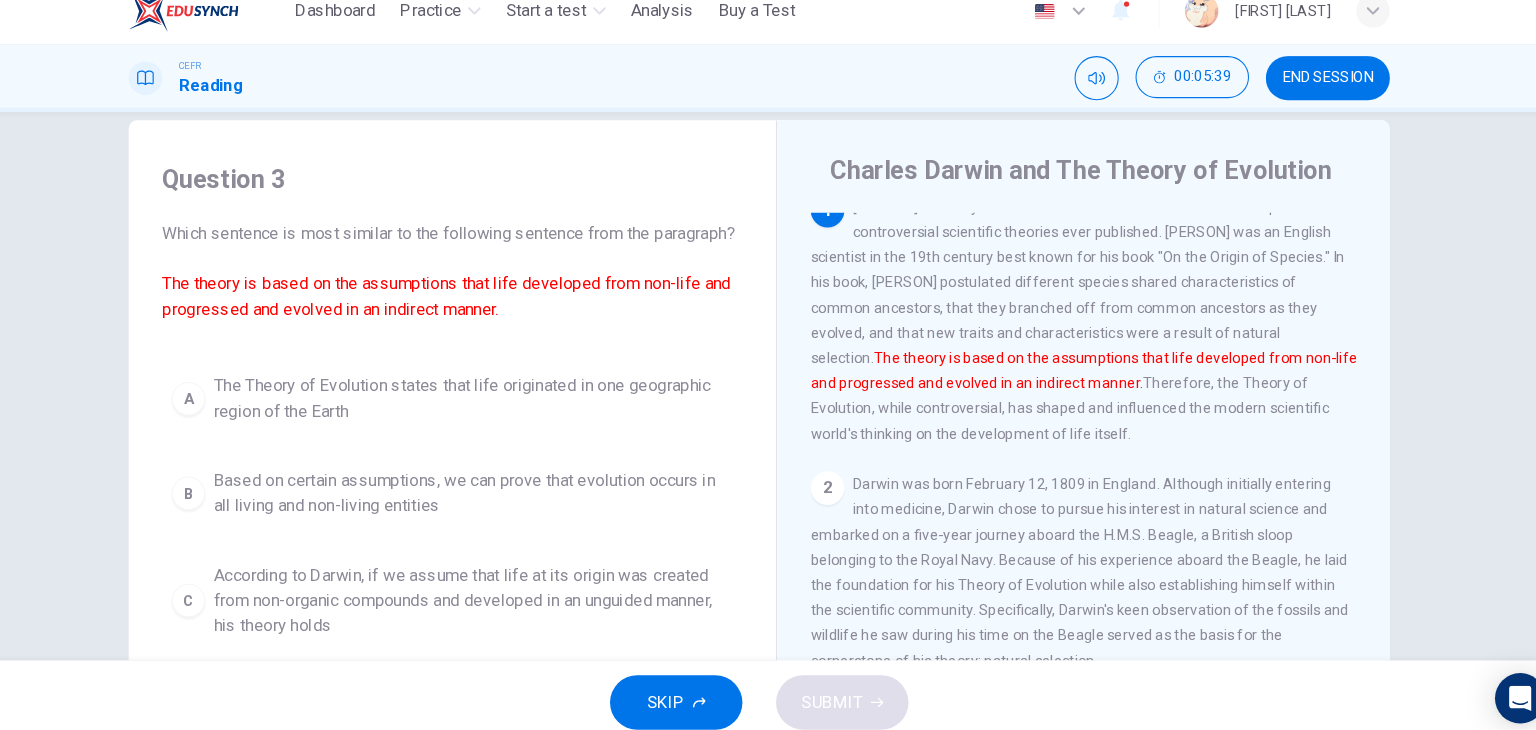 scroll, scrollTop: 0, scrollLeft: 0, axis: both 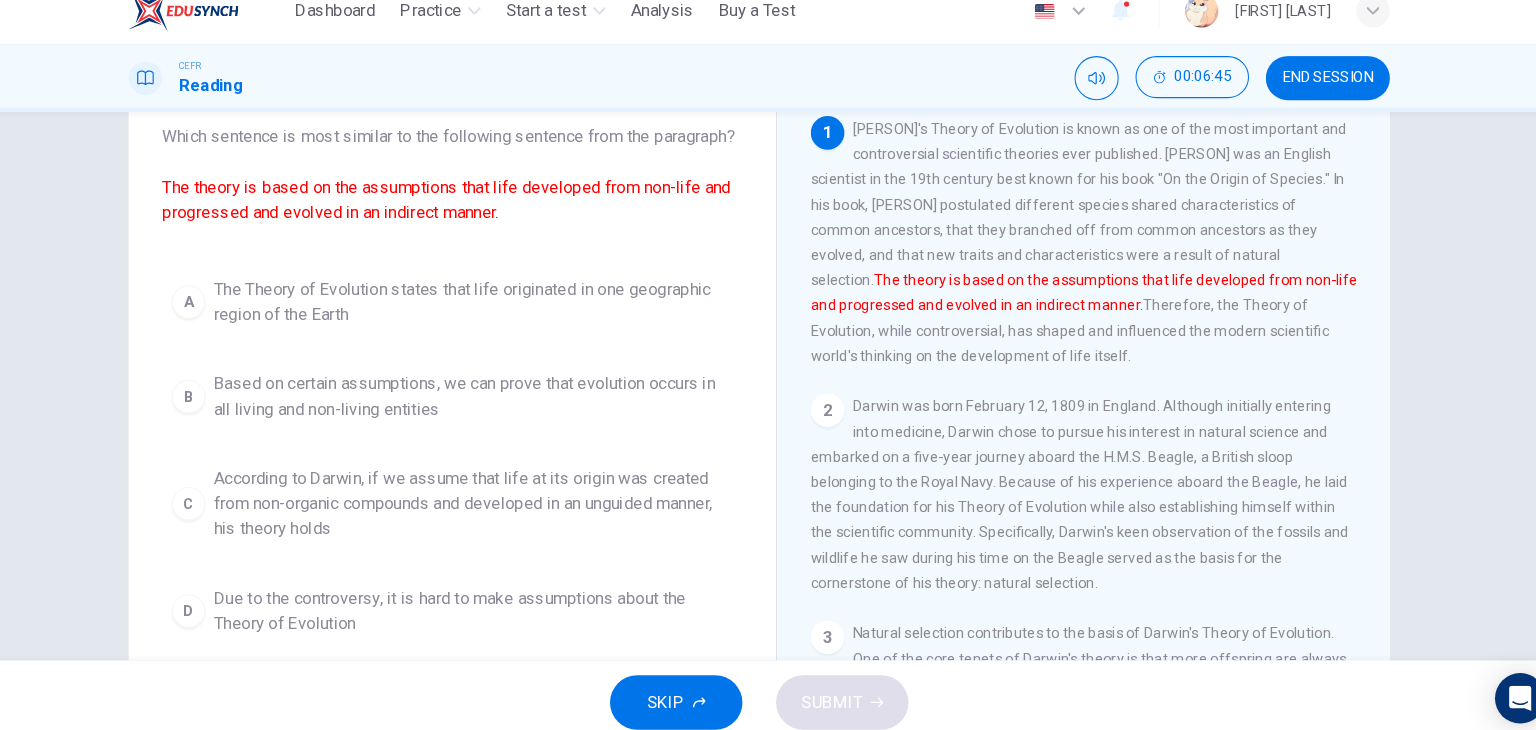 click on "C According to [PERSON], if we assume that life at its origin was created from non-organic compounds and developed in an unguided manner, his theory holds" at bounding box center [476, 501] 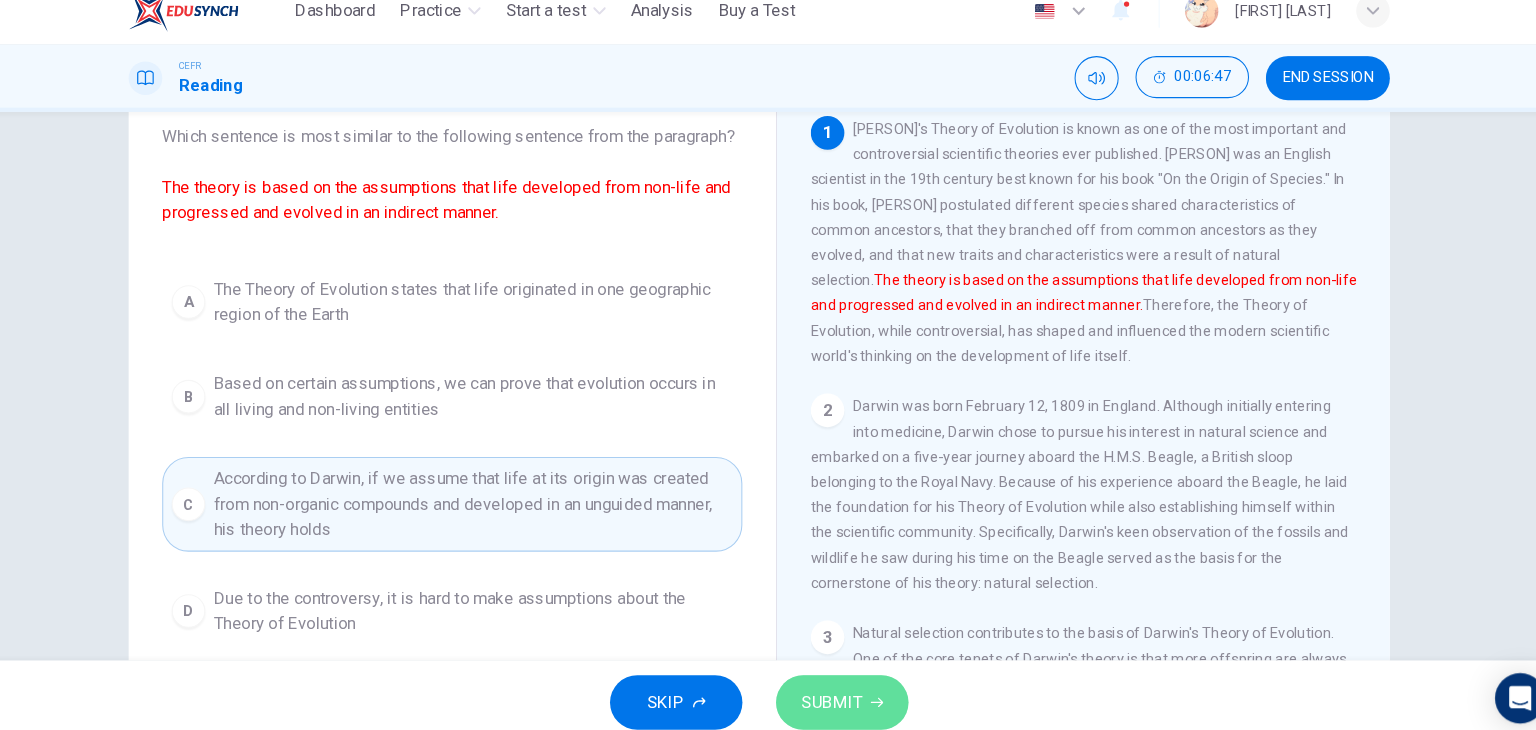 click on "SUBMIT" at bounding box center (837, 690) 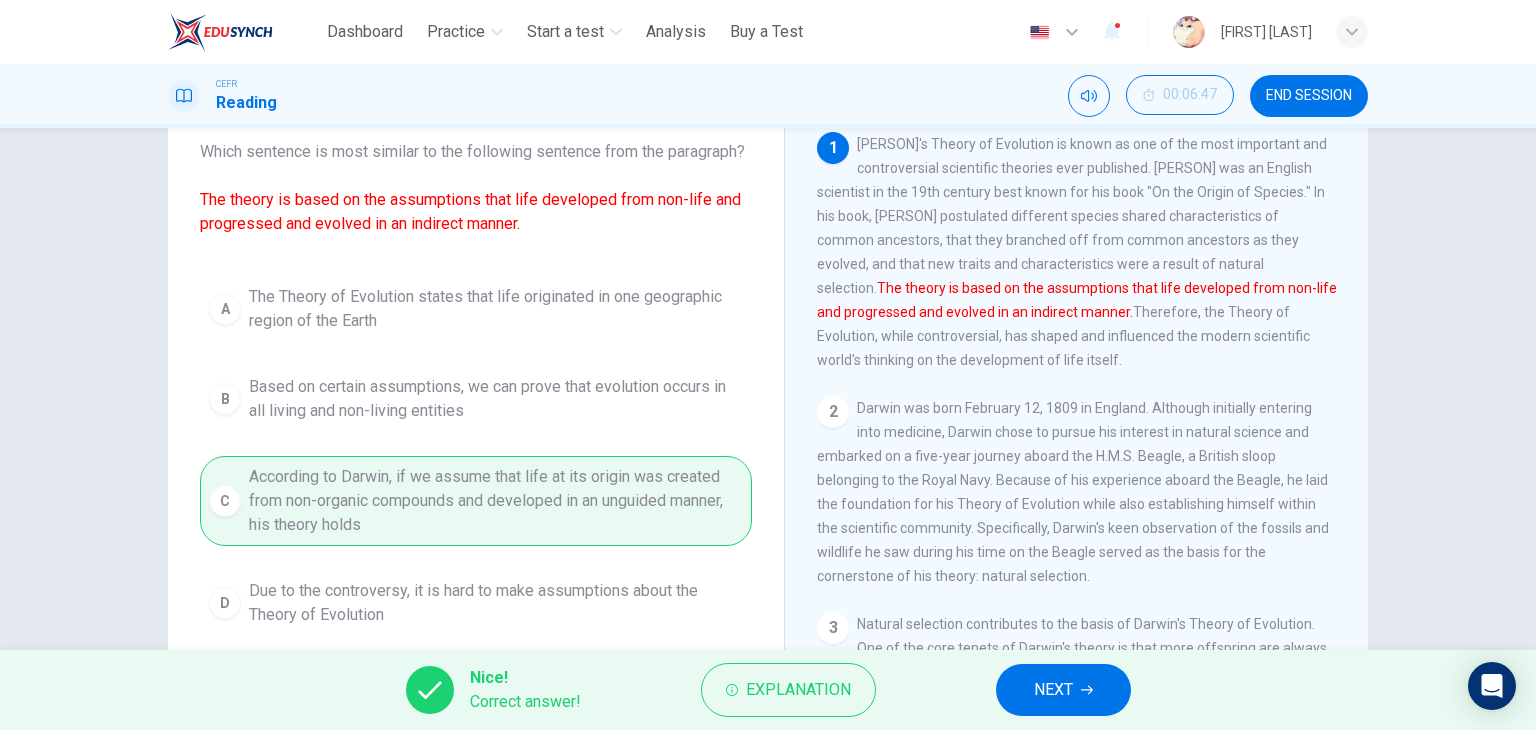 click on "Question 3 Which sentence is most similar to the following sentence from the paragraph?
The theory is based on the assumptions that life developed from non-life and progressed and evolved in an indirect manner. A The Theory of Evolution states that life originated in one geographic region of the Earth B Based on certain assumptions, we can prove that evolution occurs in all living and non-living entities C According to [PERSON], if we assume that life at its origin was created from non-organic compounds and developed in an unguided manner, his theory holds D Due to the controversy, it is hard to make assumptions about the Theory of Evolution" at bounding box center [476, 360] 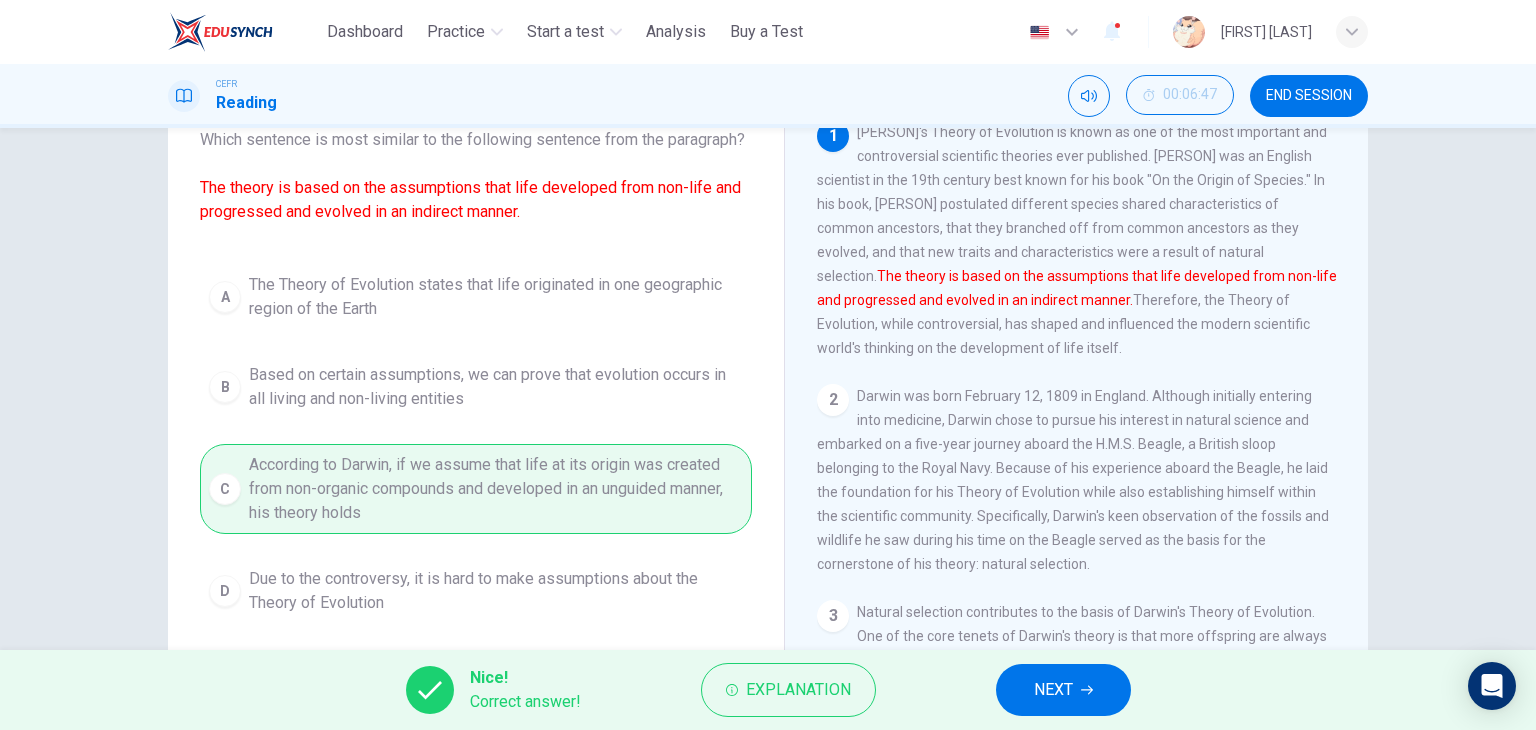scroll, scrollTop: 135, scrollLeft: 0, axis: vertical 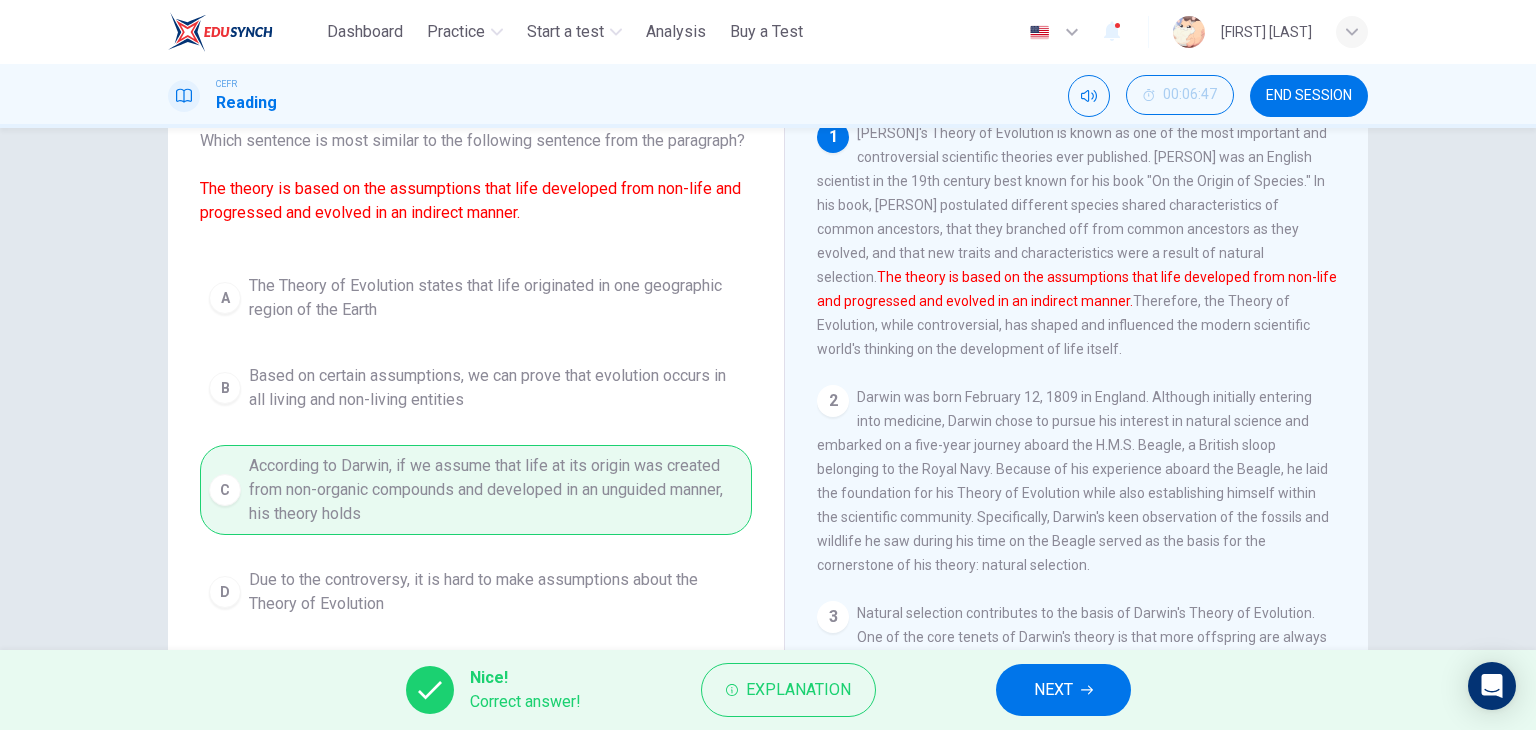 drag, startPoint x: 564, startPoint y: 379, endPoint x: 718, endPoint y: 437, distance: 164.56001 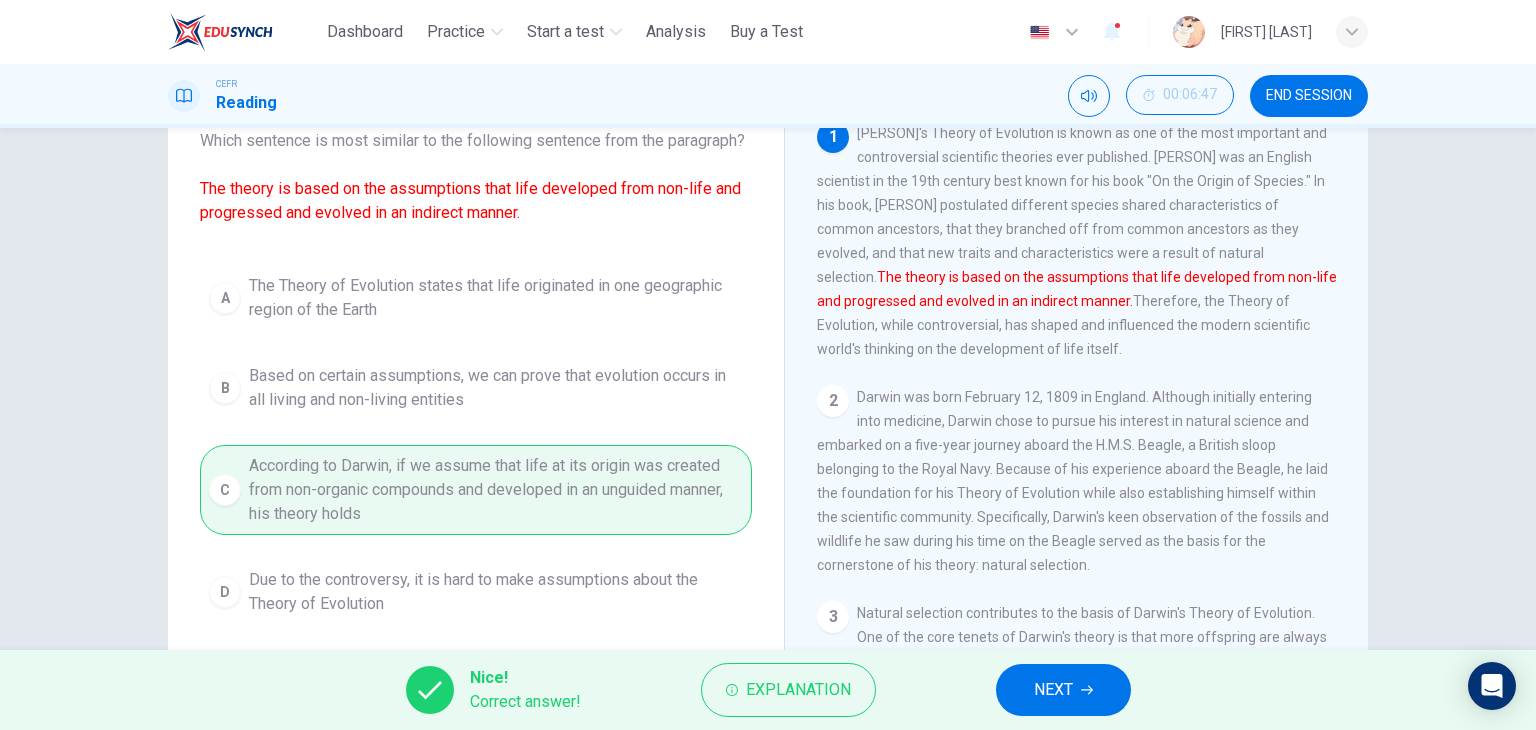 click on "Question 1 According to the paragraph, where did [PERSON] begin to observe and formulate the basis for his Theory of Evolution? A Medical School B Observing Horse Breeders C [COUNTRY] D Aboard the H.M.S. Beagle [PERSON] and The Theory of Evolution 1 [PERSON]'s Theory of Evolution is known as one of the most important and controversial scientific theories ever published. [PERSON] was an English scientist in the 19th century best known for his book "On the Origin of Species." In his book, [PERSON] postulated different species shared characteristics of common ancestors, that they branched off from common ancestors as they evolved, and that new traits and characteristics were a result of natural selection. The theory is based on the assumptions that life developed from non-life and progressed and evolved in an indirect manner. Therefore, the Theory of Evolution, while controversial, has shaped and influenced the modern scientific world's thinking on the development of life itself. 2 3 4 5 6" at bounding box center [476, 445] 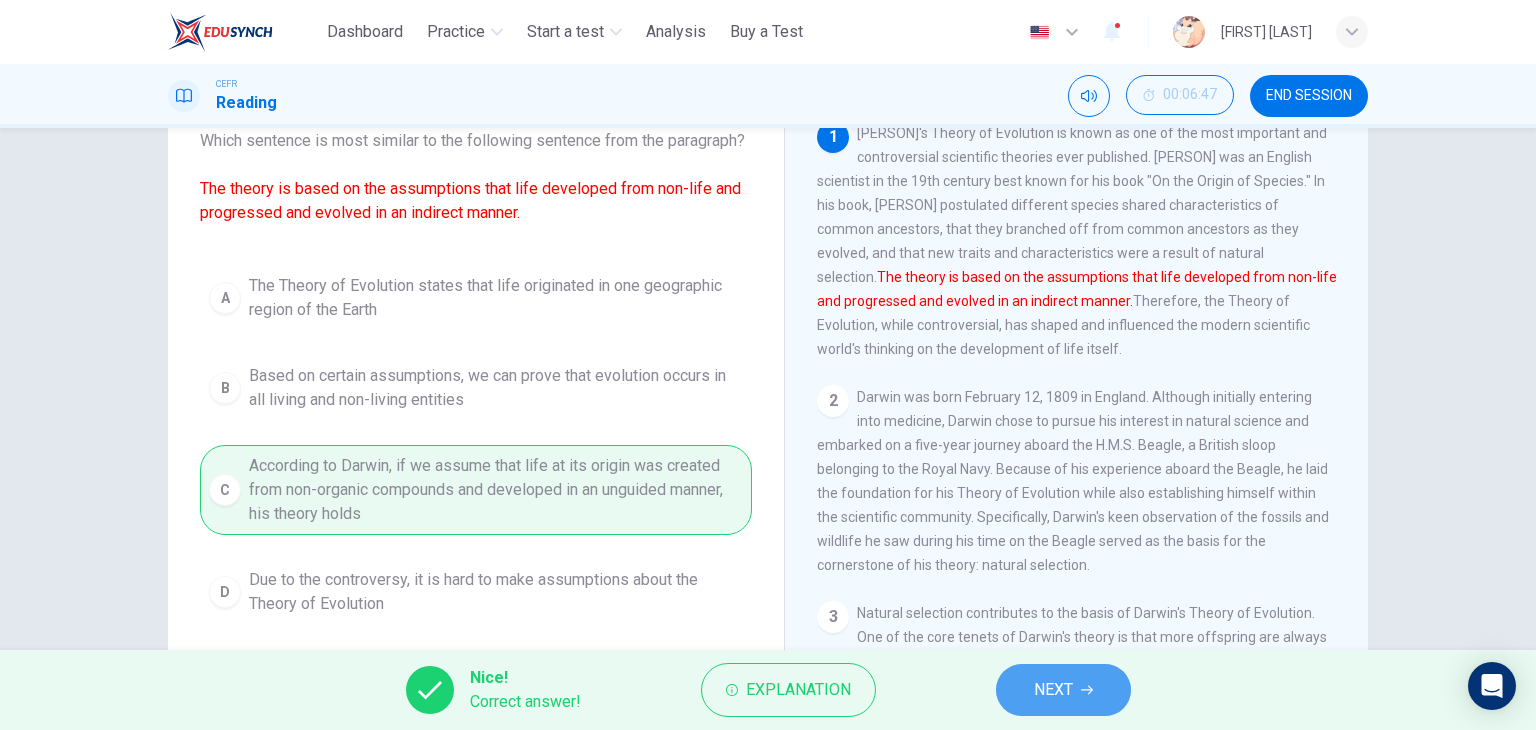 click on "NEXT" at bounding box center (1053, 690) 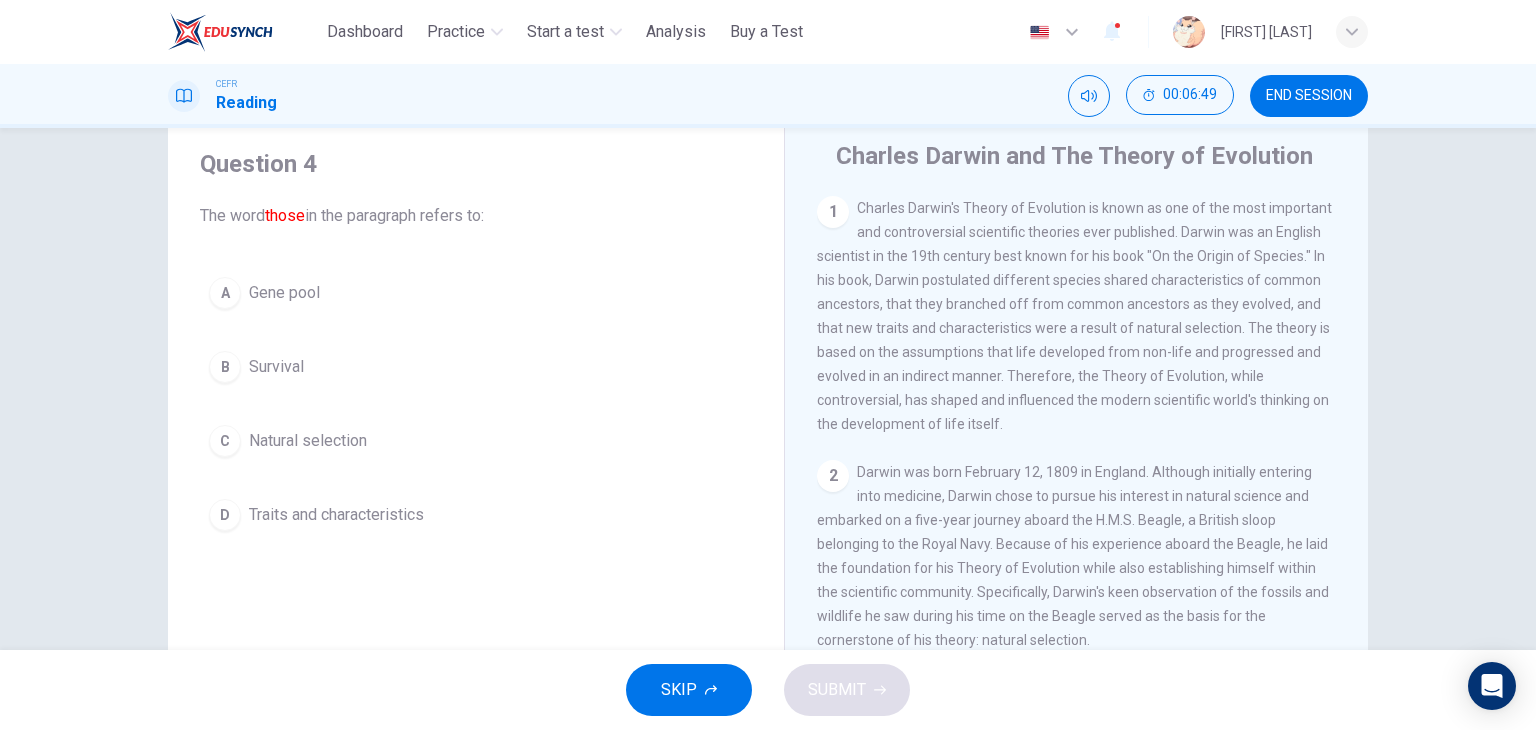 scroll, scrollTop: 59, scrollLeft: 0, axis: vertical 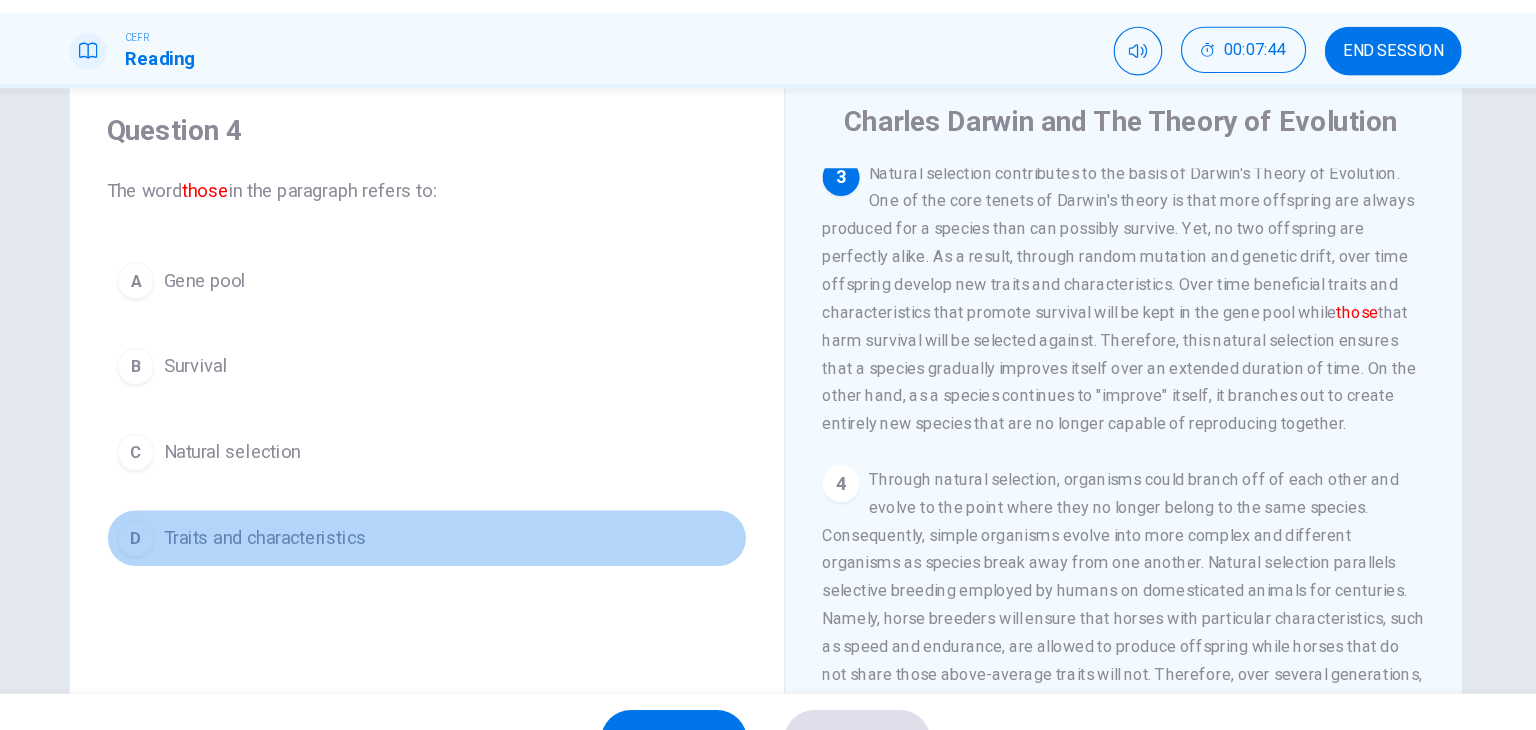 click on "D Traits and characteristics" at bounding box center [476, 516] 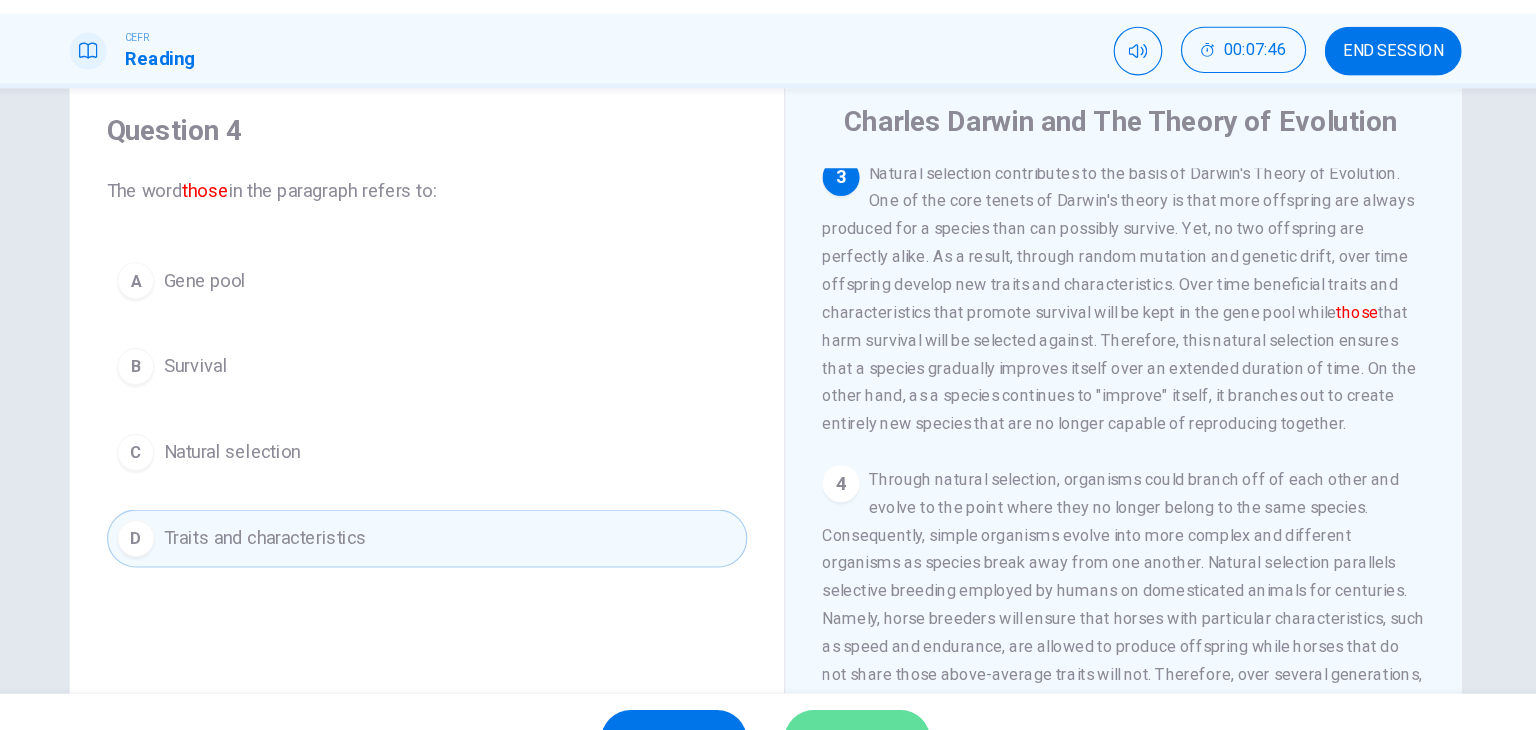 click on "SUBMIT" at bounding box center [847, 690] 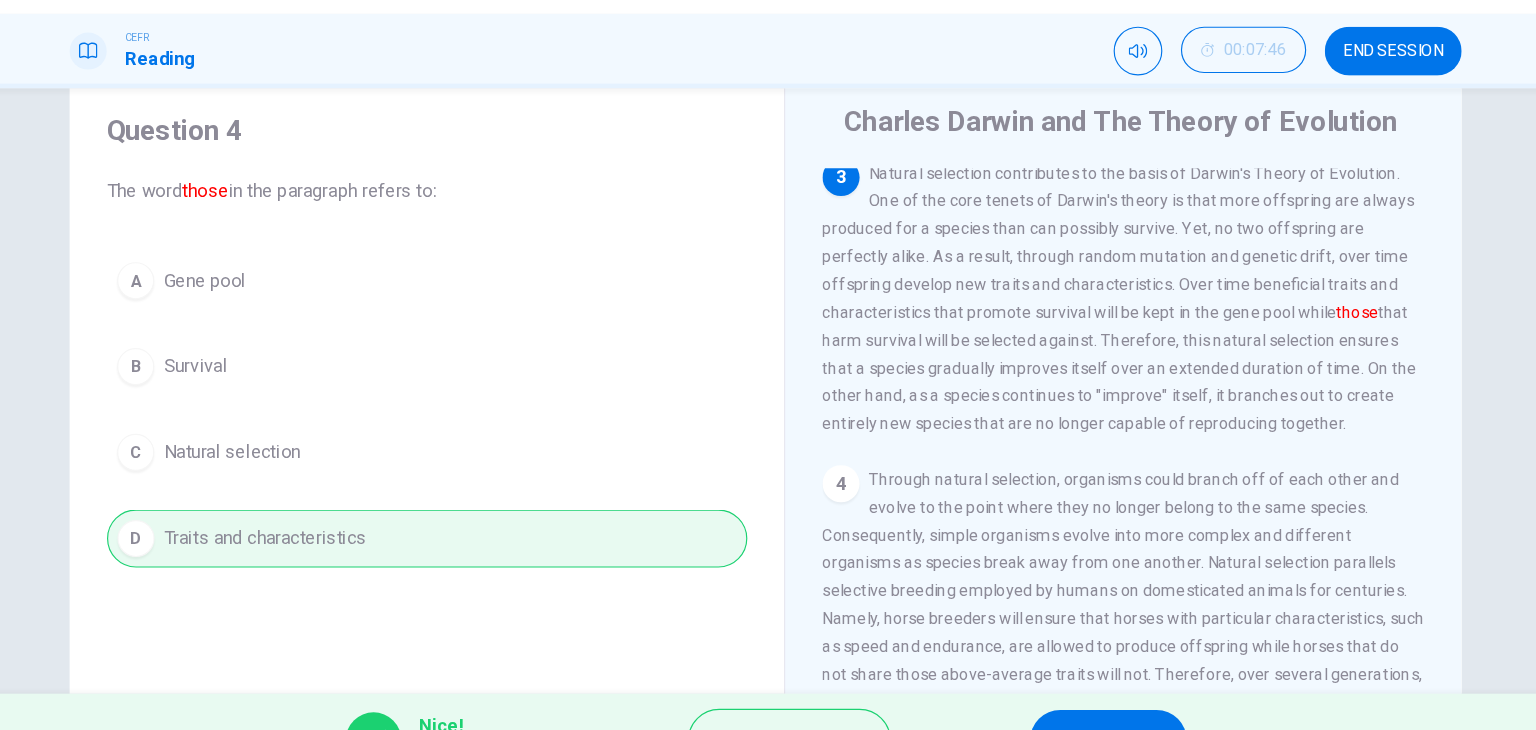 click on "A Gene pool B Survival C Natural selection D Traits and characteristics" at bounding box center (476, 405) 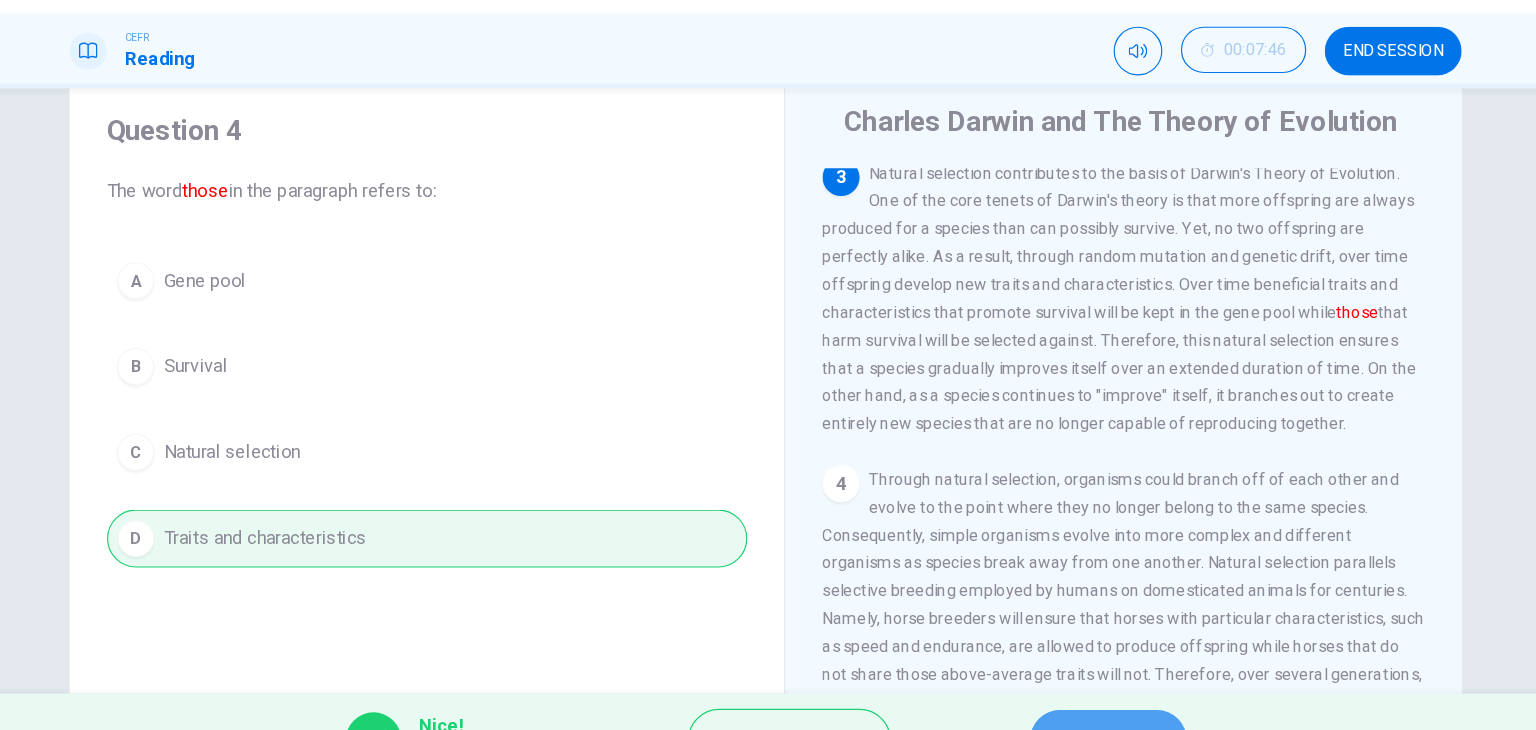 click on "NEXT" at bounding box center (1063, 690) 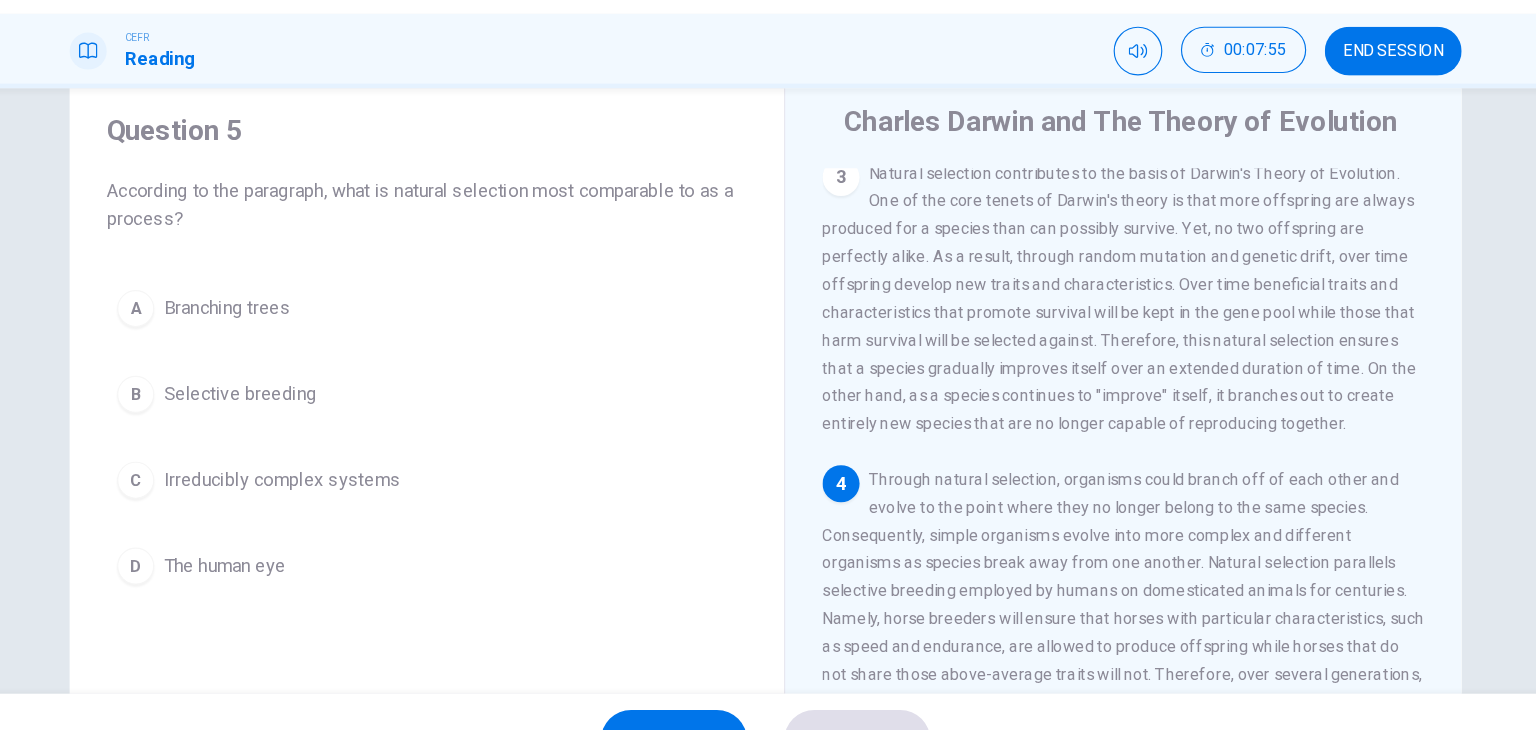 click on "CEFR Reading 00:07:55 END SESSION" at bounding box center [768, 96] 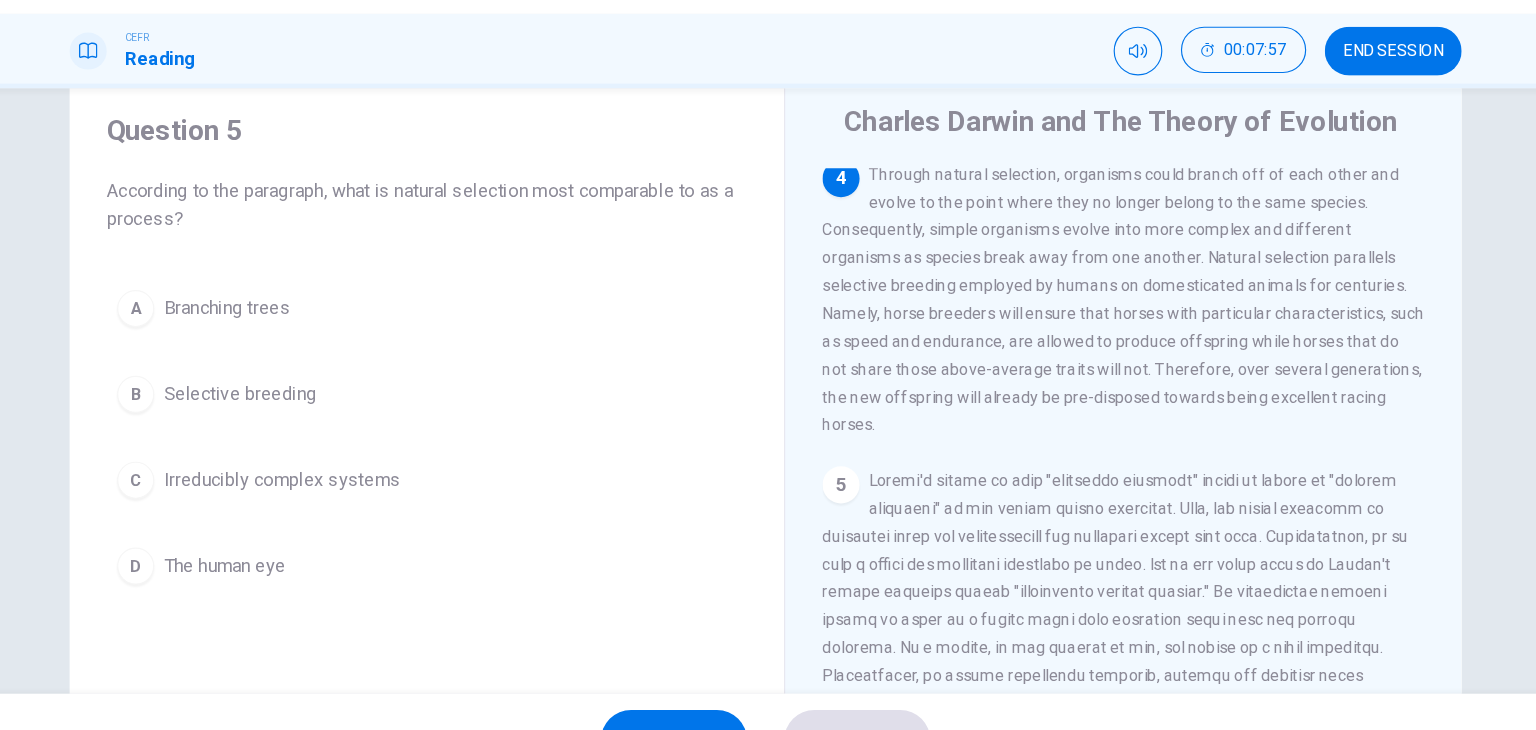scroll, scrollTop: 750, scrollLeft: 0, axis: vertical 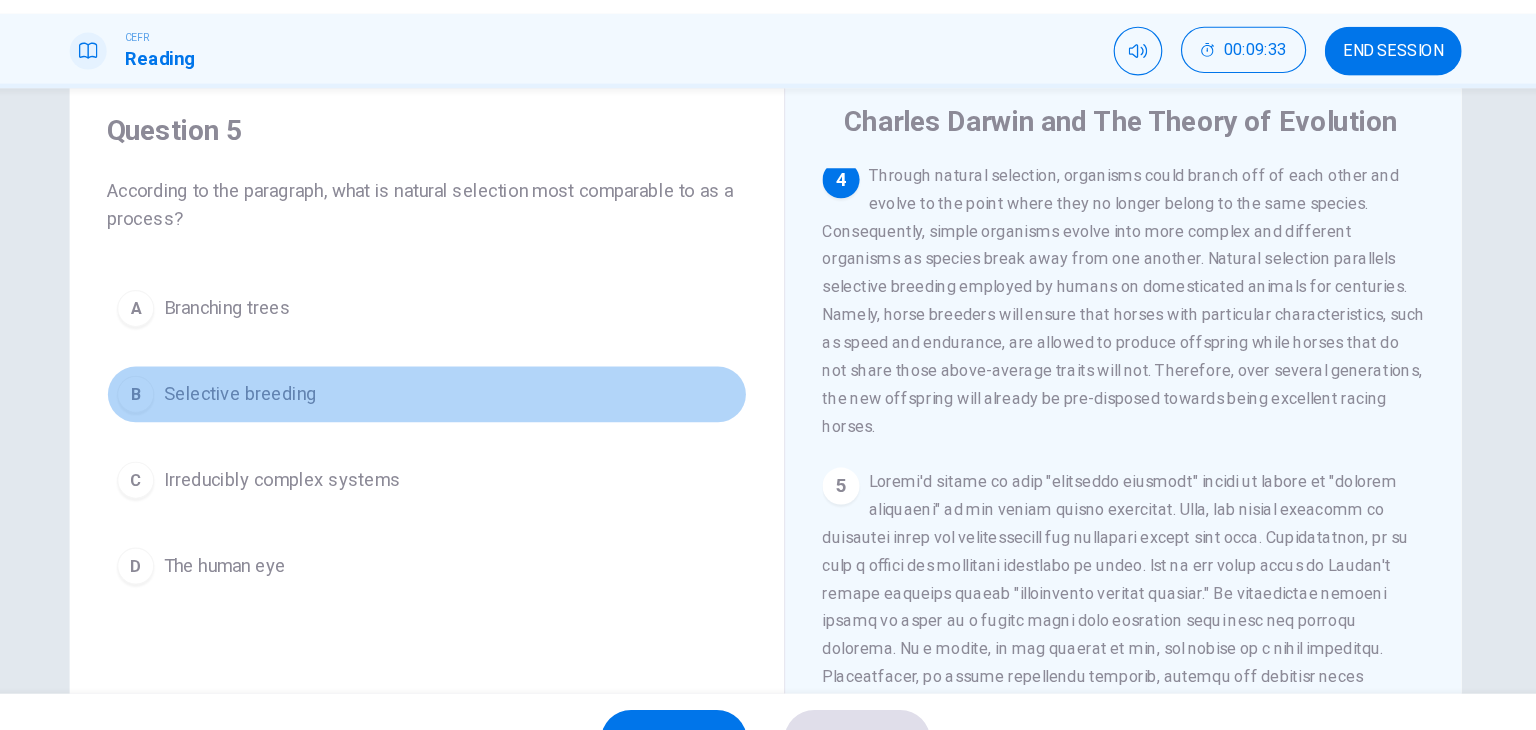 click on "B Selective breeding" at bounding box center [476, 392] 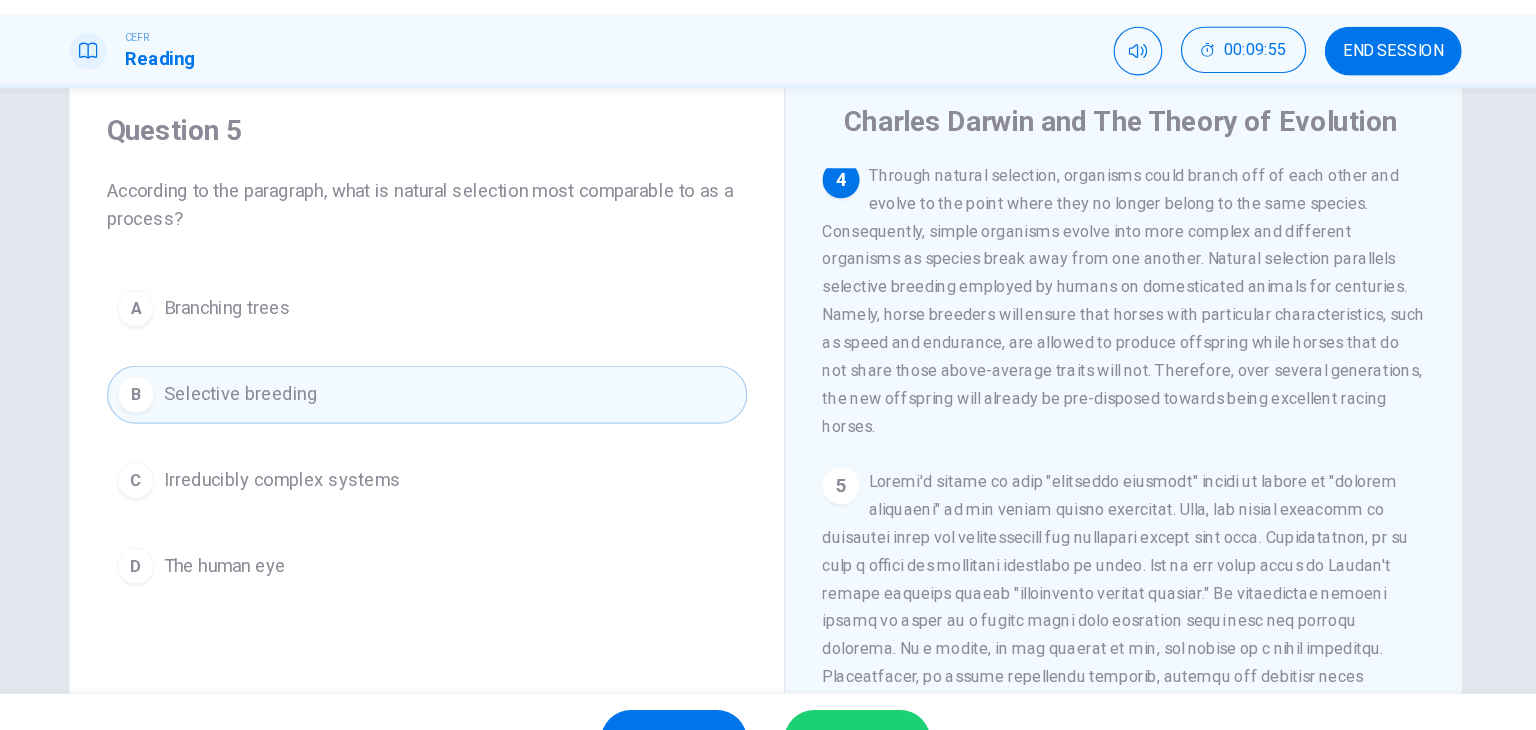 click on "SUBMIT" at bounding box center (847, 690) 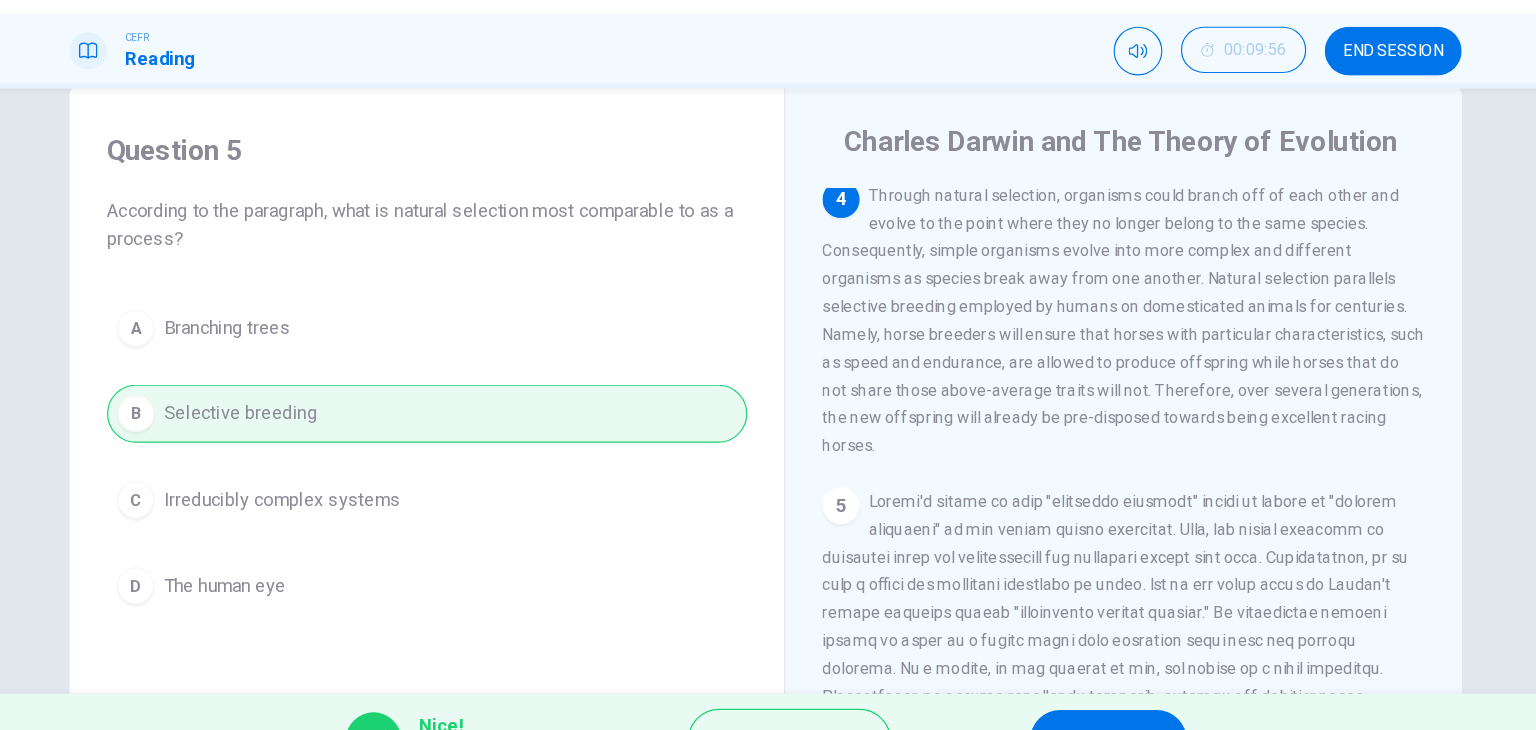 scroll, scrollTop: 44, scrollLeft: 0, axis: vertical 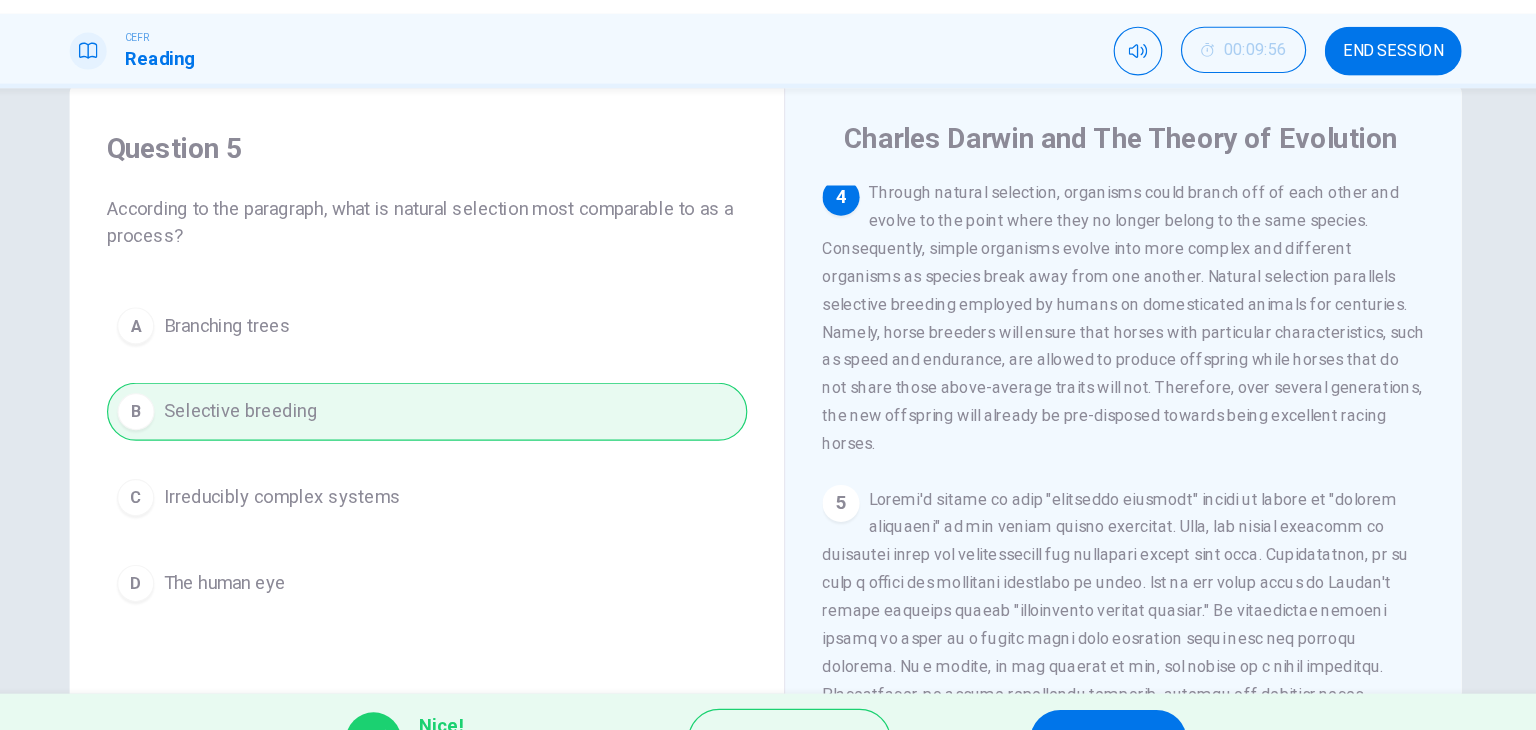 drag, startPoint x: 520, startPoint y: 350, endPoint x: 1132, endPoint y: 564, distance: 648.3363 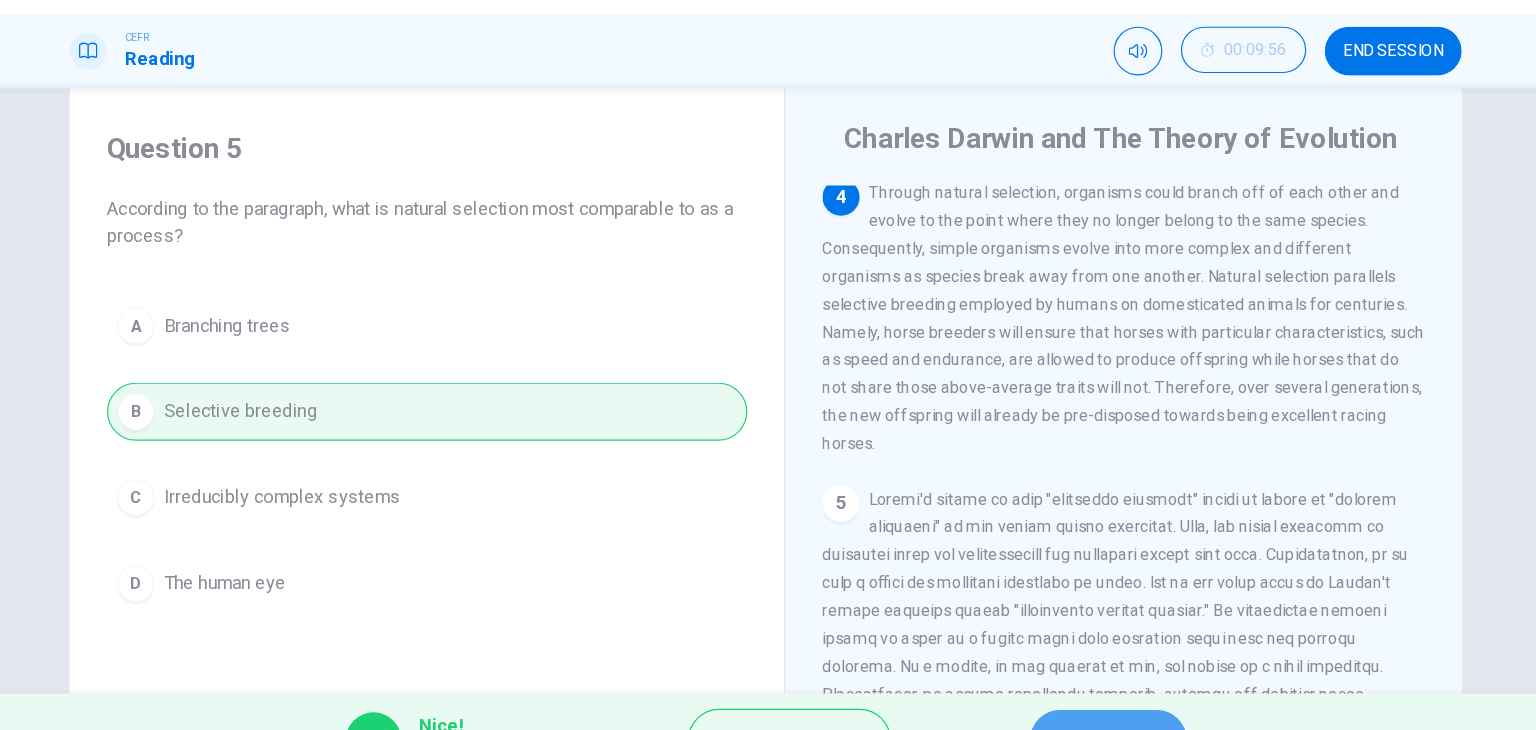 click on "NEXT" at bounding box center [1063, 690] 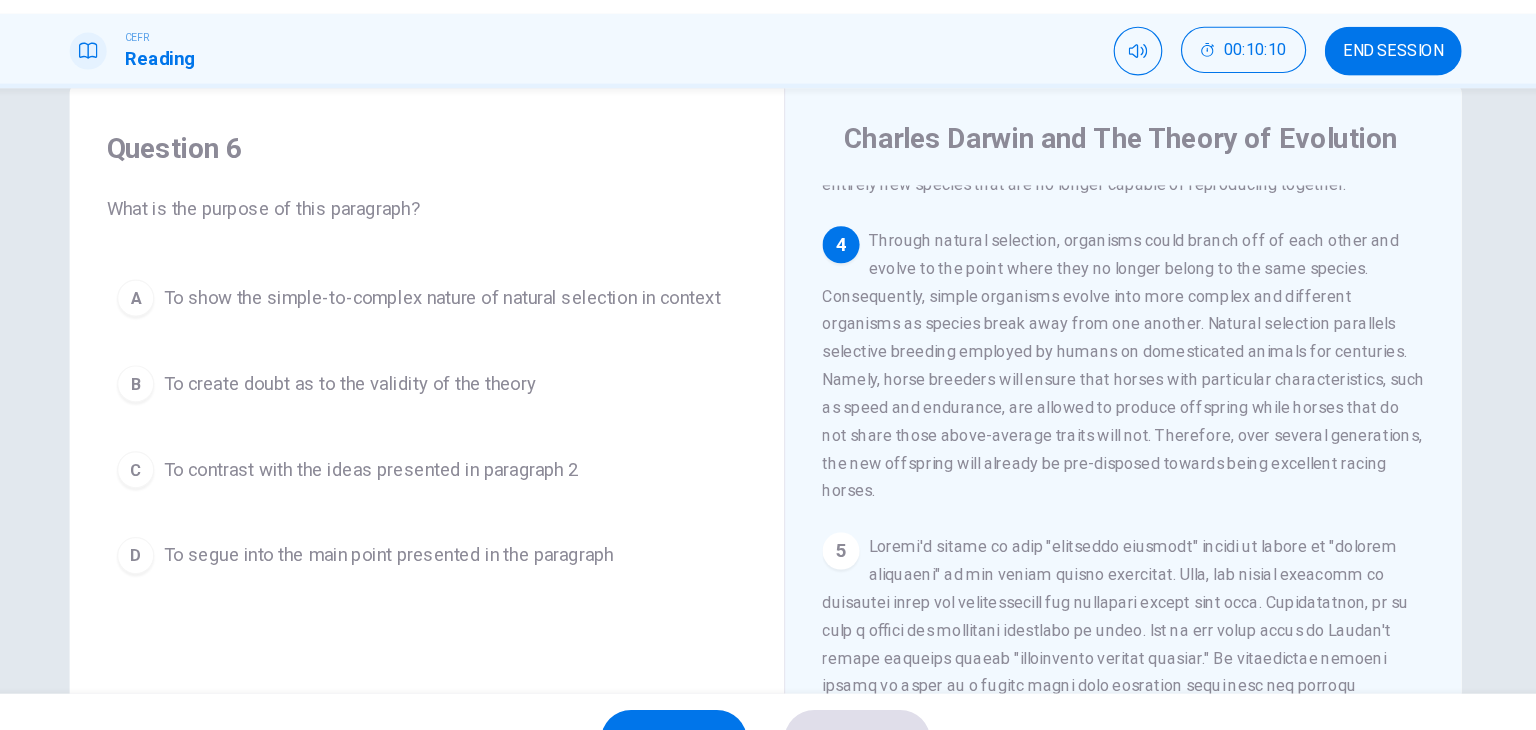 scroll, scrollTop: 710, scrollLeft: 0, axis: vertical 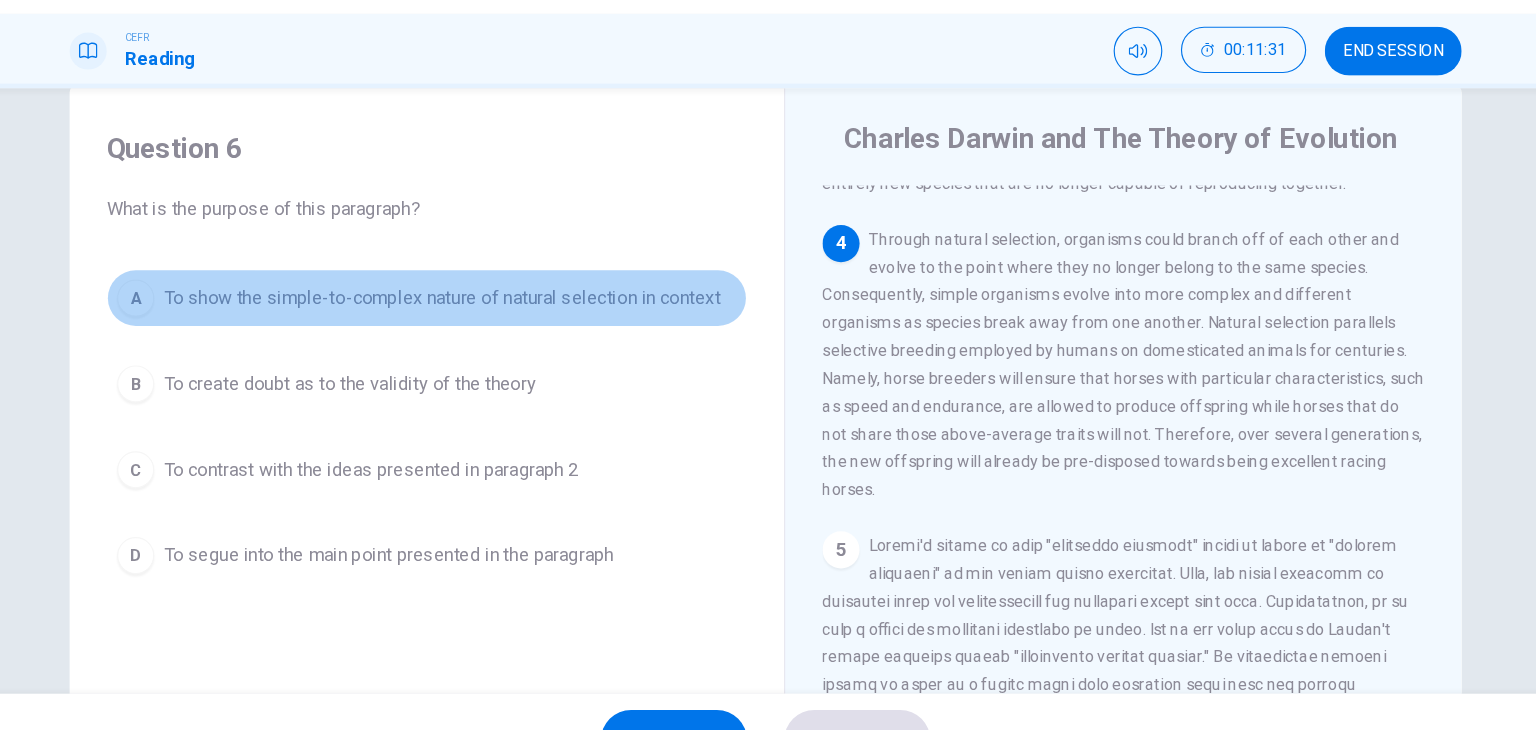 click on "A To show the simple-to-complex nature of natural selection in context" at bounding box center (476, 309) 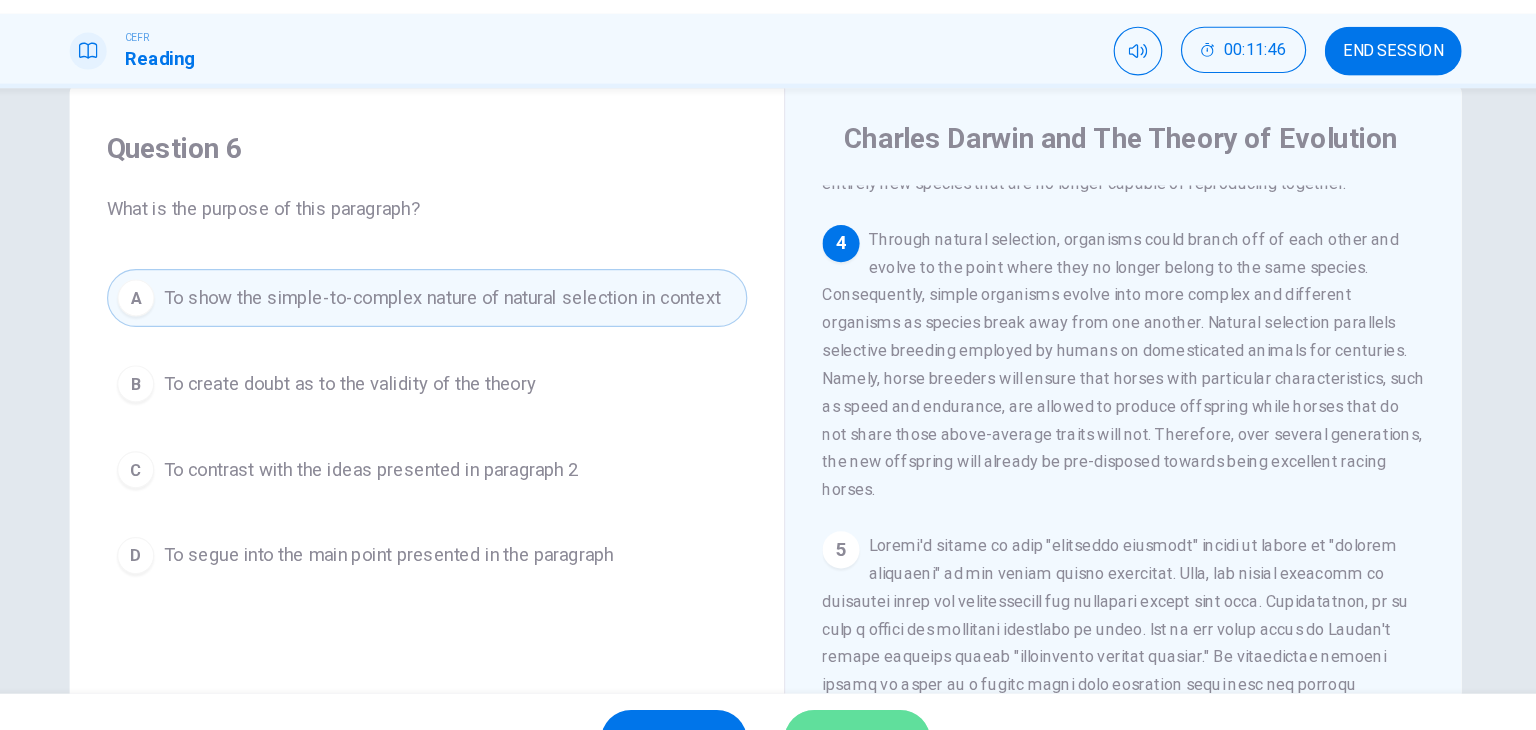 click on "SUBMIT" at bounding box center (847, 690) 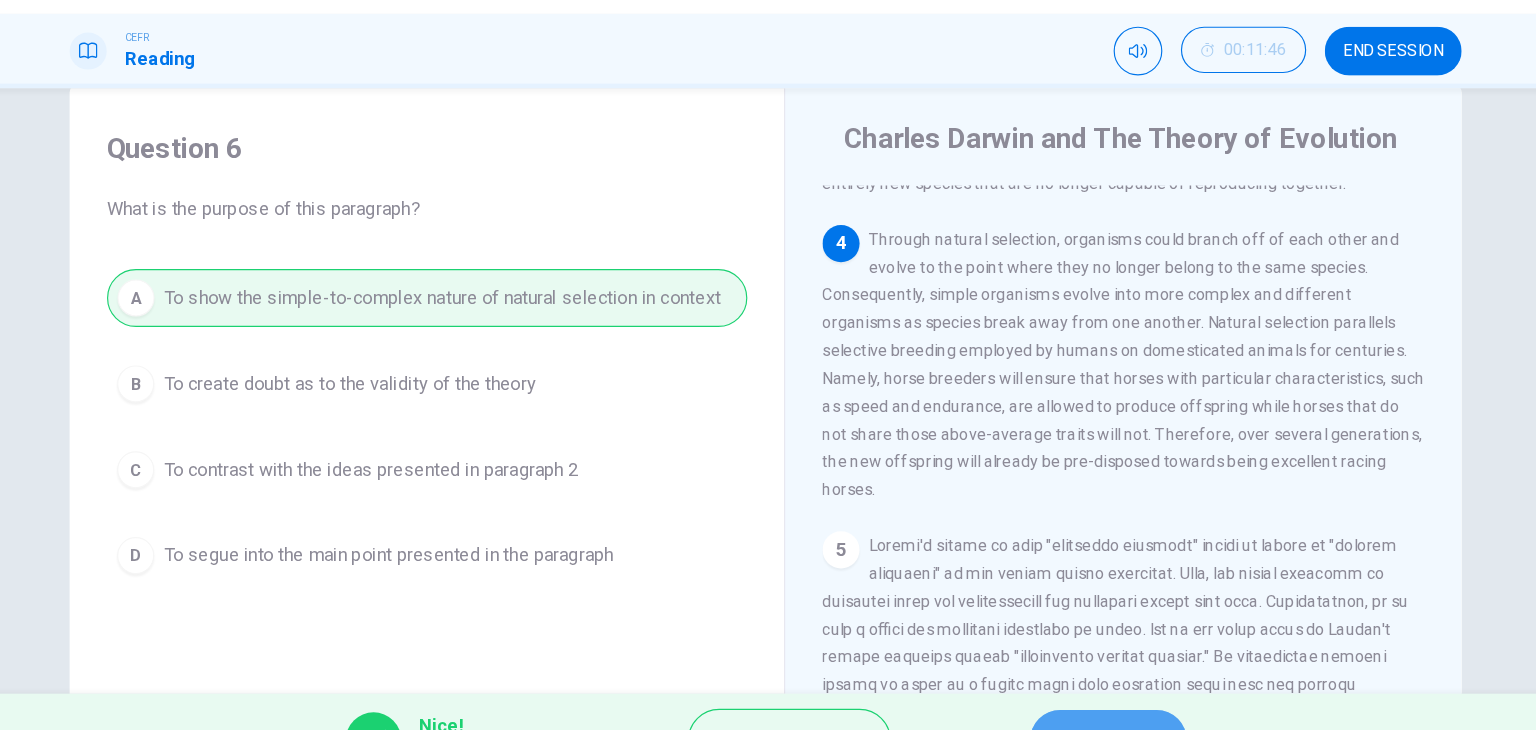 click on "NEXT" at bounding box center (1063, 690) 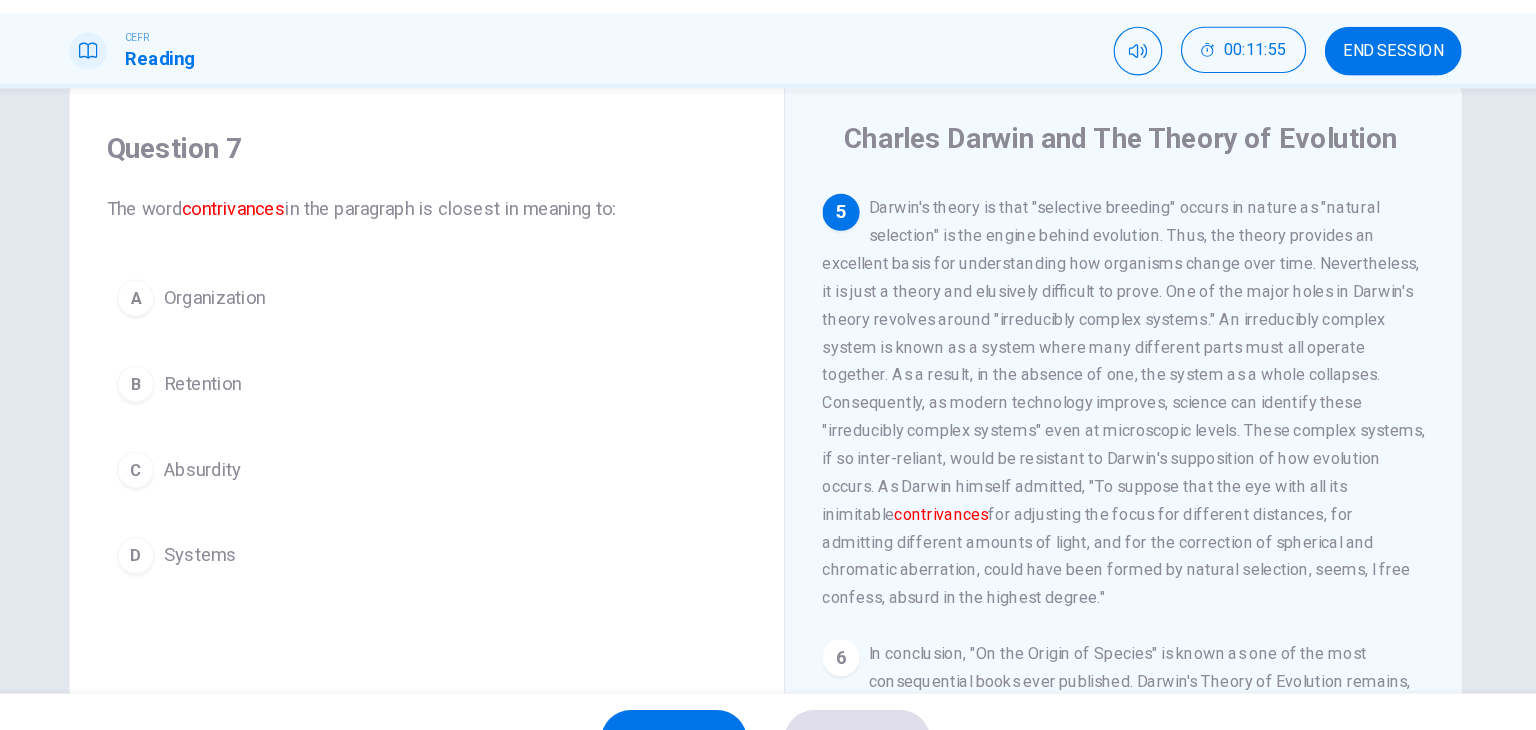 scroll, scrollTop: 1039, scrollLeft: 0, axis: vertical 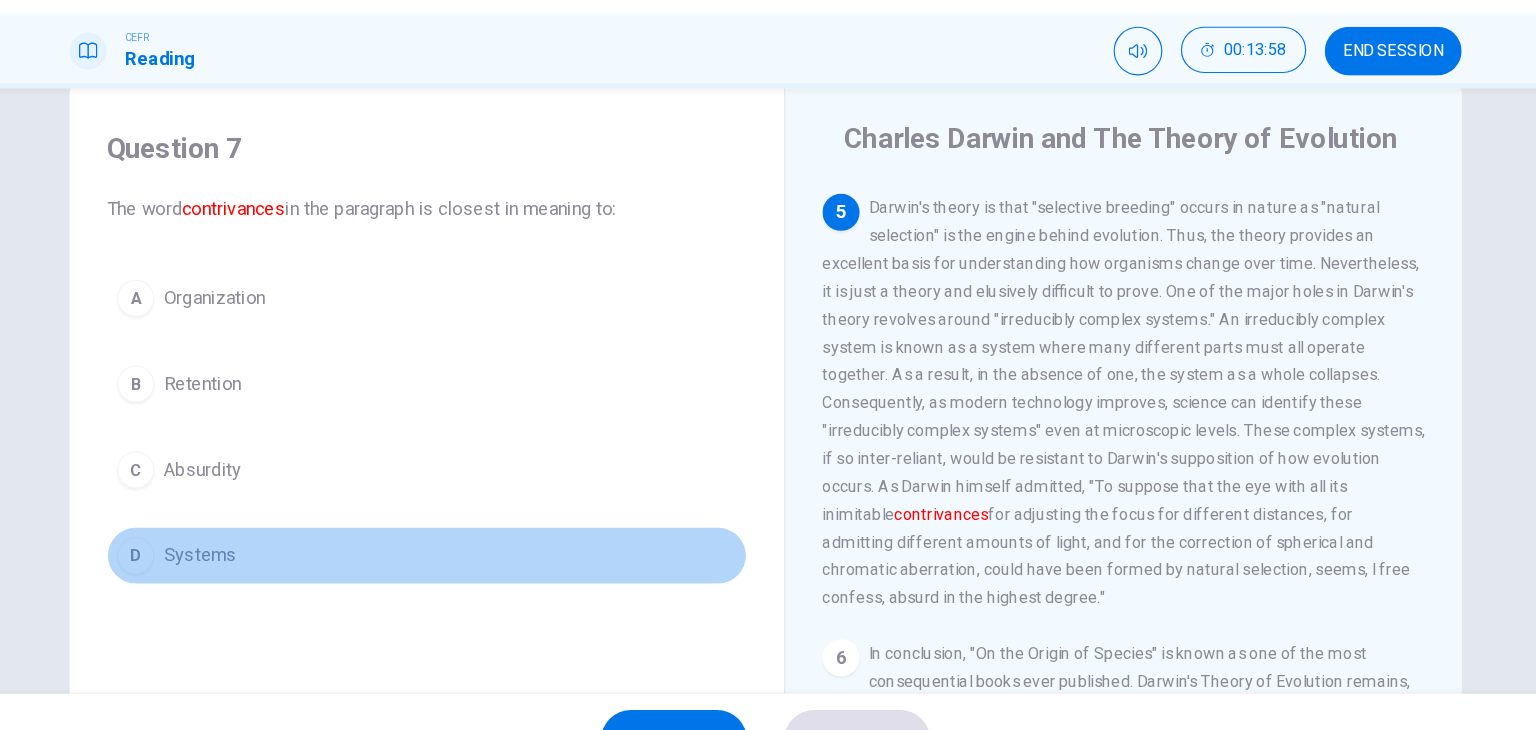 click on "D Systems" at bounding box center [476, 531] 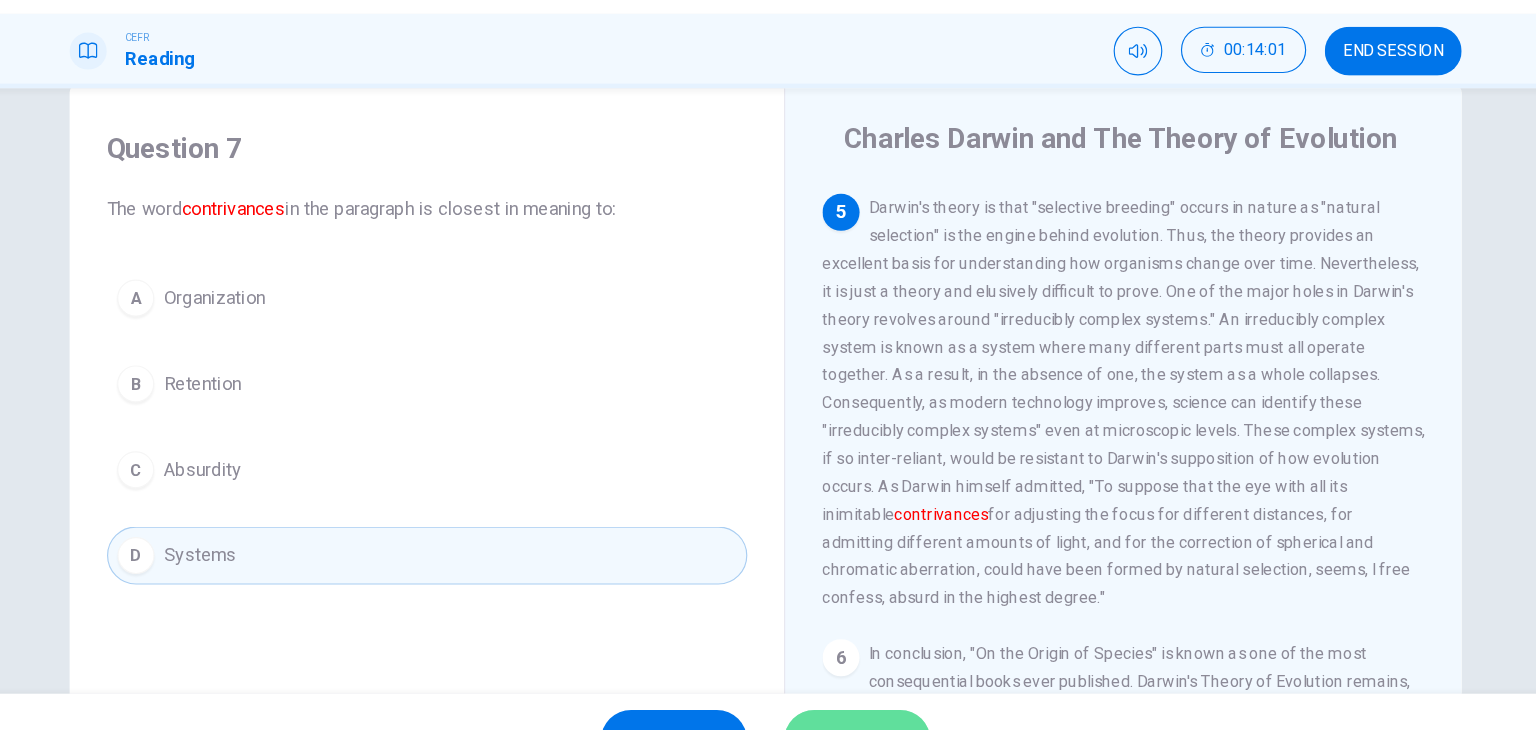 click on "SUBMIT" at bounding box center (847, 690) 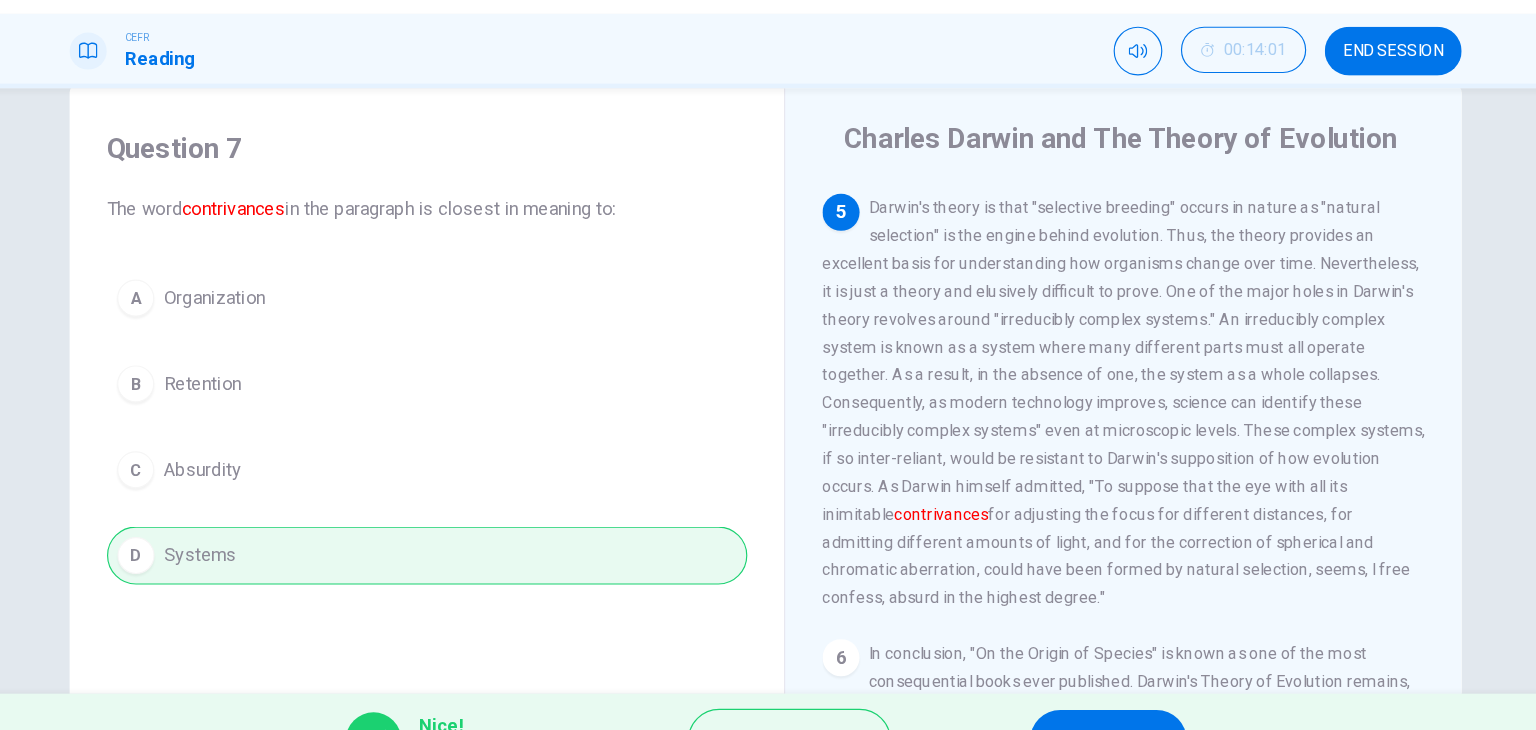 click on "A Organization B Retention C Absurdity D Systems" at bounding box center [476, 420] 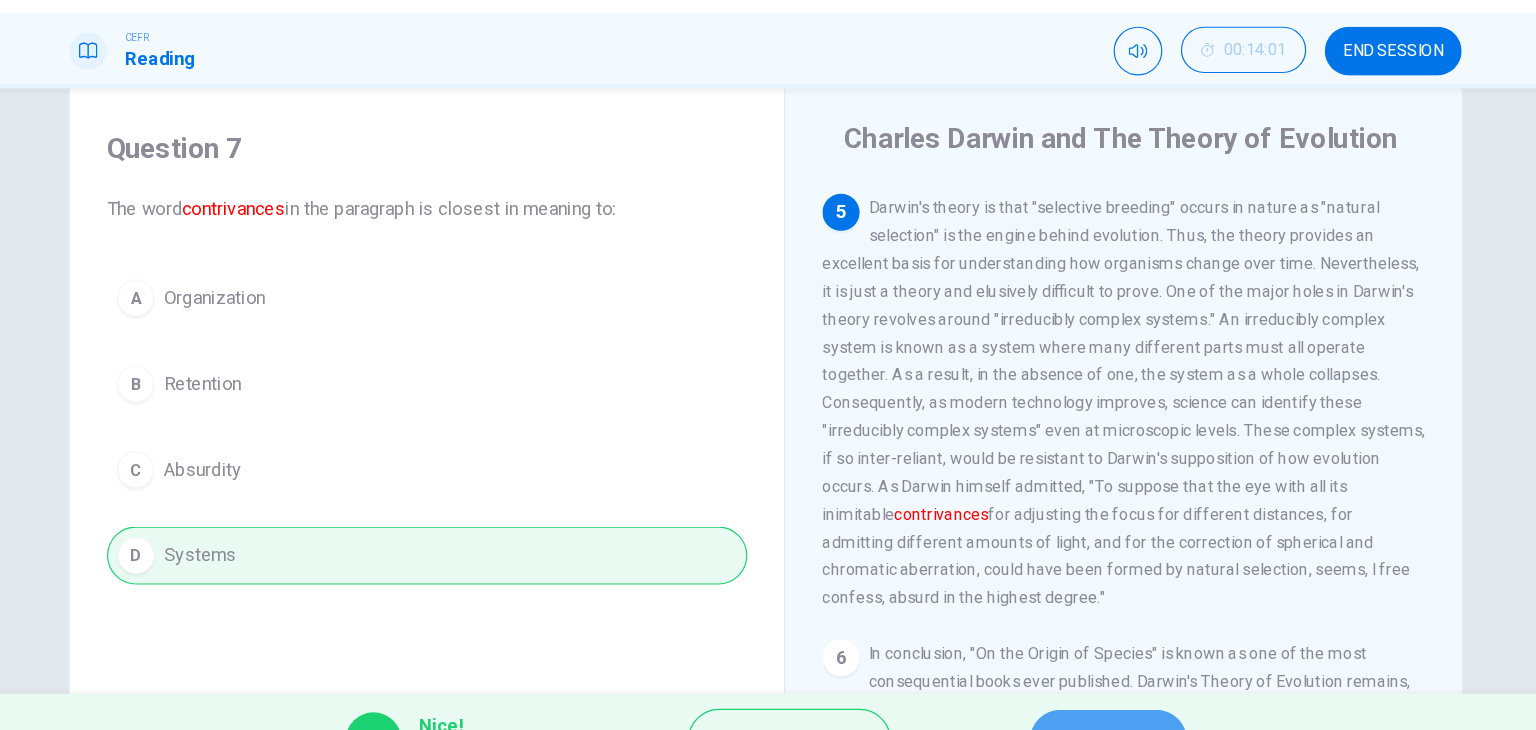 click on "NEXT" at bounding box center (1063, 690) 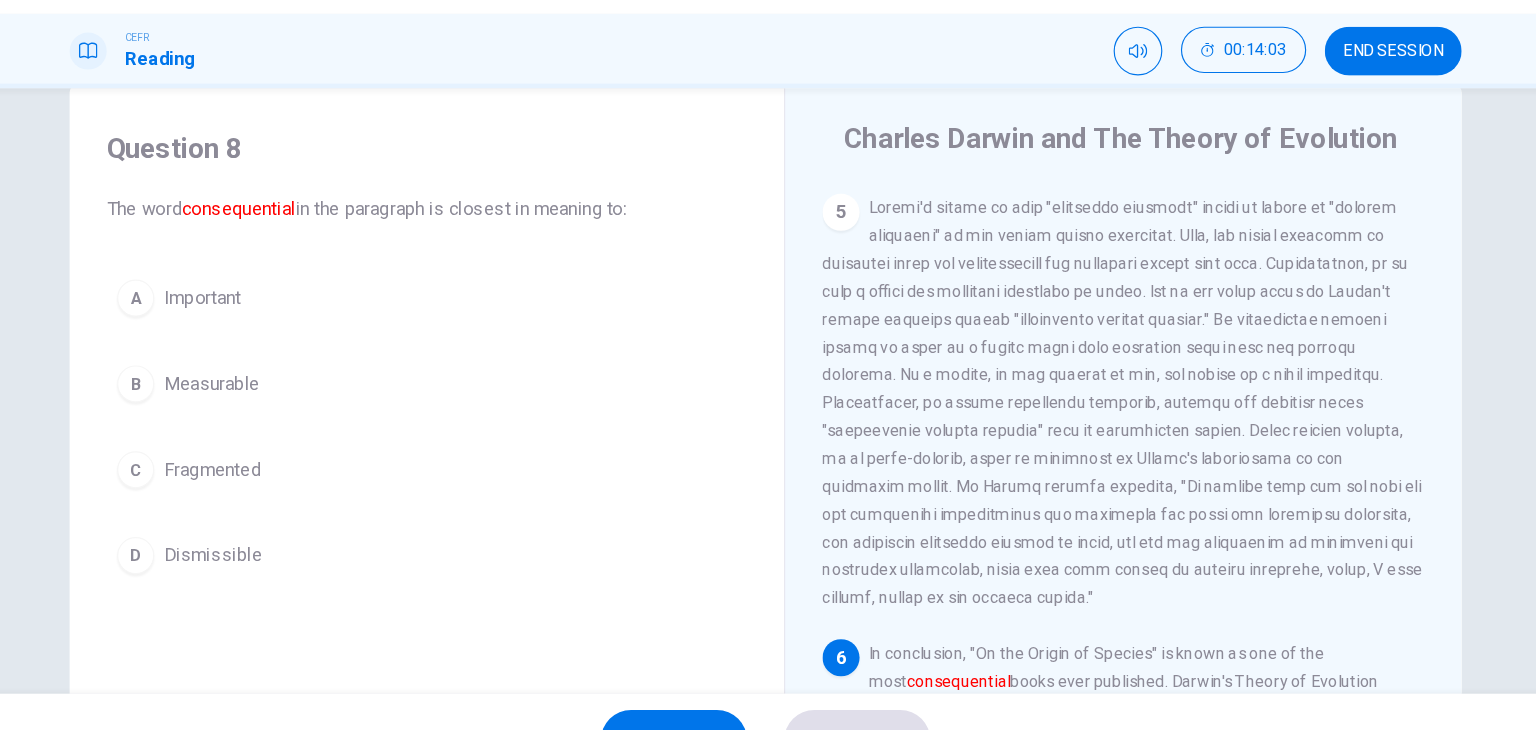 scroll, scrollTop: 1049, scrollLeft: 0, axis: vertical 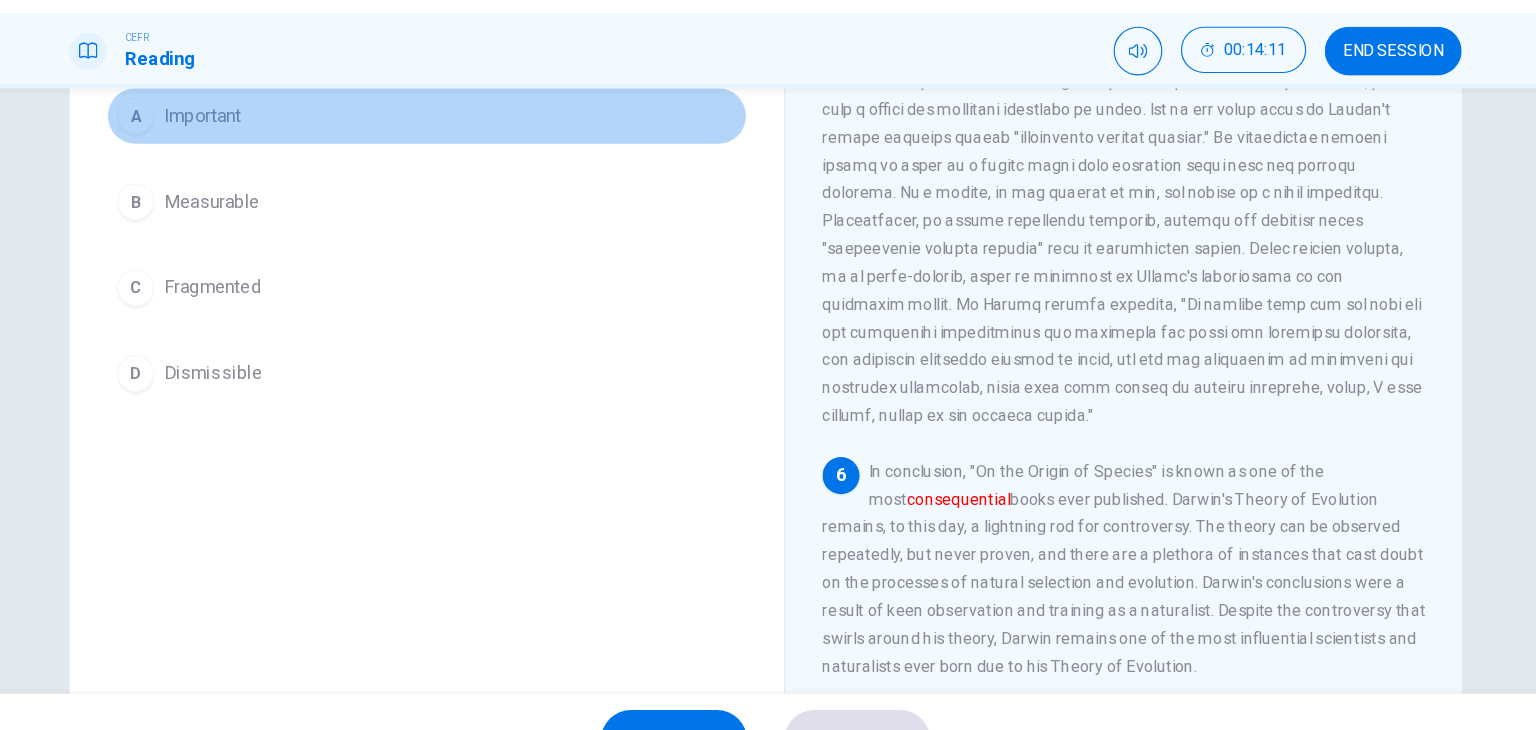 click on "Important" at bounding box center (282, 152) 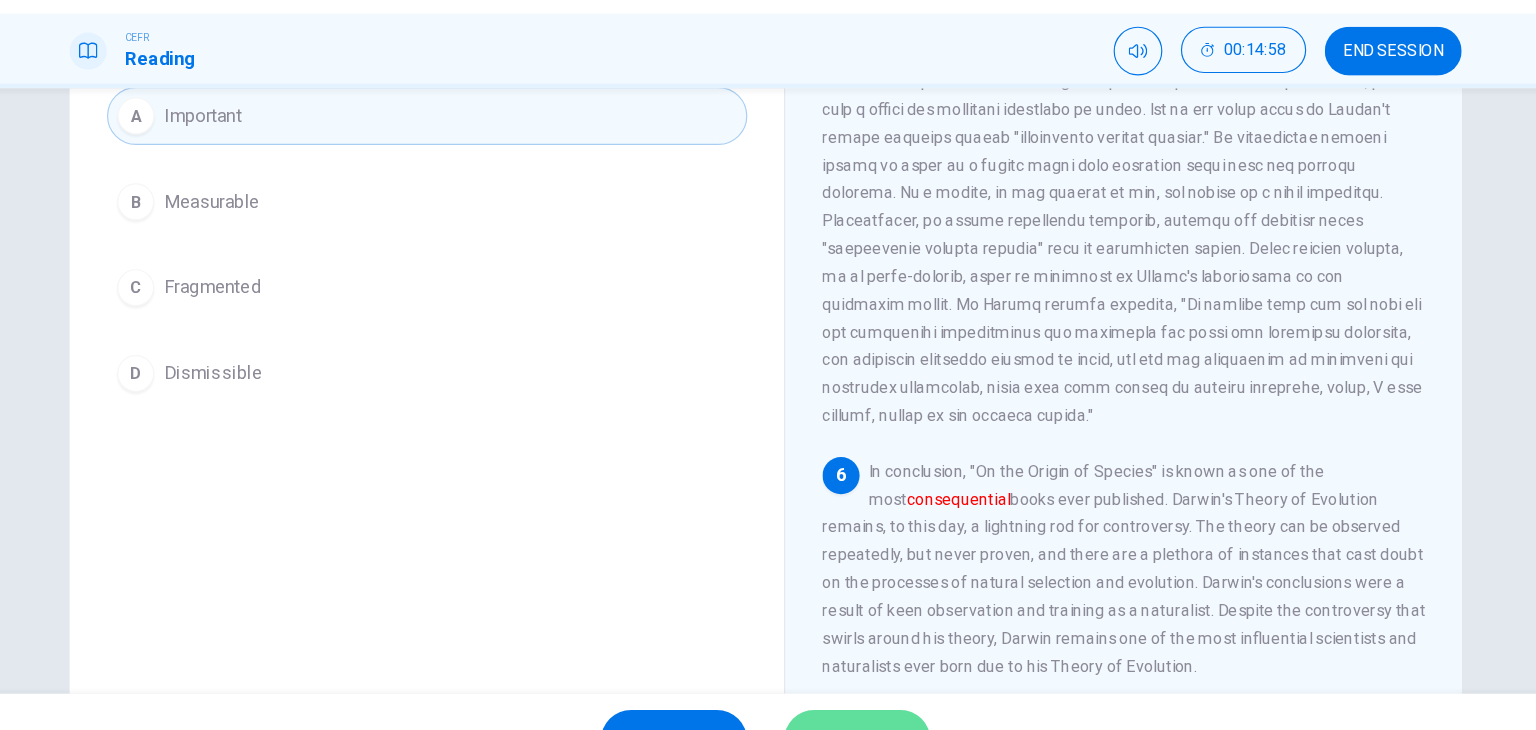 click on "SUBMIT" at bounding box center [847, 690] 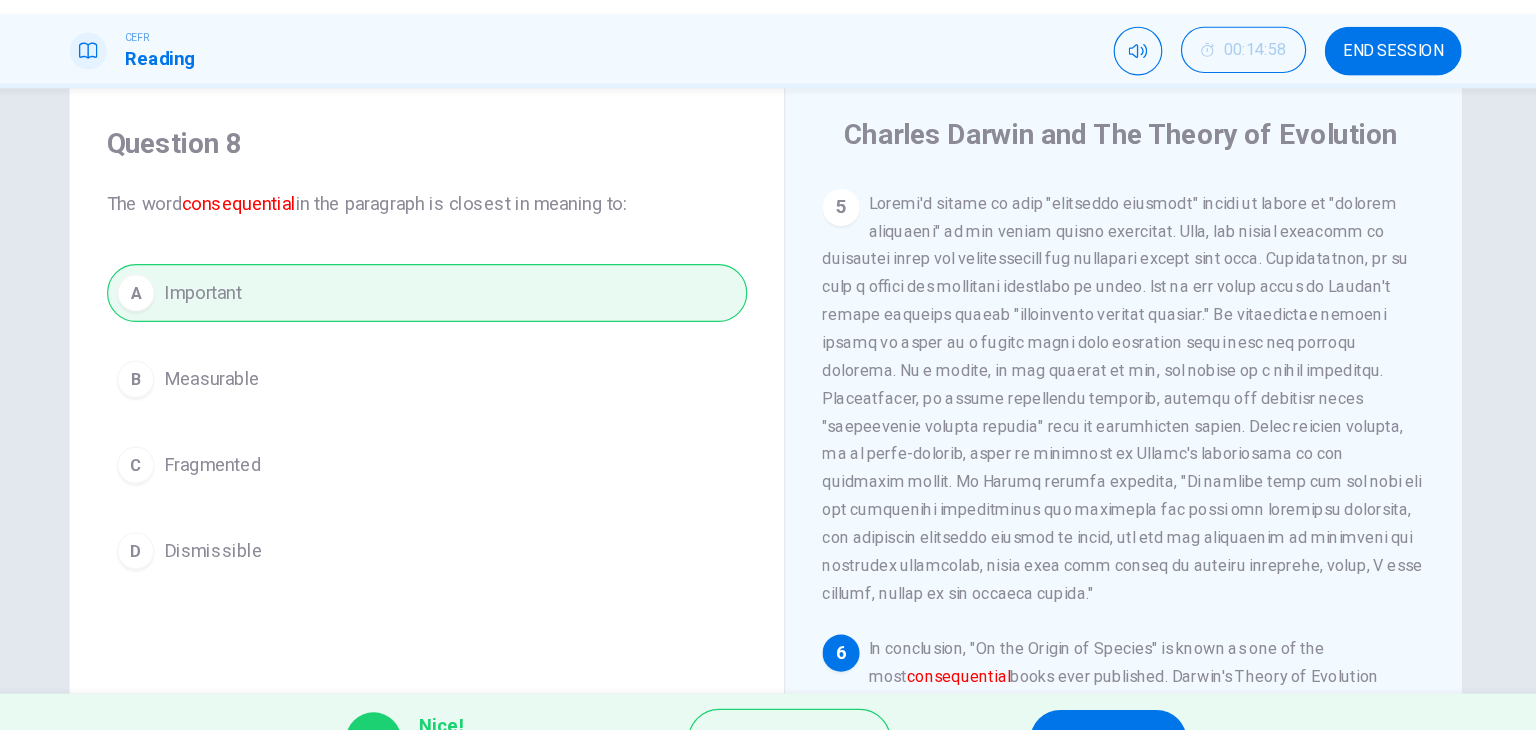 scroll, scrollTop: 47, scrollLeft: 0, axis: vertical 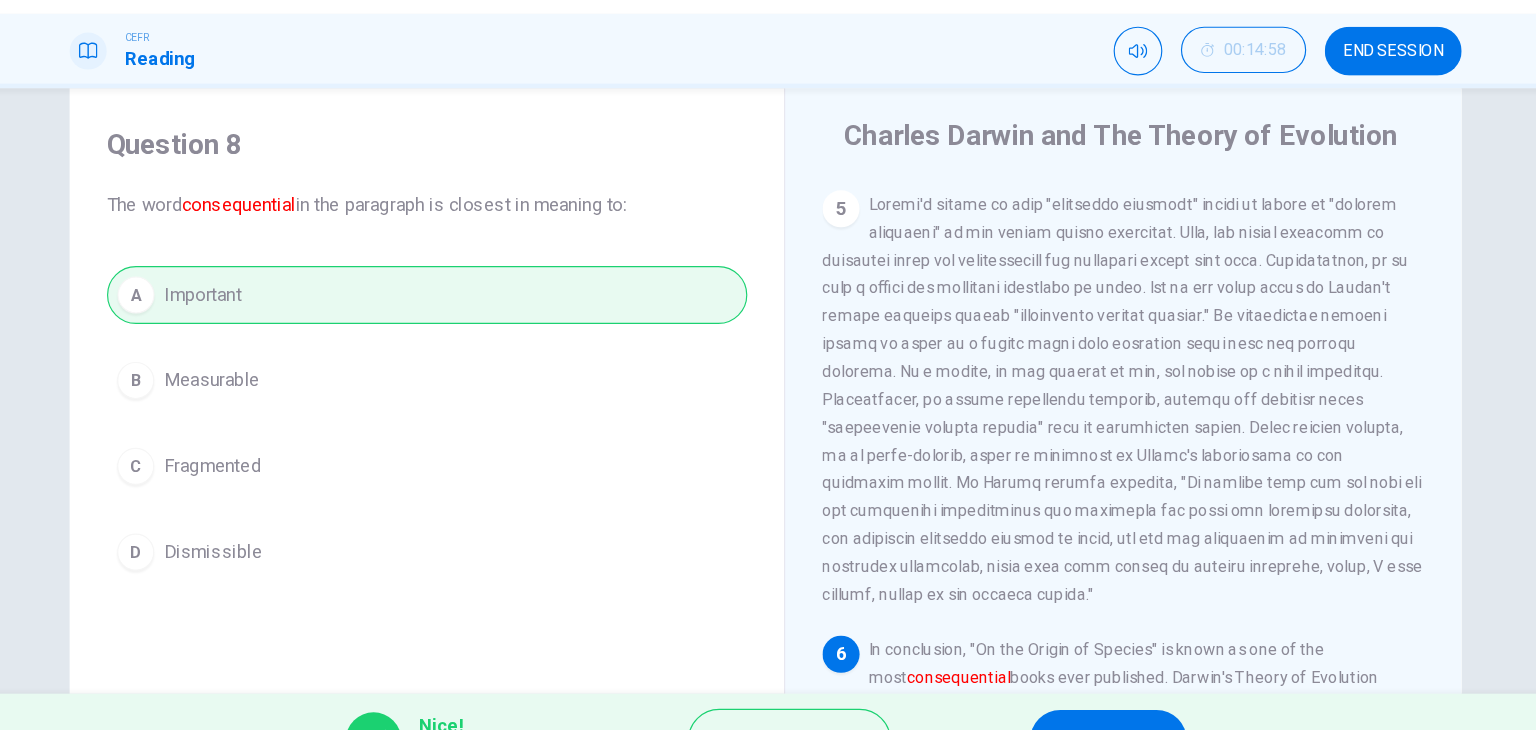 click on "NEXT" at bounding box center (1063, 690) 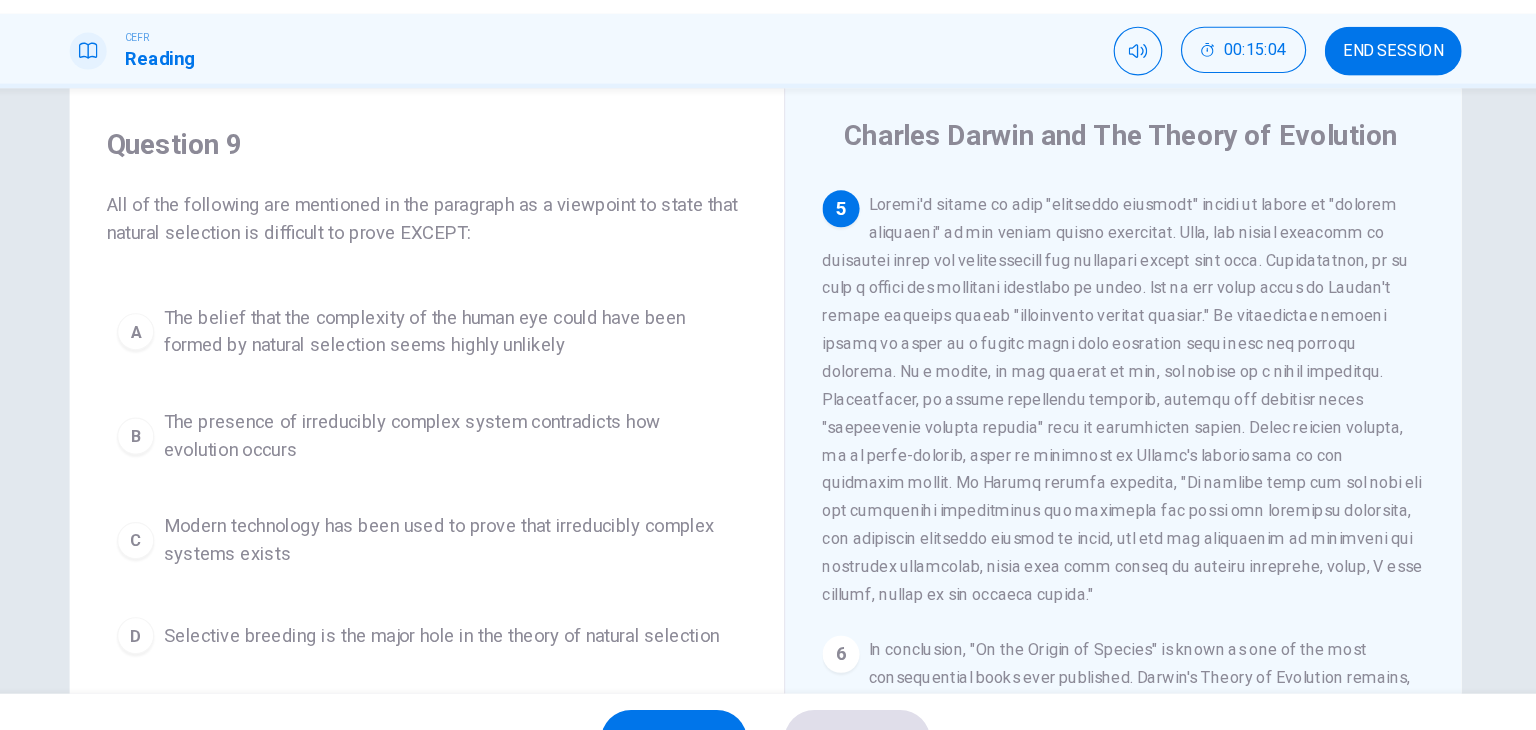 click on "Question 9" at bounding box center [476, 177] 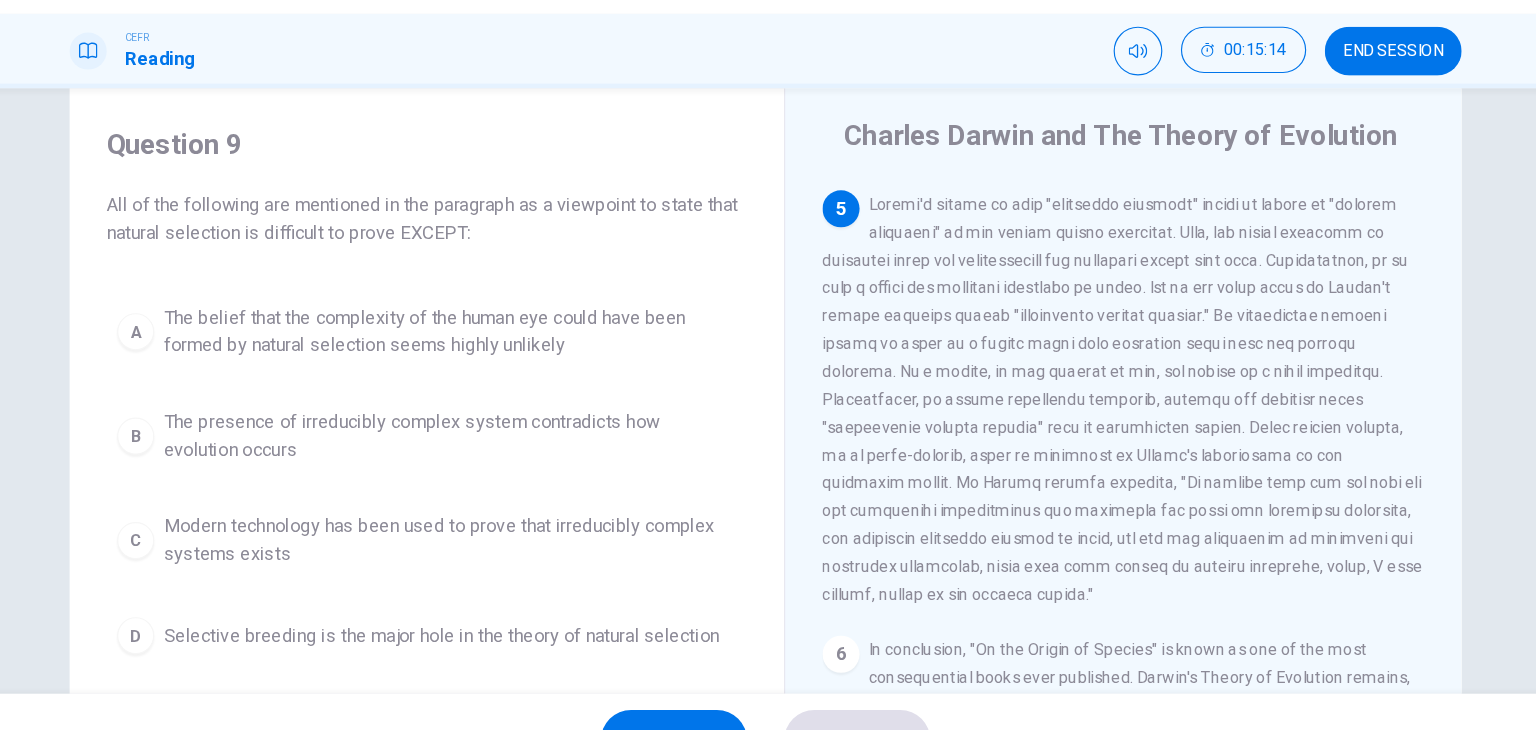scroll, scrollTop: 1025, scrollLeft: 0, axis: vertical 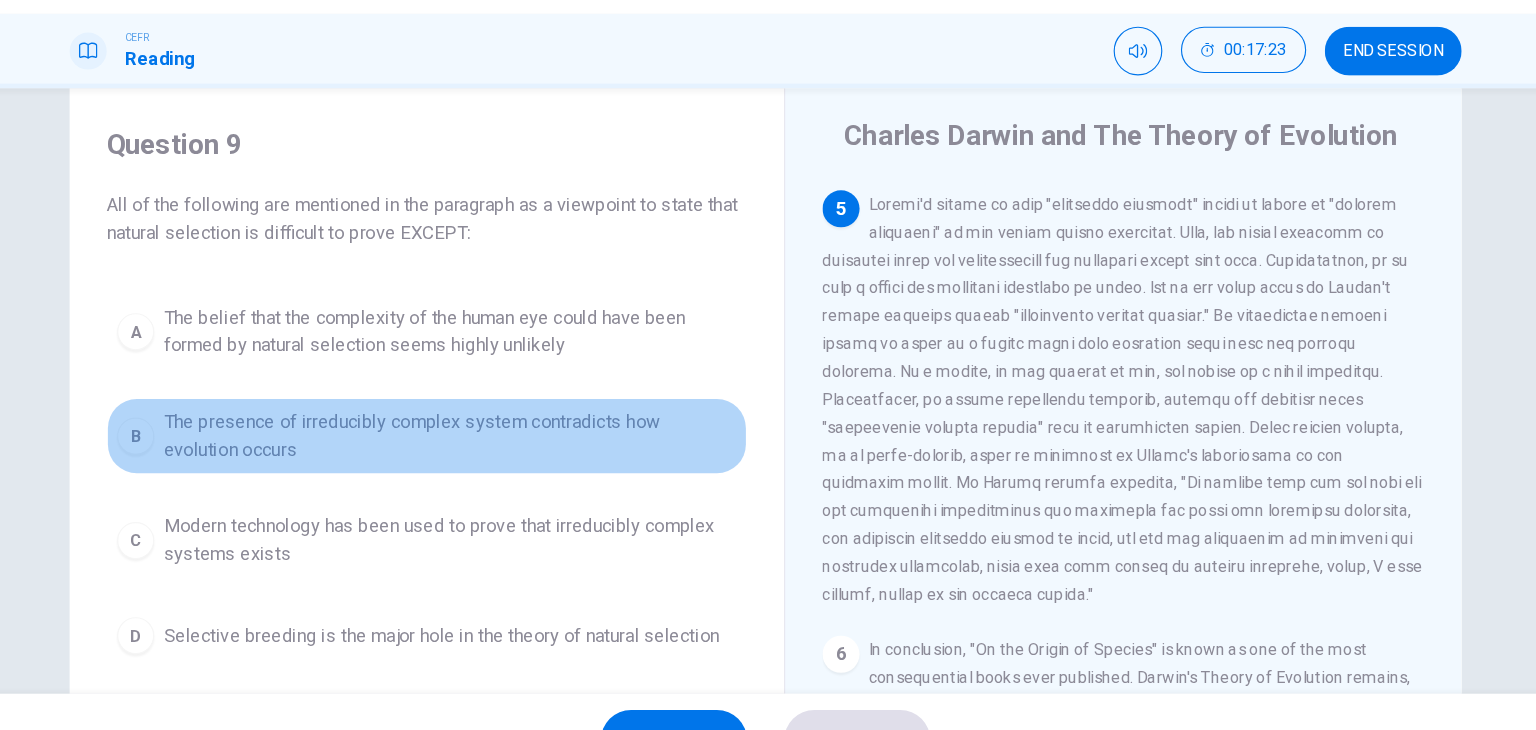 click on "The presence of irreducibly complex system contradicts how evolution occurs" at bounding box center (496, 428) 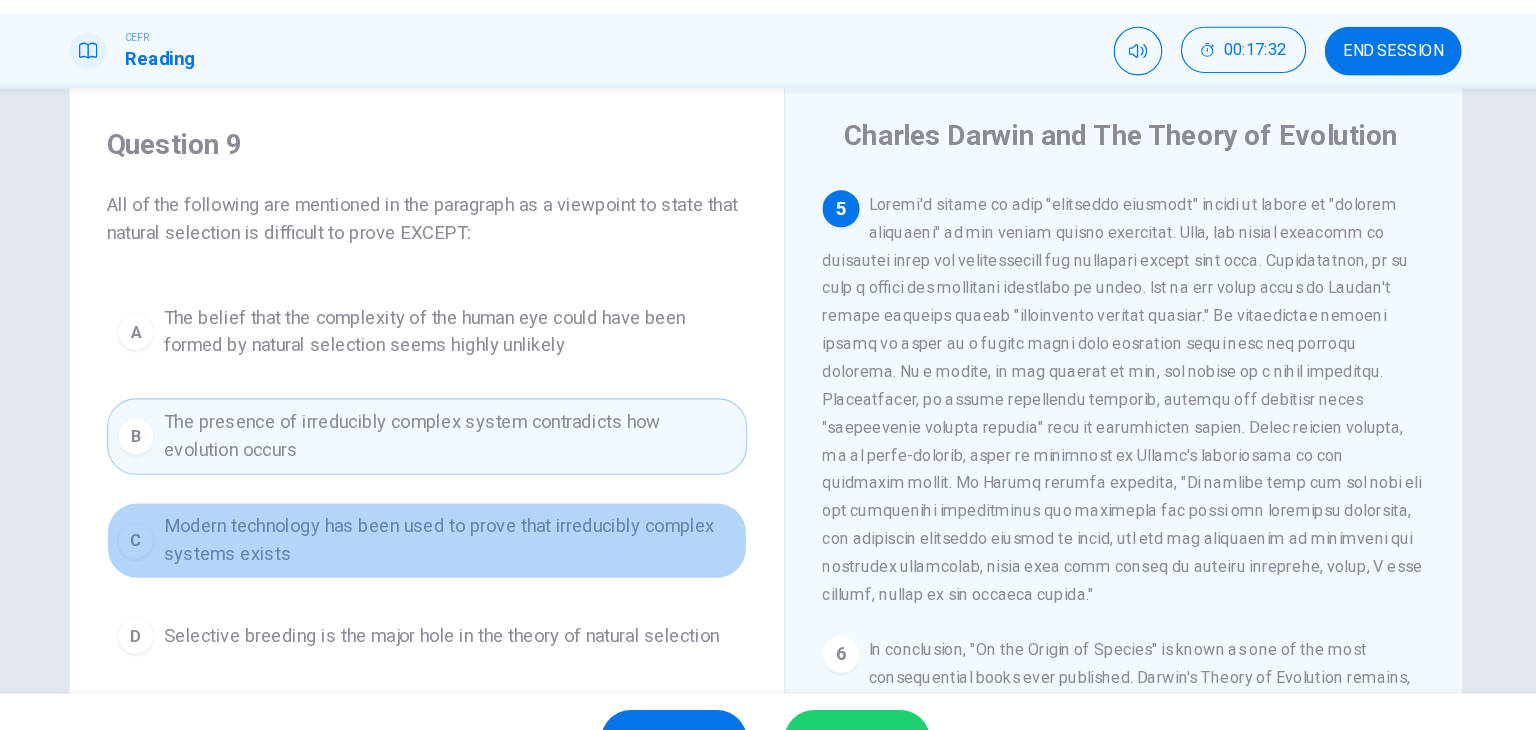 click on "C Modern technology has been used to prove that irreducibly complex systems exists" at bounding box center [476, 518] 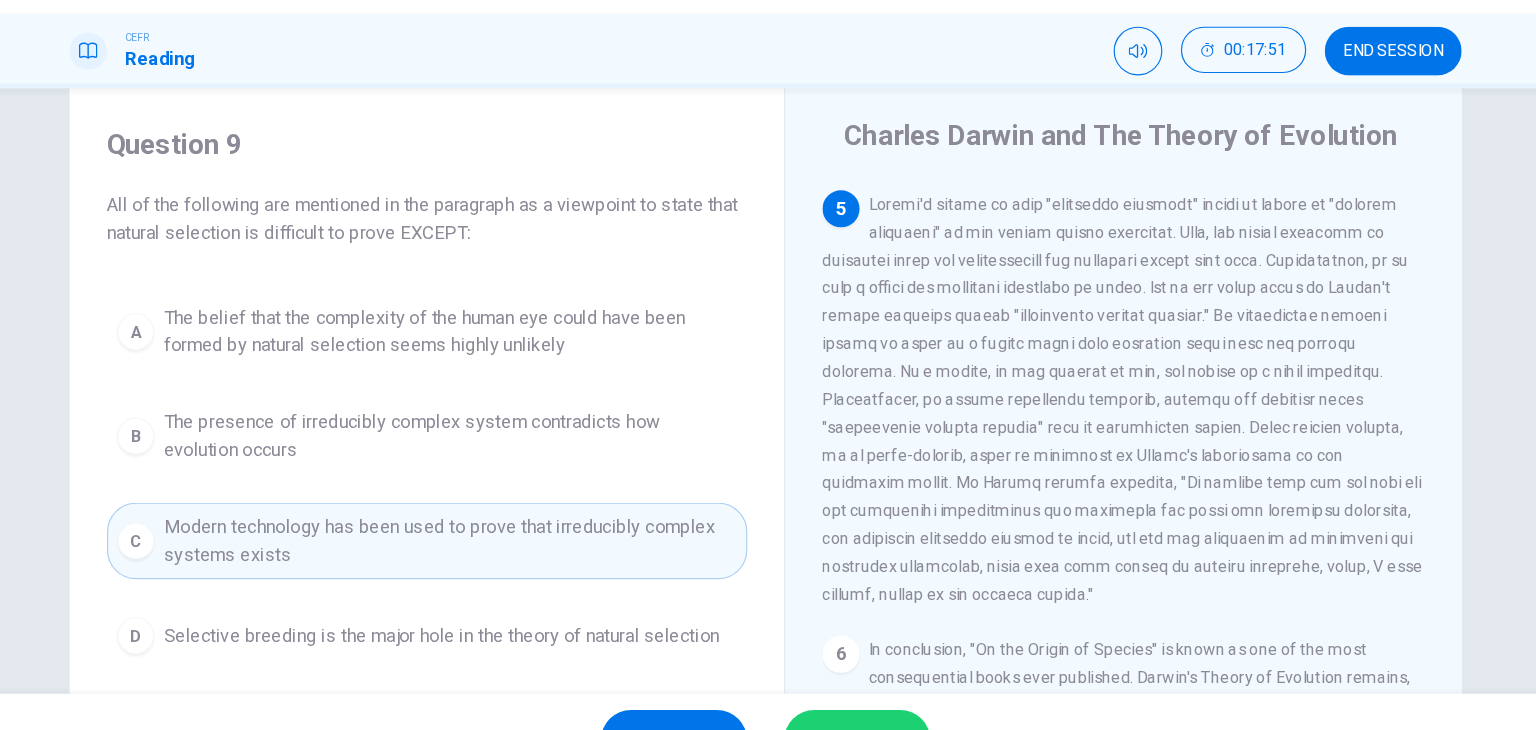 click on "A The belief that the complexity of the human eye could have been formed by natural selection seems highly unlikely B The presence of irreducibly complex system contradicts how evolution occurs C Modern technology has been used to prove that irreducibly complex systems exists D Selective breeding is the major hole in the theory of natural selection" at bounding box center [476, 465] 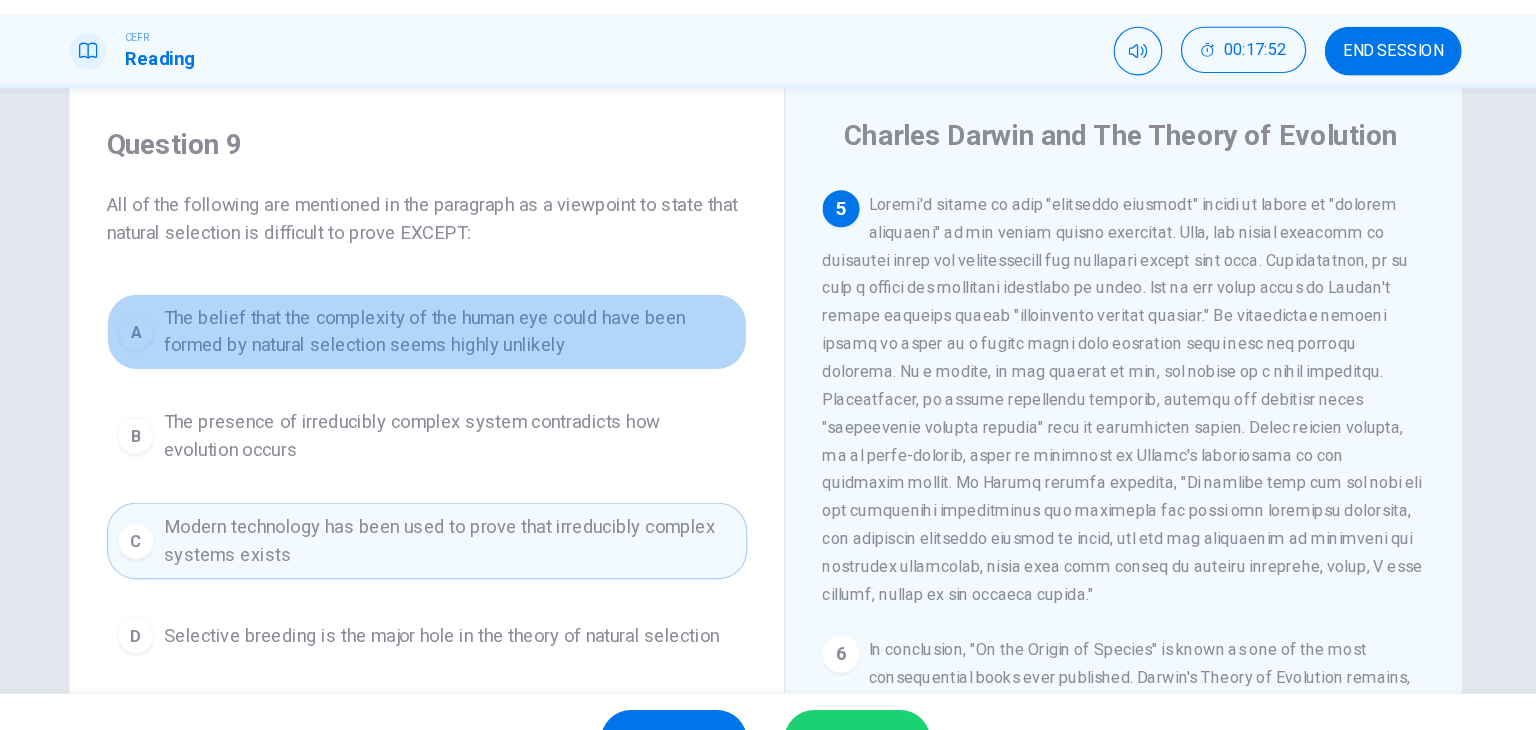 click on "A The belief that the complexity of the human eye could have been formed by natural selection seems highly unlikely" at bounding box center [476, 338] 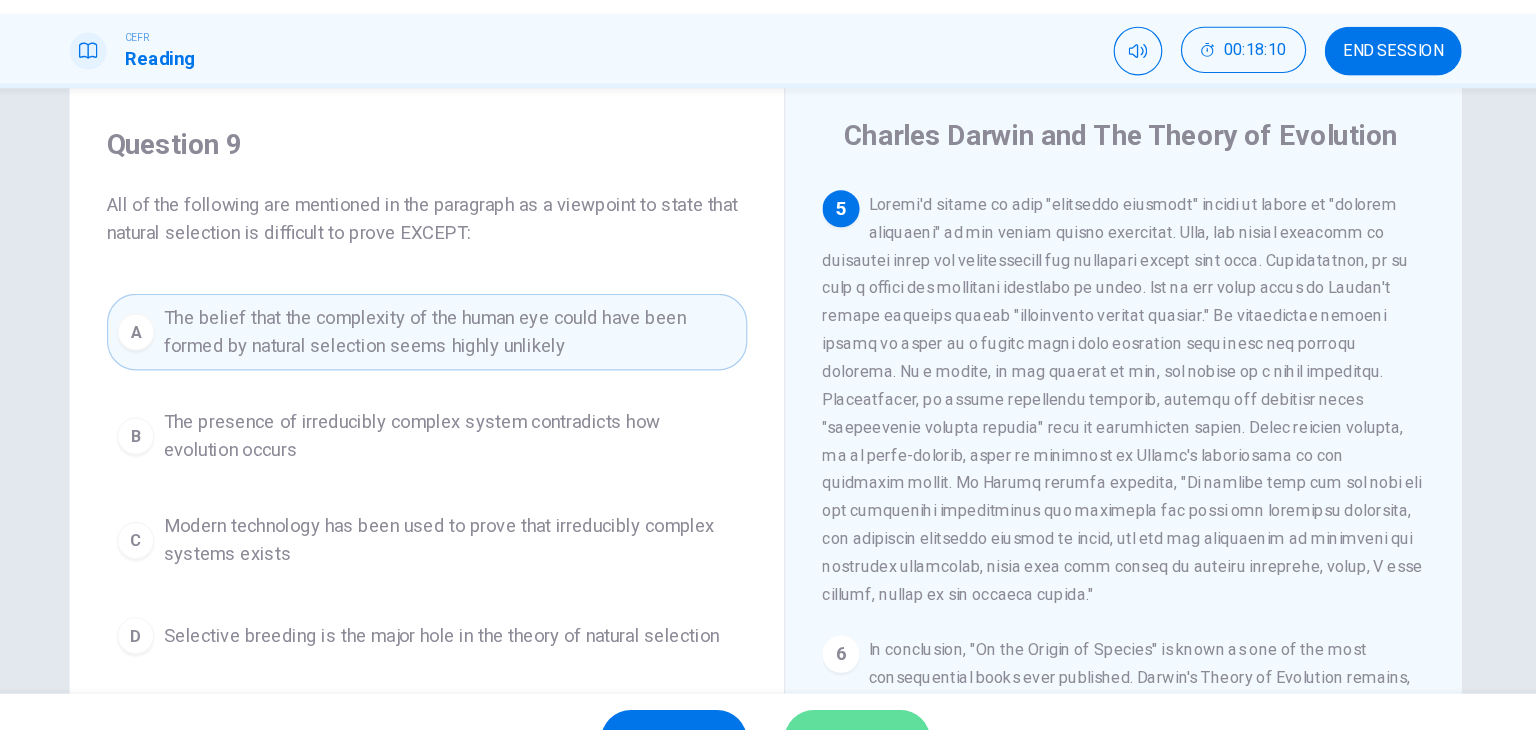 click on "SUBMIT" at bounding box center [847, 690] 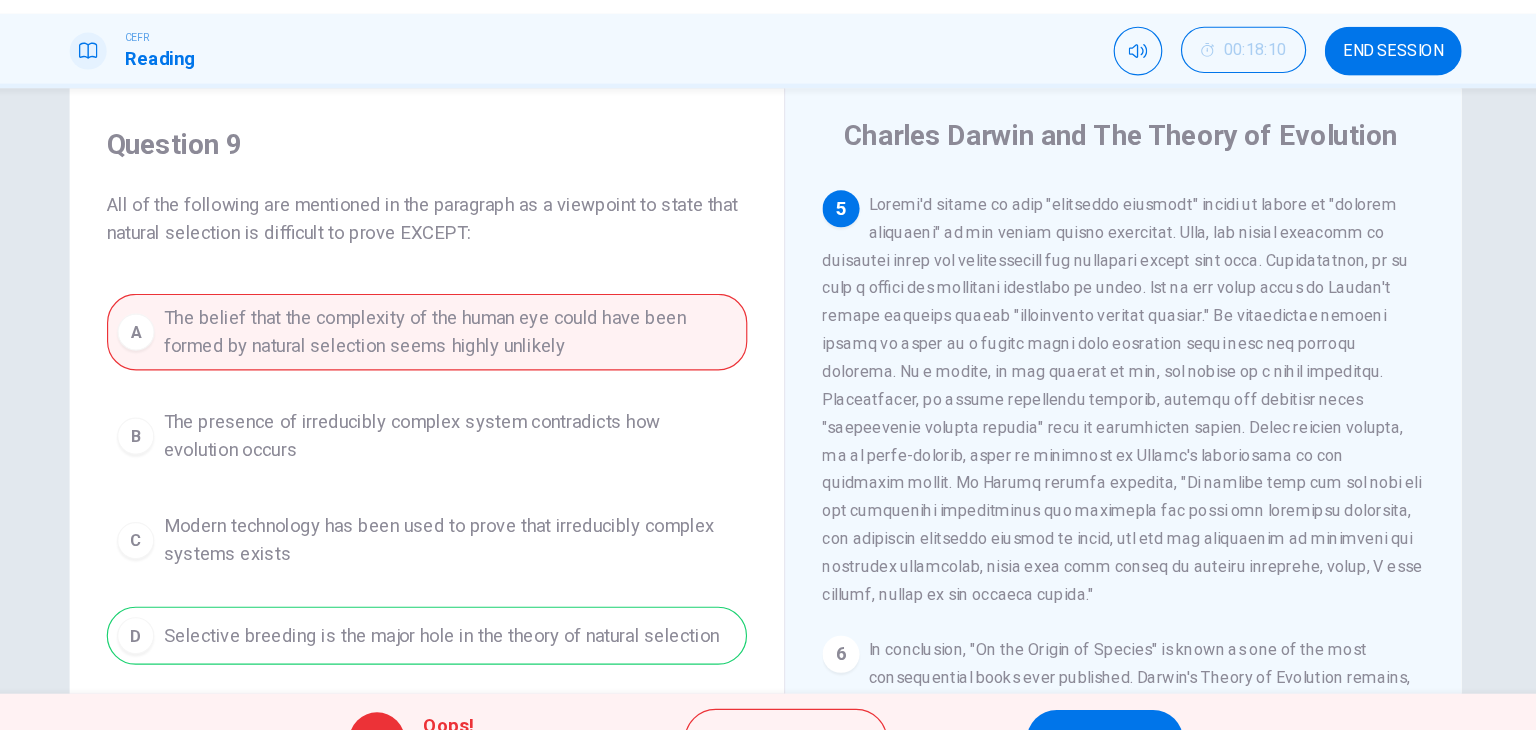 click on "NEXT" at bounding box center (1060, 690) 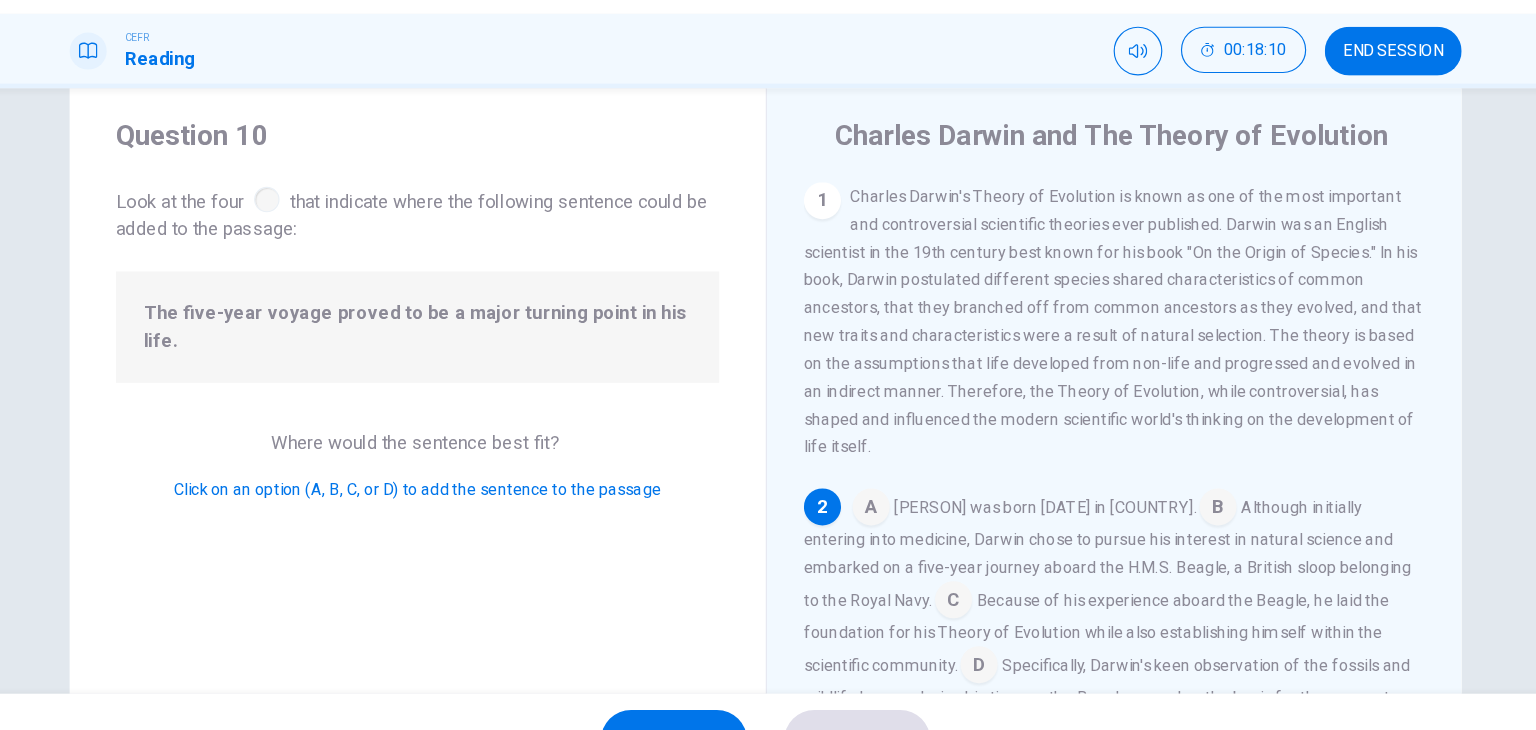 scroll, scrollTop: 112, scrollLeft: 0, axis: vertical 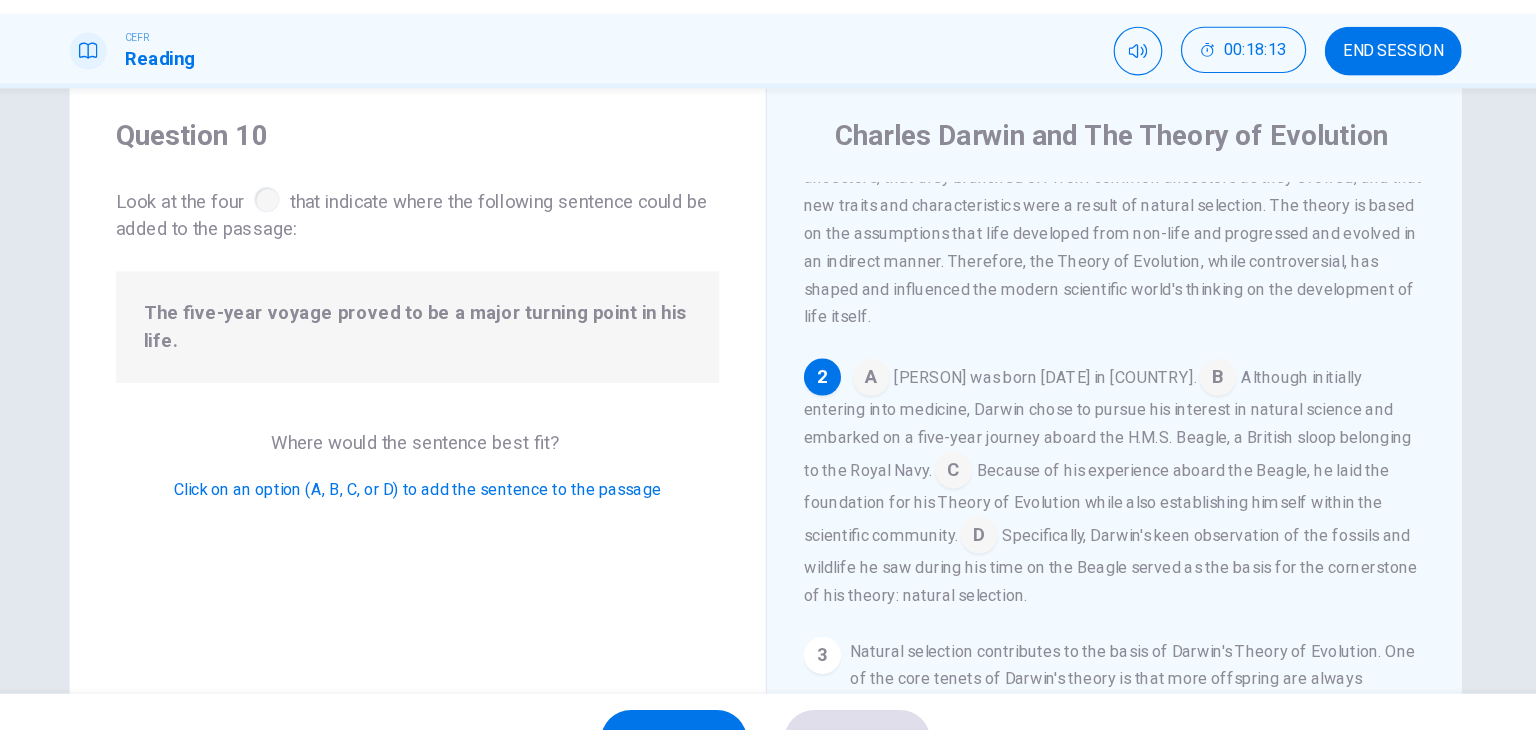 drag, startPoint x: 507, startPoint y: 518, endPoint x: 536, endPoint y: 511, distance: 29.832869 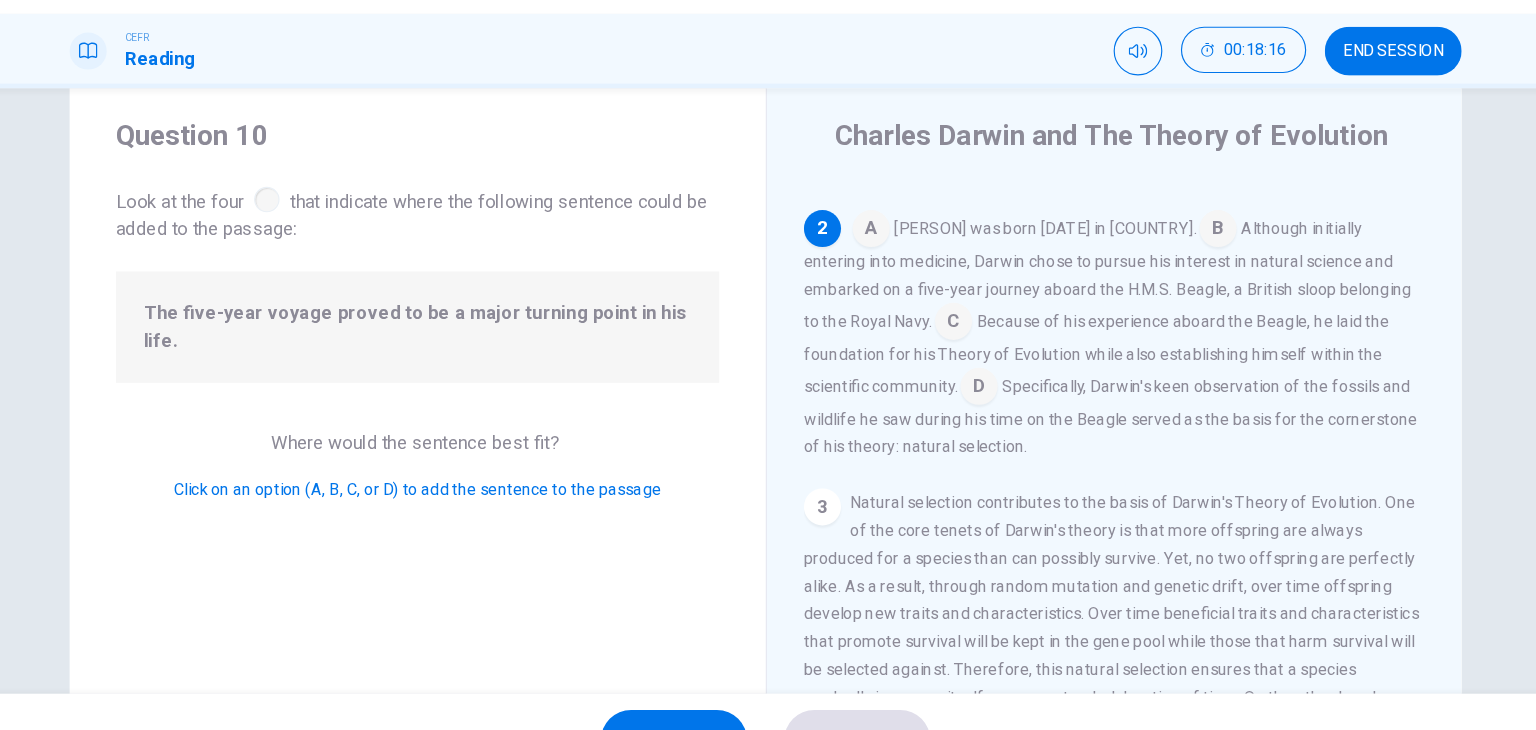 scroll, scrollTop: 240, scrollLeft: 0, axis: vertical 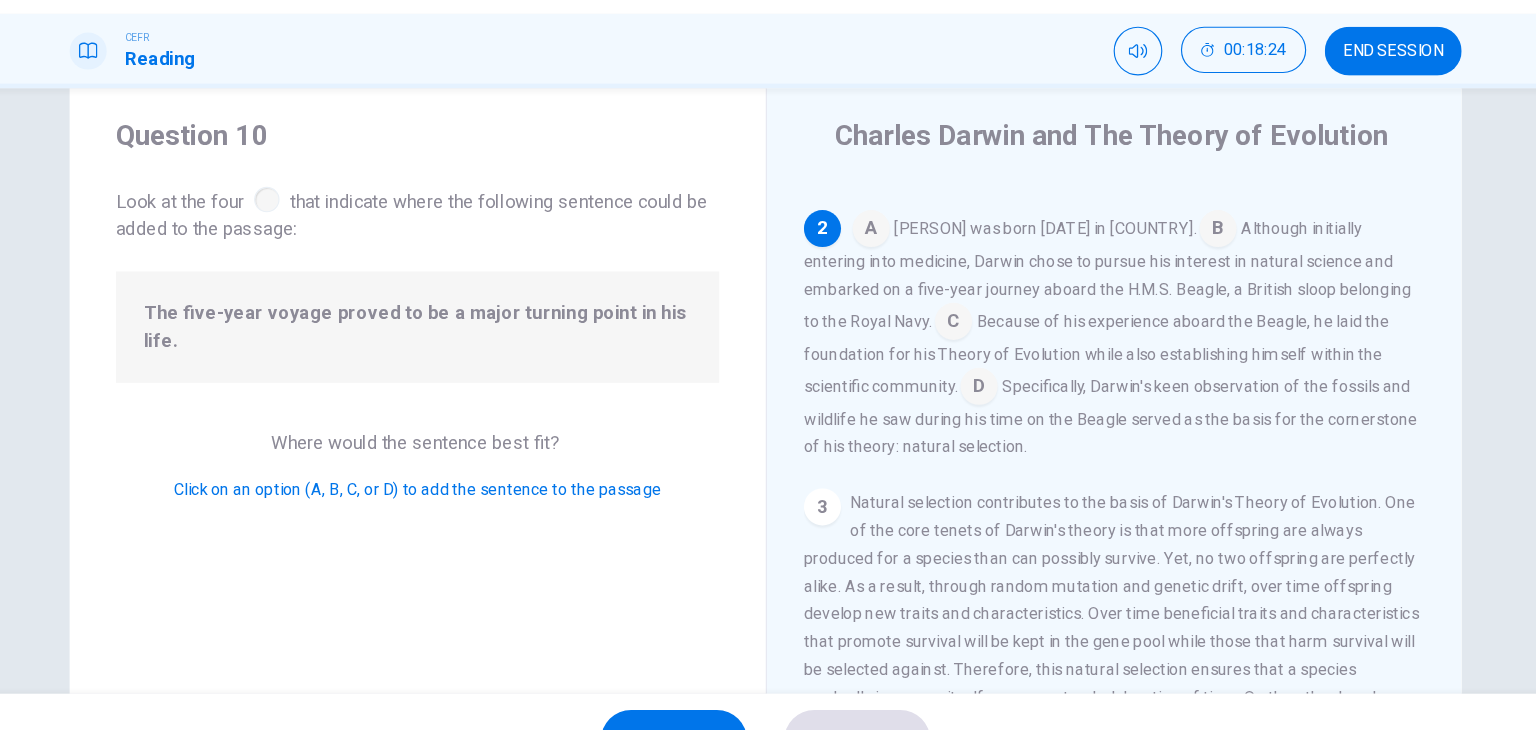 click at bounding box center (930, 331) 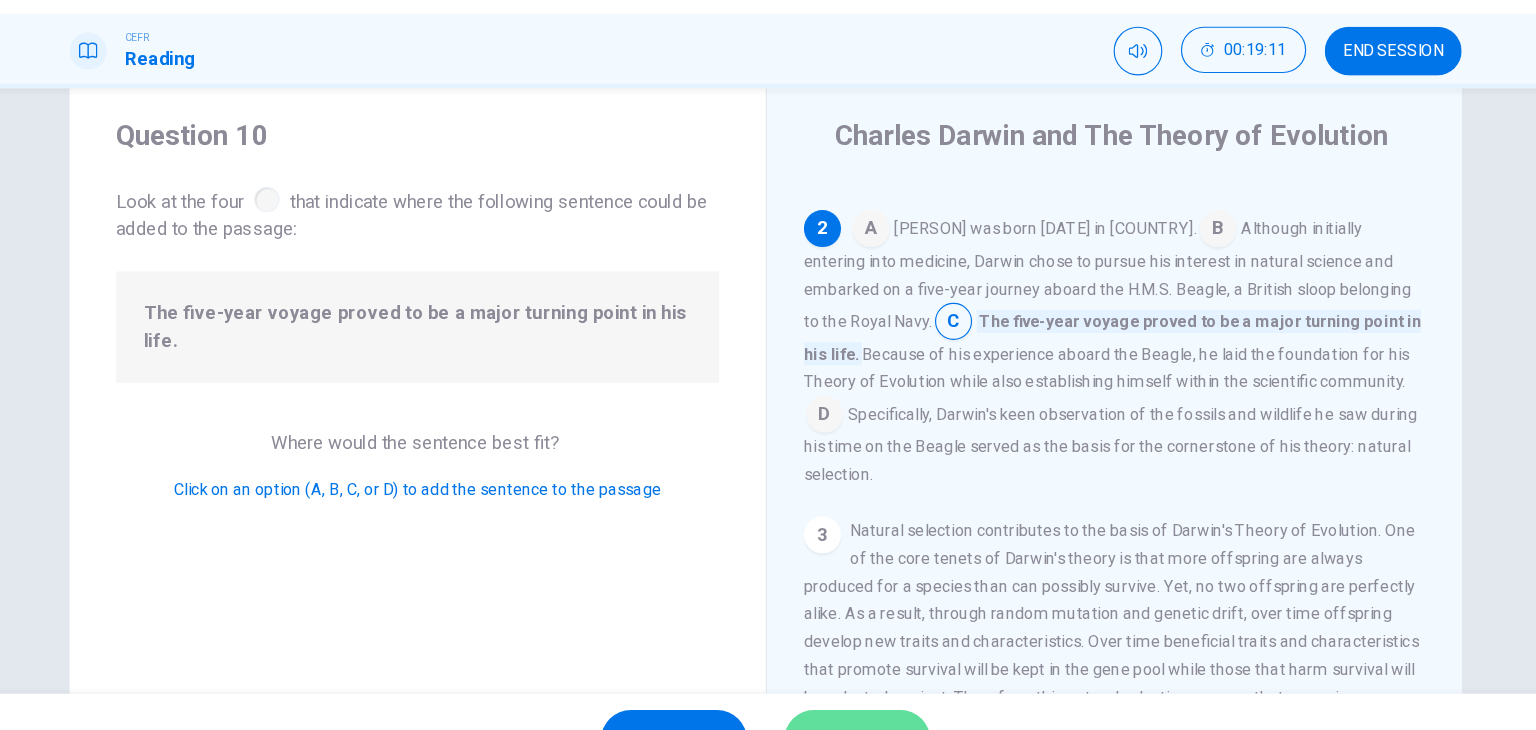 click on "SUBMIT" at bounding box center (847, 690) 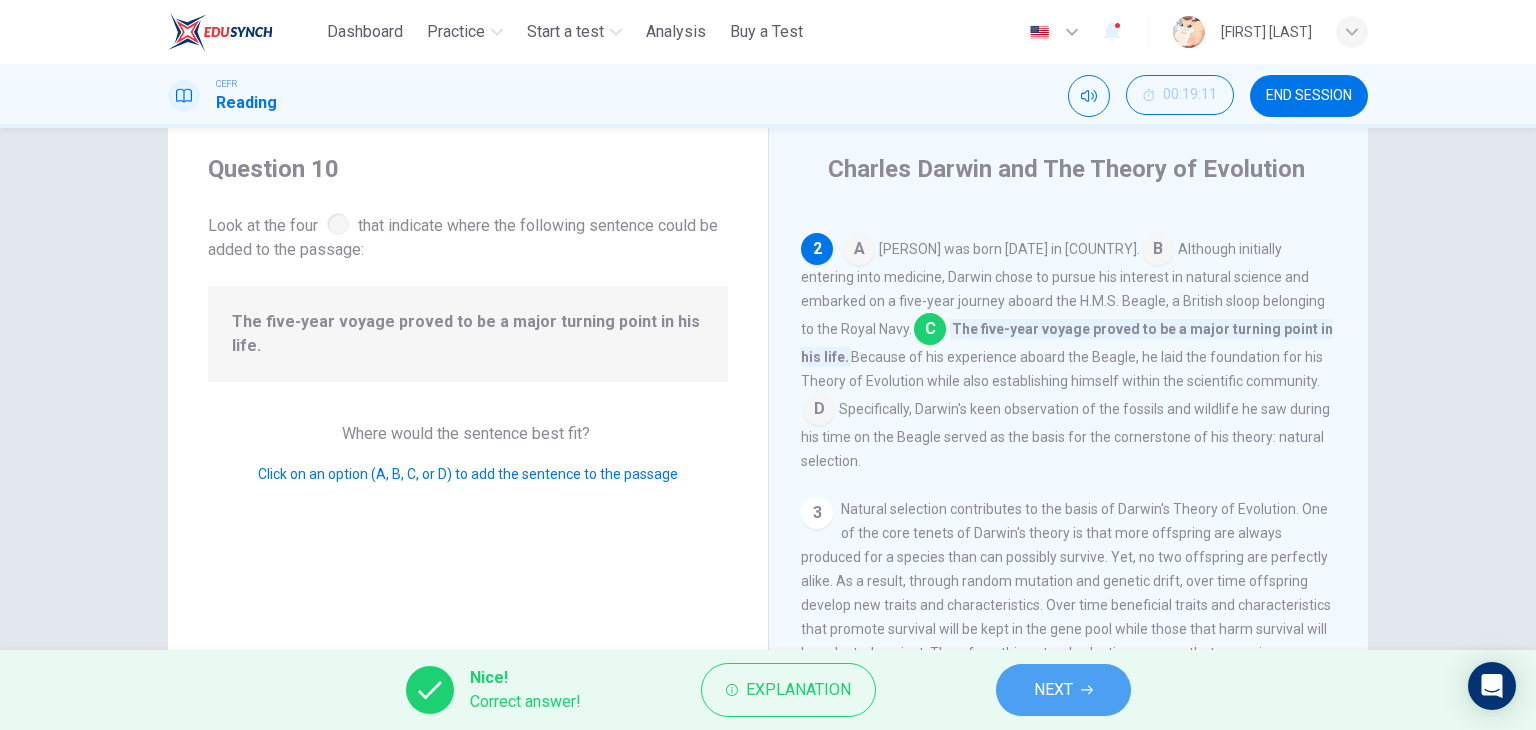 click on "NEXT" at bounding box center (1053, 690) 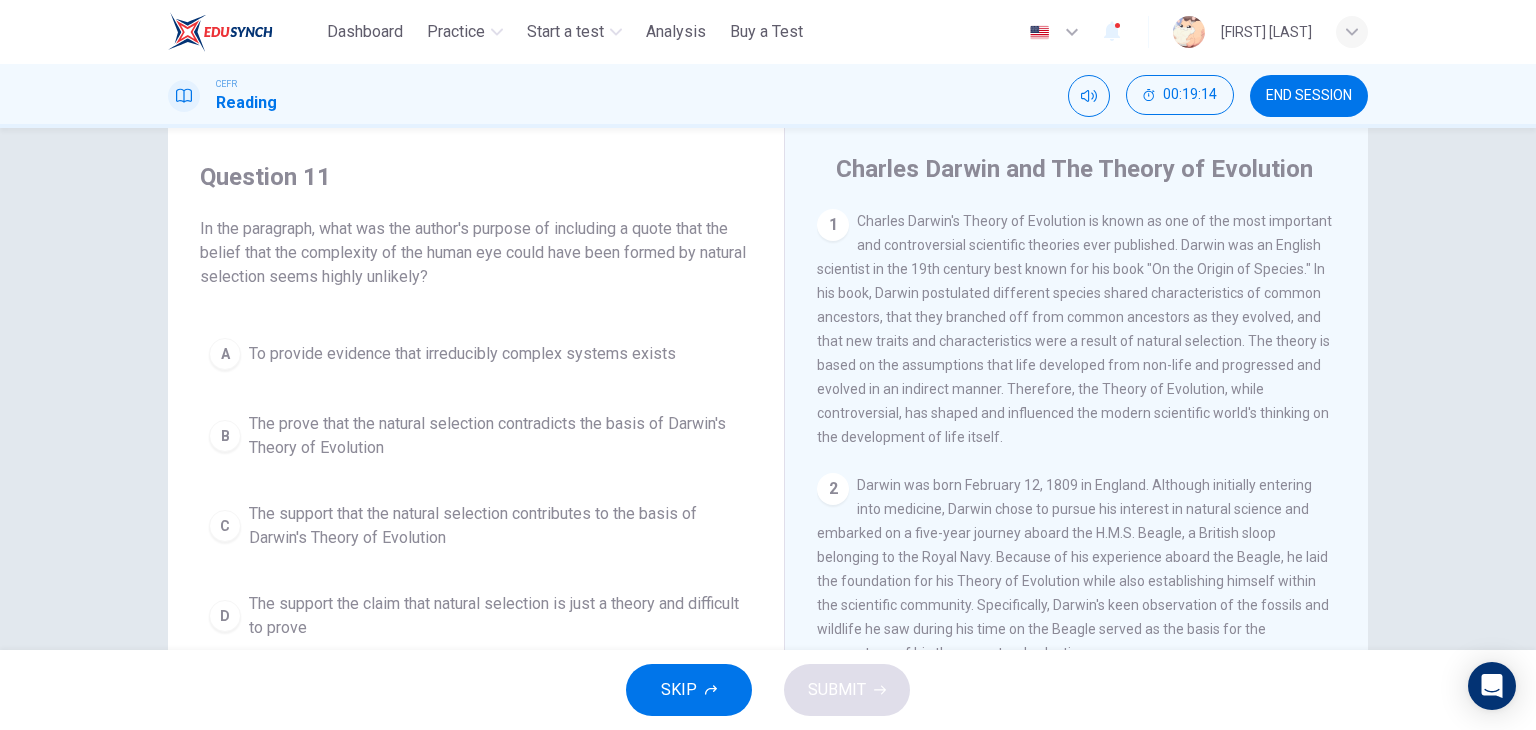 click on "In the paragraph, what was the author's purpose of including a quote that the belief that the complexity of the human eye could have been formed by natural selection seems highly unlikely?" at bounding box center [476, 253] 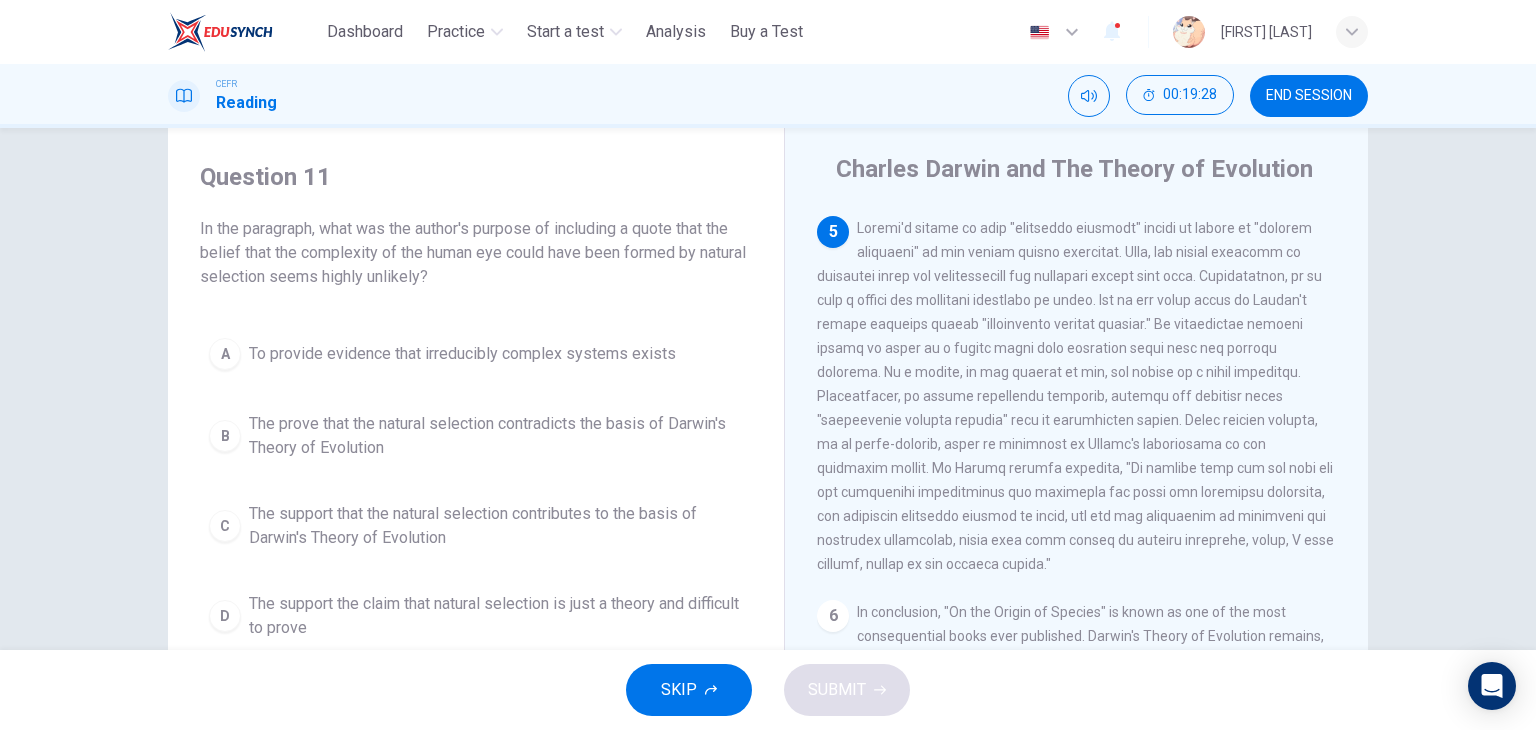 scroll, scrollTop: 1004, scrollLeft: 0, axis: vertical 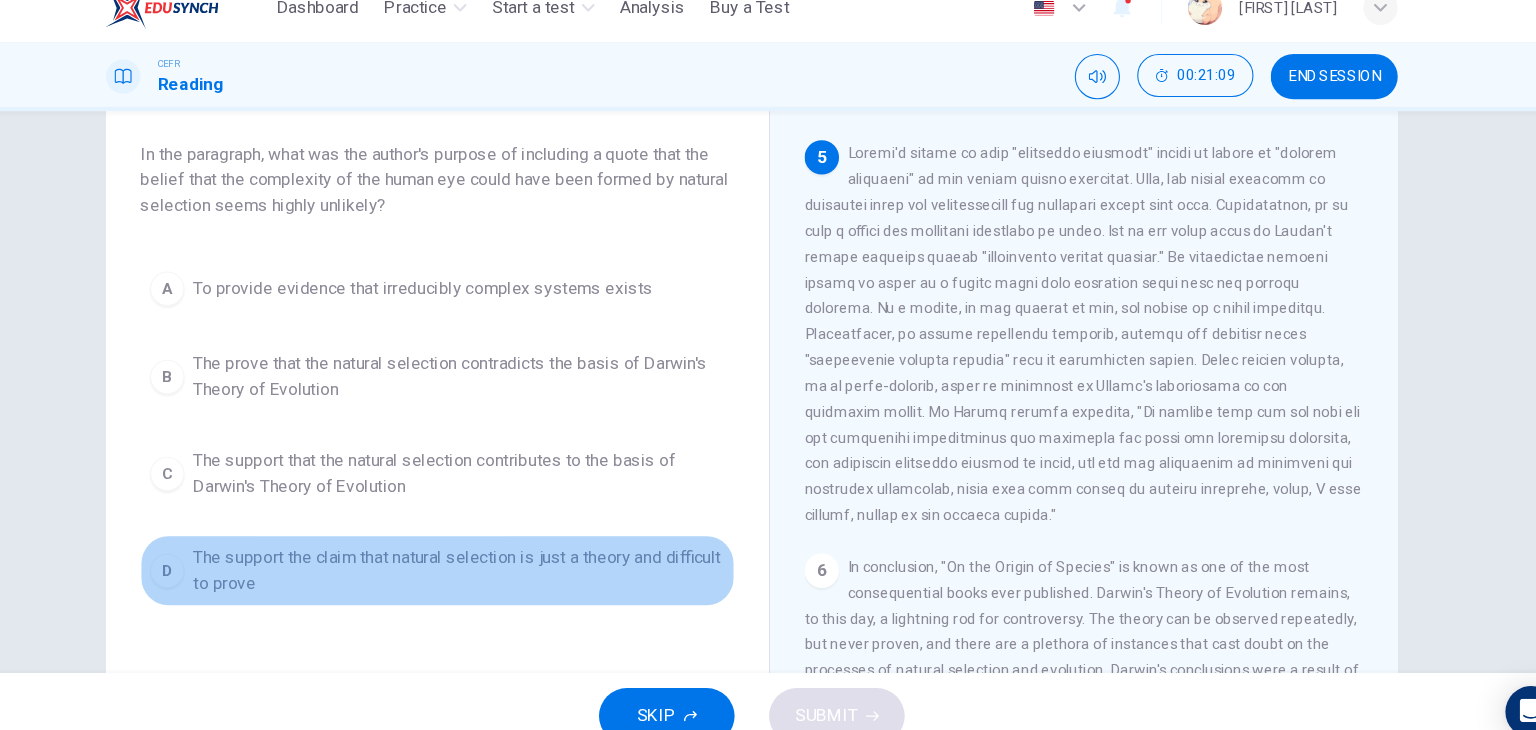 click on "The support the claim that natural selection is just a theory and difficult to prove" at bounding box center [496, 555] 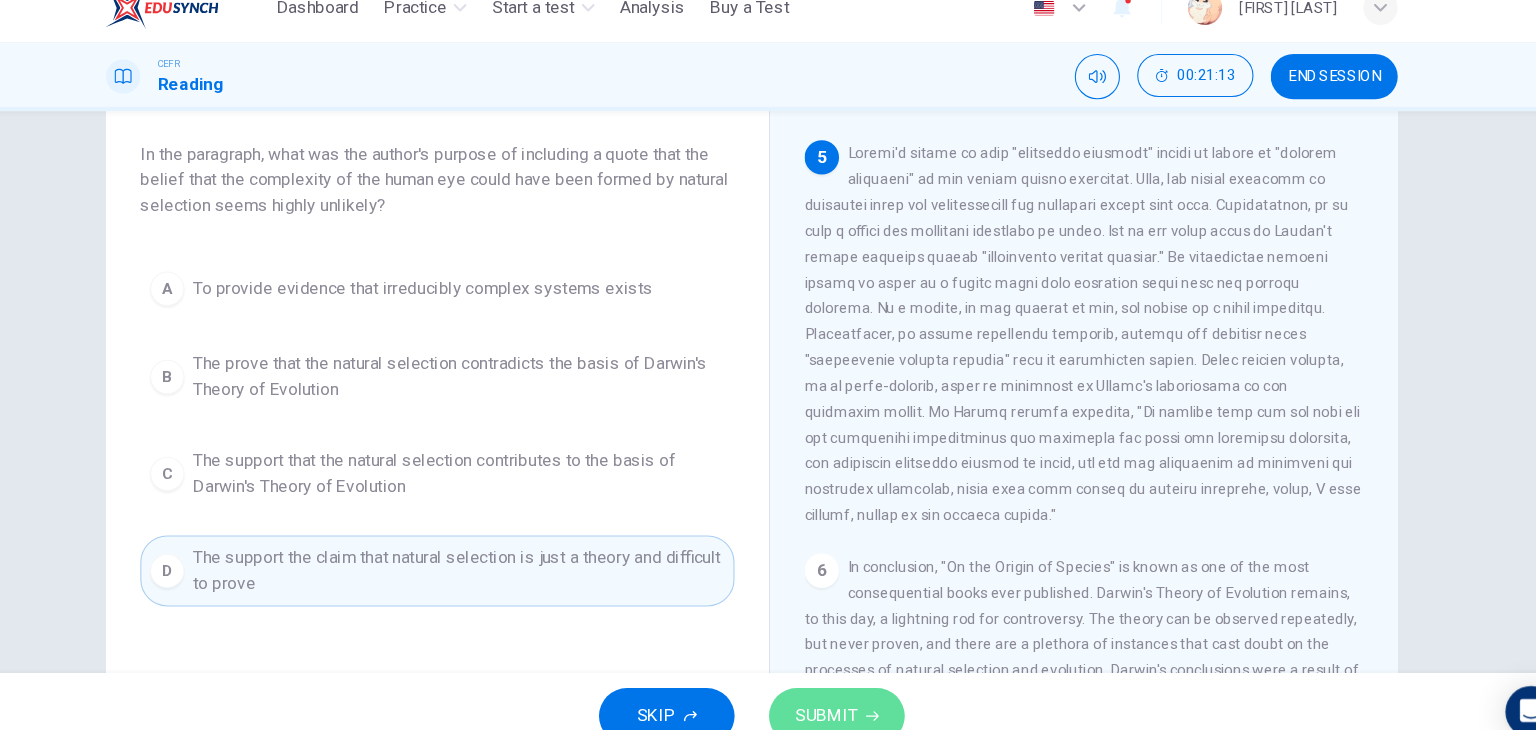 click on "SUBMIT" at bounding box center [847, 690] 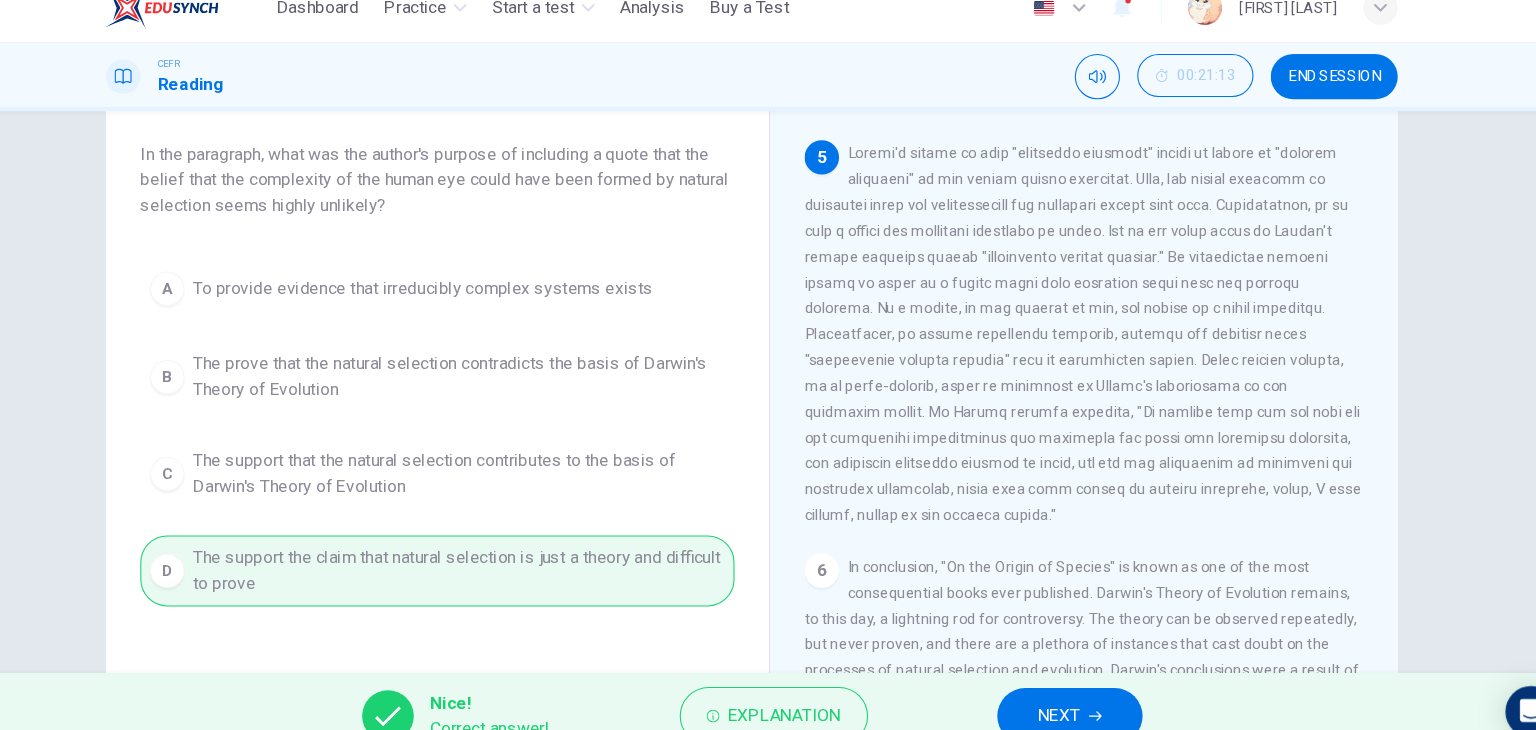 drag, startPoint x: 604, startPoint y: 492, endPoint x: 714, endPoint y: 538, distance: 119.230865 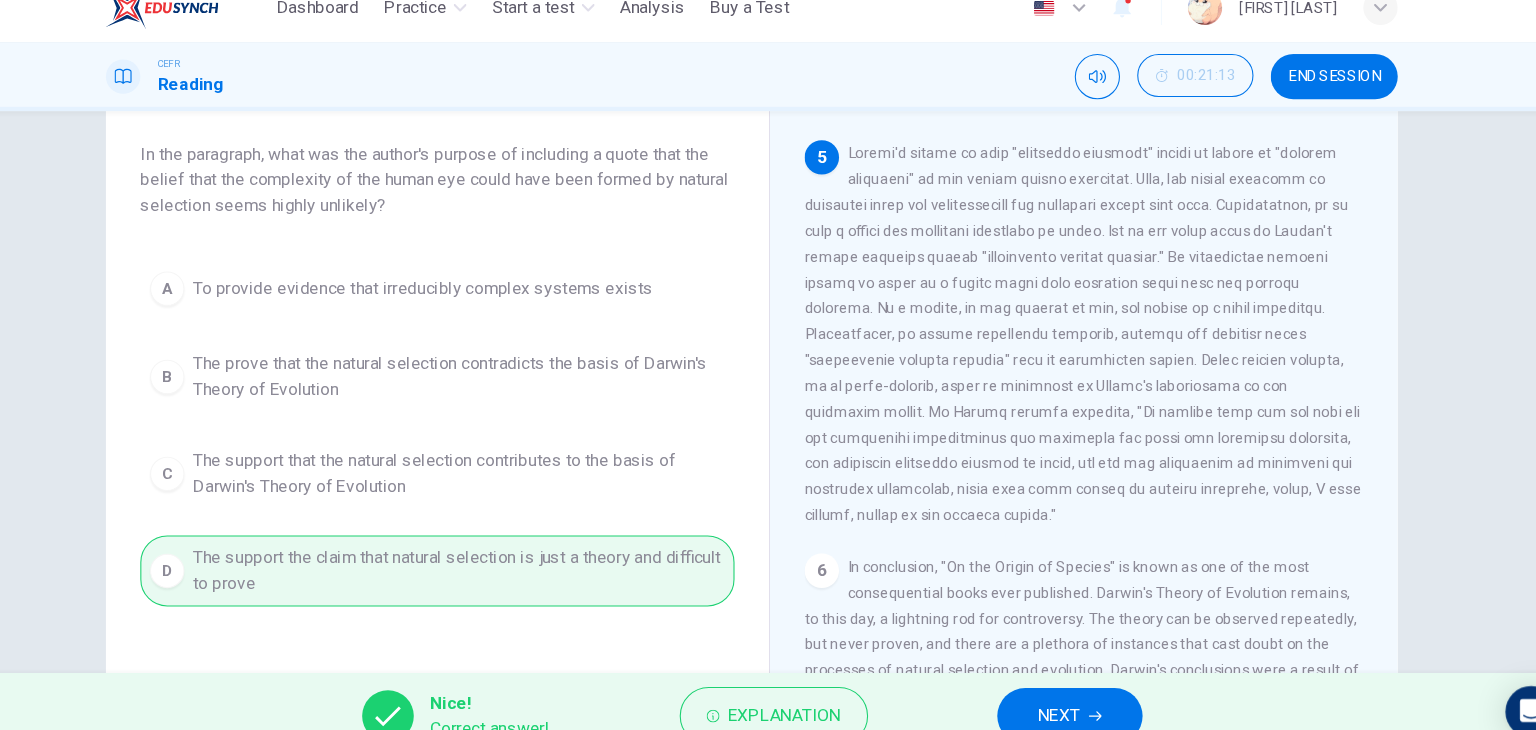 click on "A To provide evidence that irreducibly complex systems exists B The prove that the natural selection contradicts the basis of Darwin's Theory of Evolution C The support that the natural selection contributes to the basis of Darwin's Theory of Evolution D The support the claim that natural selection is just a theory and difficult to prove" at bounding box center [476, 428] 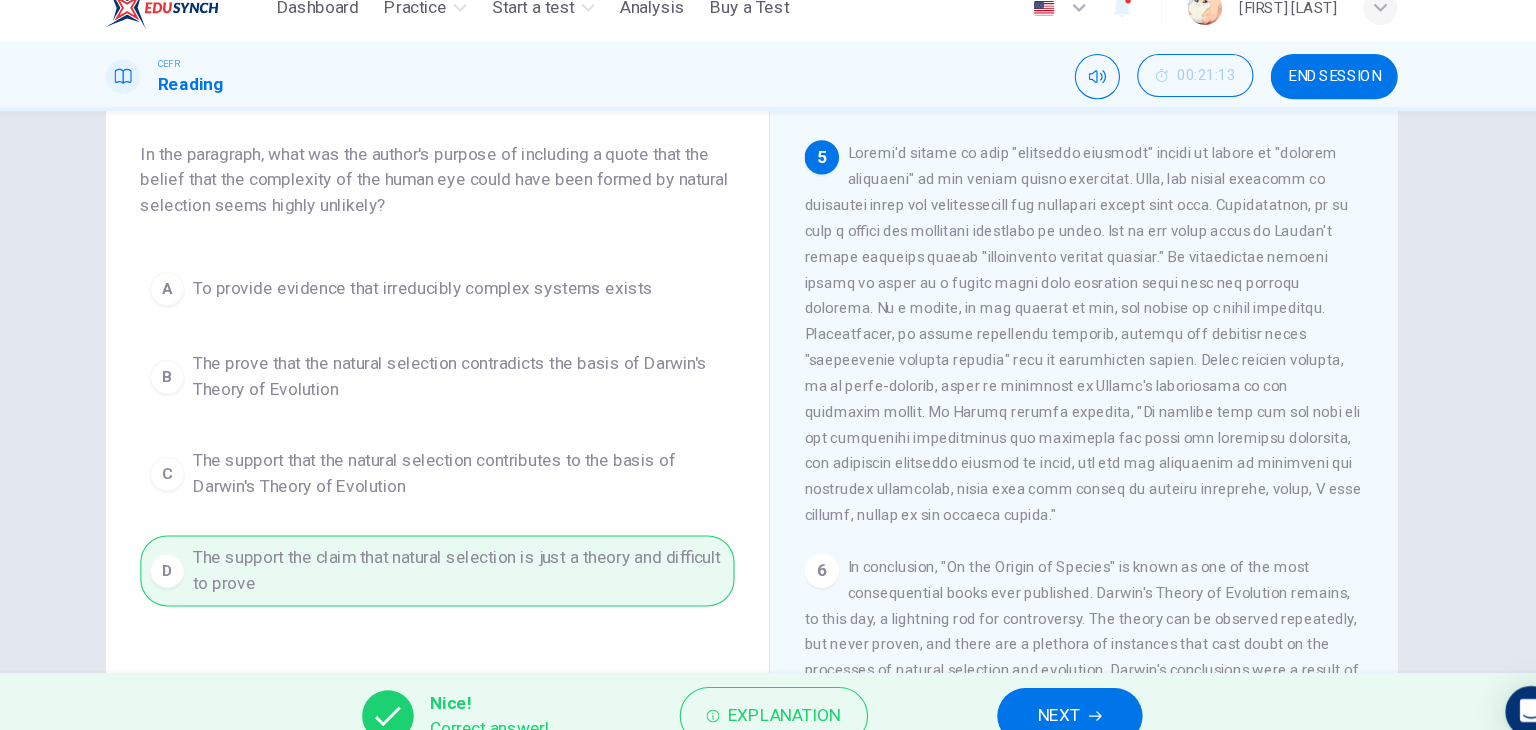 click on "Nice! Correct answer! Explanation NEXT" at bounding box center (768, 690) 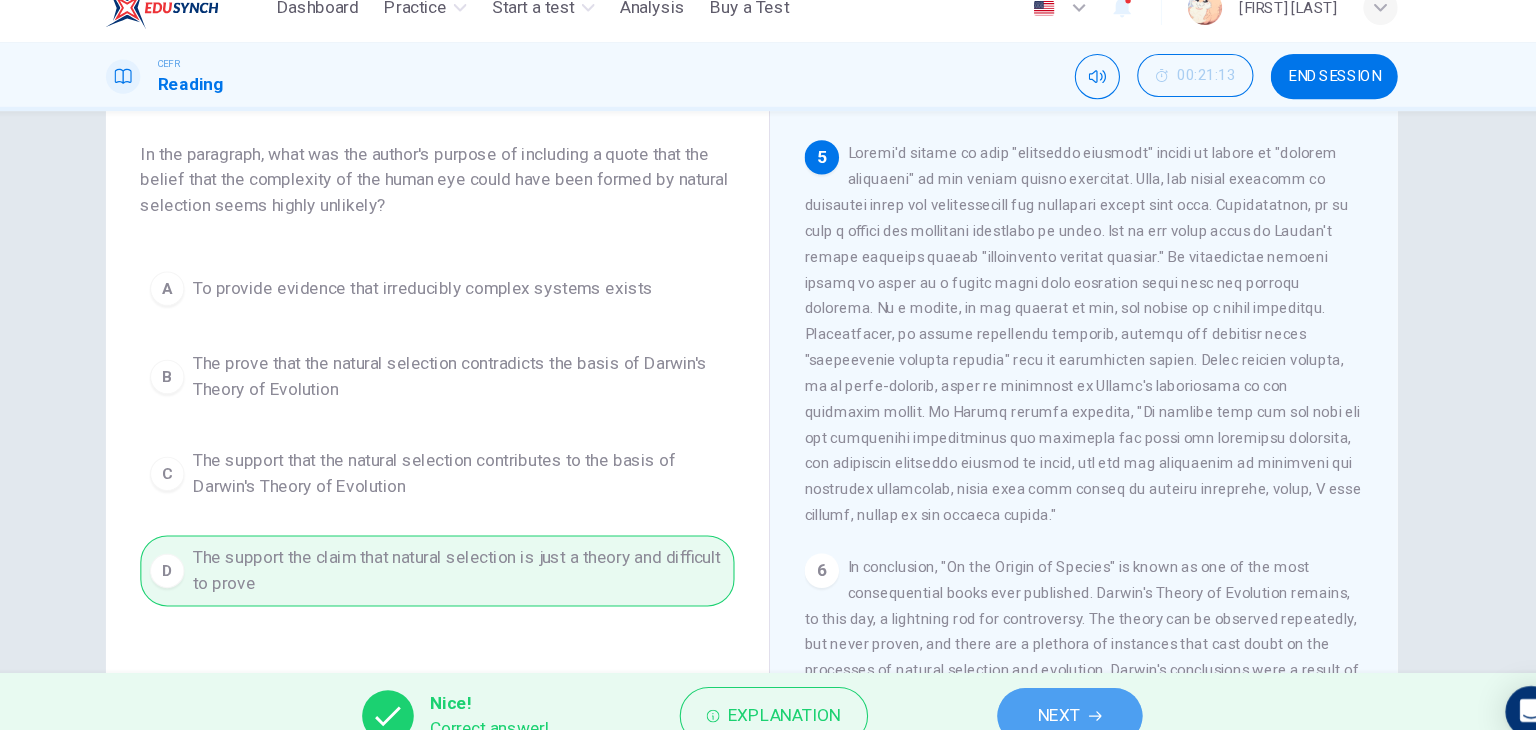 click on "NEXT" at bounding box center (1053, 690) 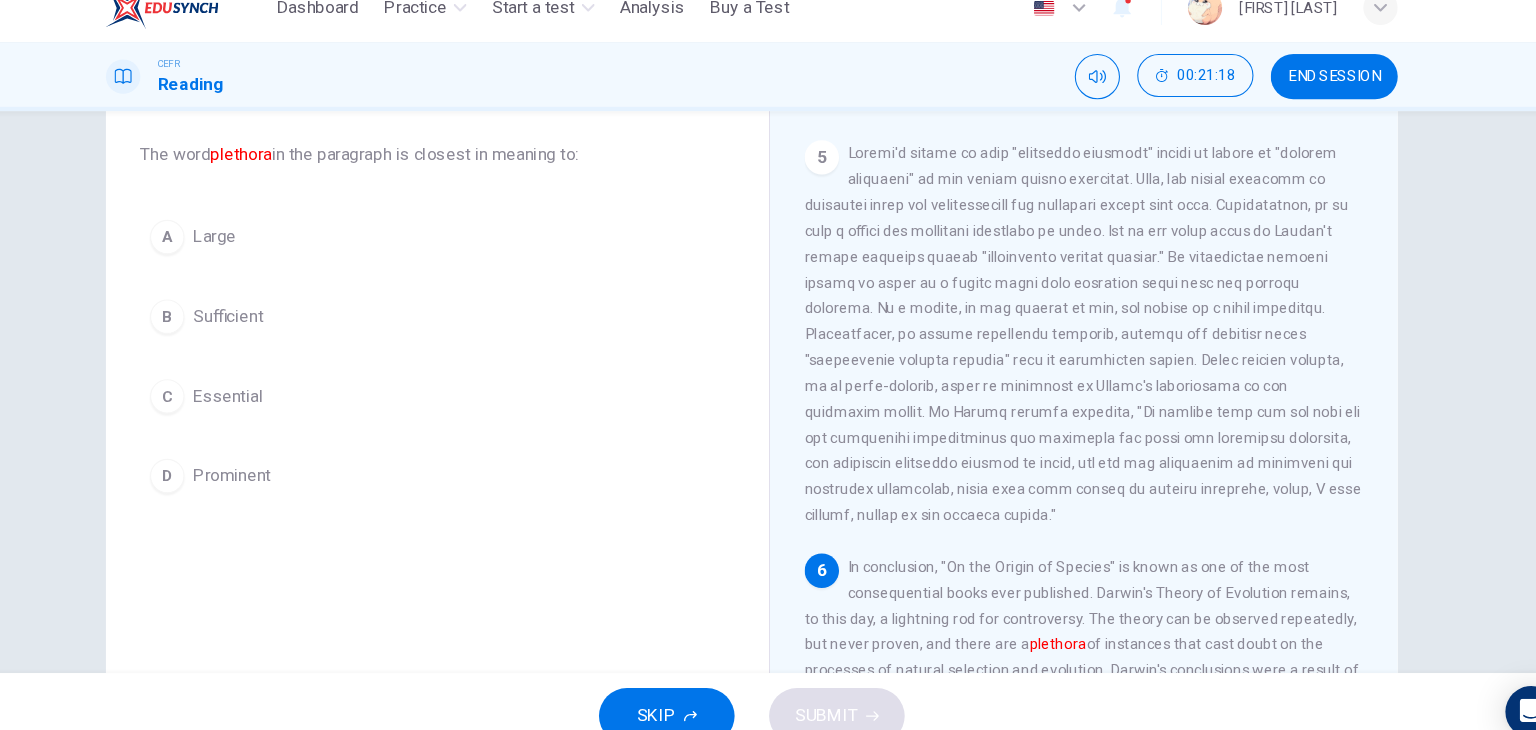 click on "Question 12 The word  plethora  in the paragraph is closest in meaning to: A Large B Sufficient C Essential D Prominent" at bounding box center [476, 296] 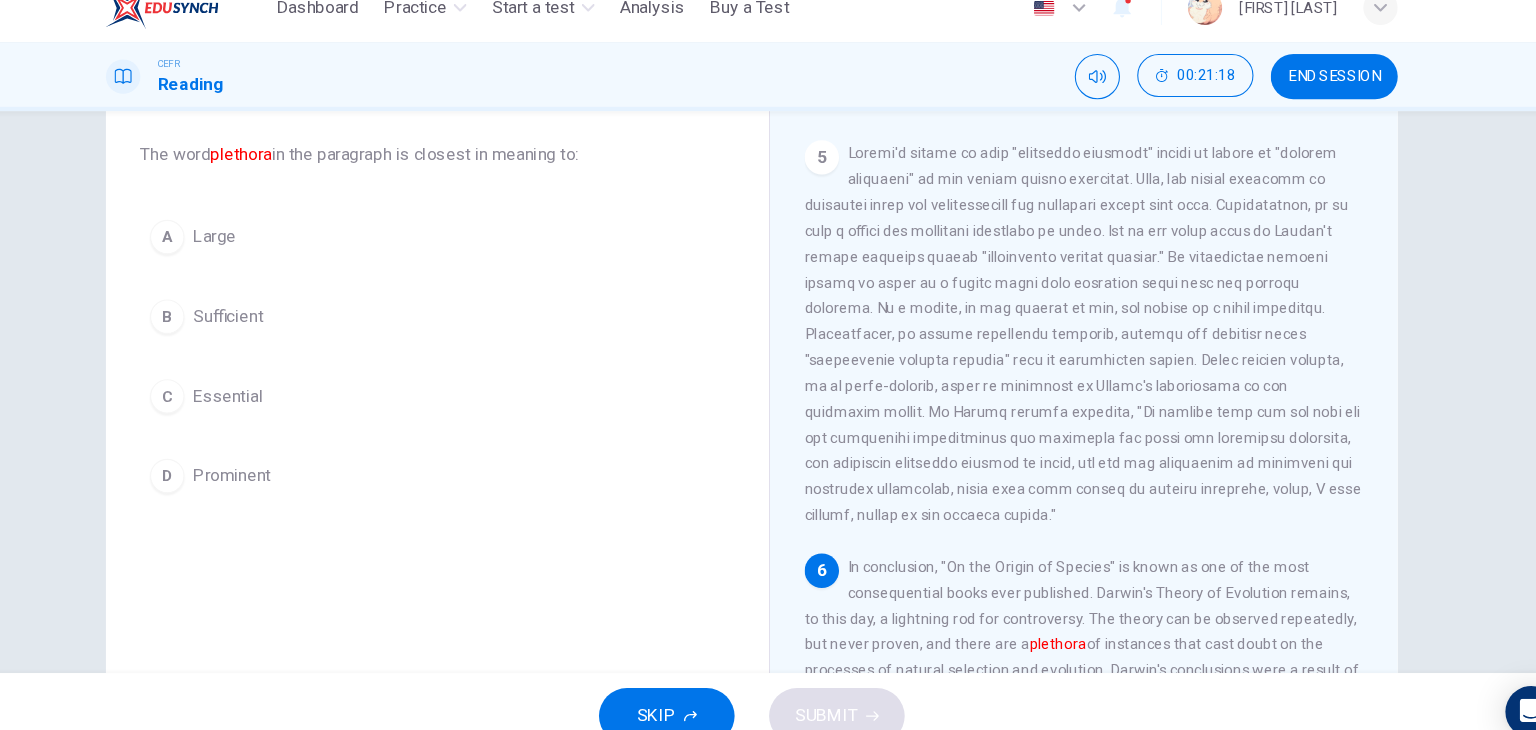 scroll, scrollTop: 1049, scrollLeft: 0, axis: vertical 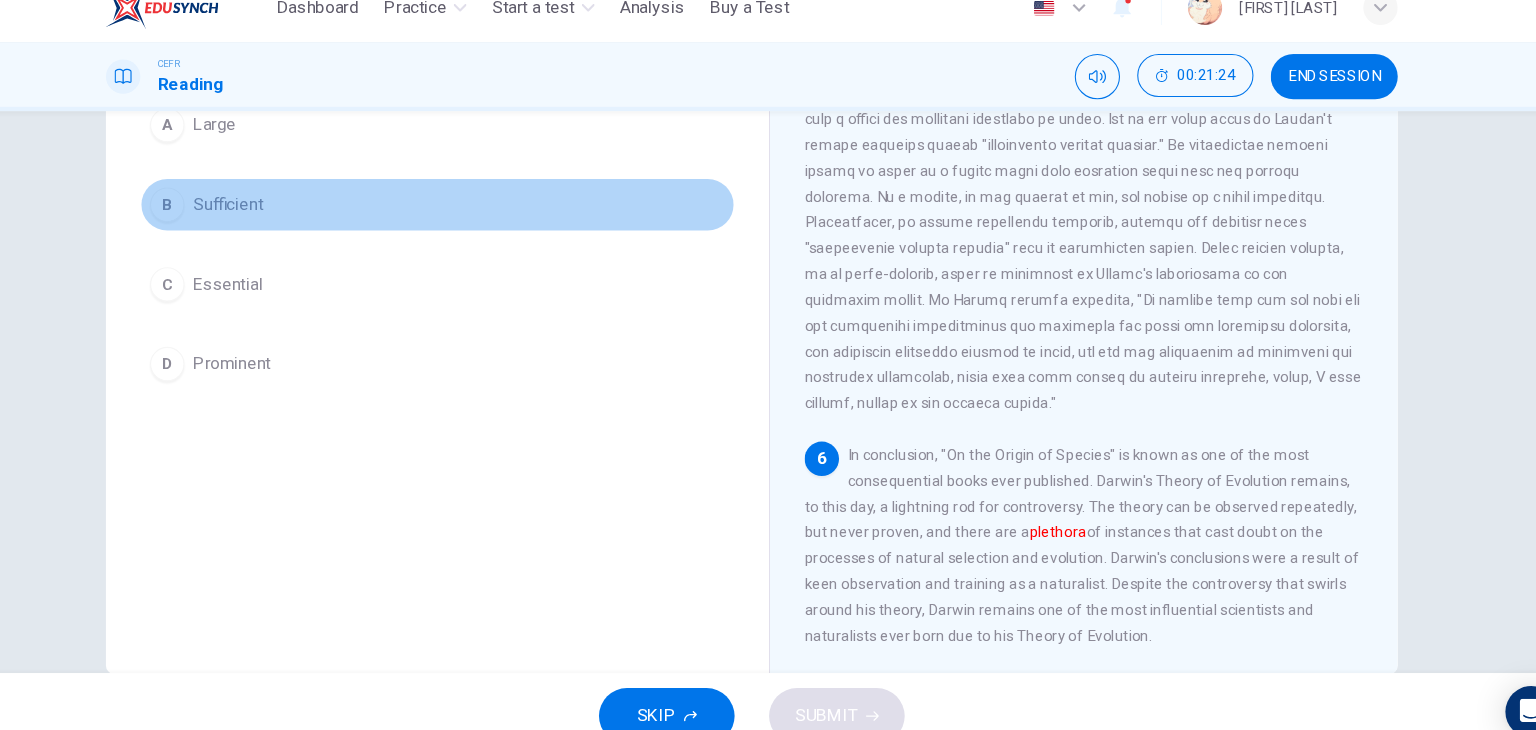 click on "Sufficient" at bounding box center [281, 215] 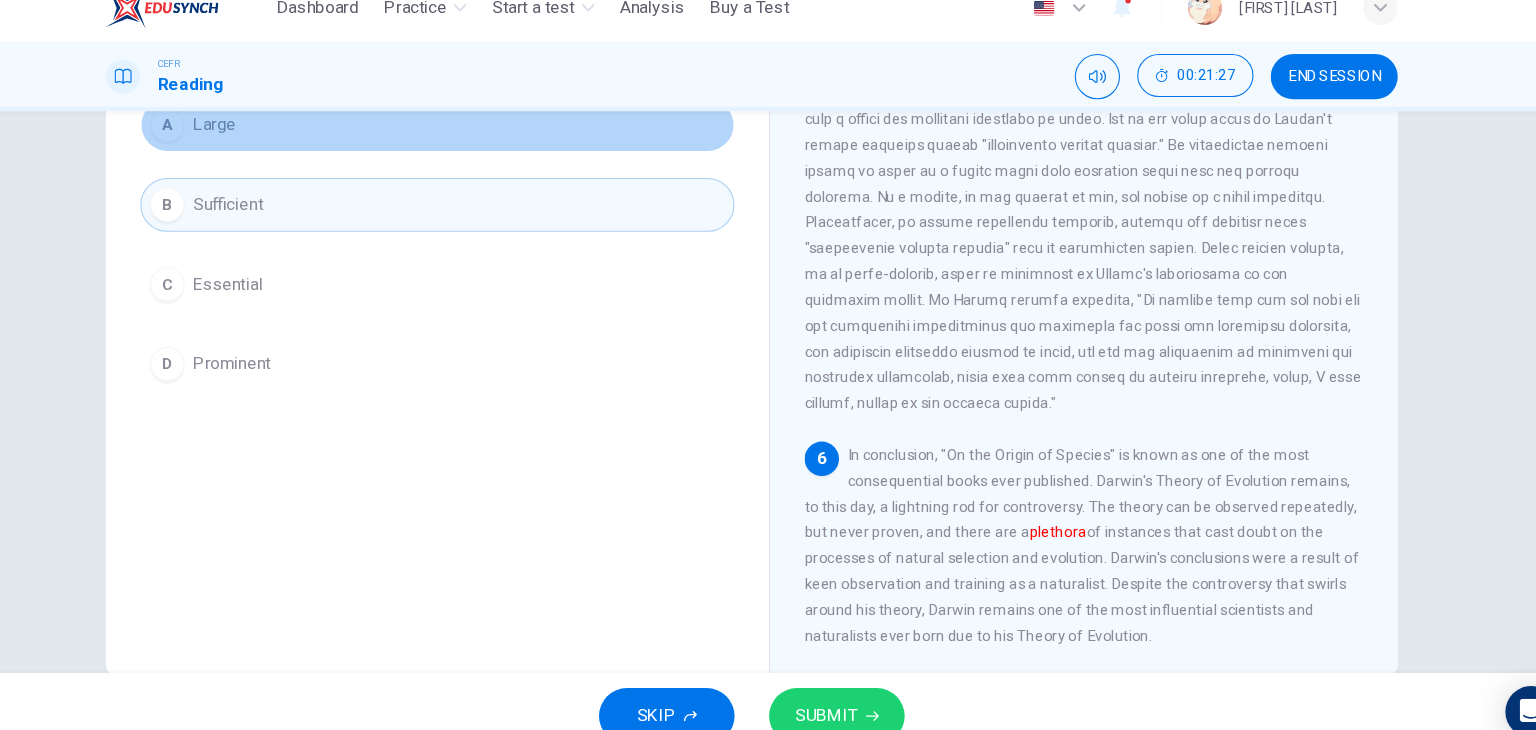 click on "A Large" at bounding box center [476, 141] 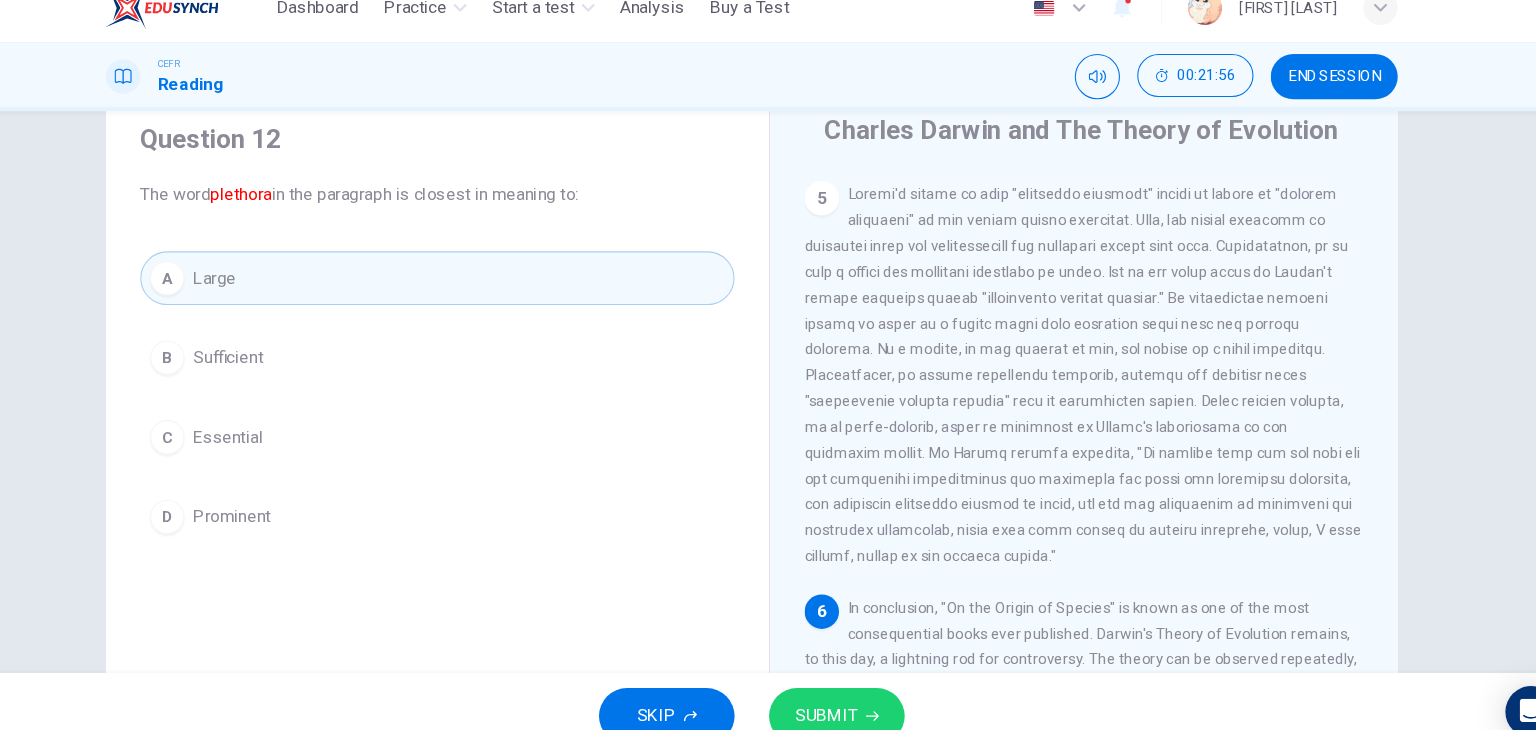 scroll, scrollTop: 69, scrollLeft: 0, axis: vertical 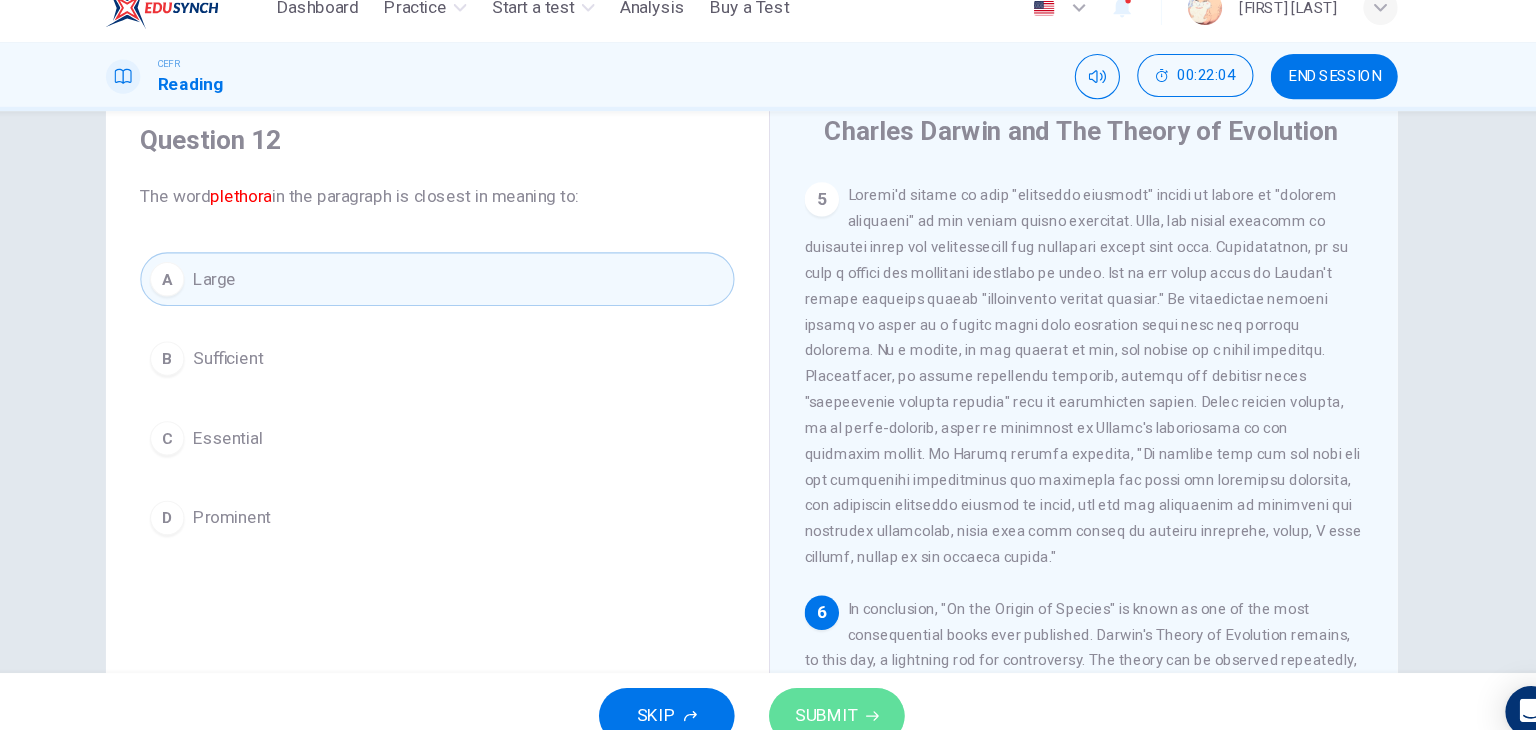 click on "SUBMIT" at bounding box center [847, 690] 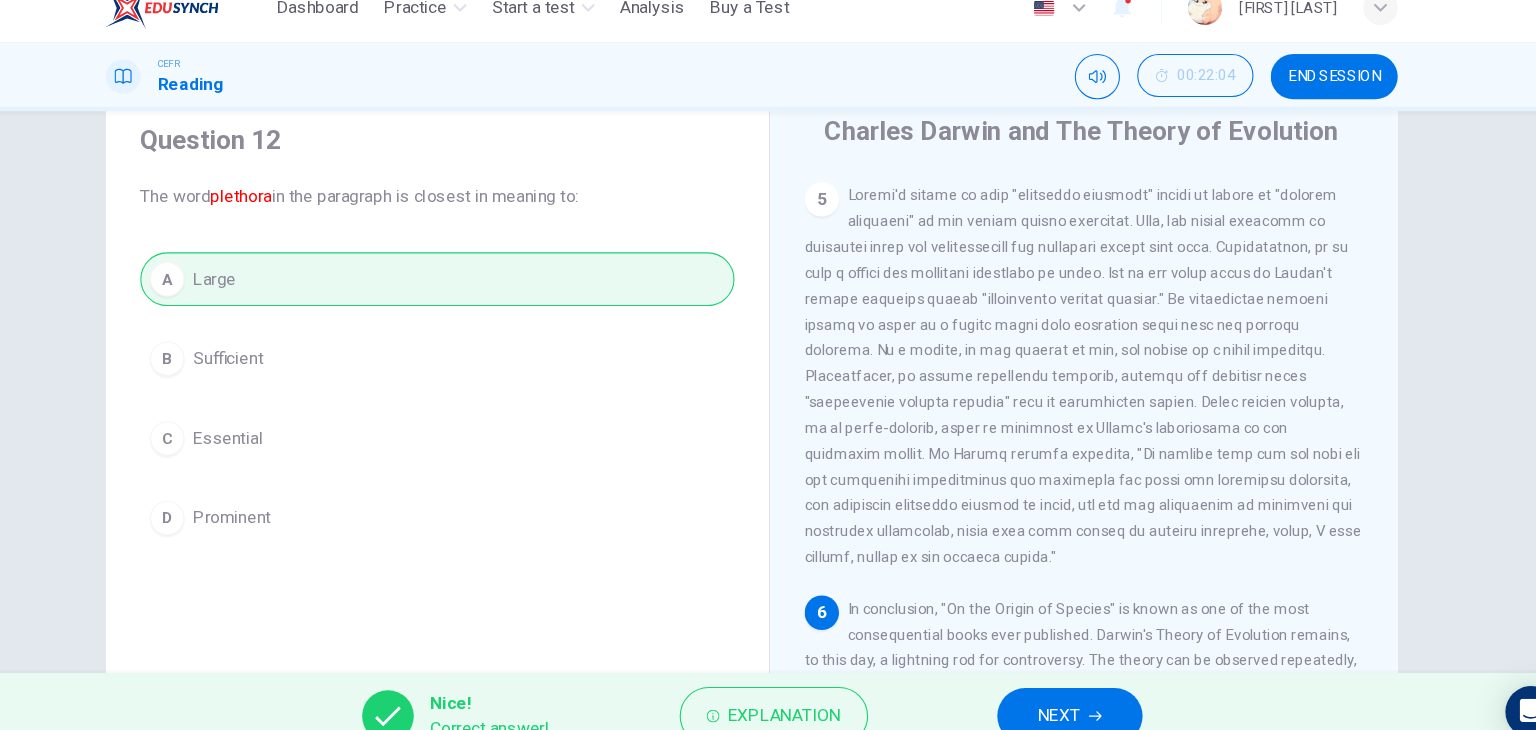 click on "NEXT" at bounding box center (1053, 690) 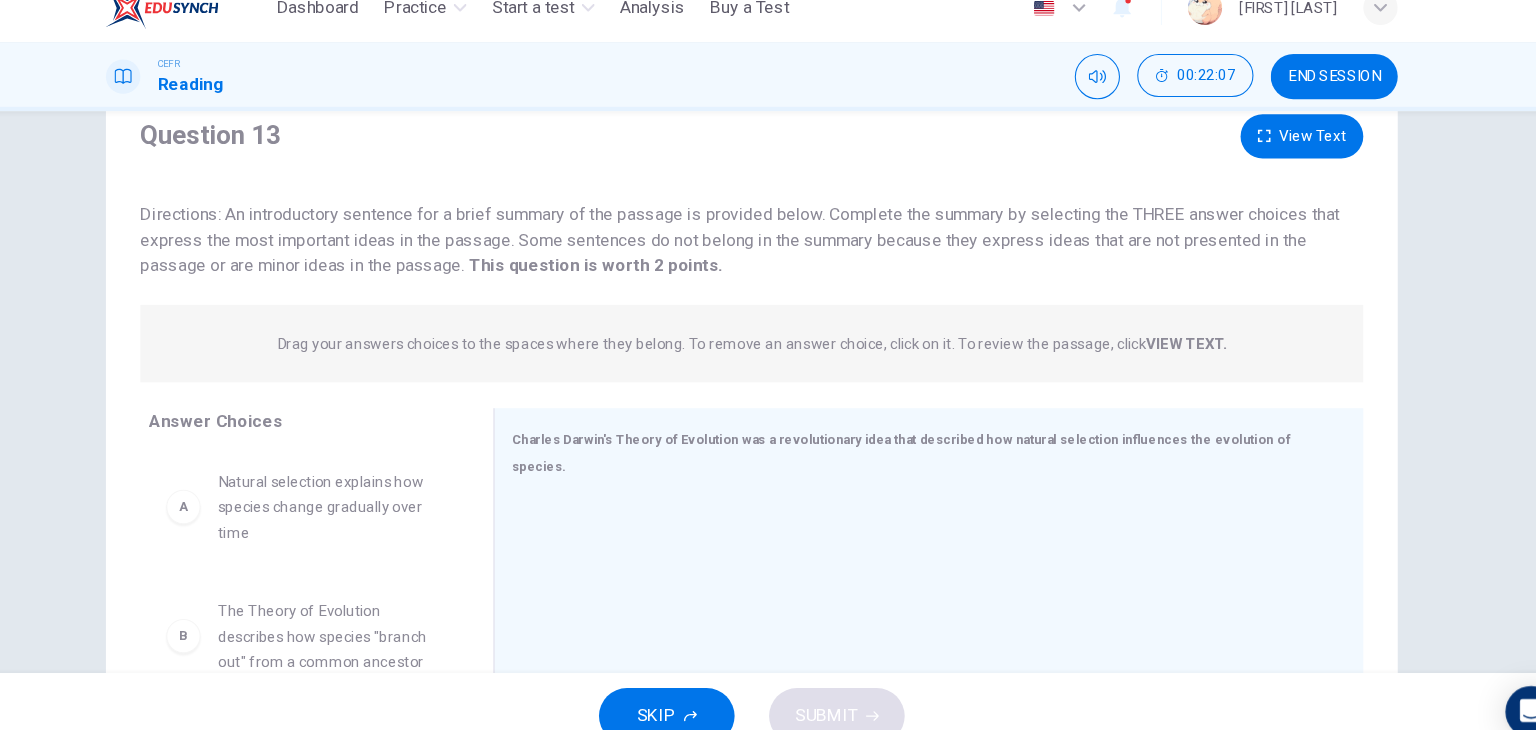 click on "Directions: An introductory sentence for a brief summary of the passage is provided below. Complete the summary by selecting the THREE answer choices that express the most important ideas in the passage. Some sentences do not belong in the summary because they express ideas that are not presented in the passage or are minor ideas in the passage.   This question is worth 2 points." at bounding box center [757, 247] 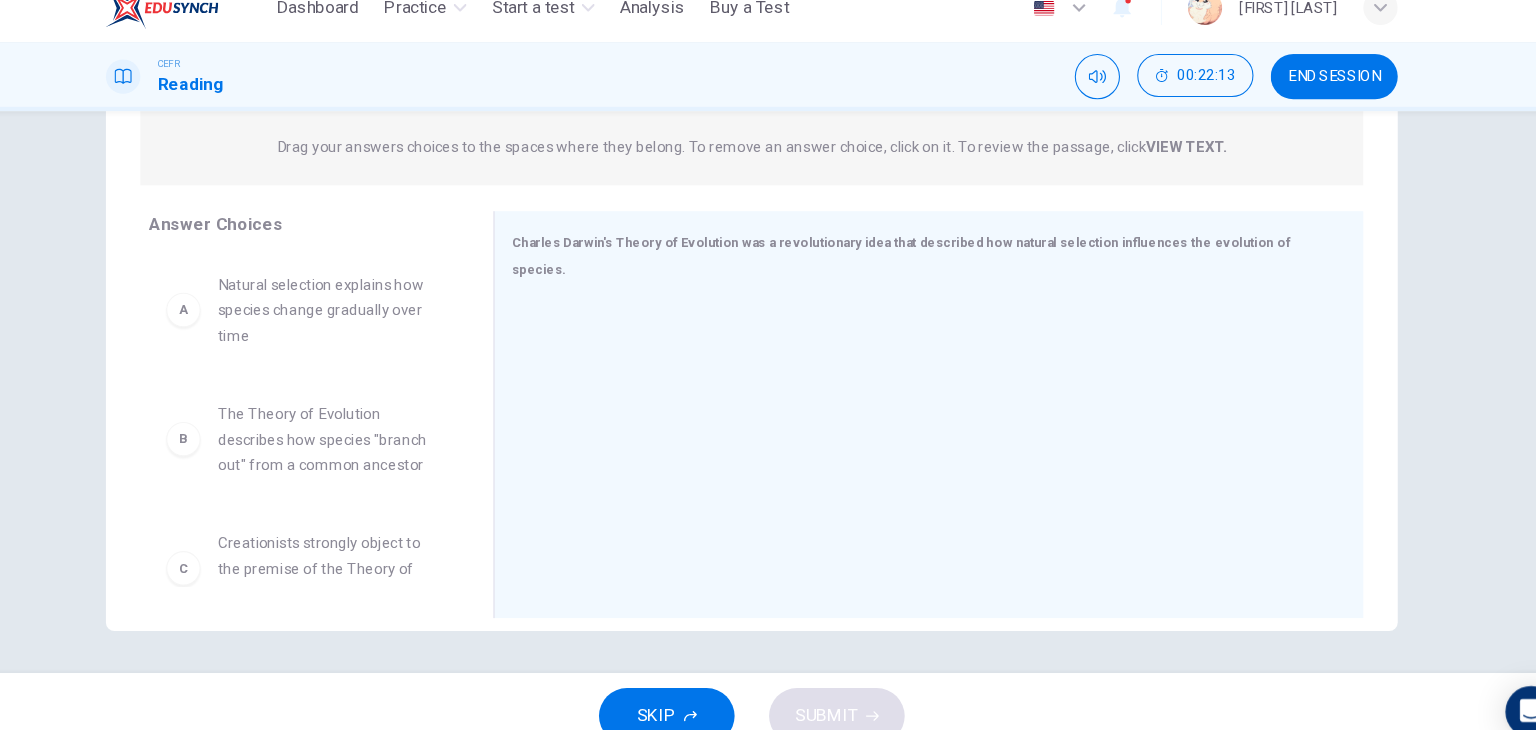 scroll, scrollTop: 253, scrollLeft: 0, axis: vertical 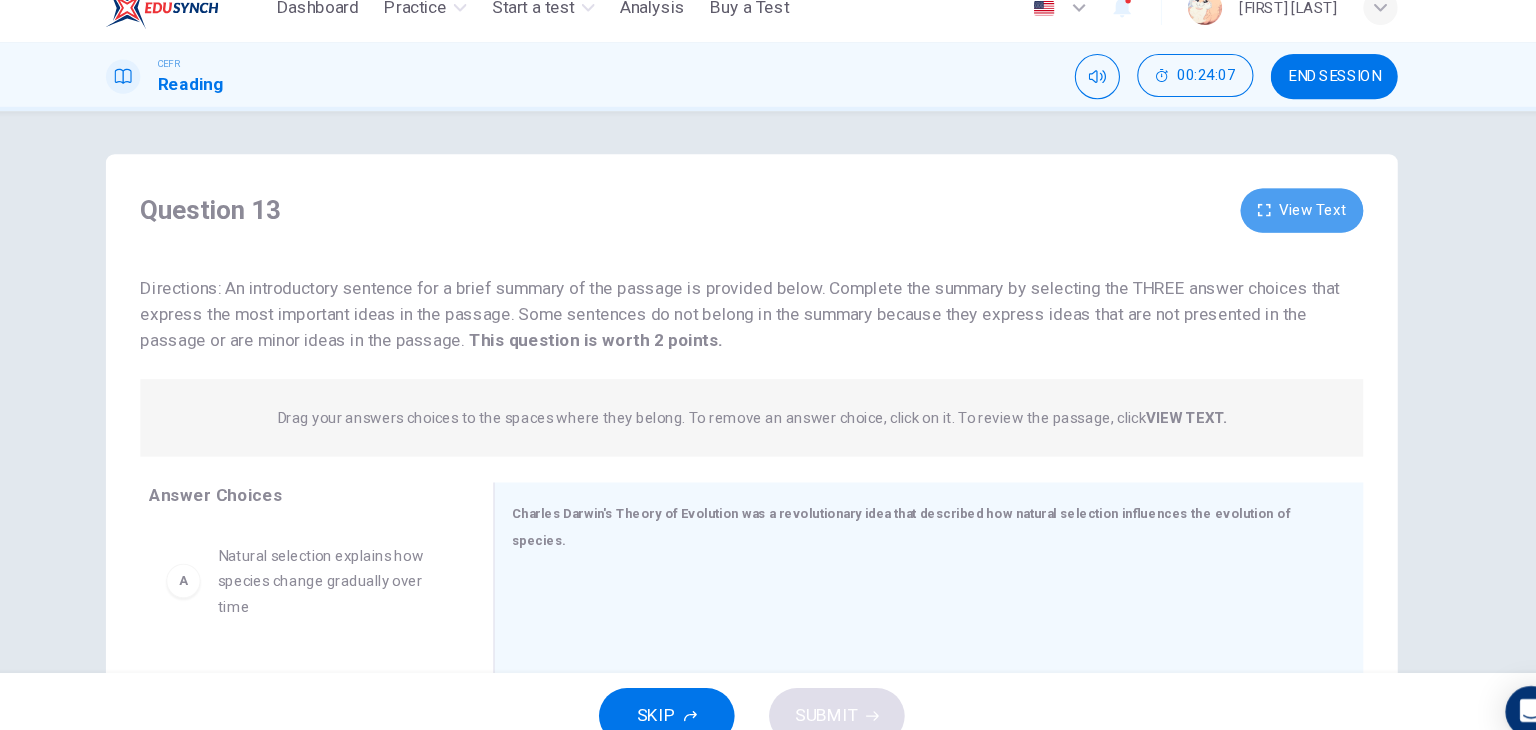 click on "View Text" at bounding box center [1279, 220] 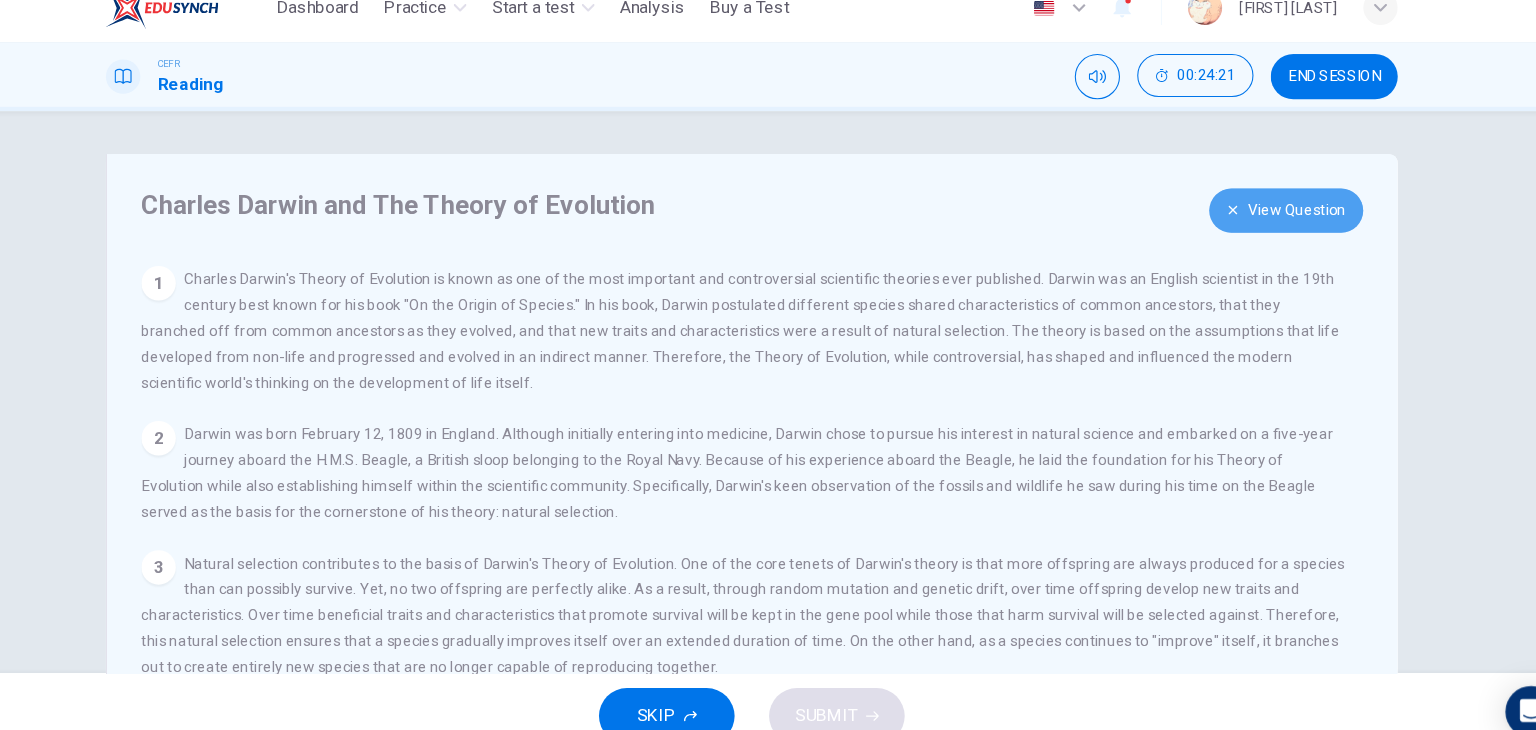 click on "View Question" at bounding box center (1264, 220) 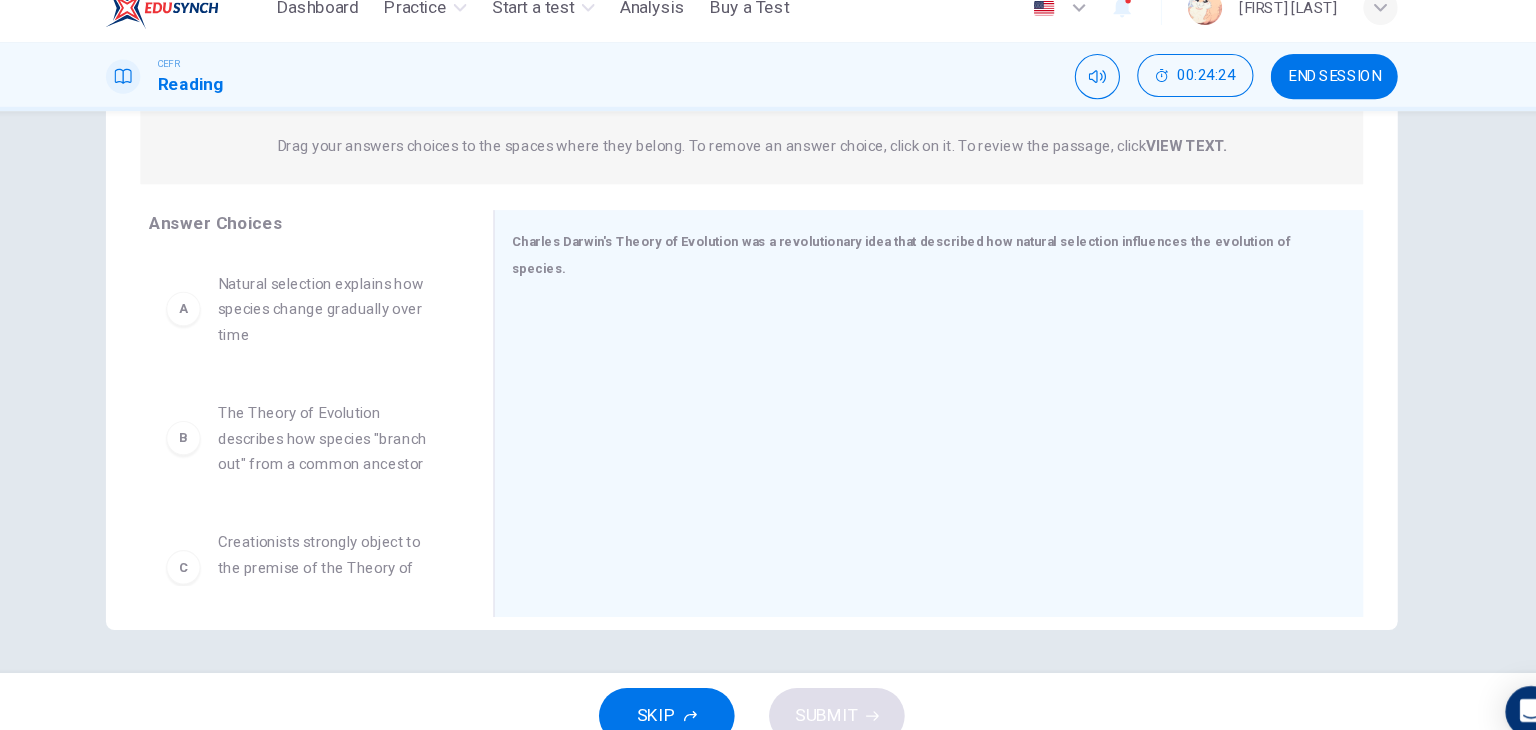 scroll, scrollTop: 251, scrollLeft: 0, axis: vertical 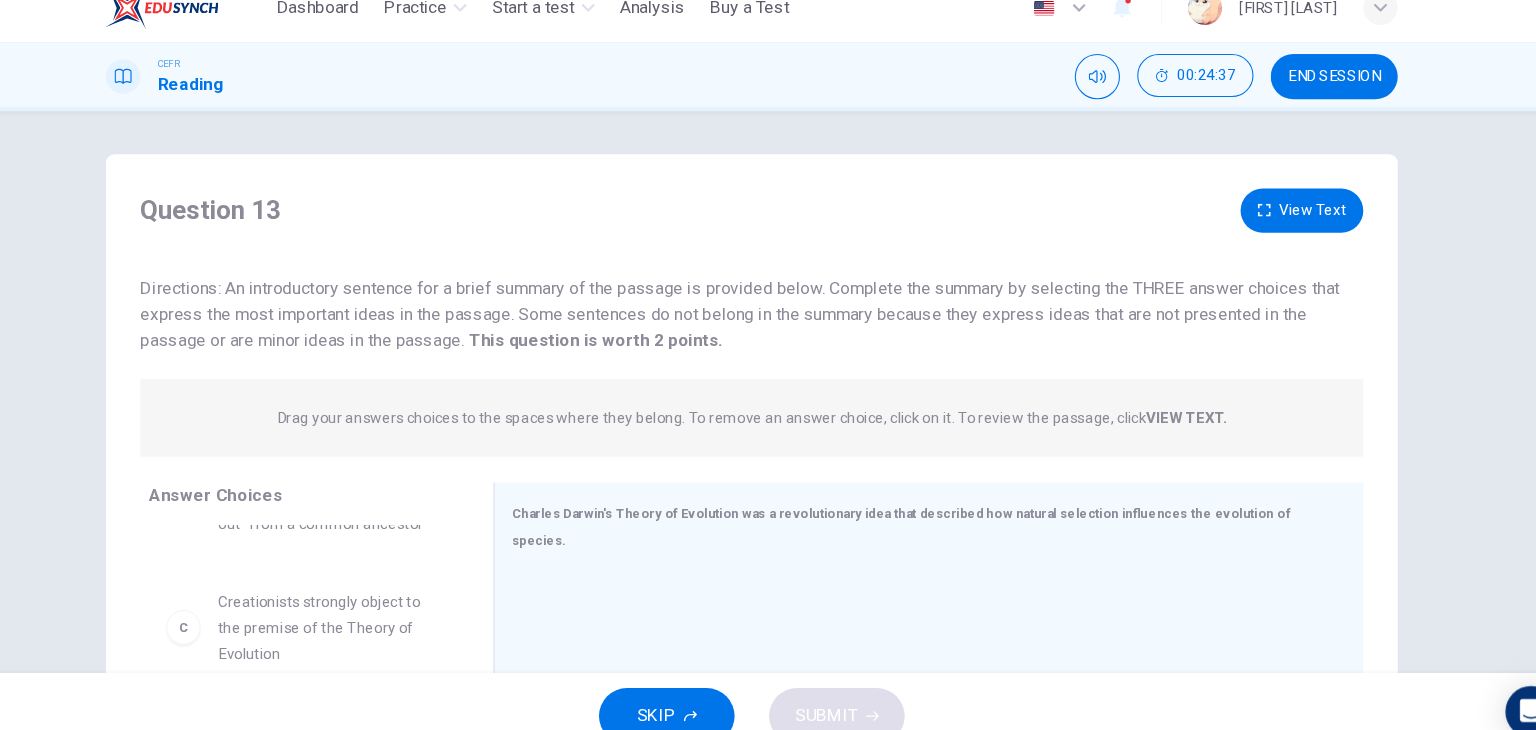 click on "View Text" at bounding box center (1279, 220) 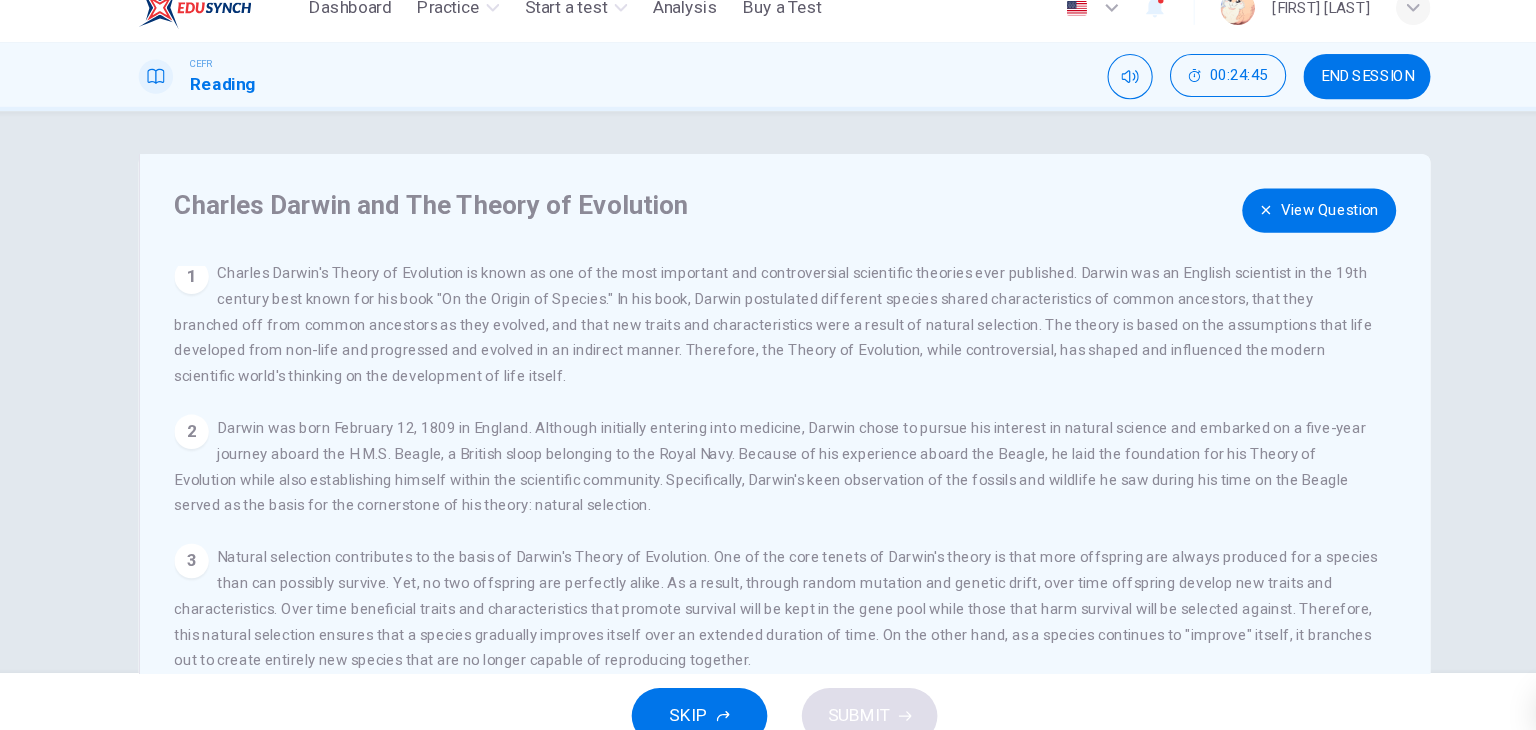 scroll, scrollTop: 0, scrollLeft: 0, axis: both 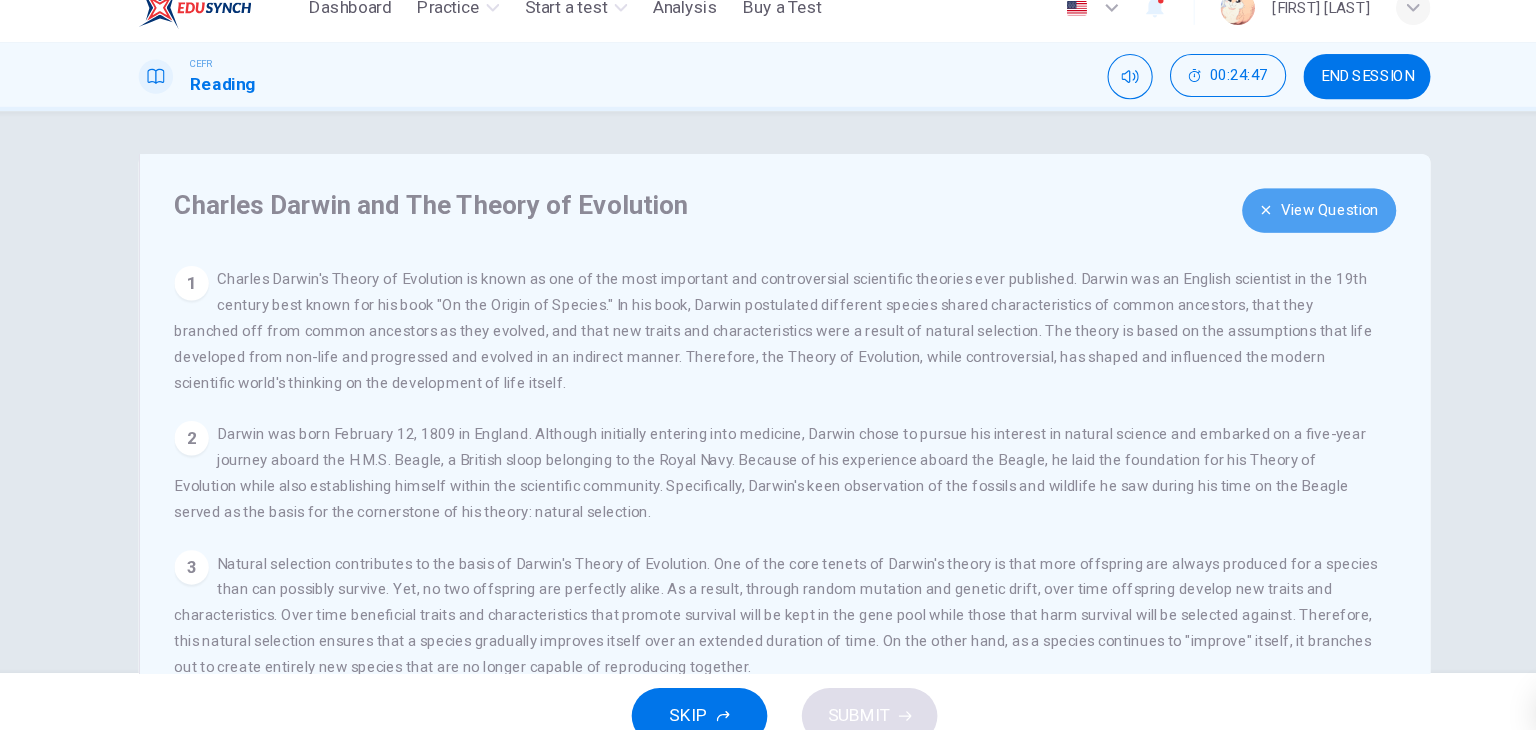 click on "View Question" at bounding box center (1264, 220) 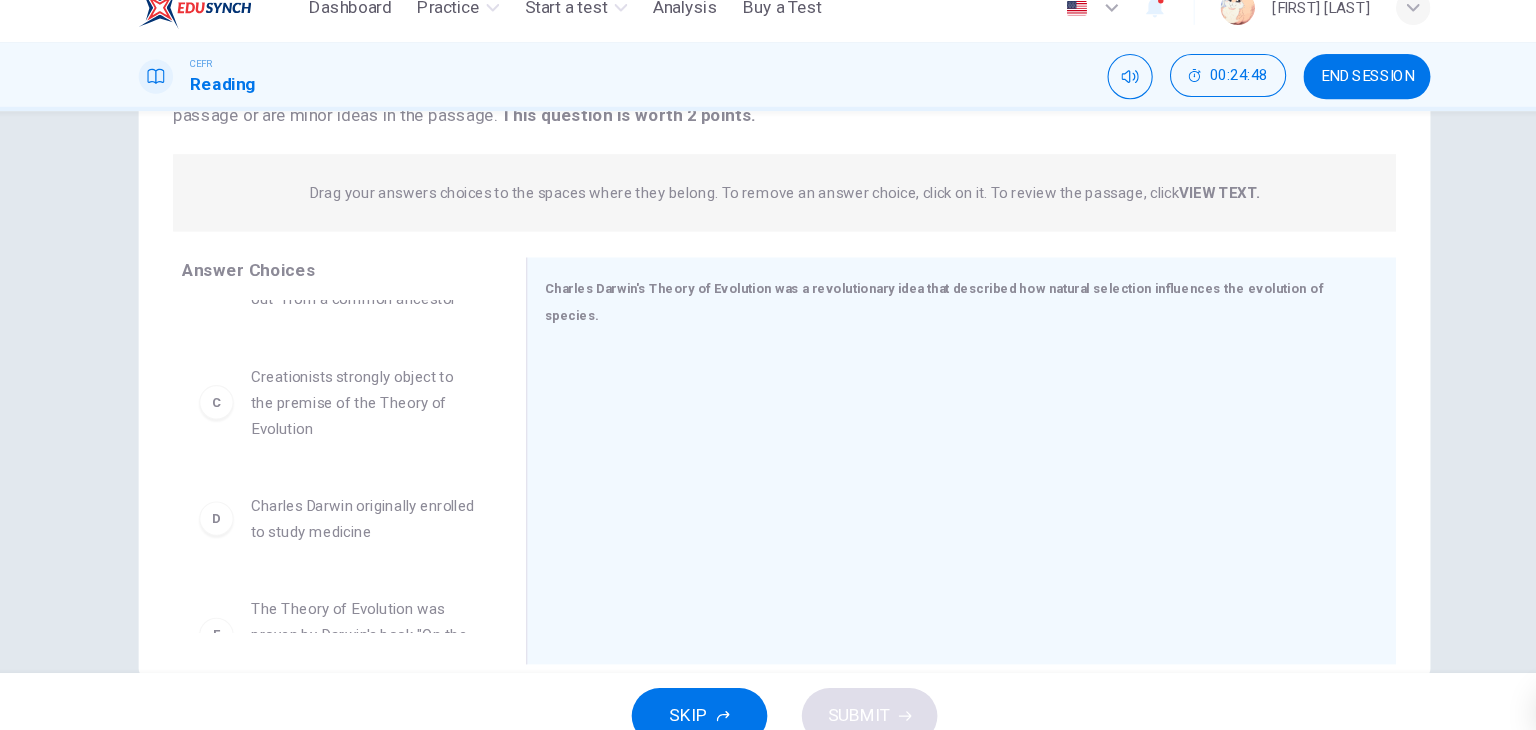 scroll, scrollTop: 212, scrollLeft: 0, axis: vertical 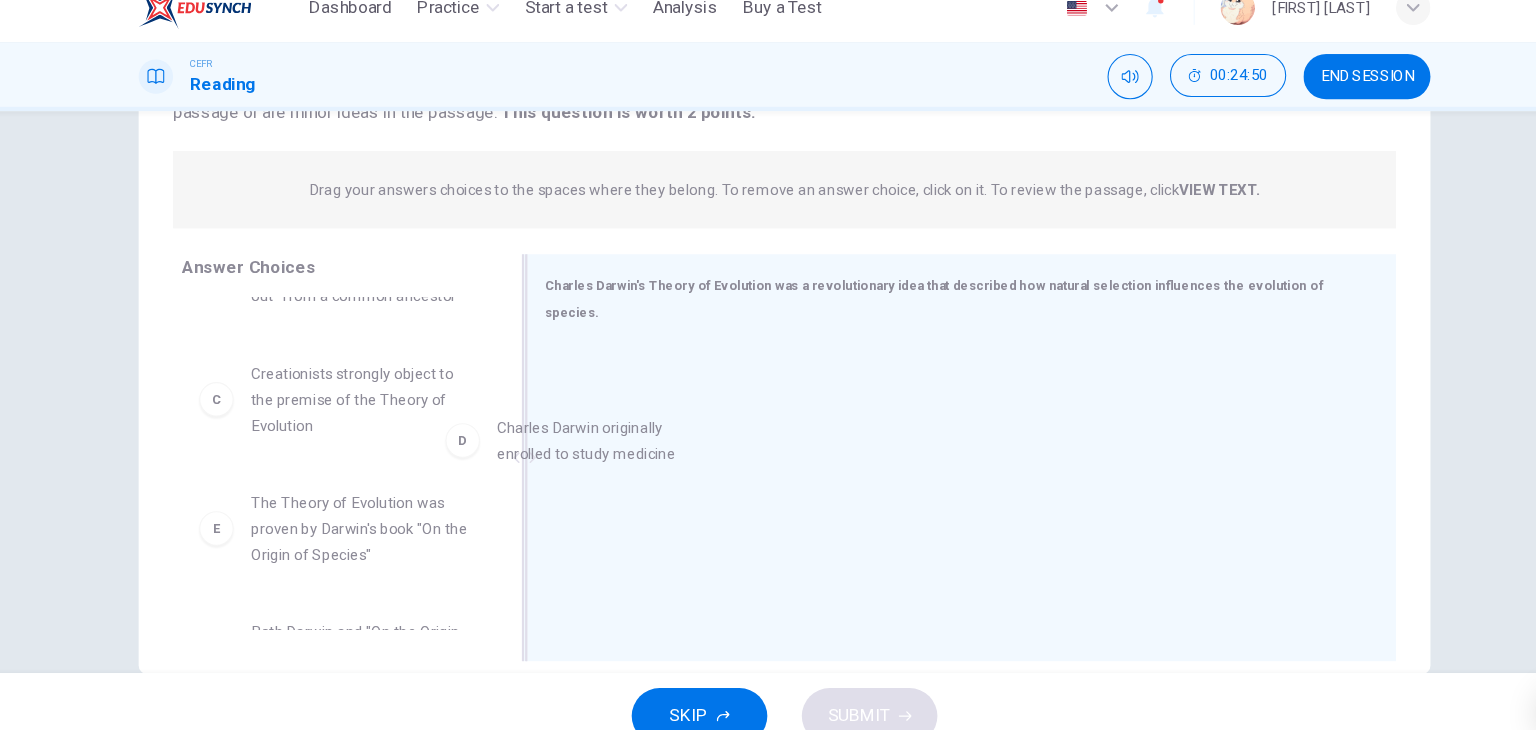 drag, startPoint x: 361, startPoint y: 526, endPoint x: 726, endPoint y: 435, distance: 376.17282 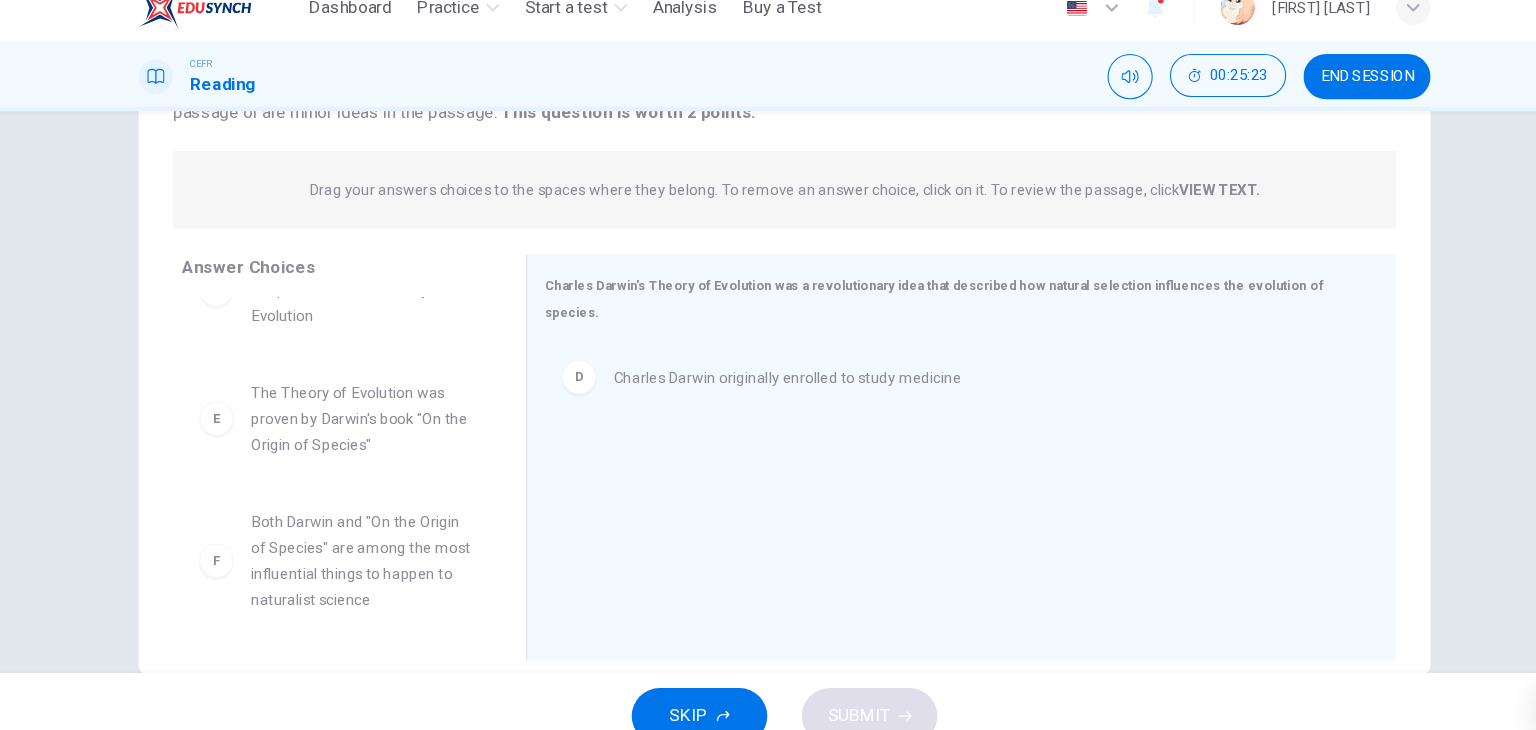 scroll, scrollTop: 0, scrollLeft: 0, axis: both 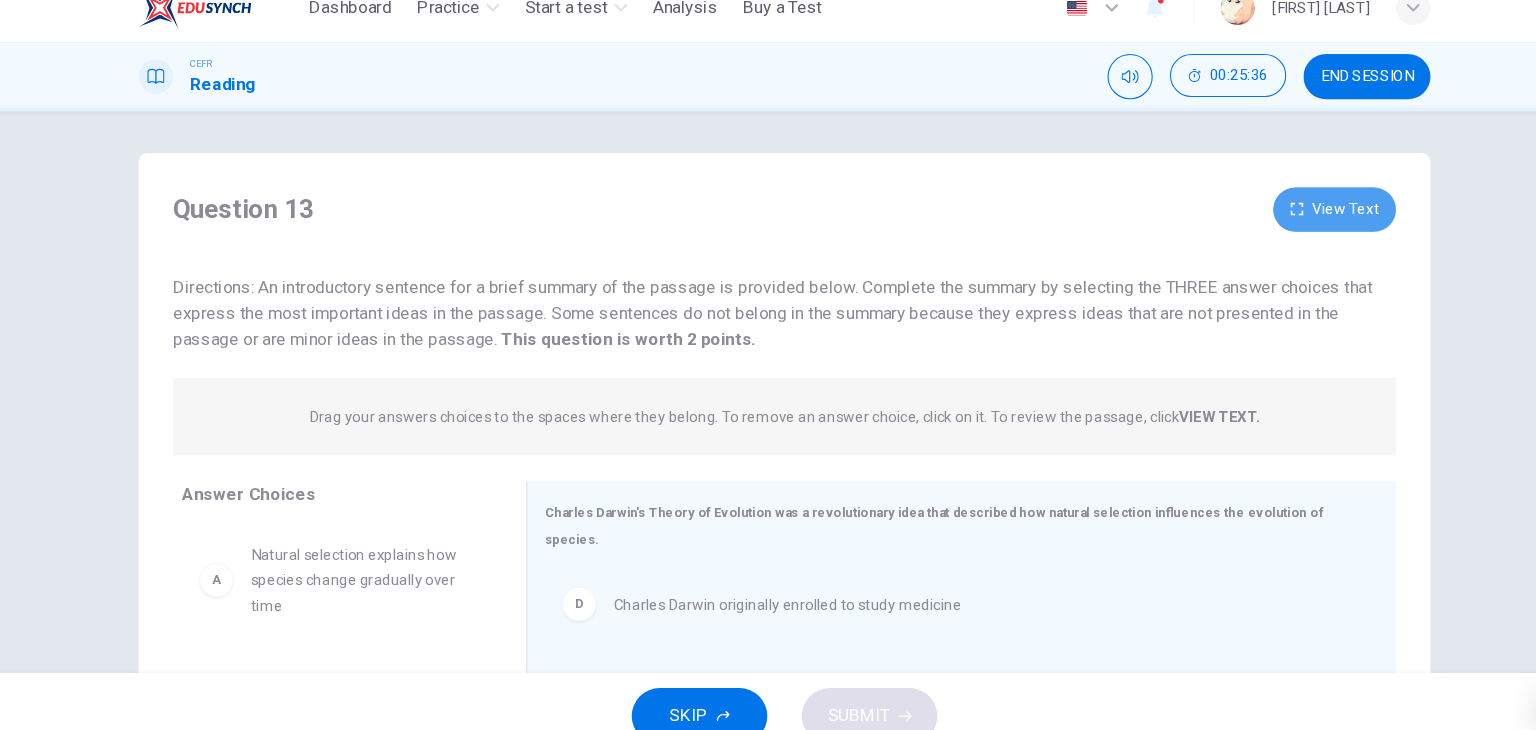 click on "View Text" at bounding box center [1279, 219] 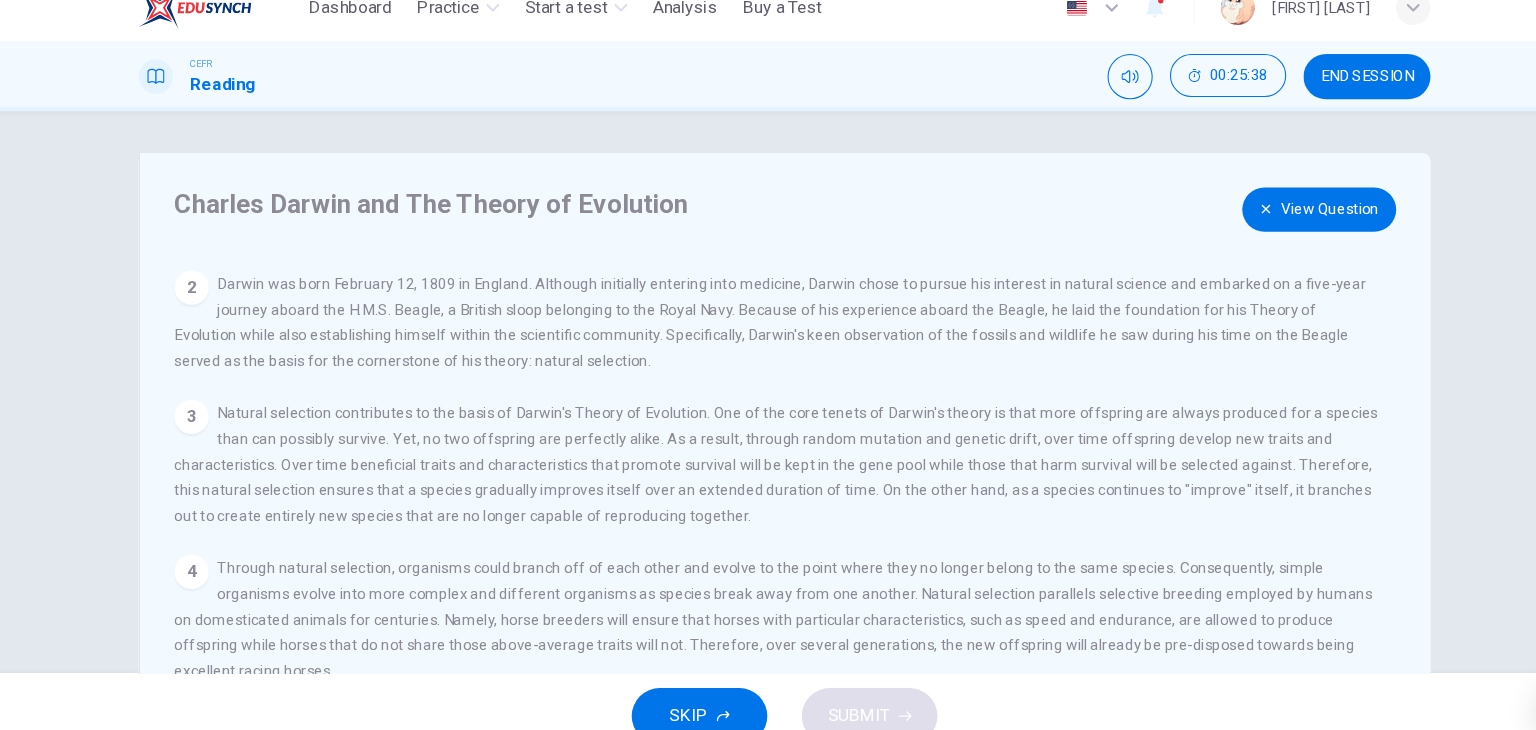 scroll, scrollTop: 243, scrollLeft: 0, axis: vertical 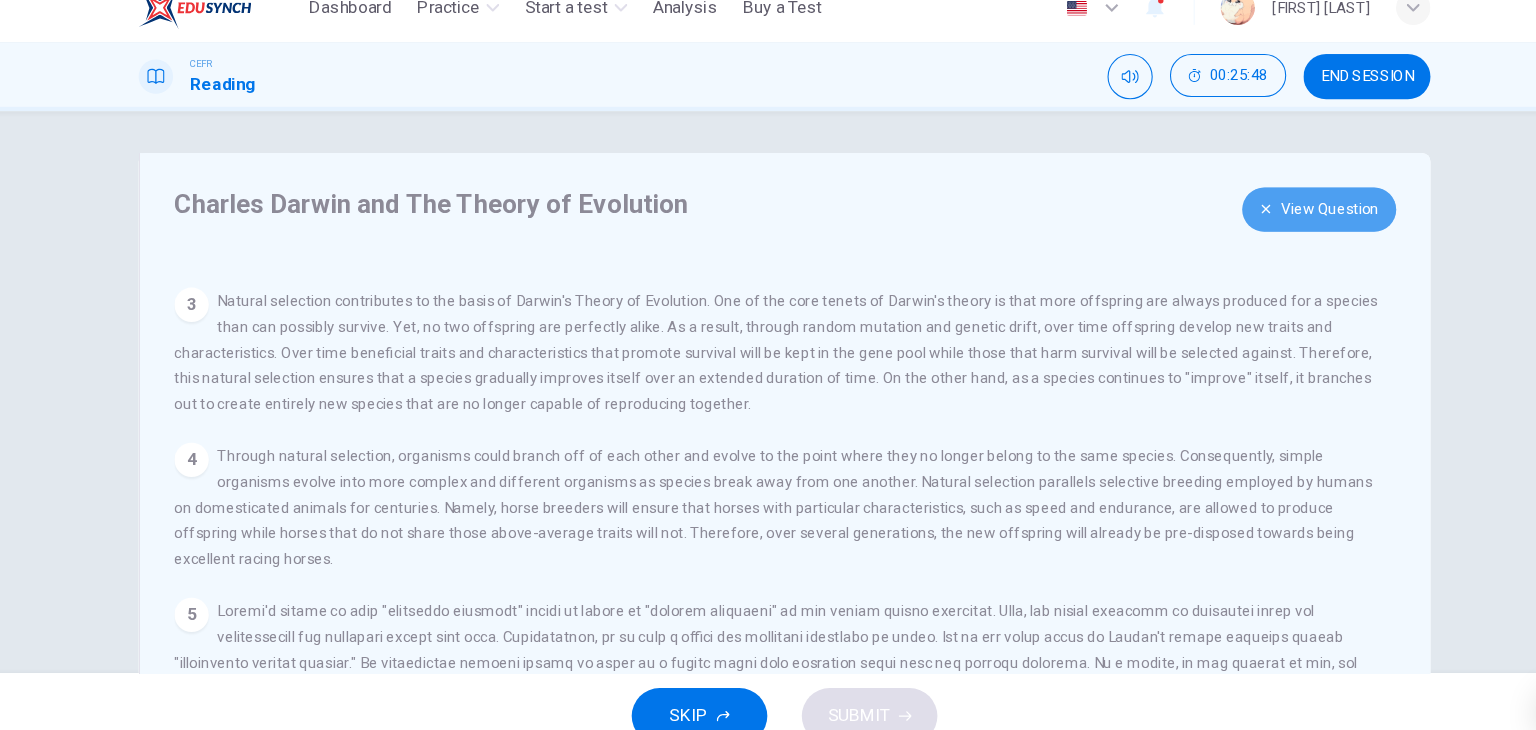 click on "View Question" at bounding box center [1264, 219] 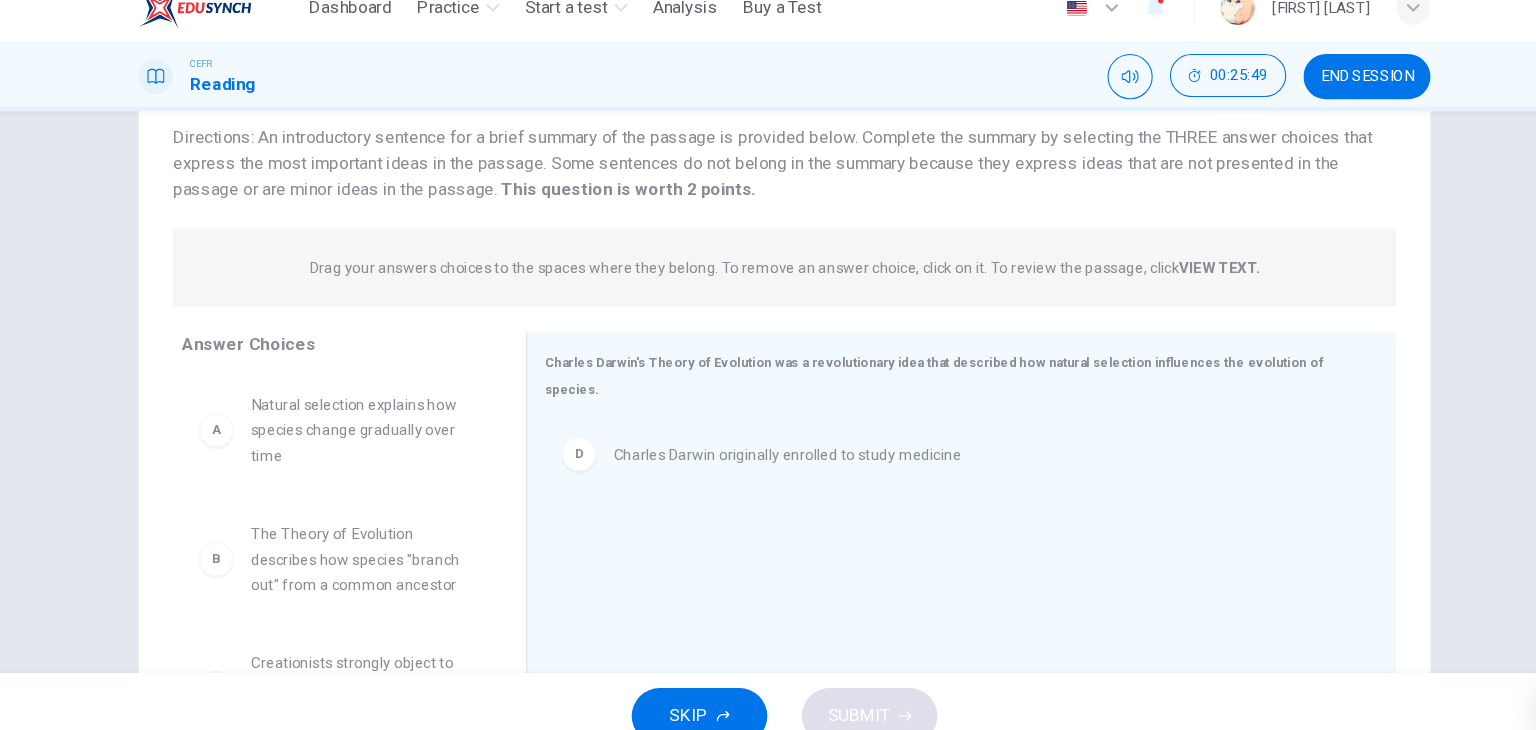 scroll, scrollTop: 140, scrollLeft: 0, axis: vertical 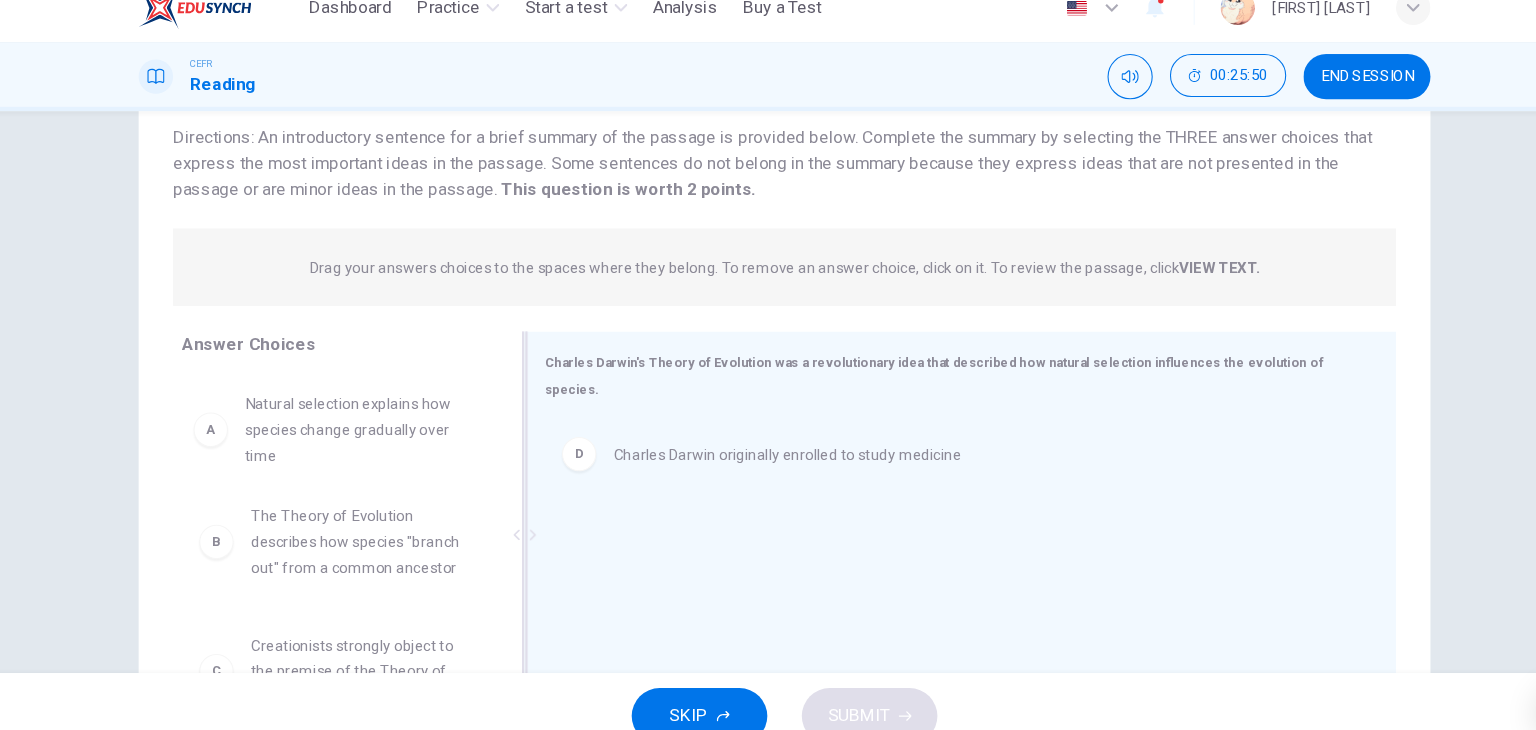 drag, startPoint x: 362, startPoint y: 438, endPoint x: 574, endPoint y: 456, distance: 212.76277 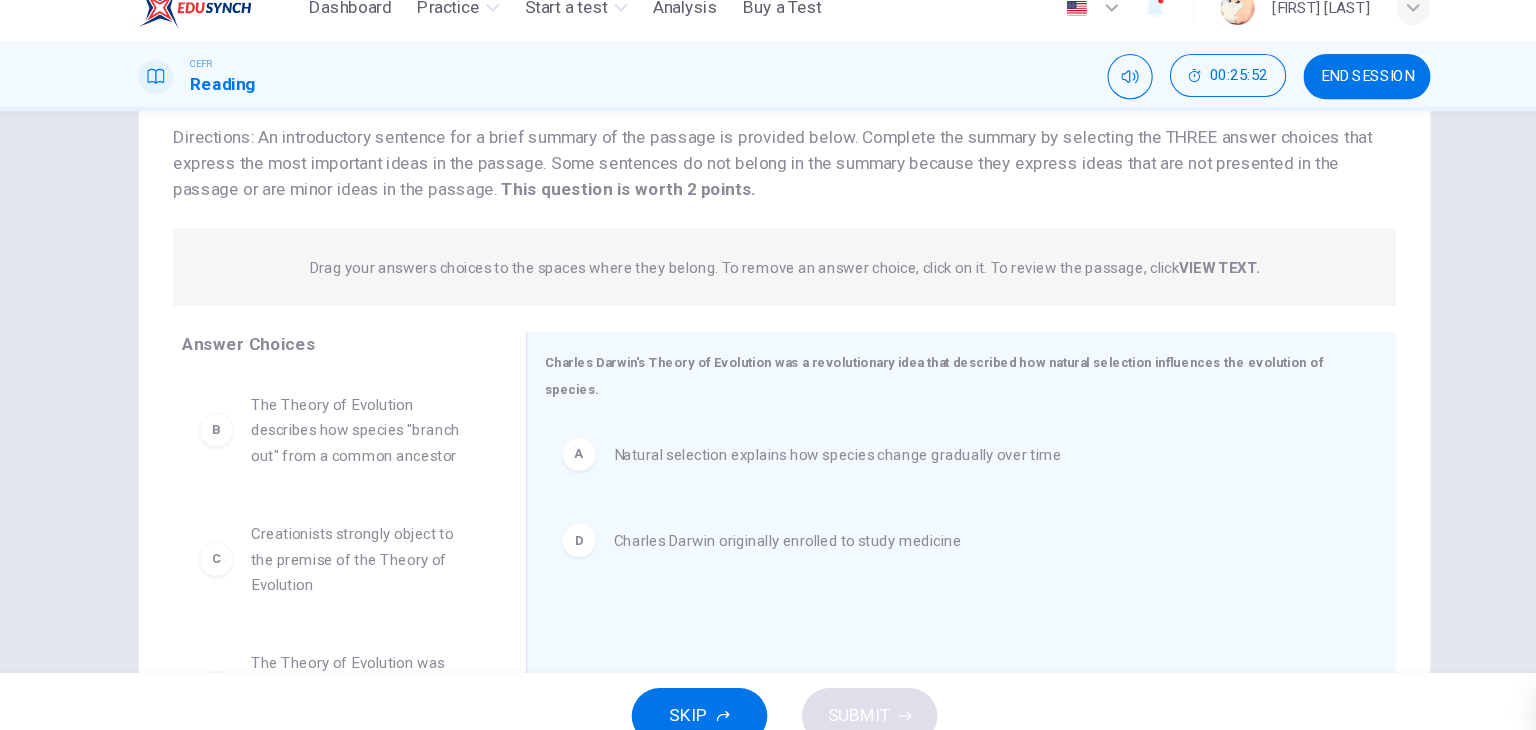scroll, scrollTop: 253, scrollLeft: 0, axis: vertical 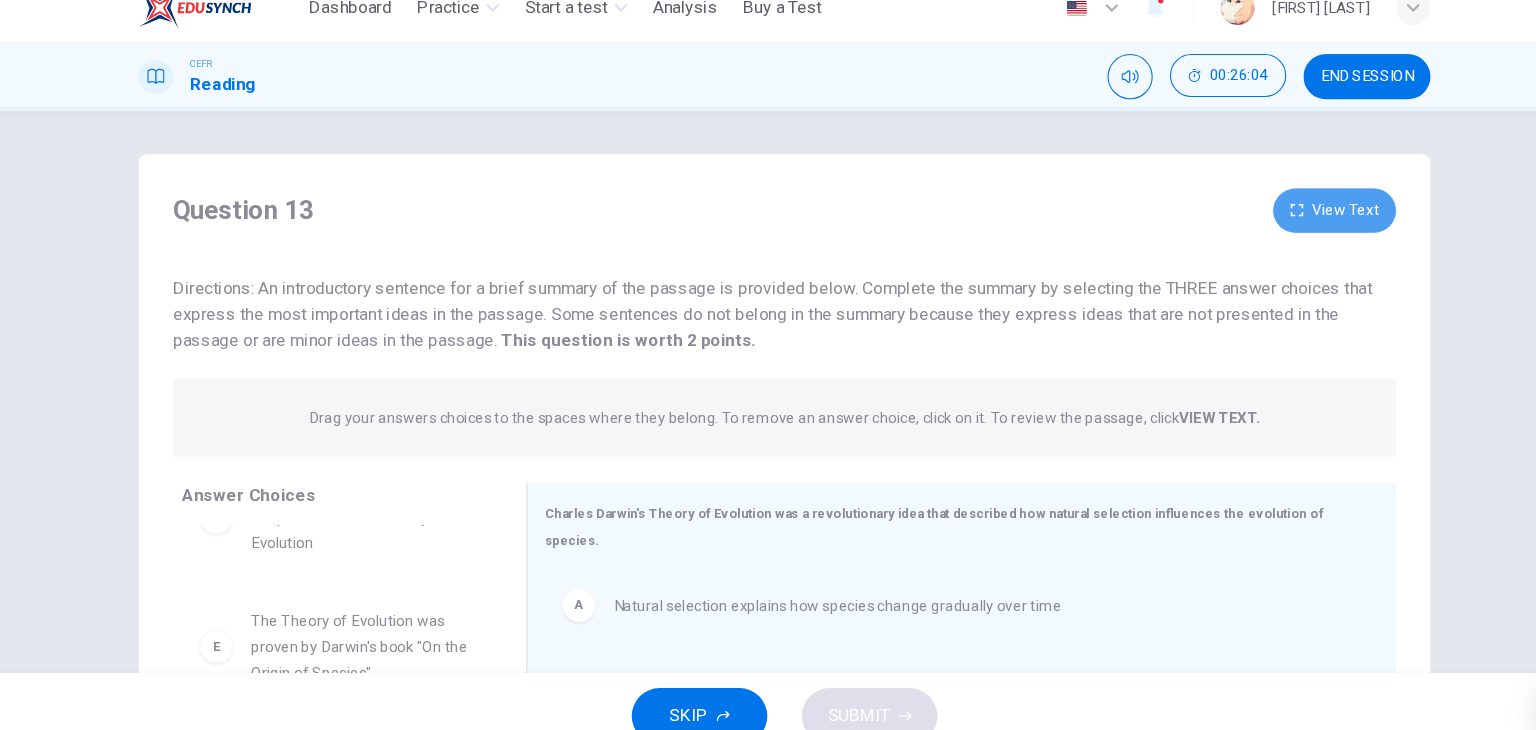 click on "View Text" at bounding box center (1279, 220) 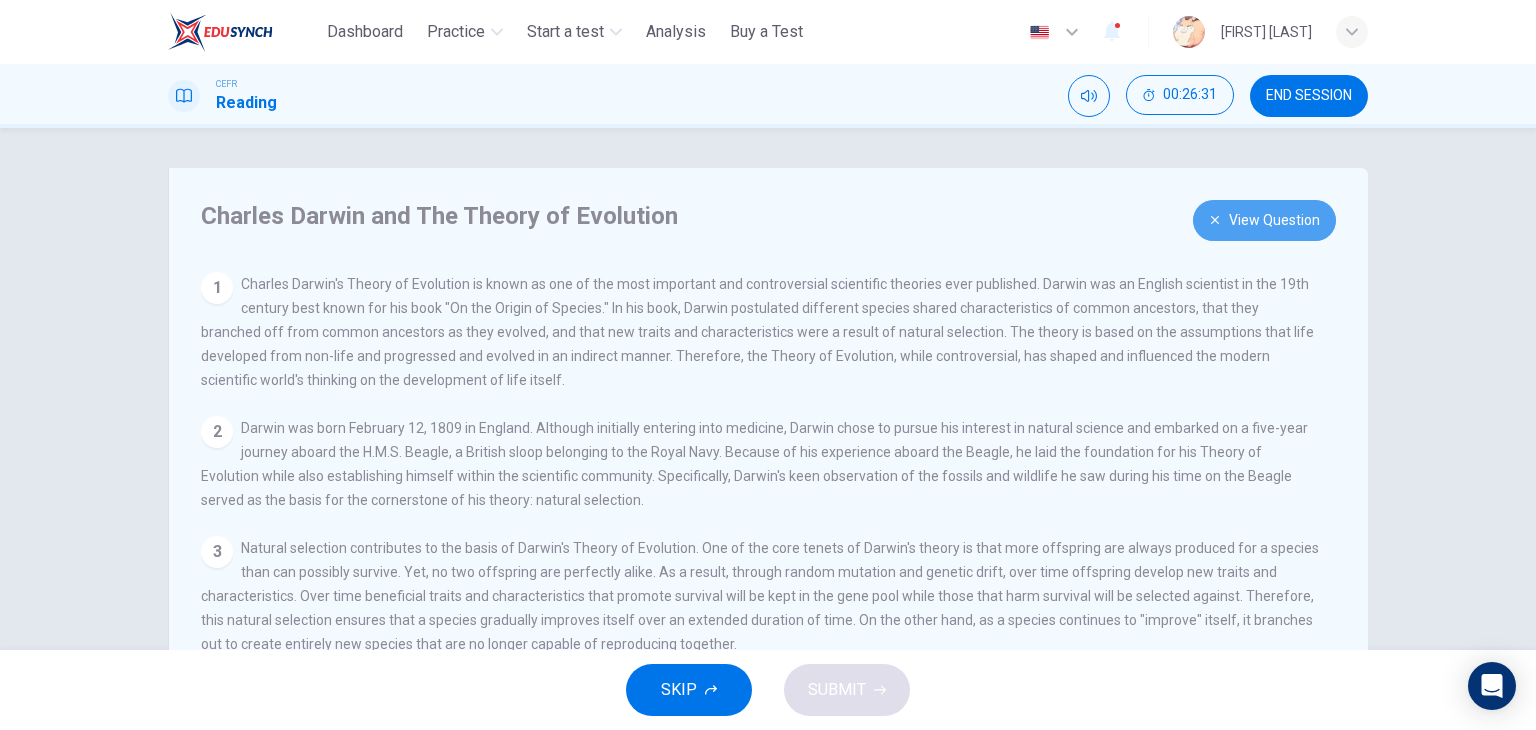 click on "View Question" at bounding box center (1264, 220) 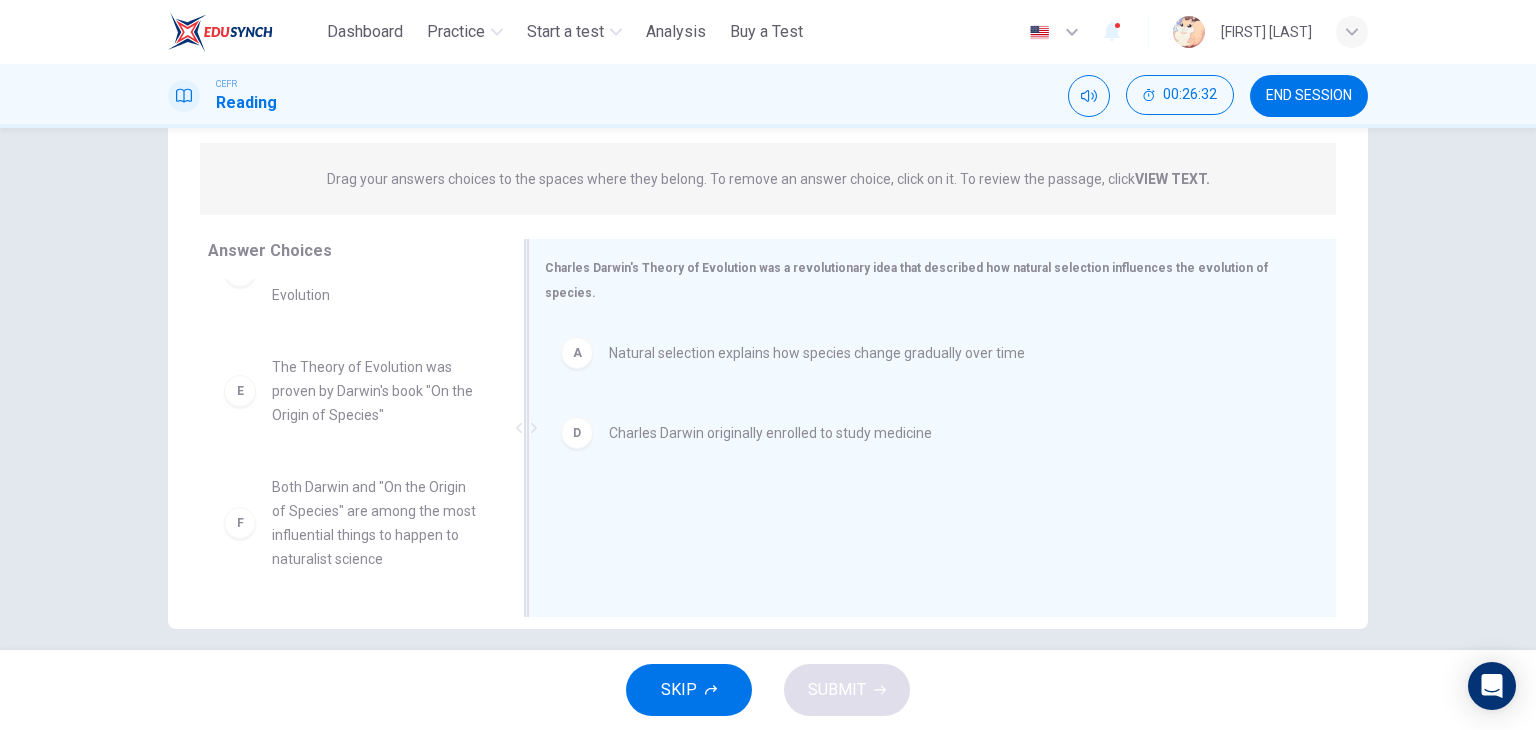 scroll, scrollTop: 244, scrollLeft: 0, axis: vertical 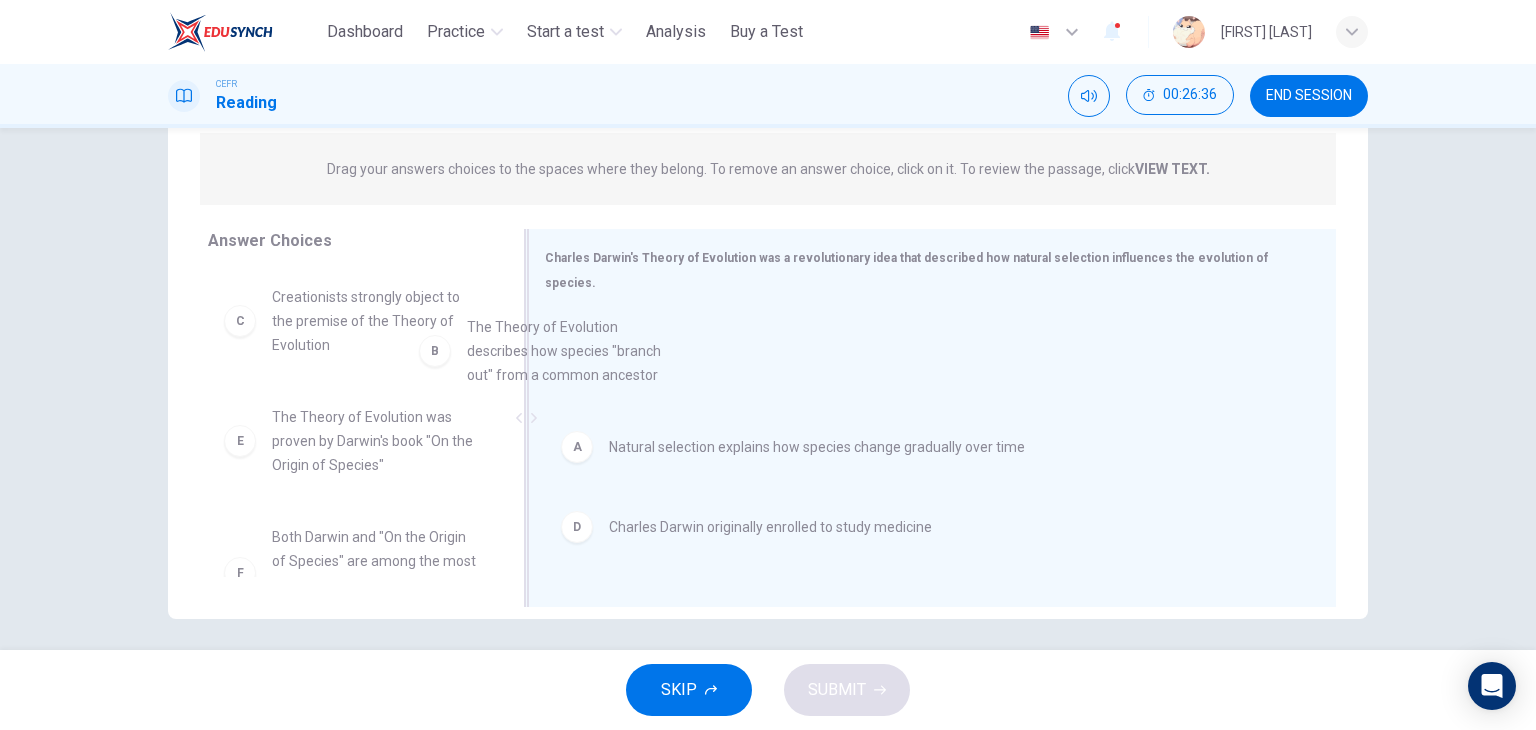 drag, startPoint x: 412, startPoint y: 340, endPoint x: 642, endPoint y: 375, distance: 232.6478 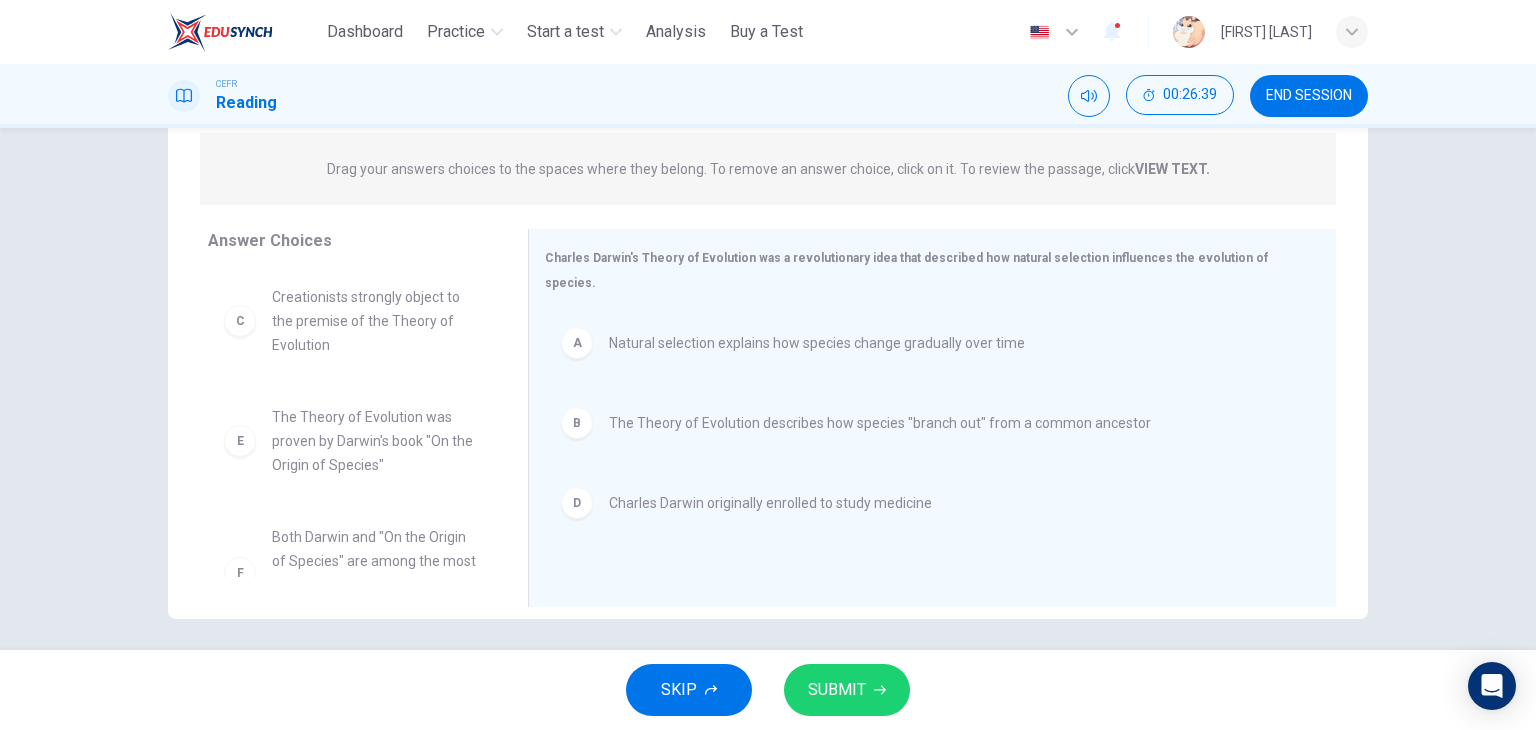 click on "SUBMIT" at bounding box center (837, 690) 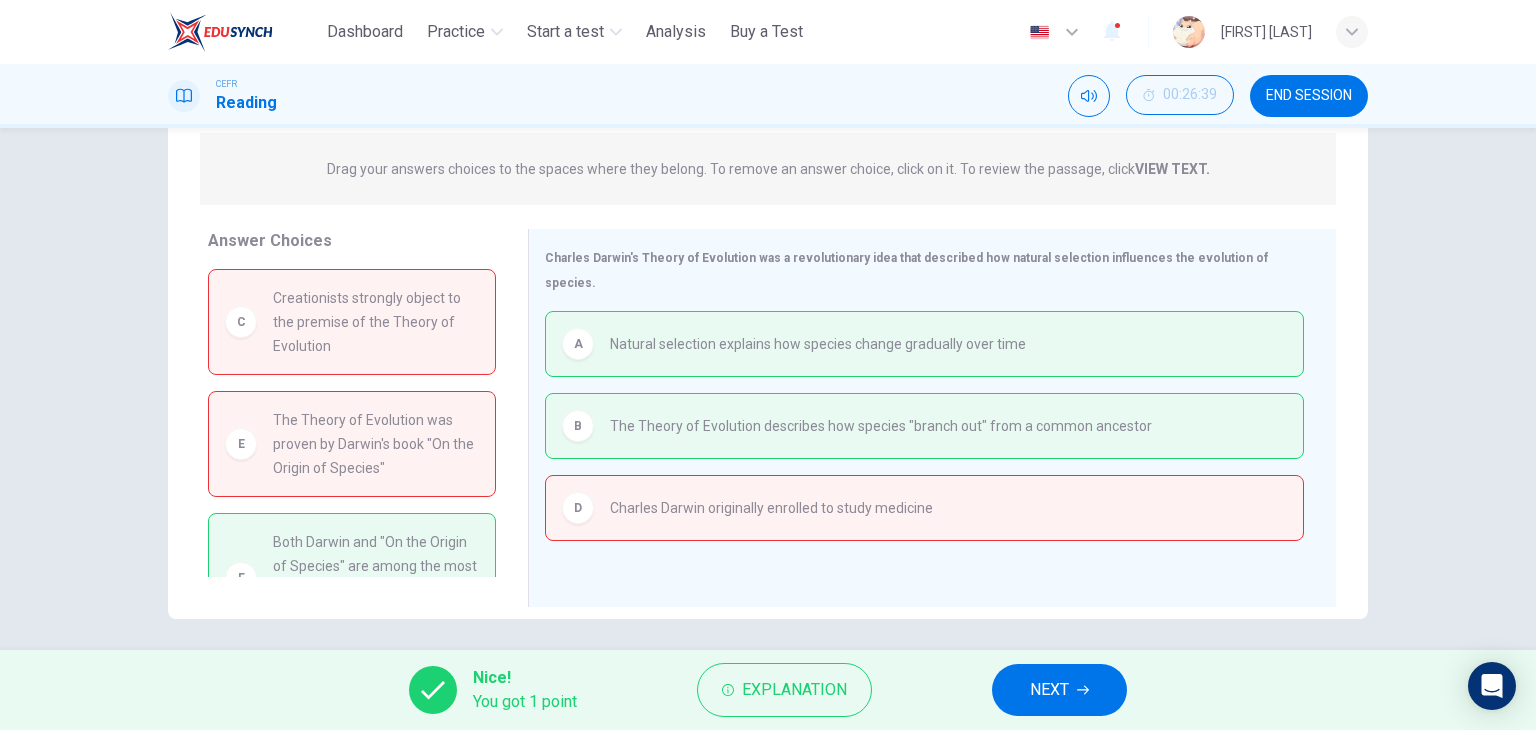 scroll, scrollTop: 64, scrollLeft: 0, axis: vertical 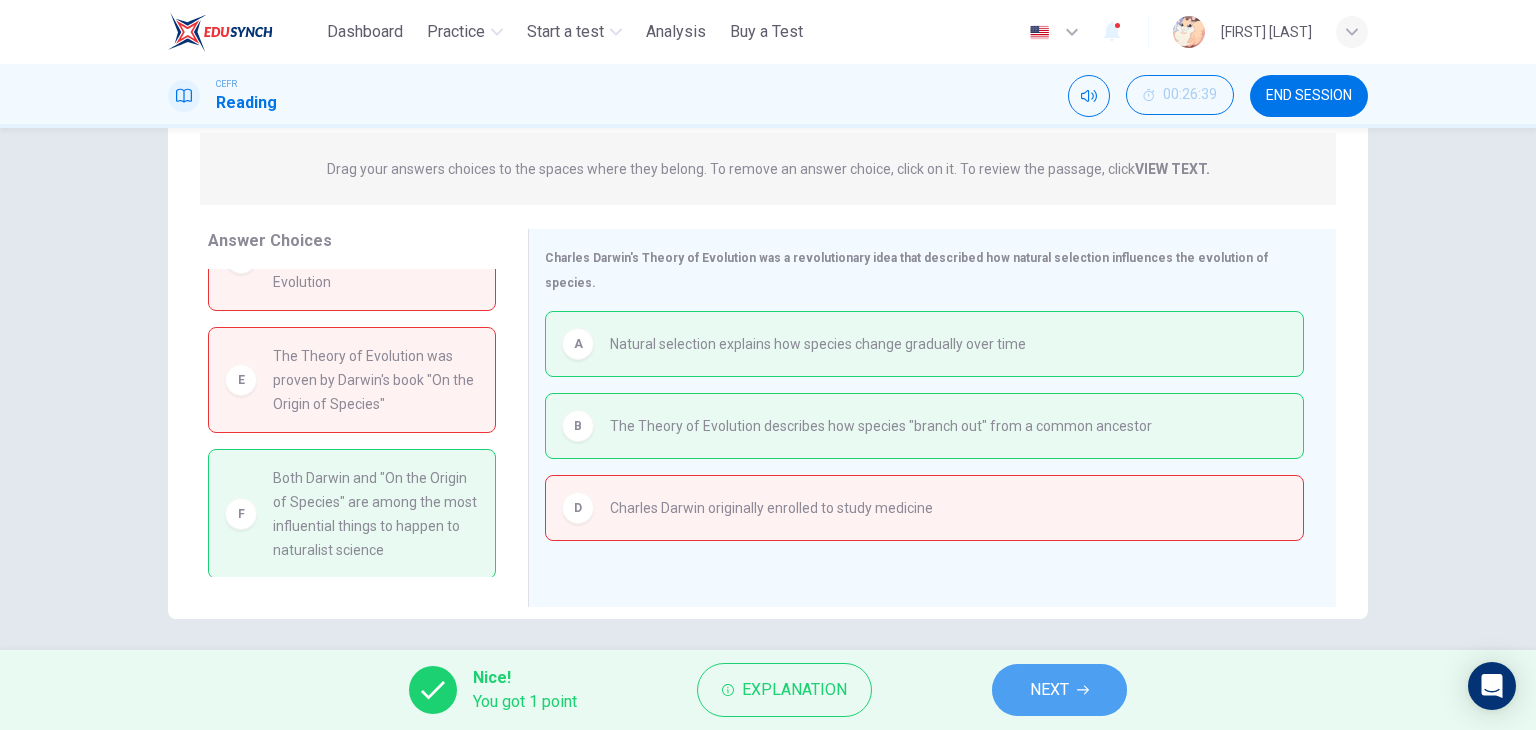 click on "NEXT" at bounding box center [1059, 690] 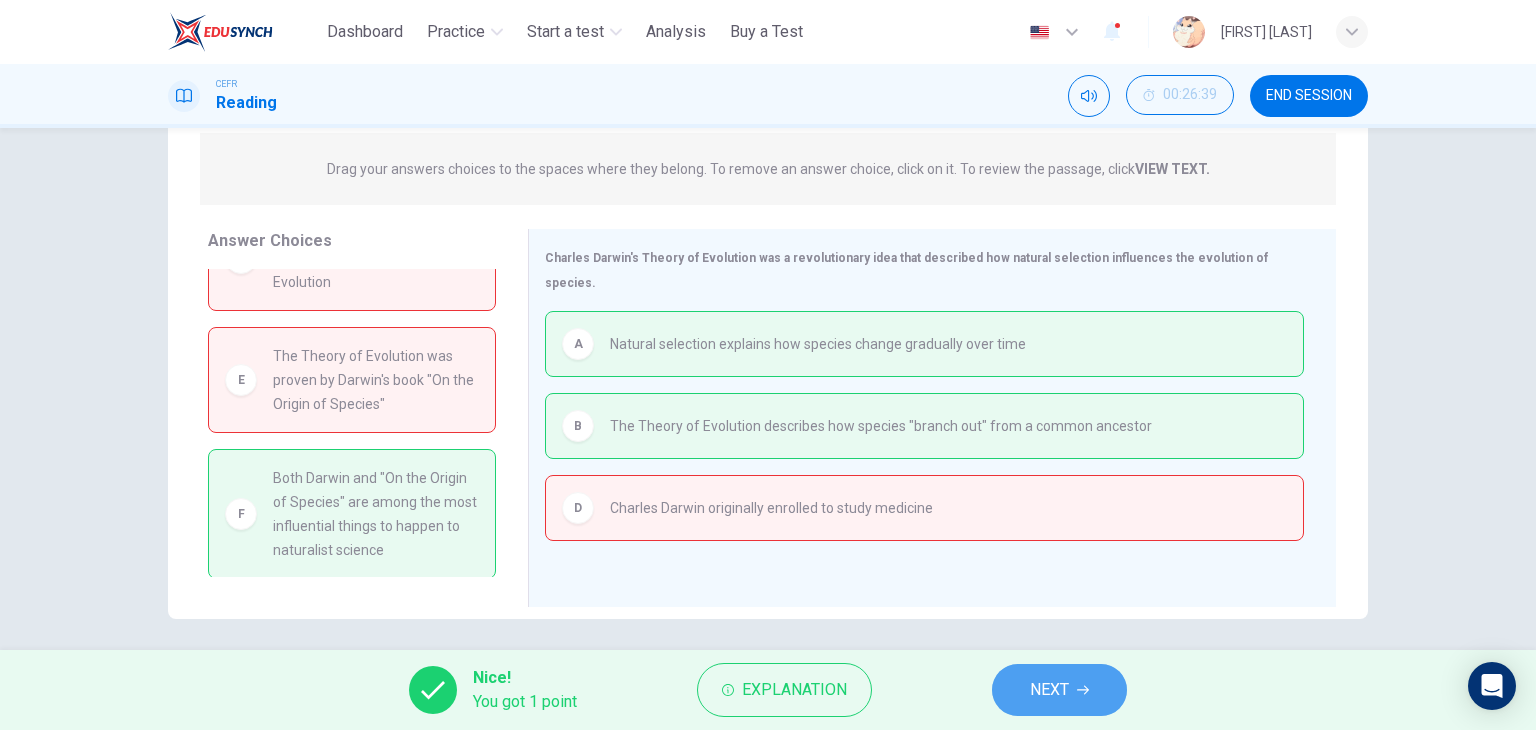 scroll, scrollTop: 0, scrollLeft: 0, axis: both 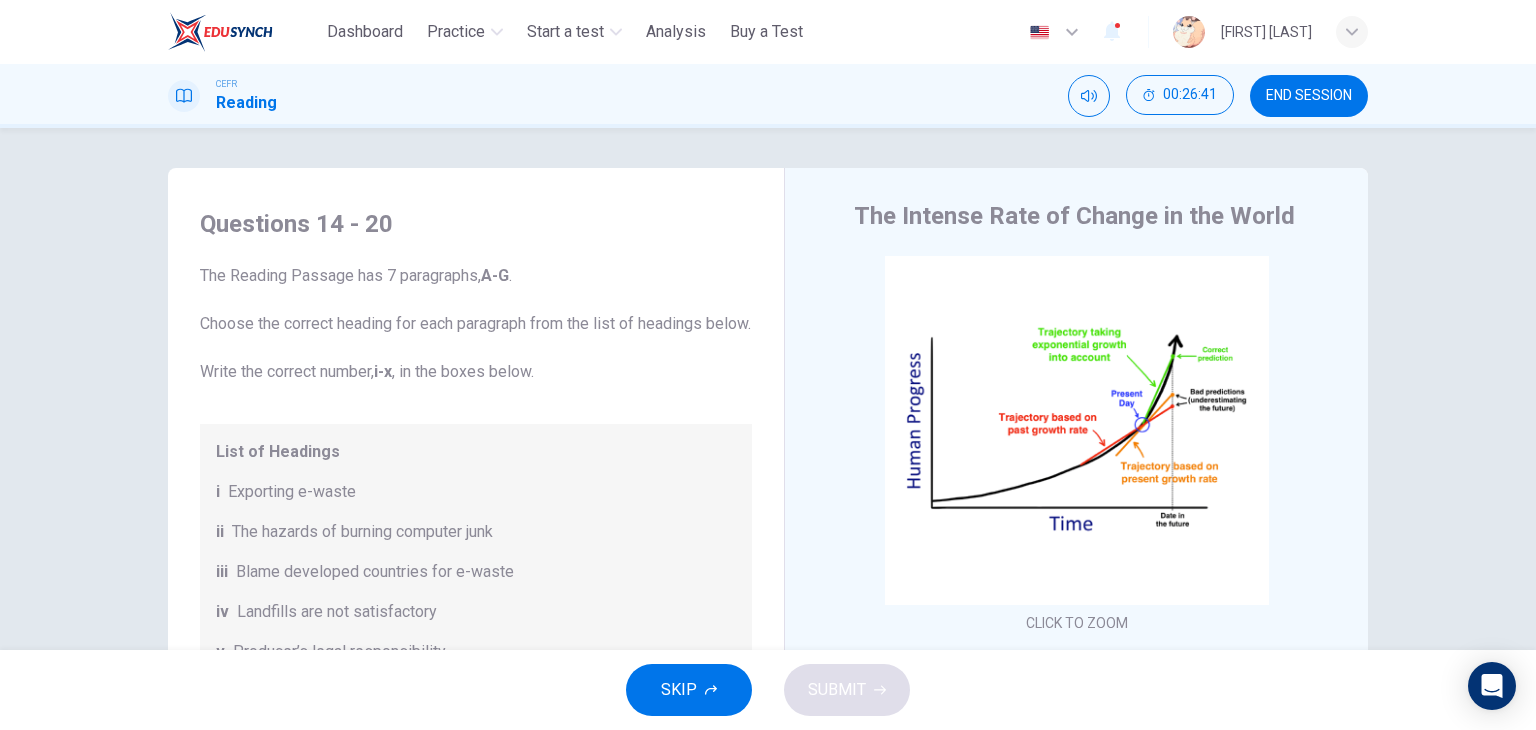 click on "Questions 14 - 20 The Reading Passage has 7 paragraphs,  A-G .
Choose the correct heading for each paragraph from the list of headings below.
Write the correct number,  i-x , in the boxes below. List of Headings i Exporting e-waste ii The hazards of burning computer junk iii Blame developed countries for e-waste iv Landfills are not satisfactory v Producer’s legal responsibility vi The dangers of computer circuit boards vii Electronic changes bring waste viii European e-waste laws ix The dangerous substances found in computers x Landfills and mercury leaching" at bounding box center (476, 544) 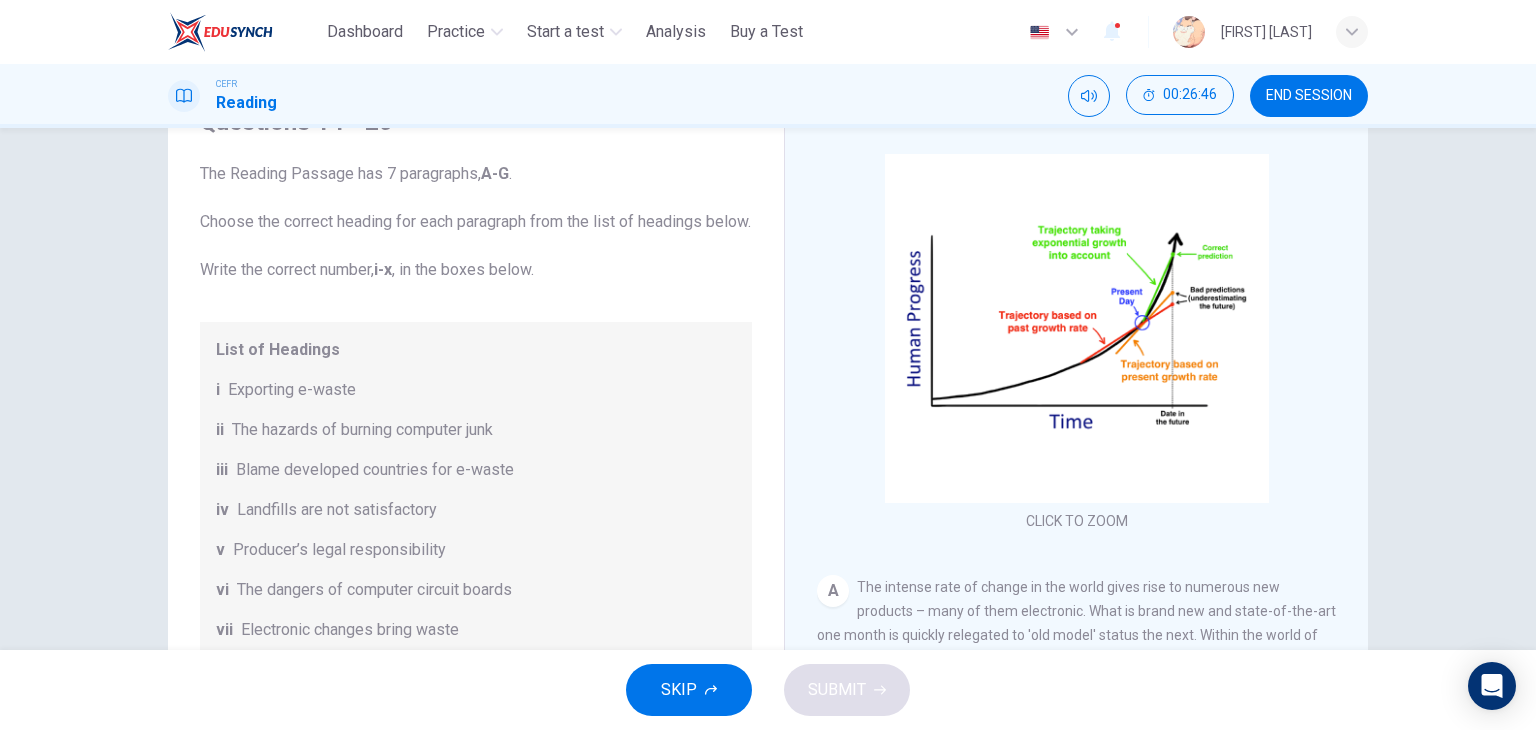 scroll, scrollTop: 253, scrollLeft: 0, axis: vertical 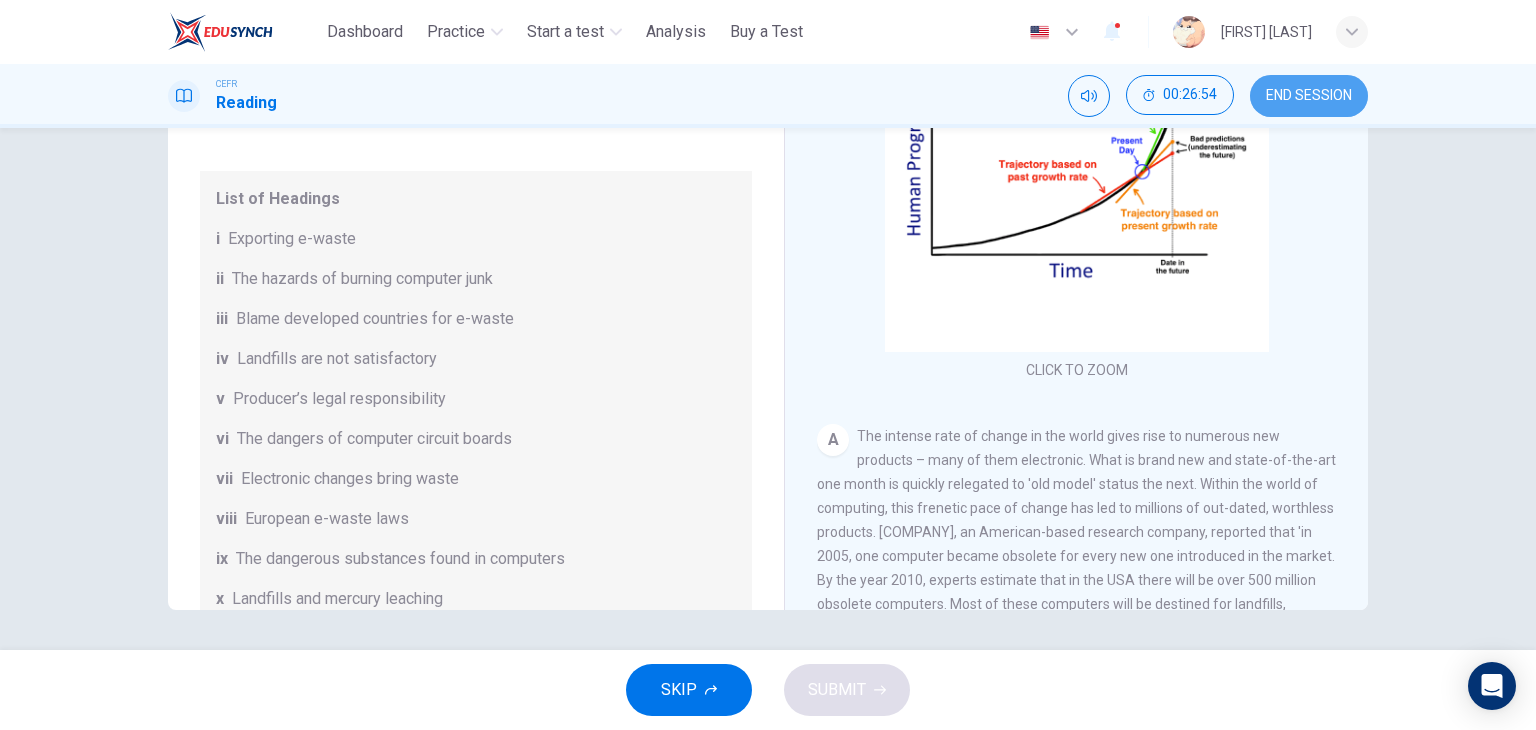 click on "END SESSION" at bounding box center (1309, 96) 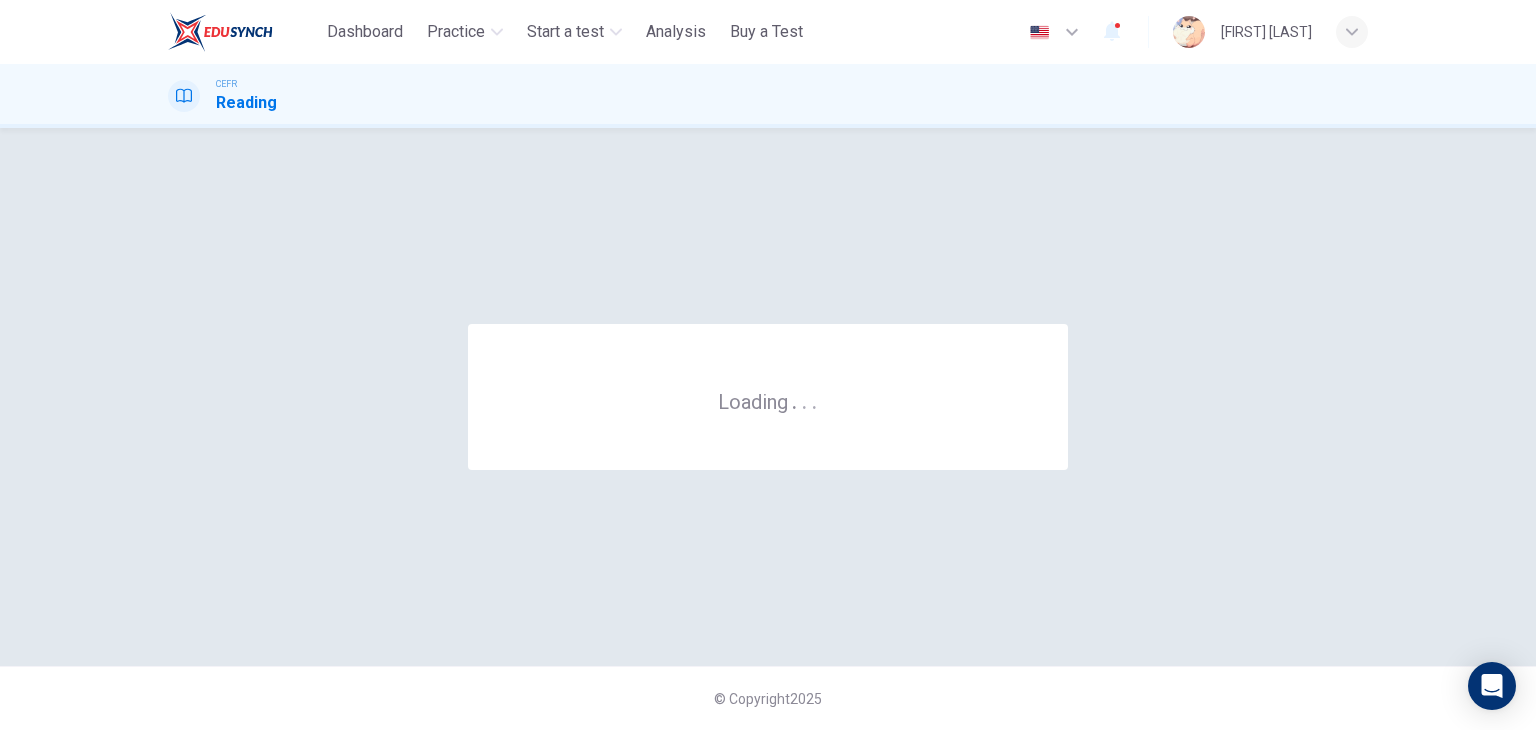 scroll, scrollTop: 0, scrollLeft: 0, axis: both 